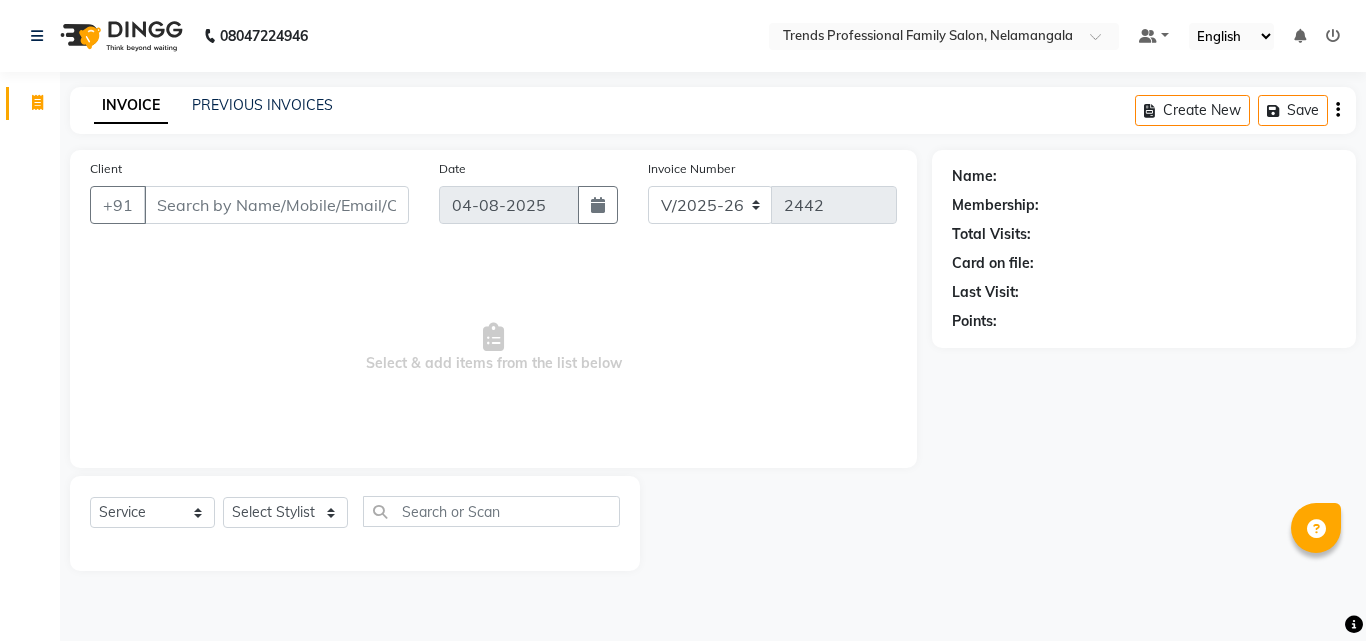 select on "7345" 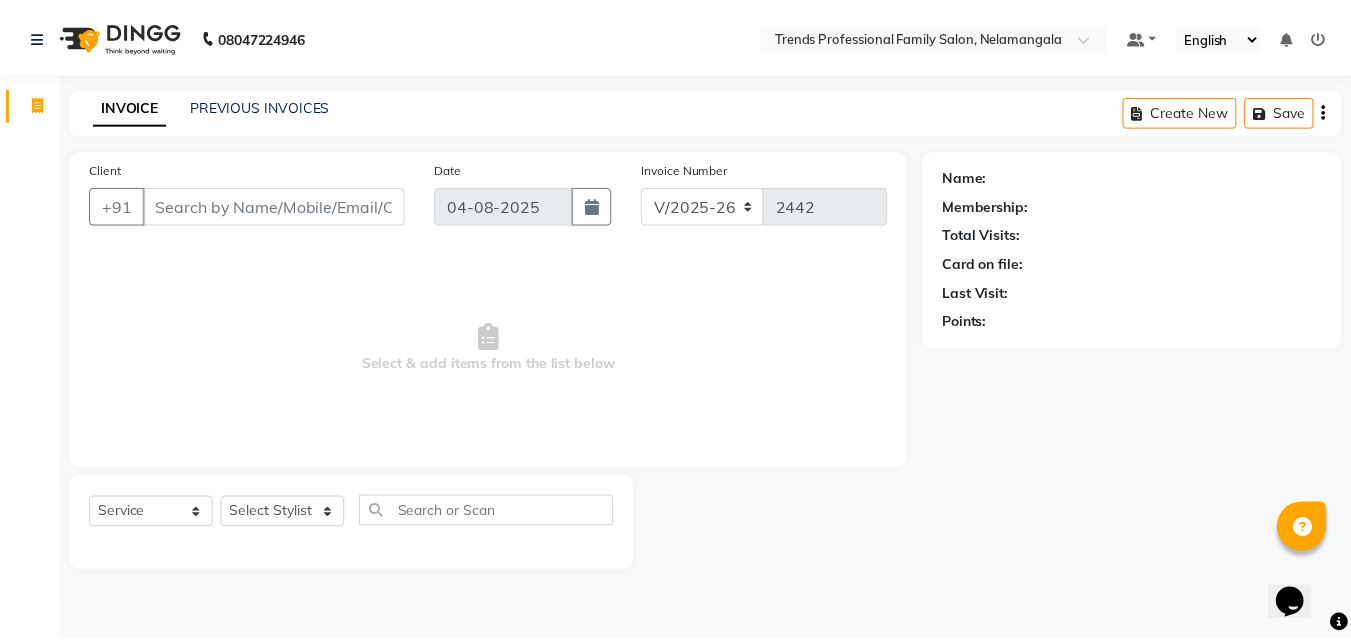 scroll, scrollTop: 0, scrollLeft: 0, axis: both 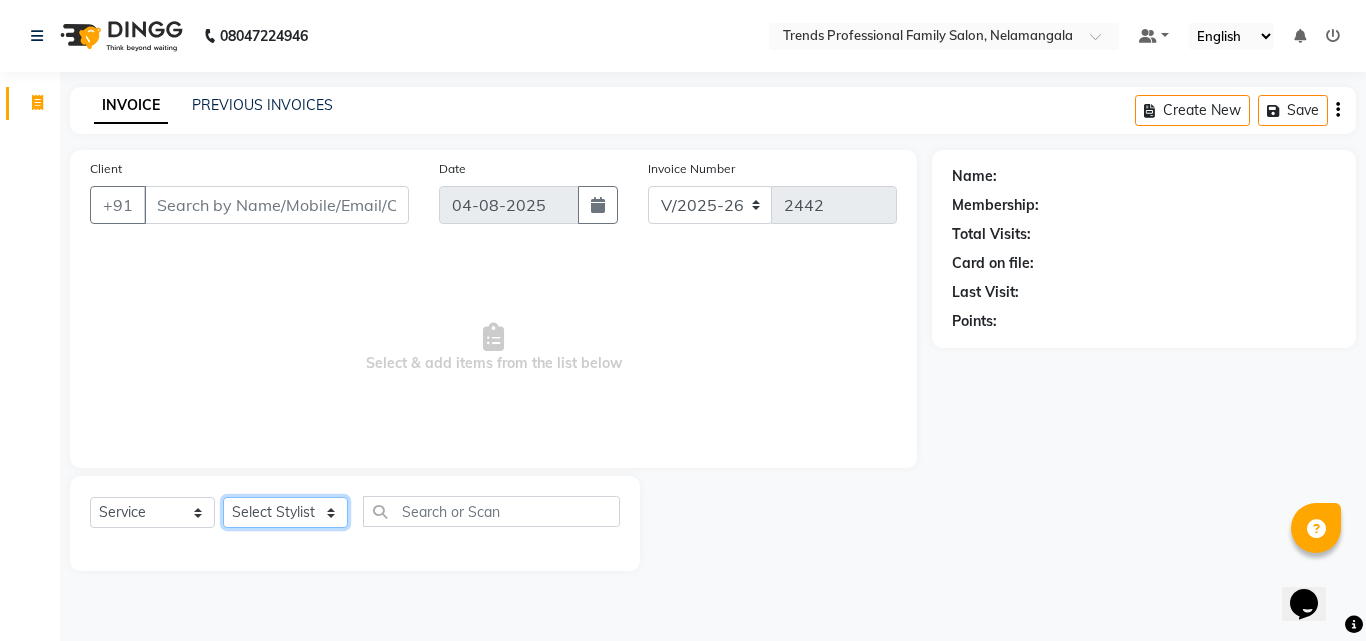 click on "Select Stylist ANITHA AVANTHIKA Hithaishi IMRAN KHAN KANCHAN MUSKHAN RUSTHAM SEEMA SHIVA SOURAV Sumika Trends" 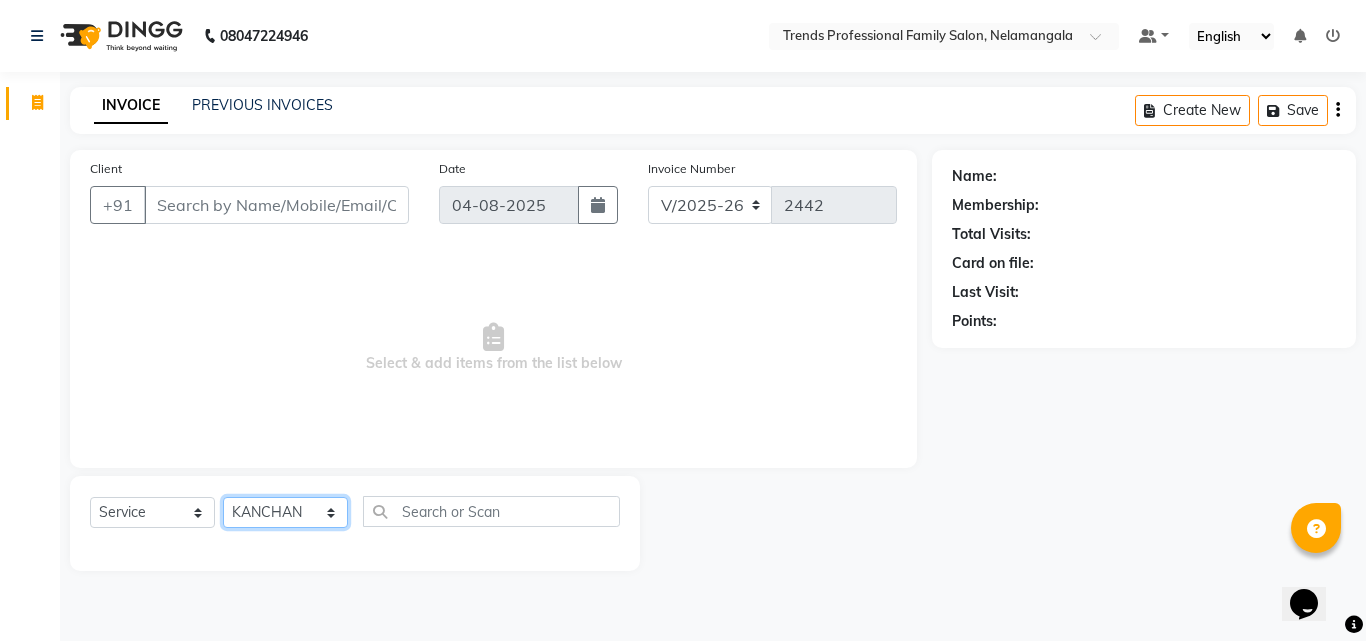 click on "Select Stylist ANITHA AVANTHIKA Hithaishi IMRAN KHAN KANCHAN MUSKHAN RUSTHAM SEEMA SHIVA SOURAV Sumika Trends" 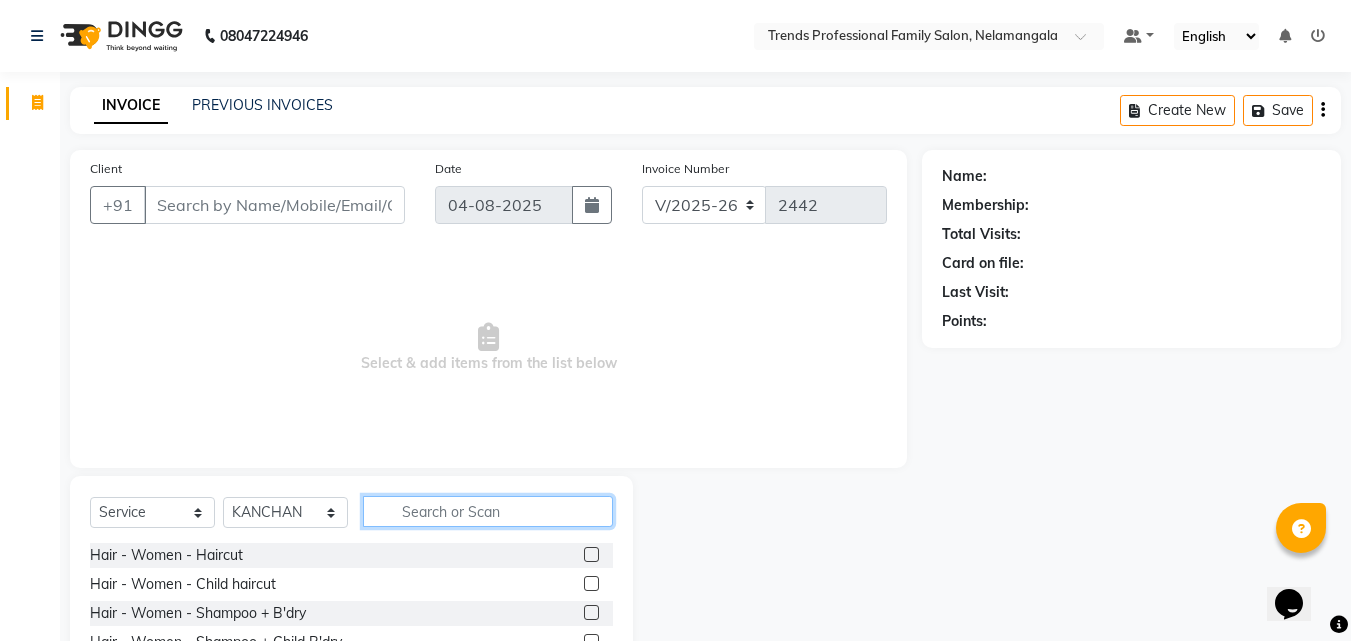 click 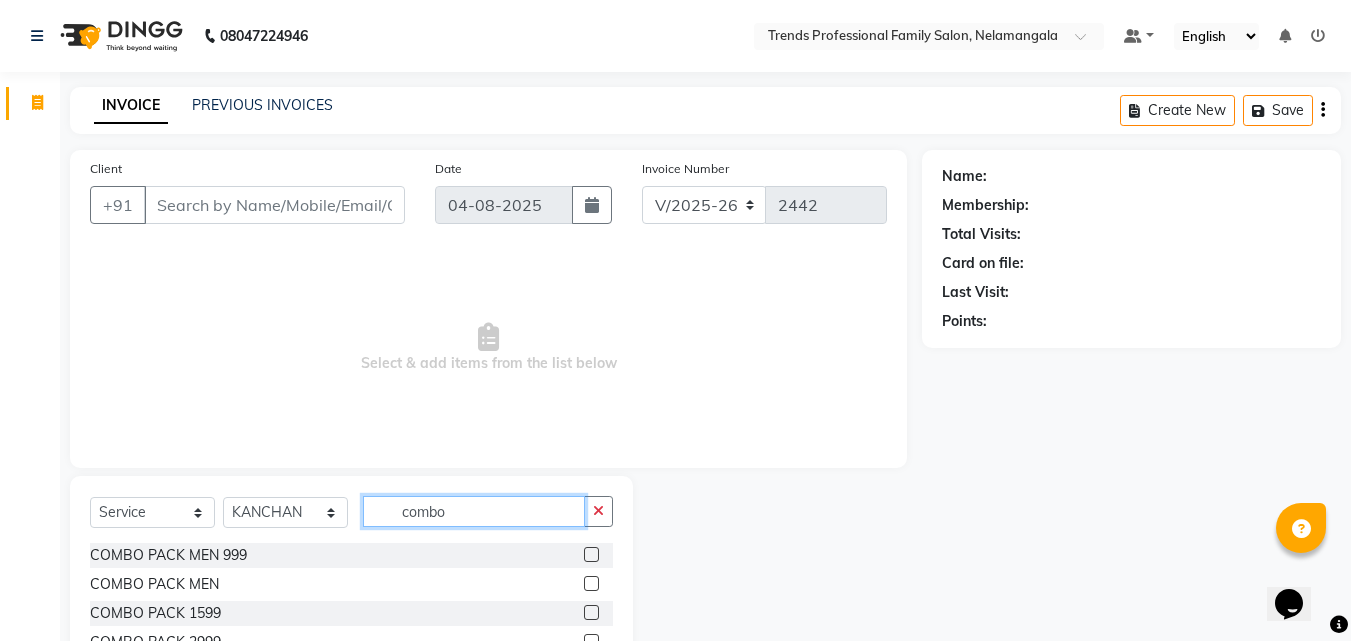 type on "combo" 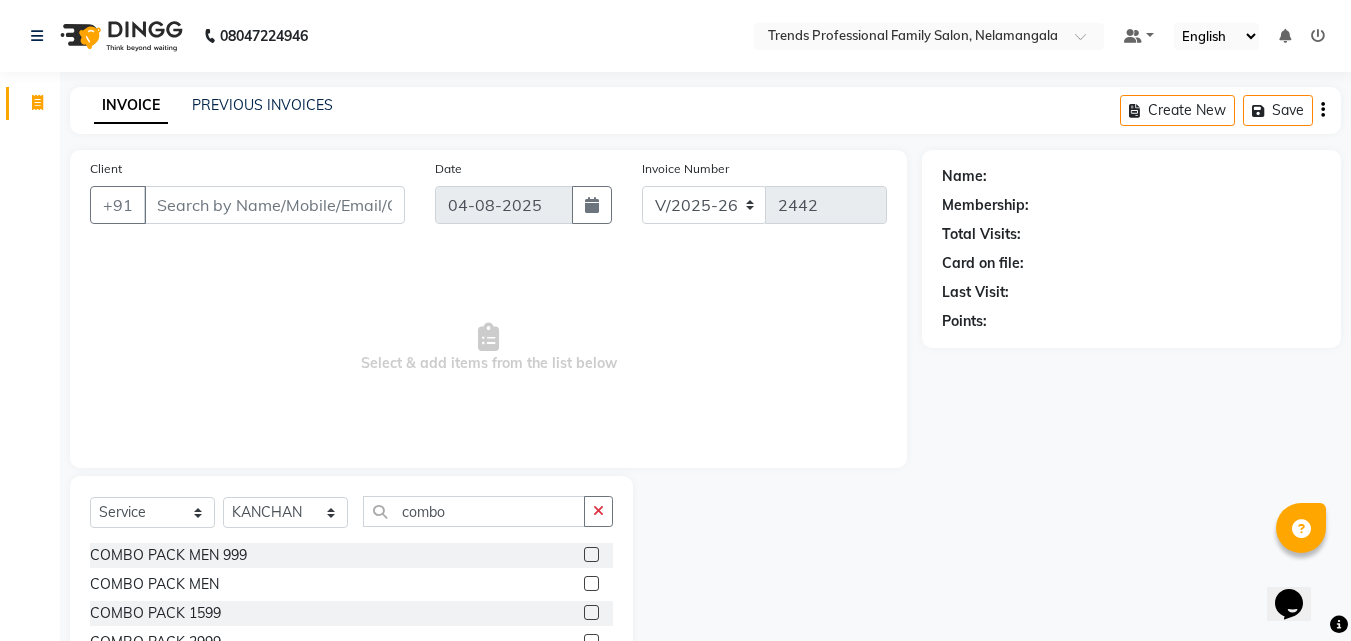 click on "Select  Service  Product  Membership  Package Voucher Prepaid Gift Card  Select Stylist ANITHA AVANTHIKA Hithaishi IMRAN KHAN KANCHAN MUSKHAN RUSTHAM SEEMA SHIVA SOURAV Sumika Trends combo" 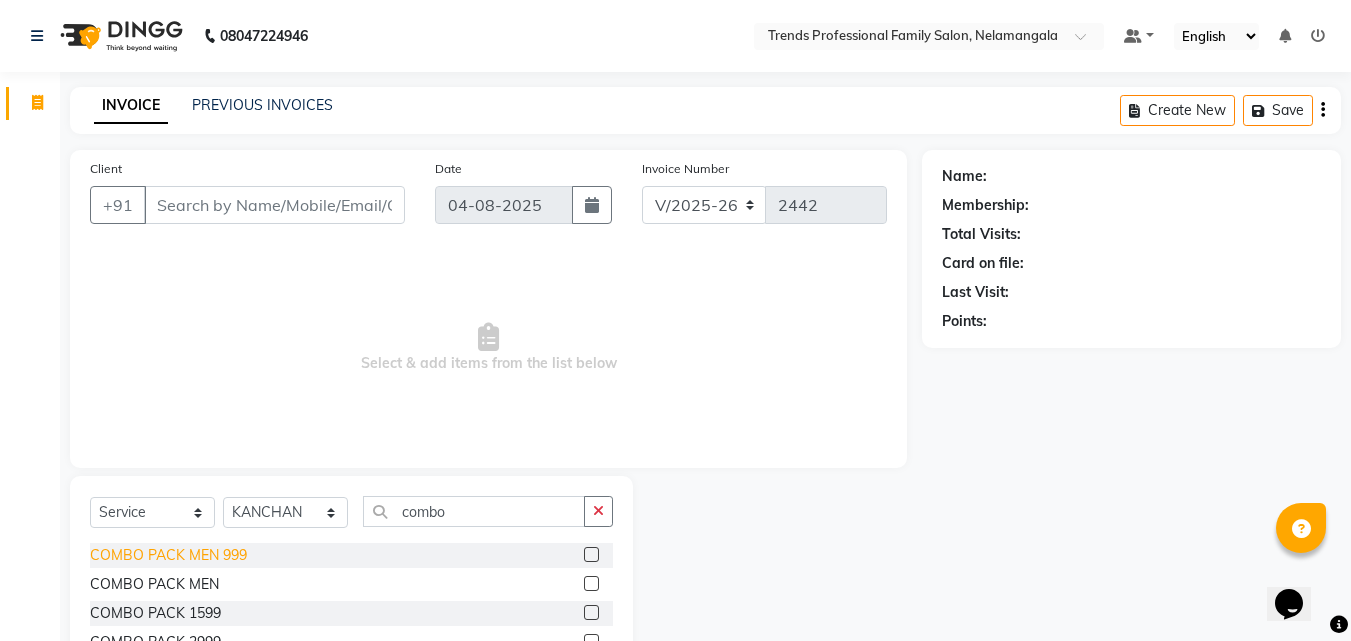 click on "COMBO PACK MEN 999" 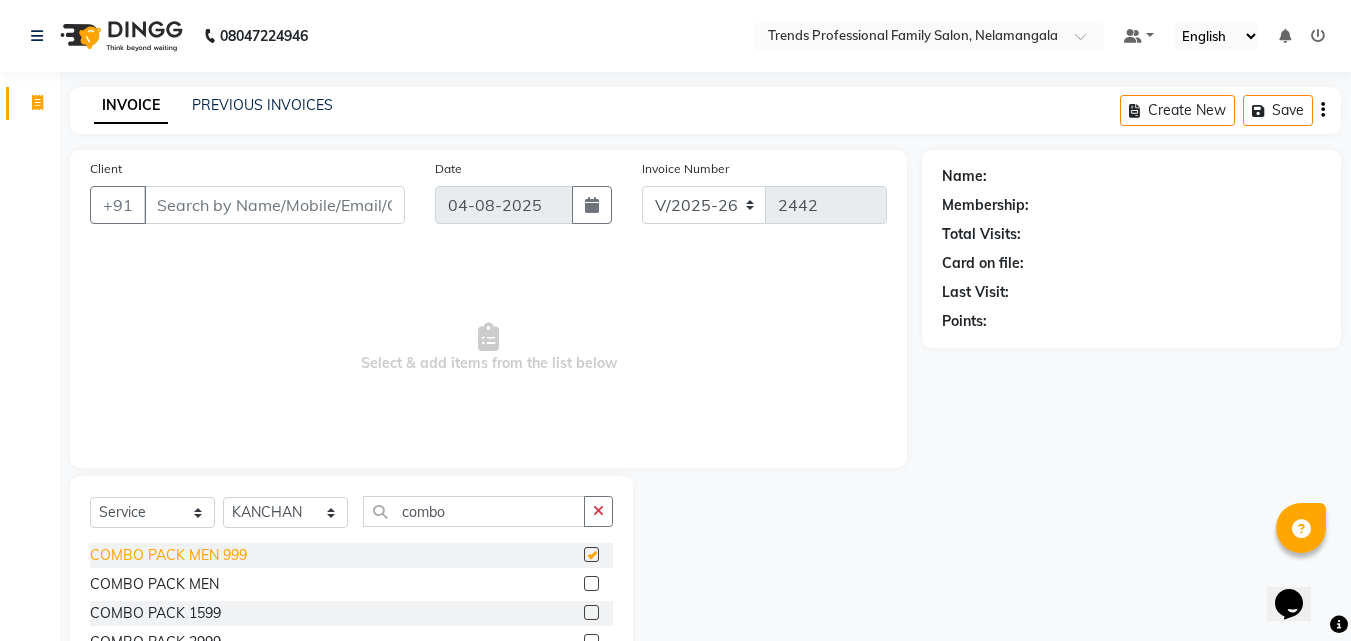 checkbox on "false" 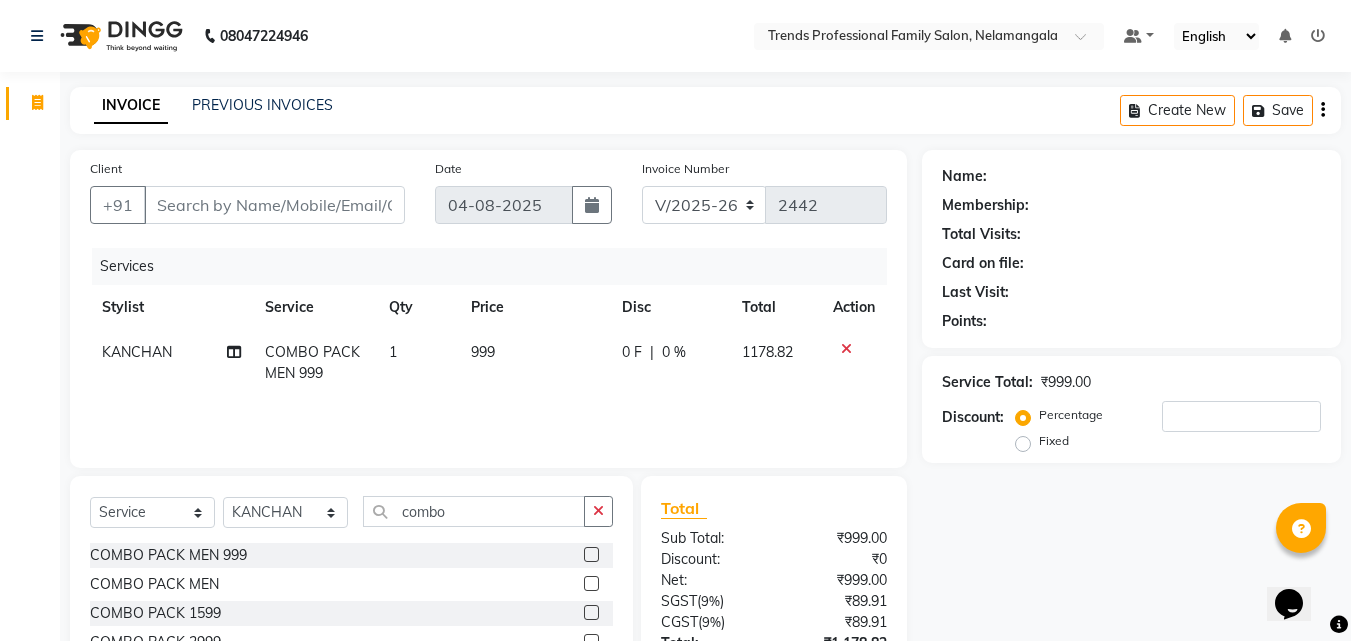 click 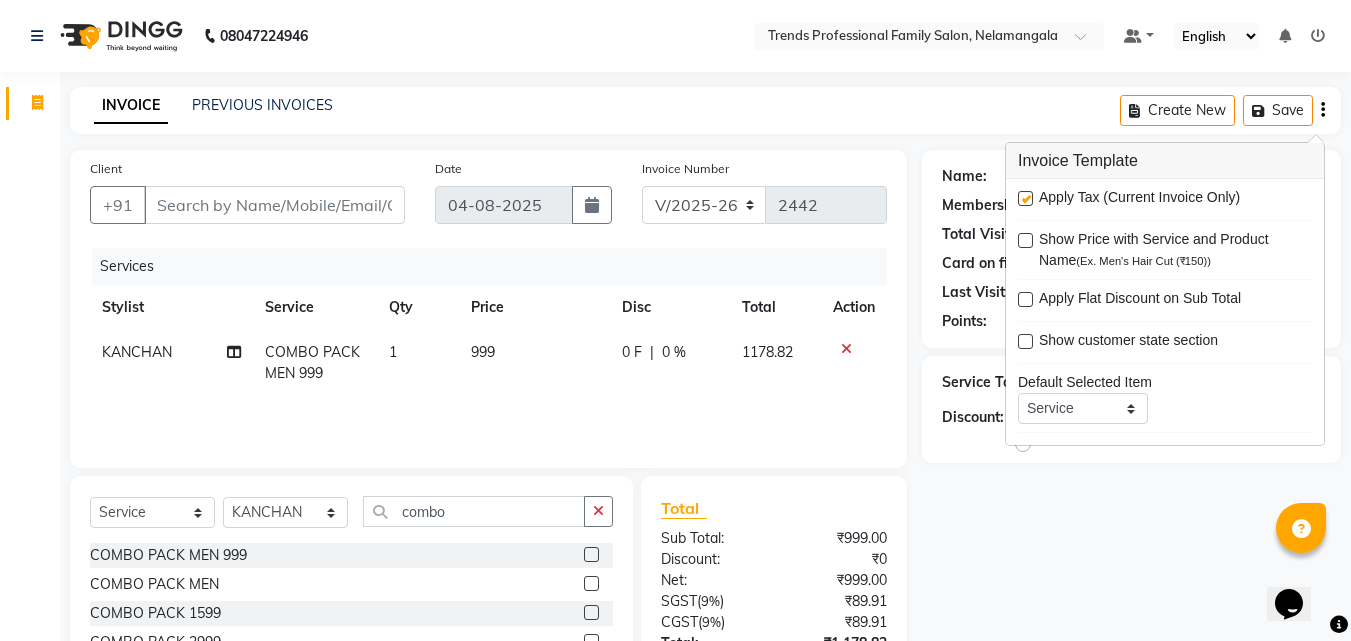 click at bounding box center [1025, 198] 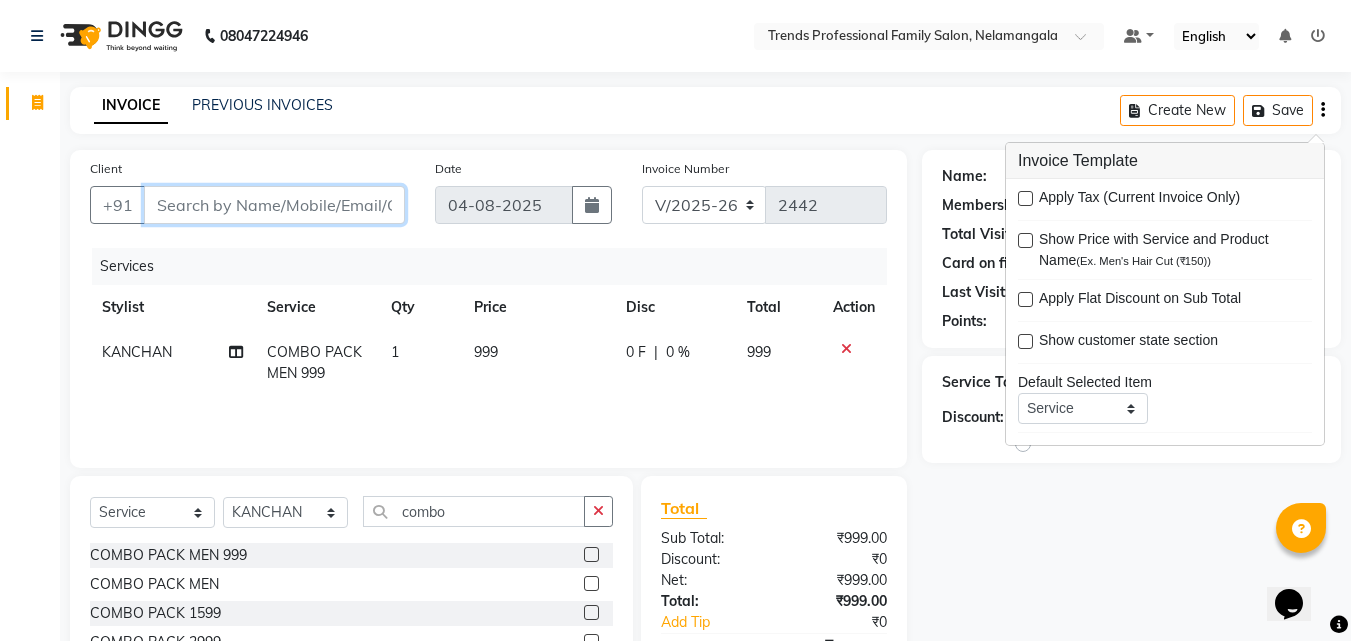 click on "Client" at bounding box center [274, 205] 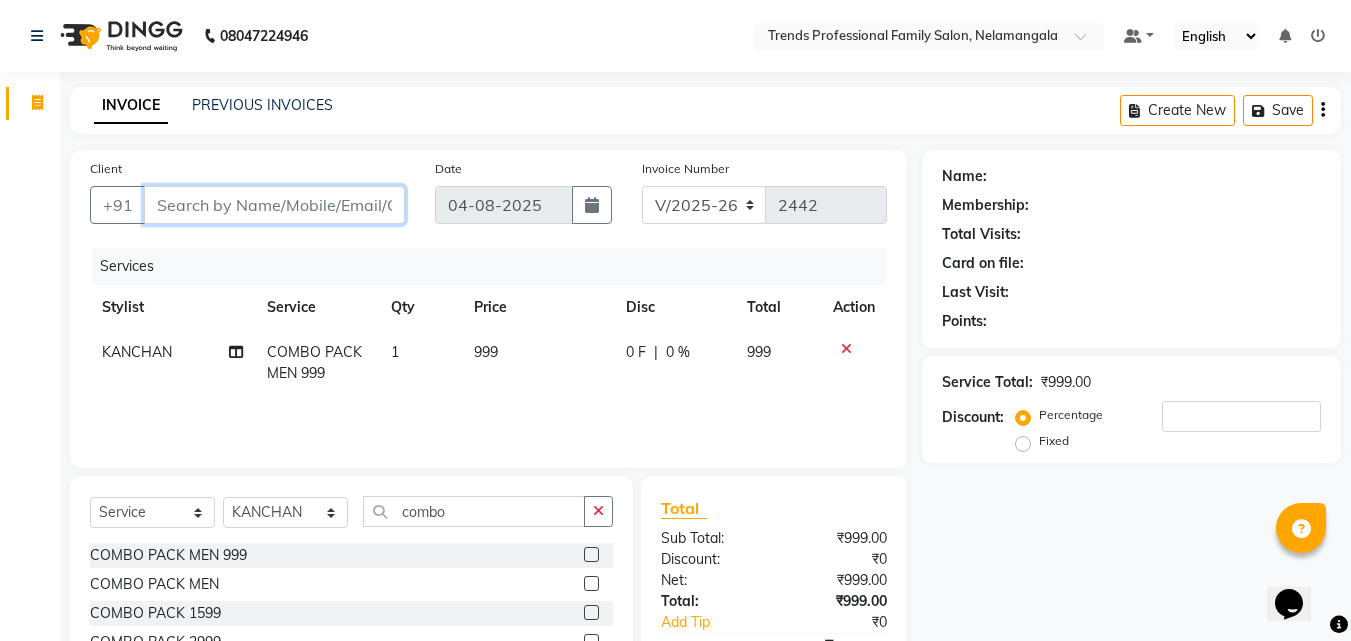 type on "7" 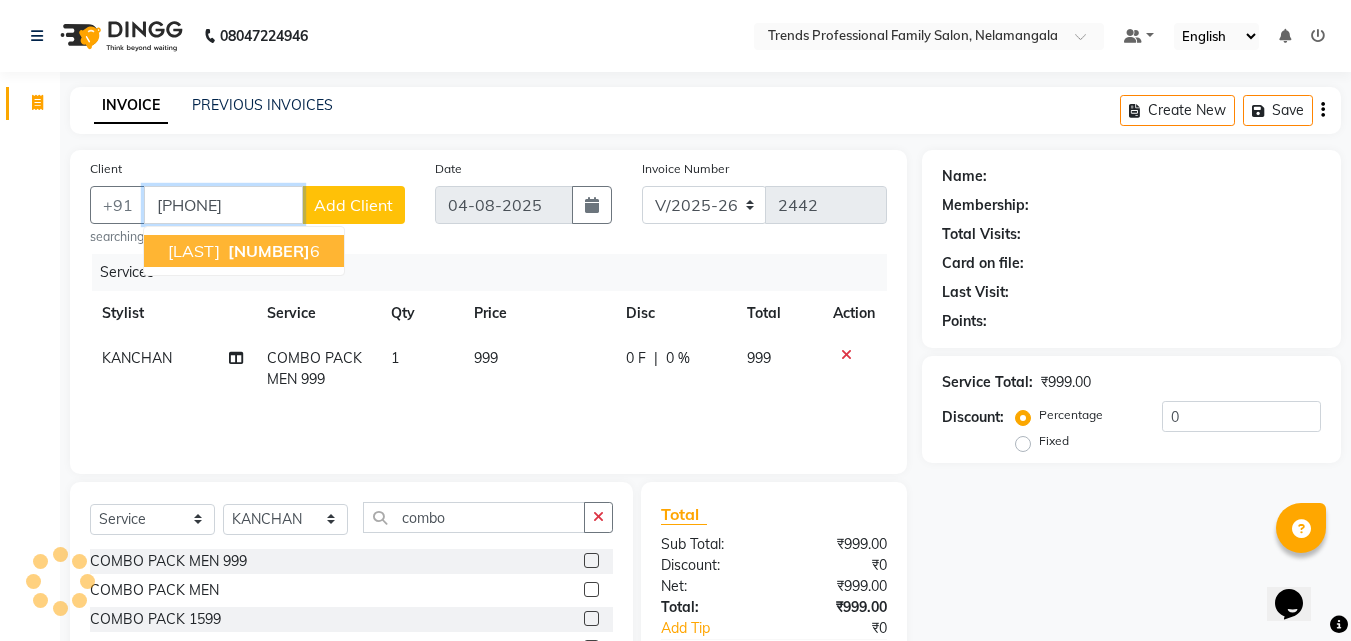 type on "7676084326" 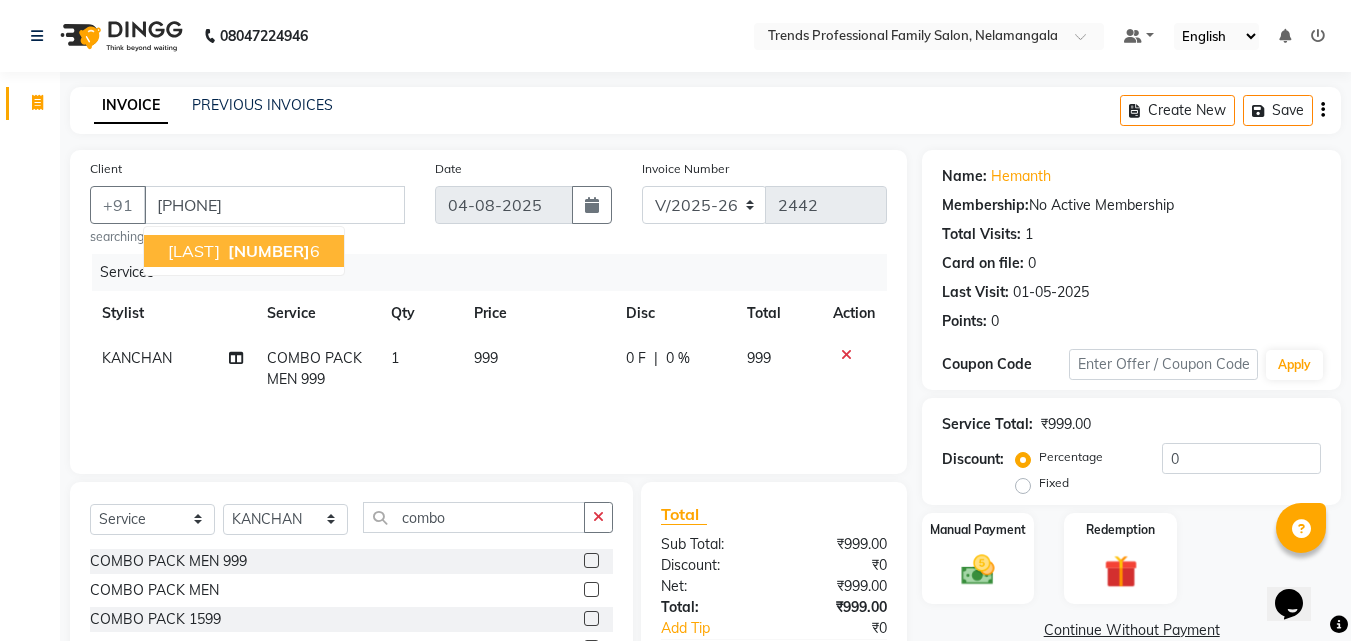 click on "767608432" at bounding box center [269, 251] 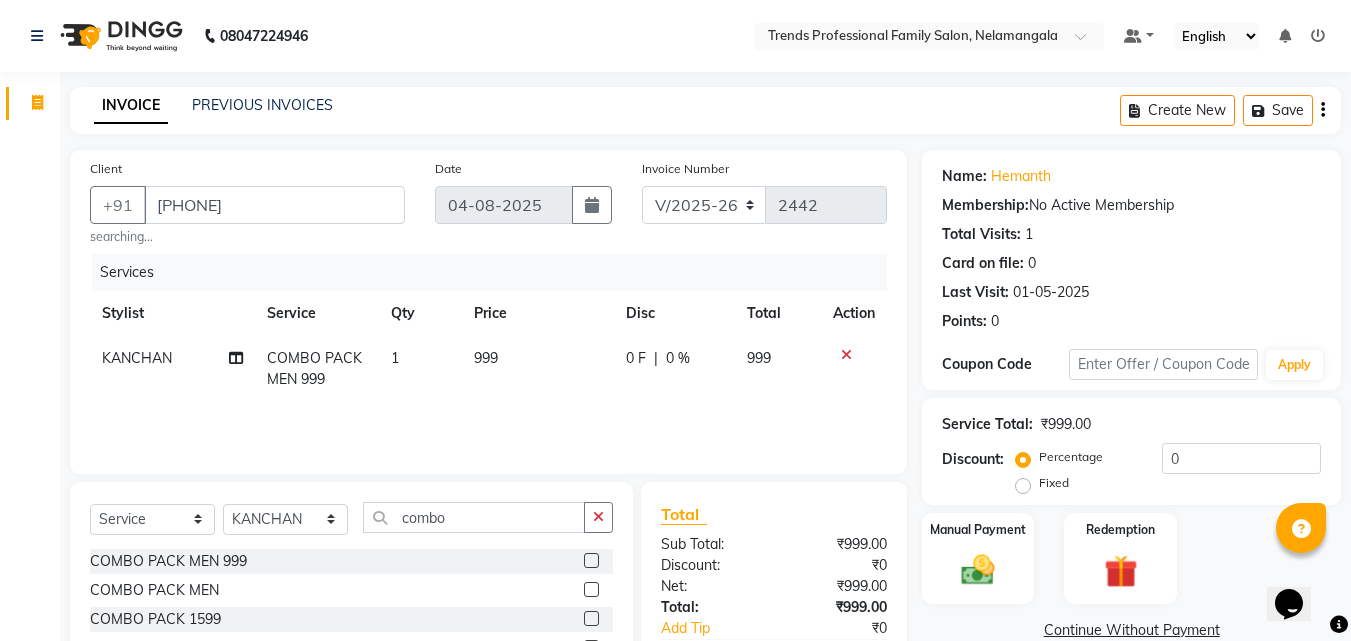 click on "KANCHAN" 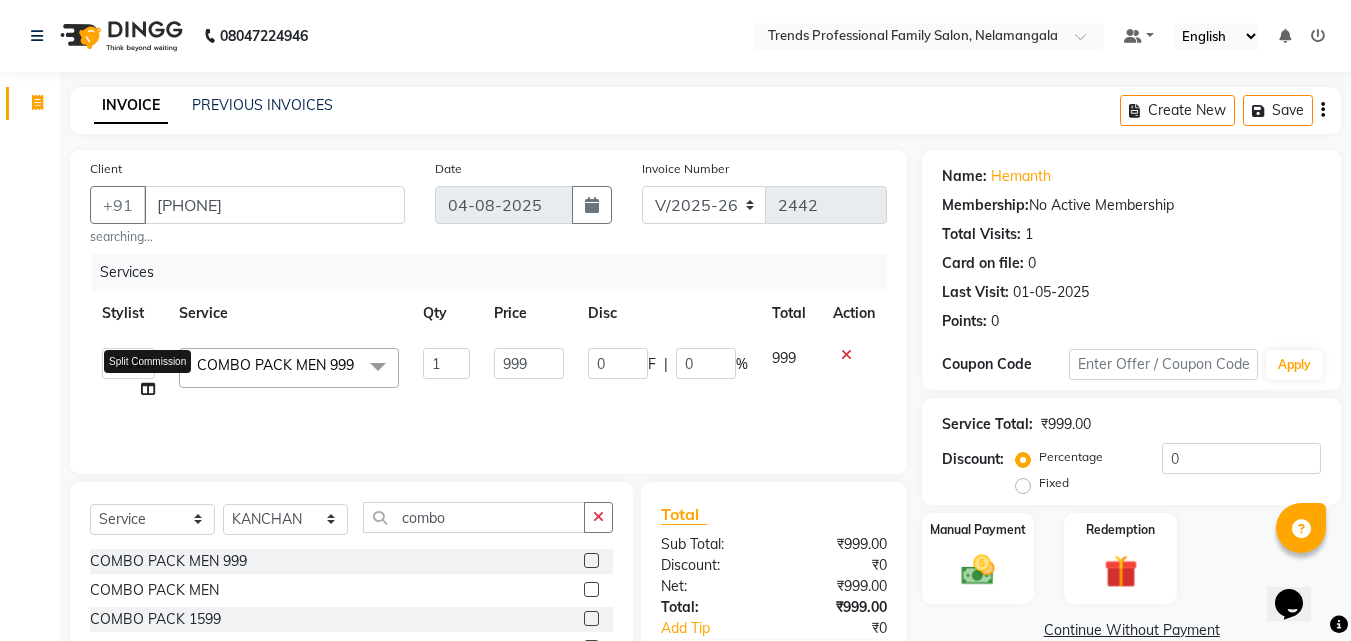click 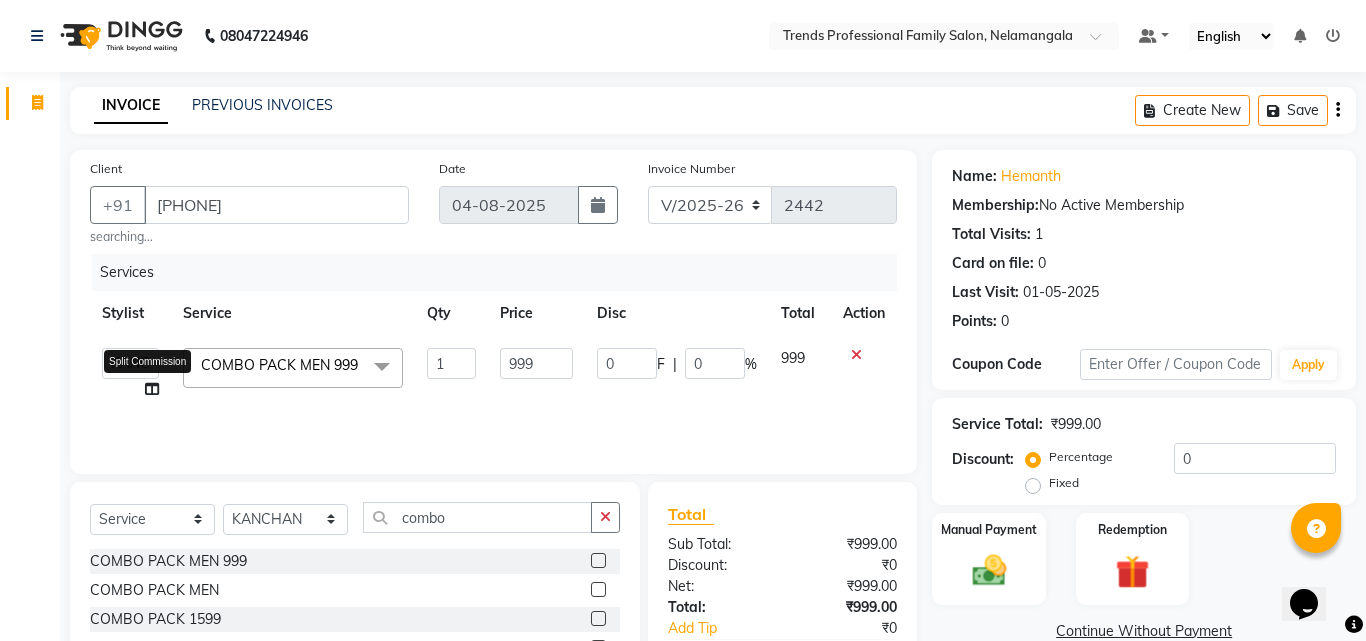 select on "87936" 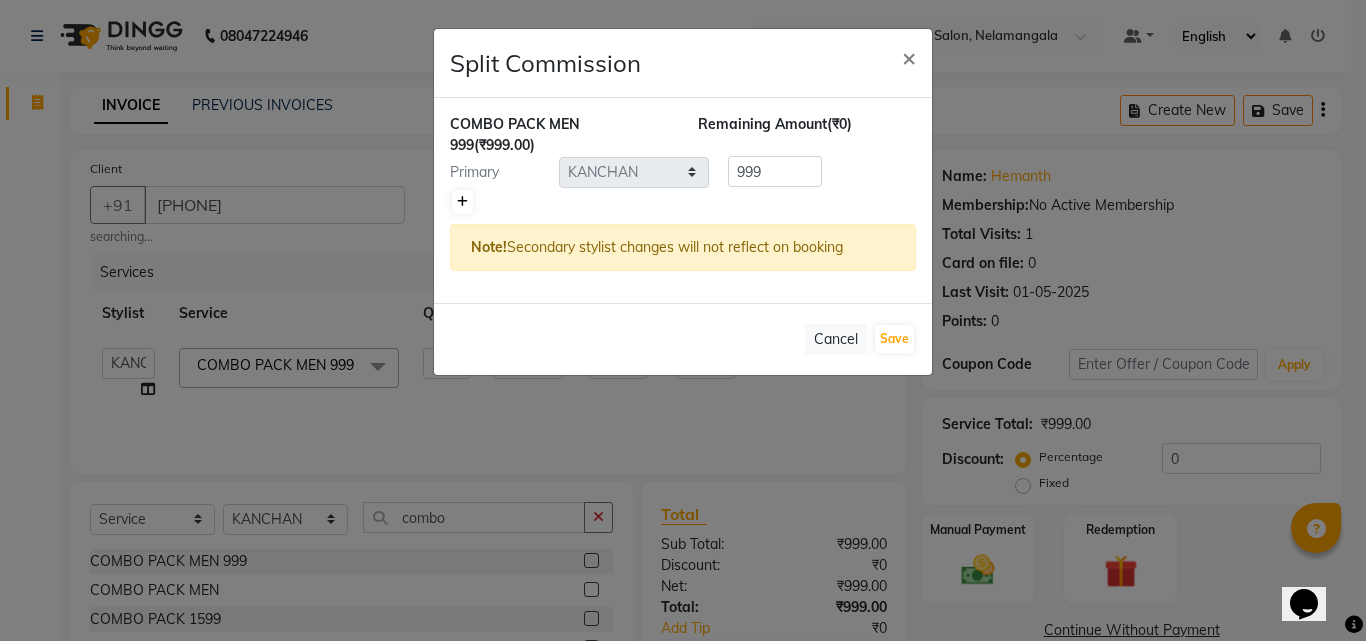 click 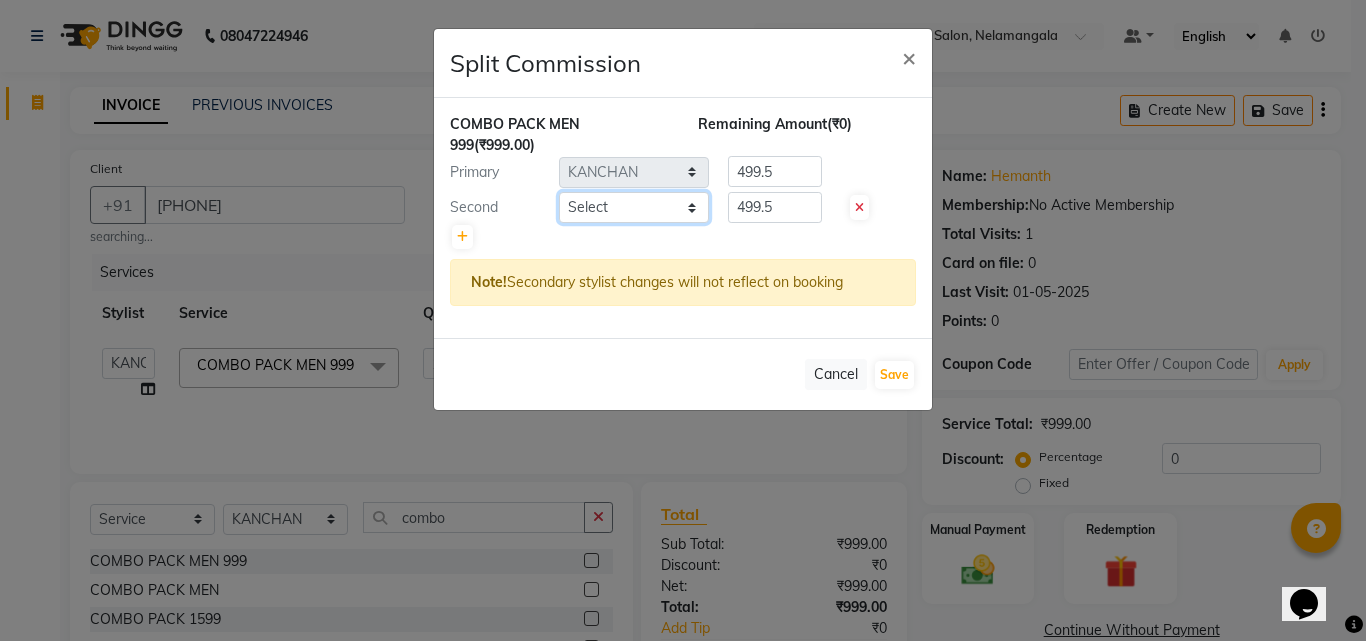 click on "Select ANITHA AVANTHIKA Hithaishi IMRAN KHAN KANCHAN MUSKHAN RUSTHAM SEEMA SHIVA SOURAV Sumika Trends" 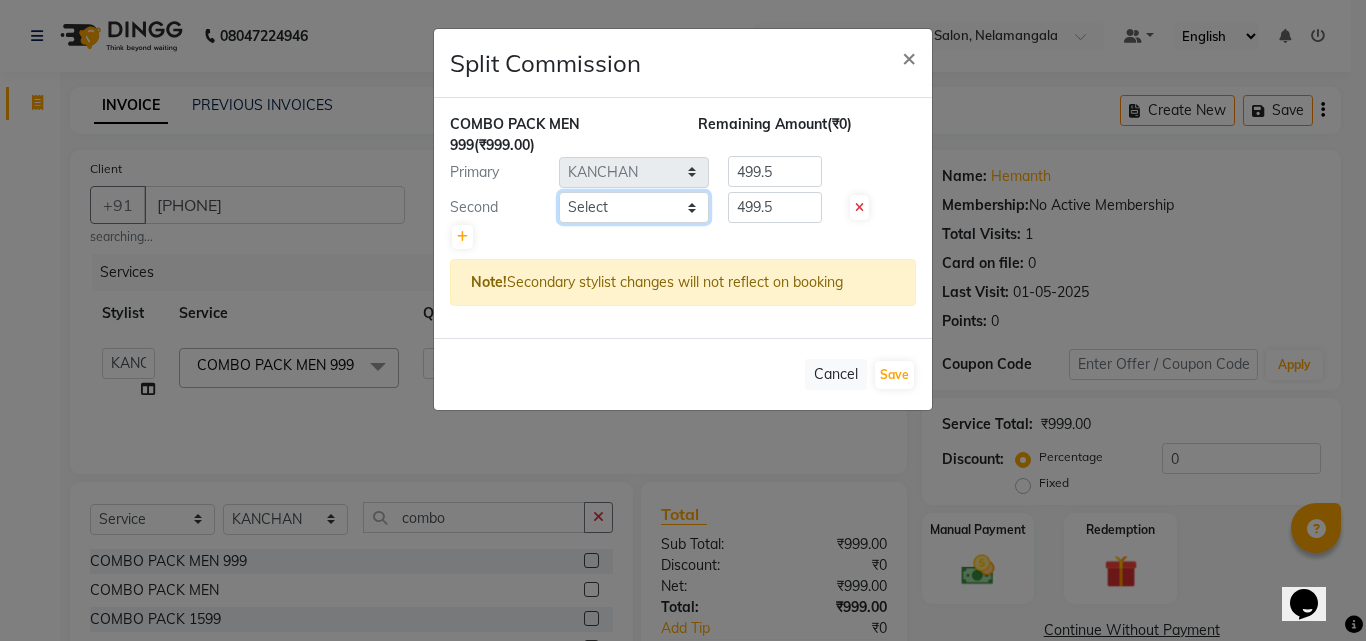 select on "84239" 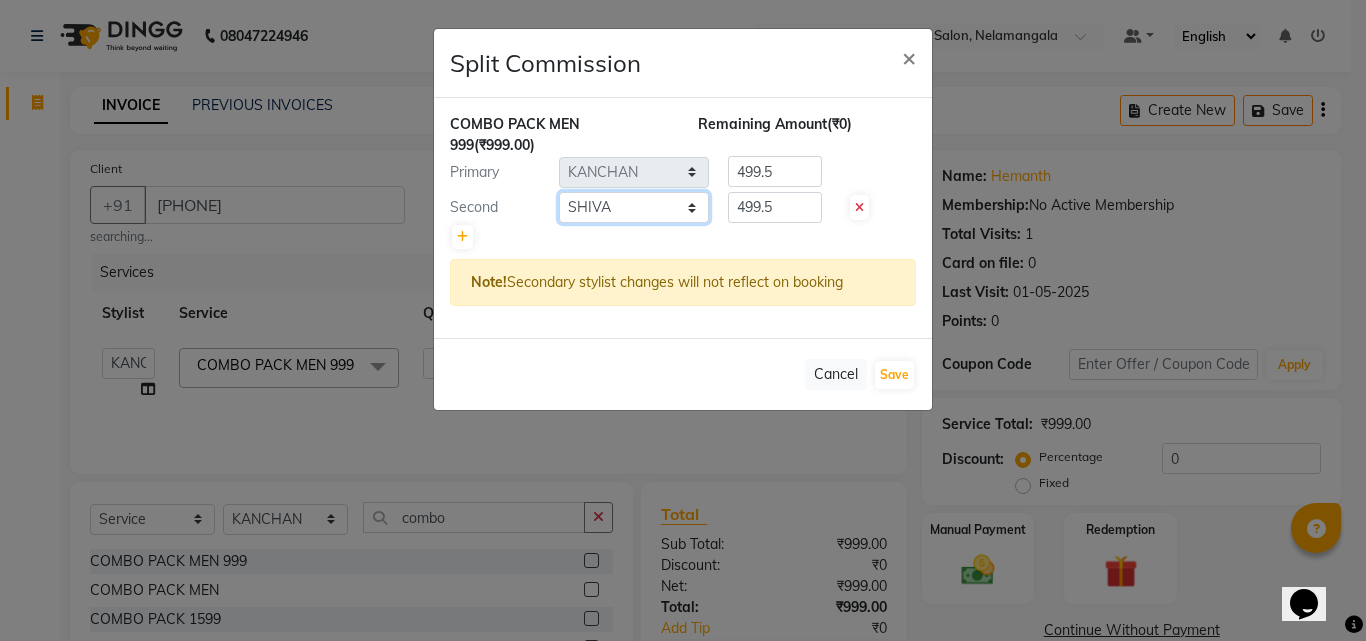 click on "Select ANITHA AVANTHIKA Hithaishi IMRAN KHAN KANCHAN MUSKHAN RUSTHAM SEEMA SHIVA SOURAV Sumika Trends" 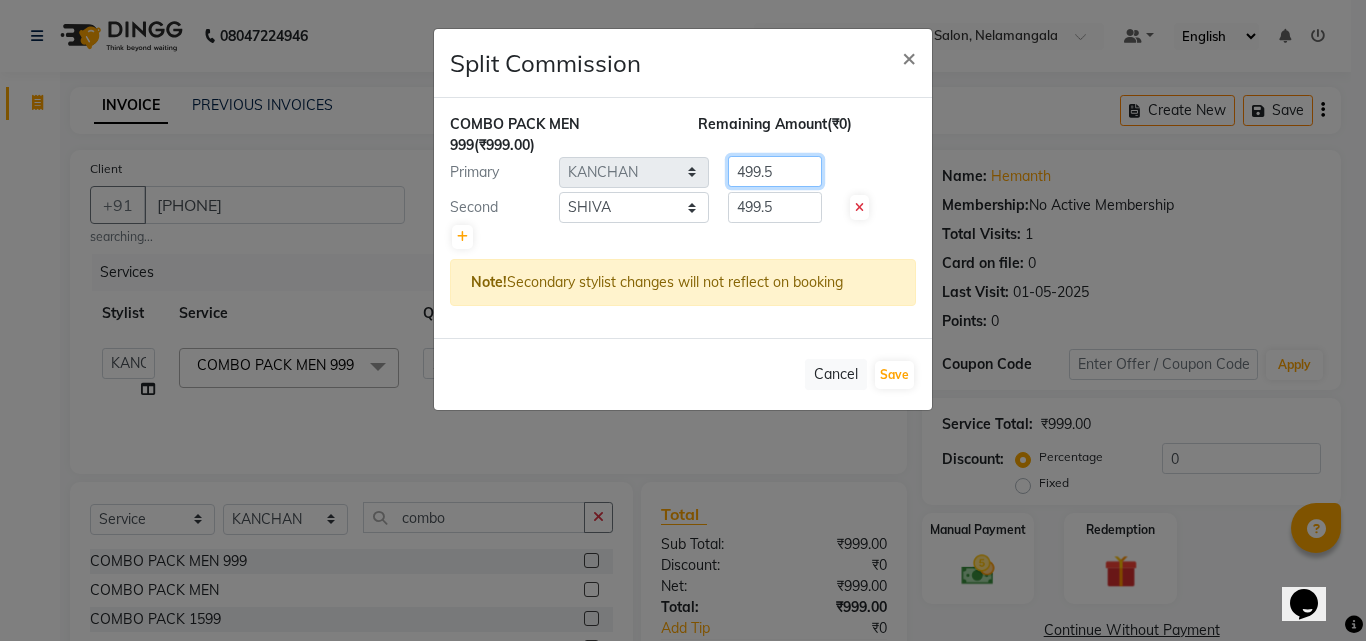 click on "499.5" 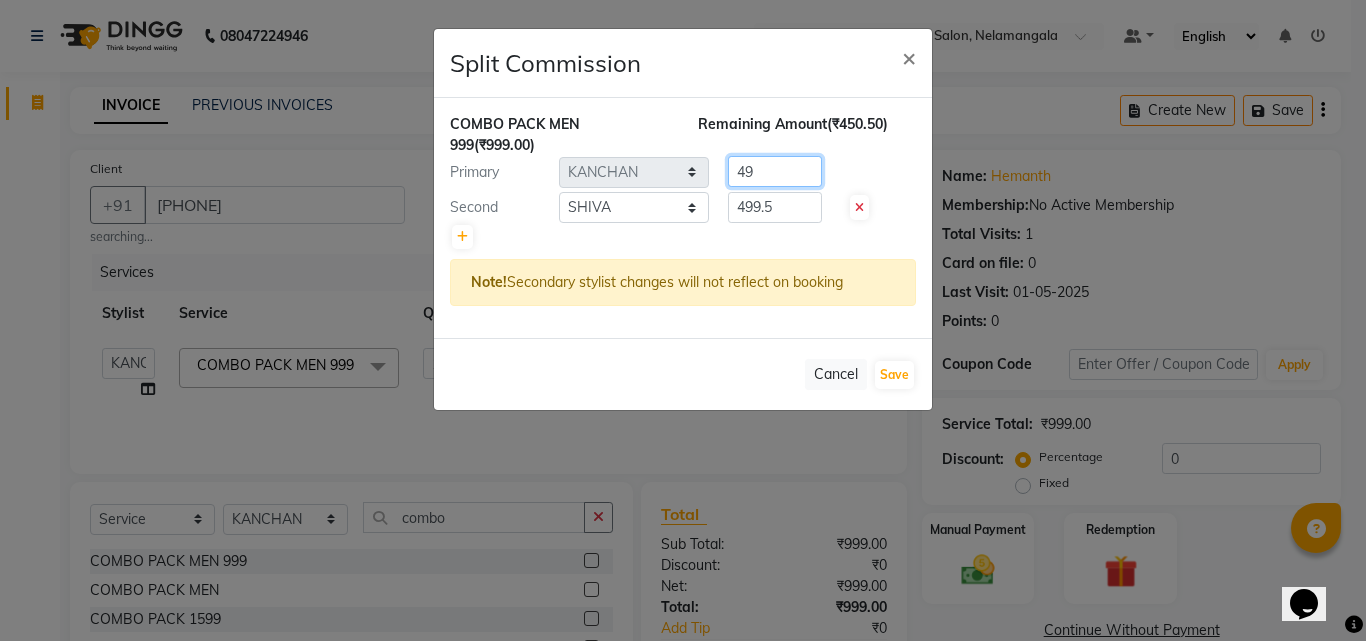 type on "4" 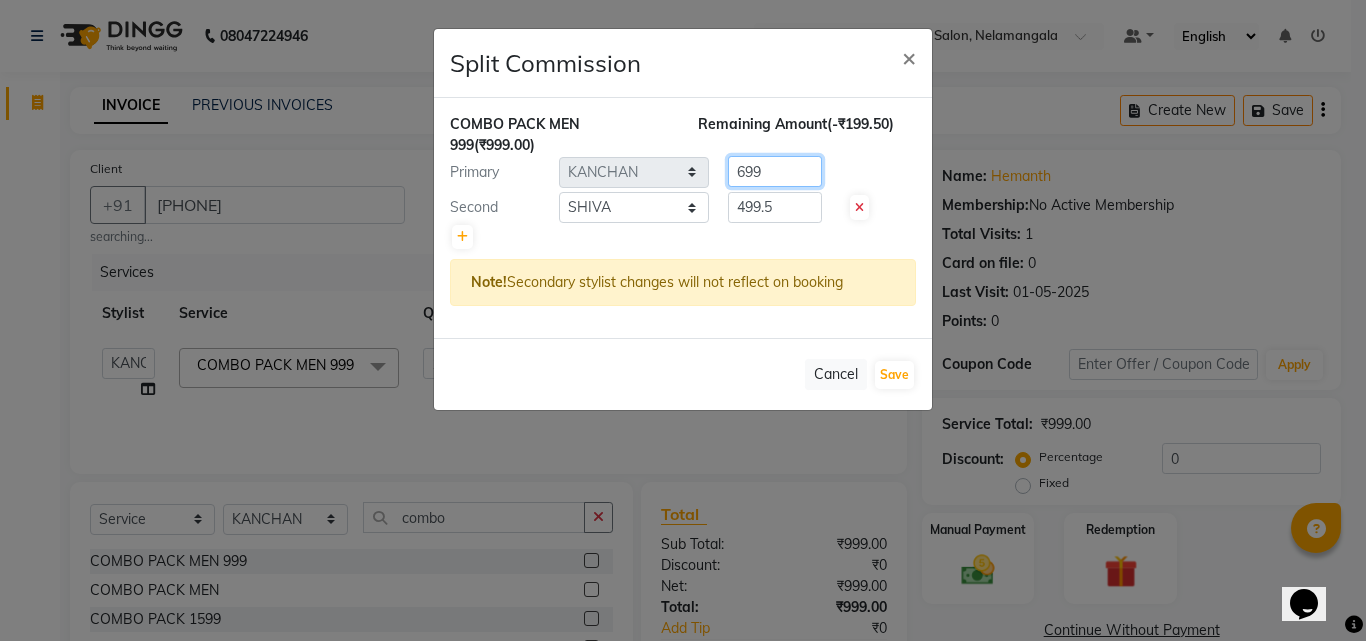 type on "699" 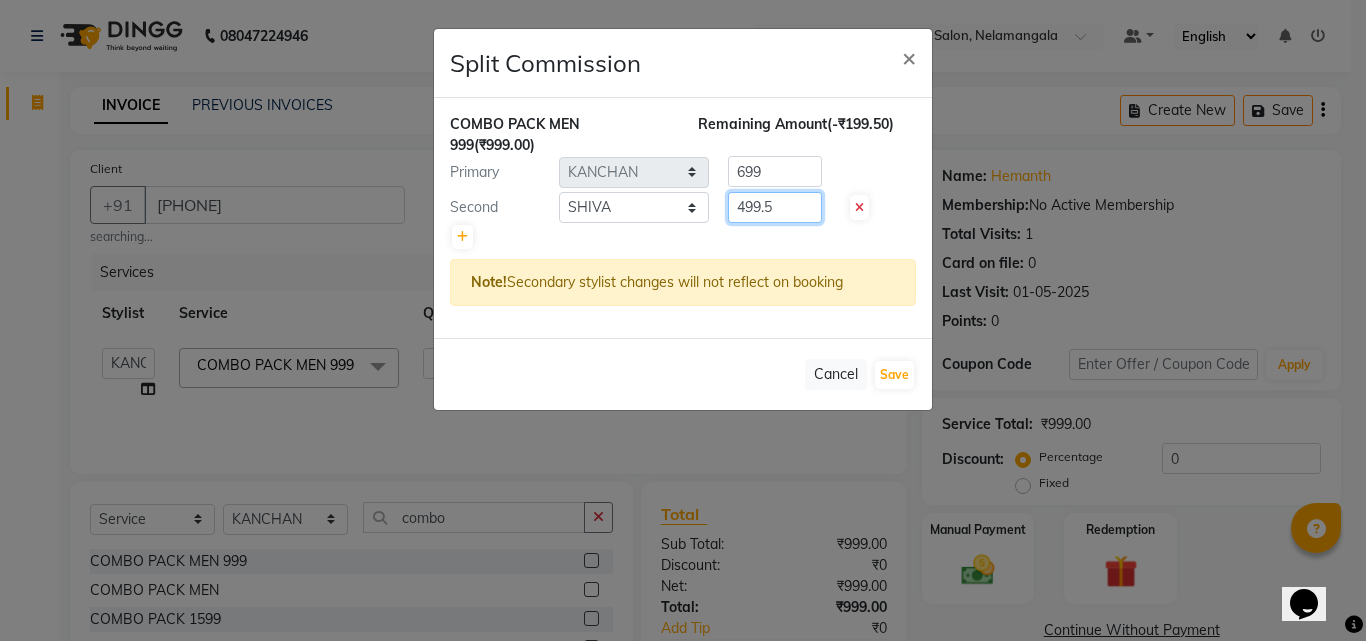 click on "499.5" 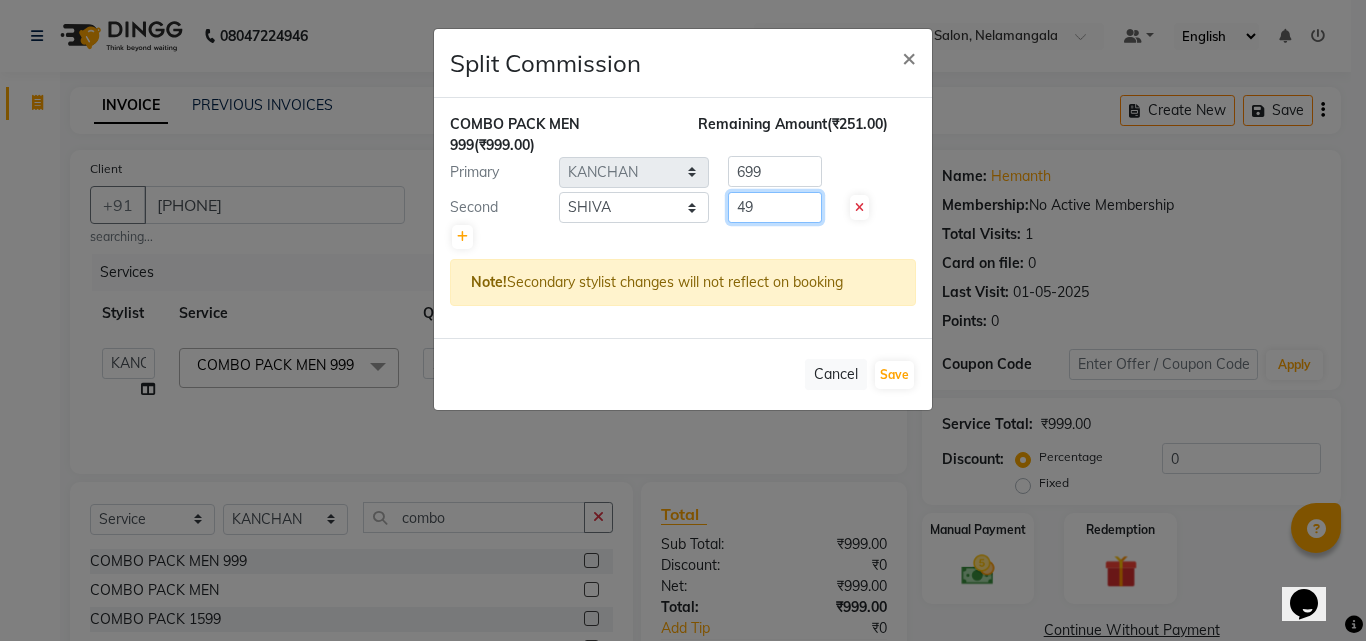 type on "4" 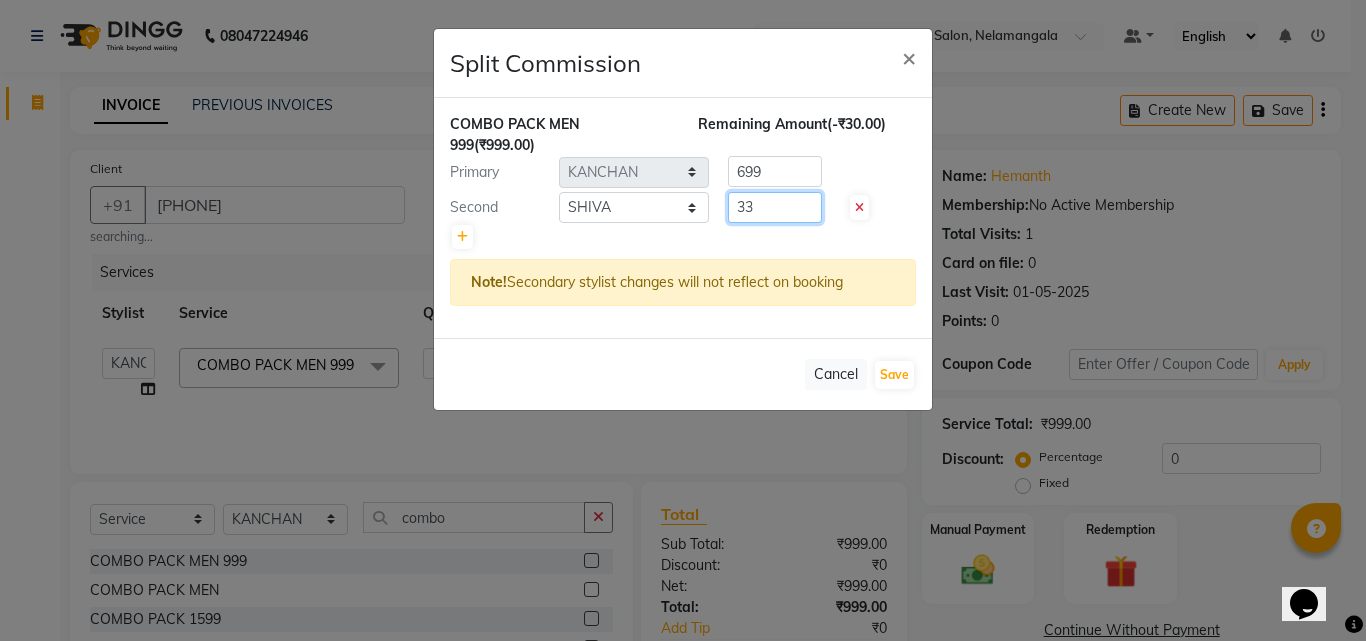 type on "3" 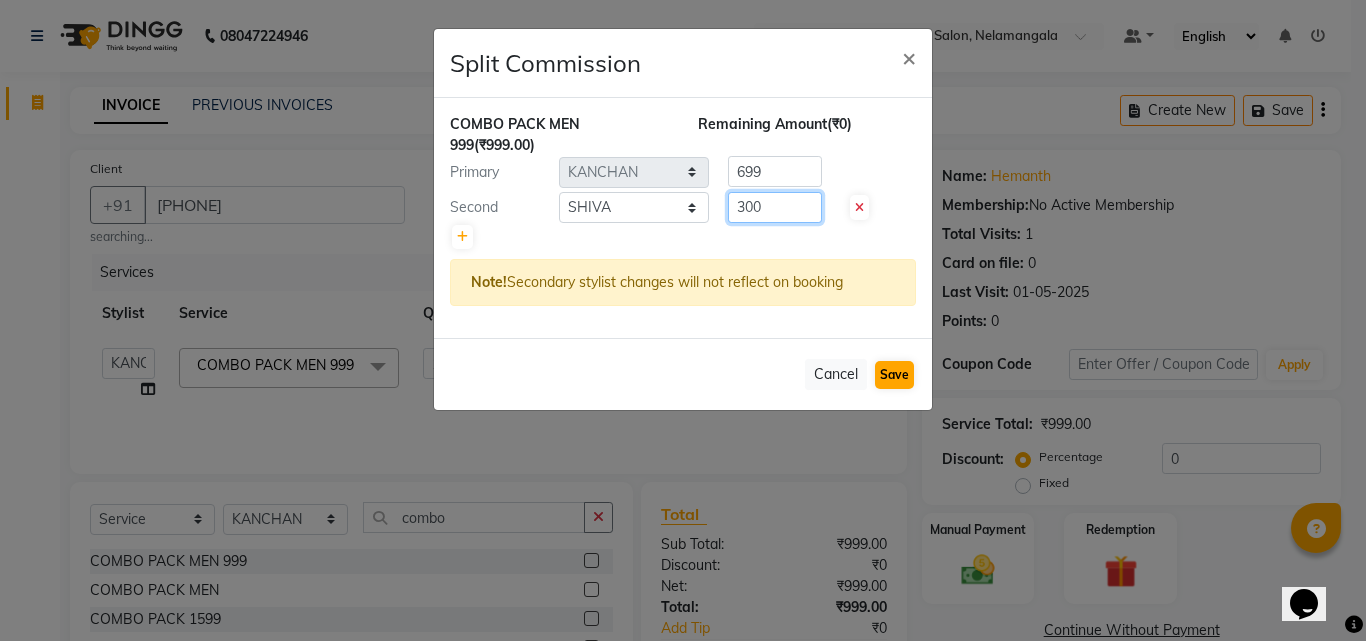 type on "300" 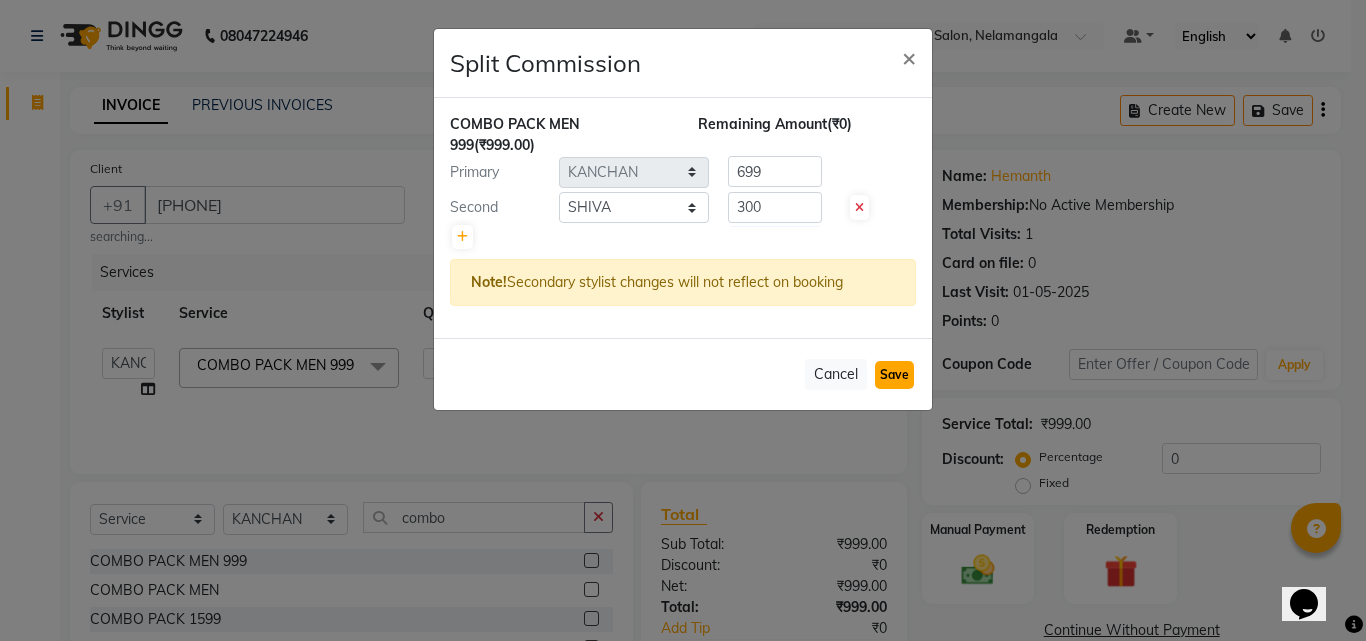 click on "Save" 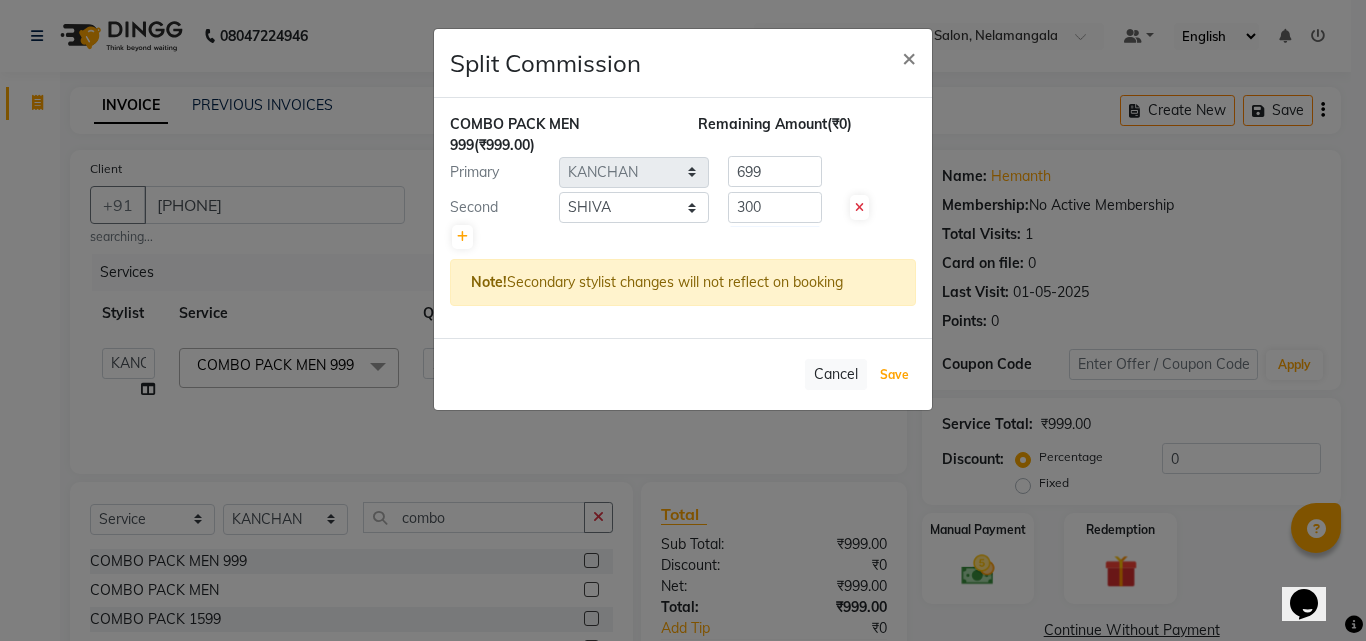 select on "Select" 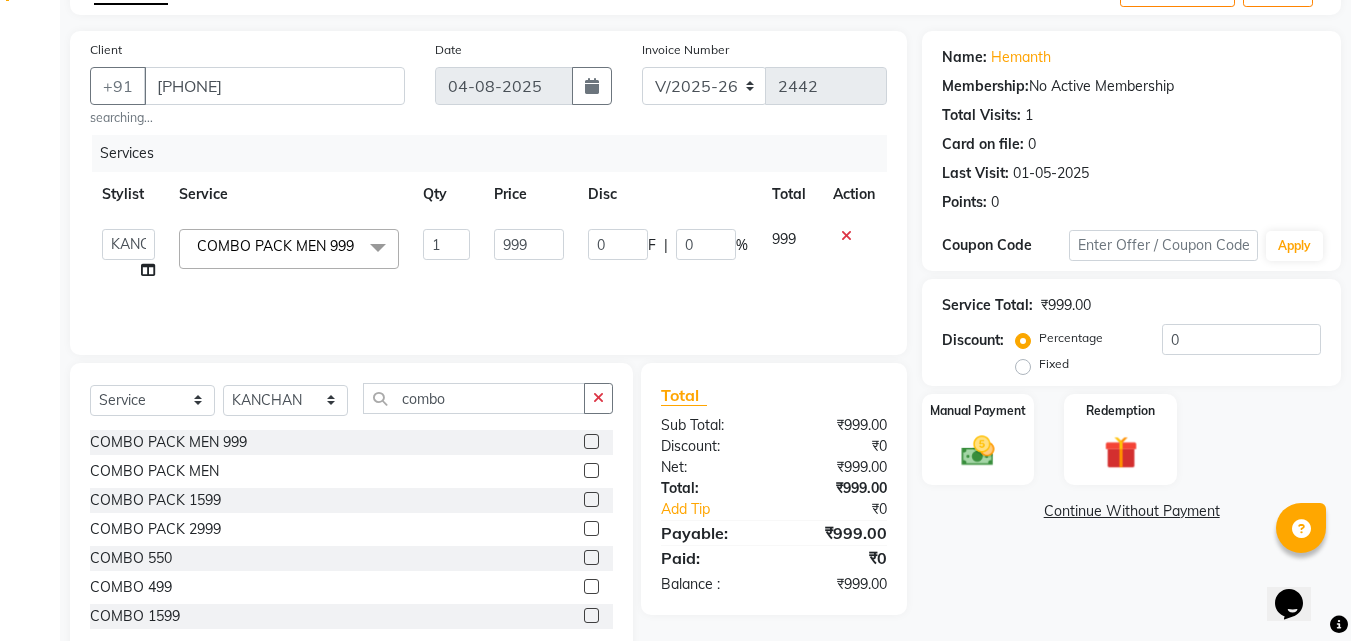 scroll, scrollTop: 166, scrollLeft: 0, axis: vertical 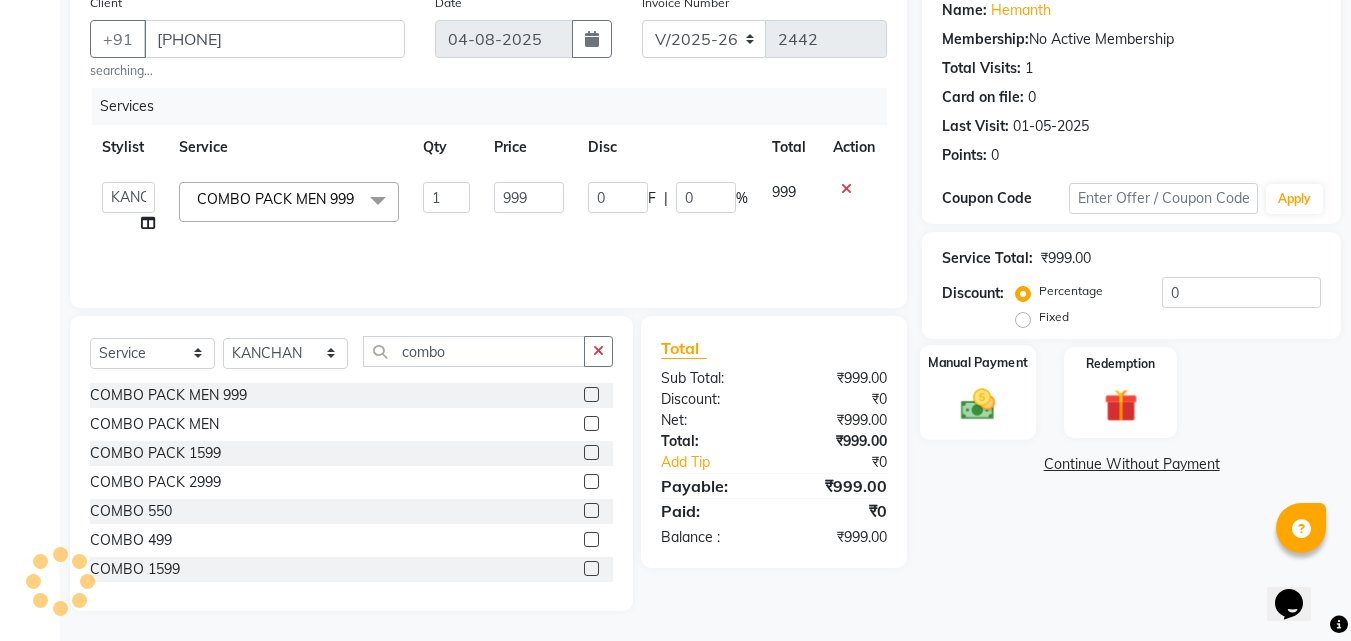 click 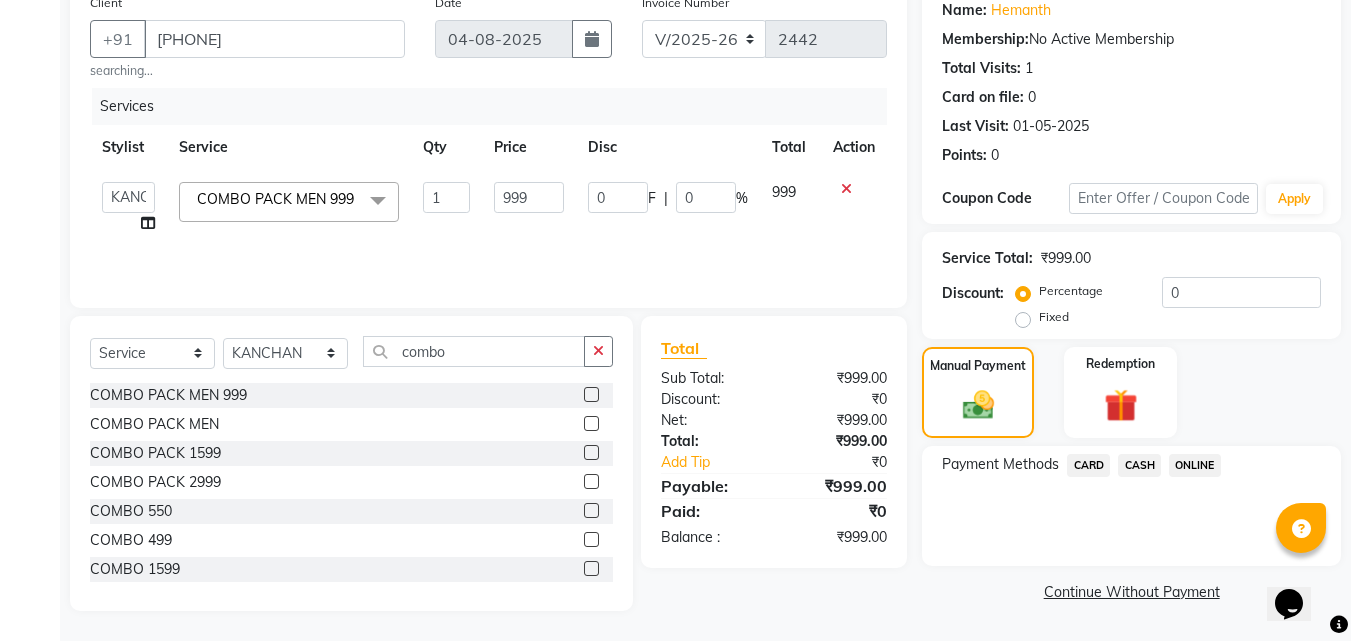 click on "CASH" 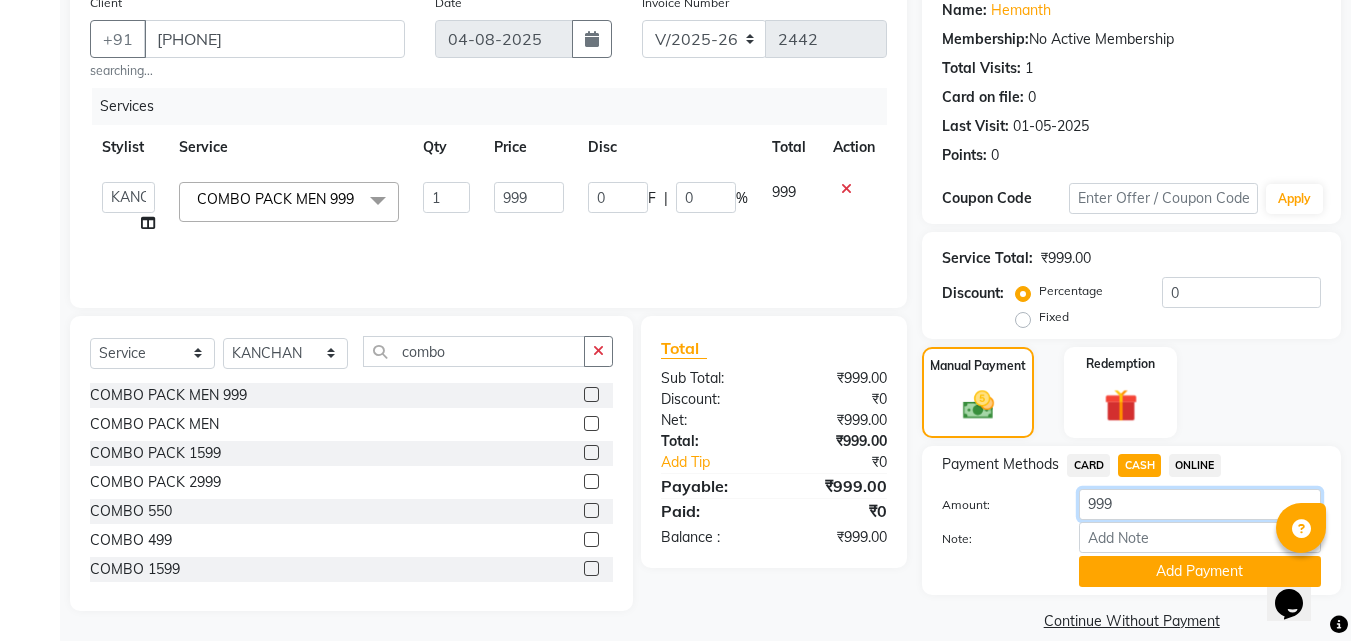 click on "999" 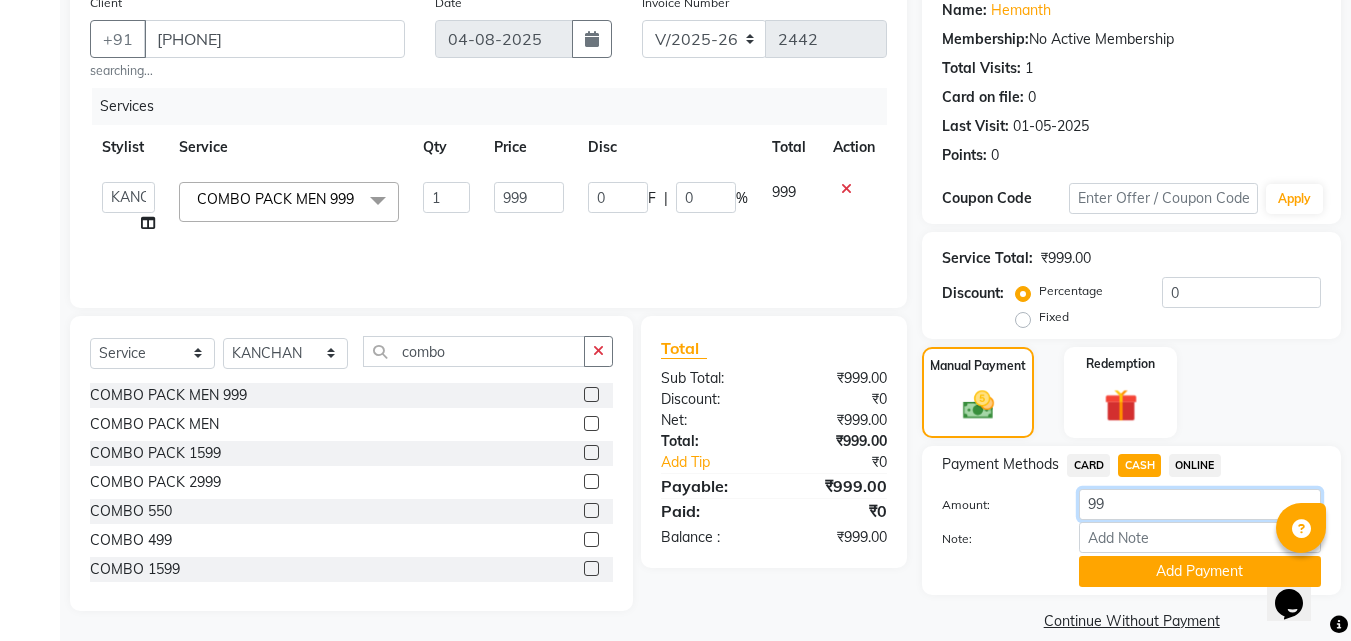 type on "9" 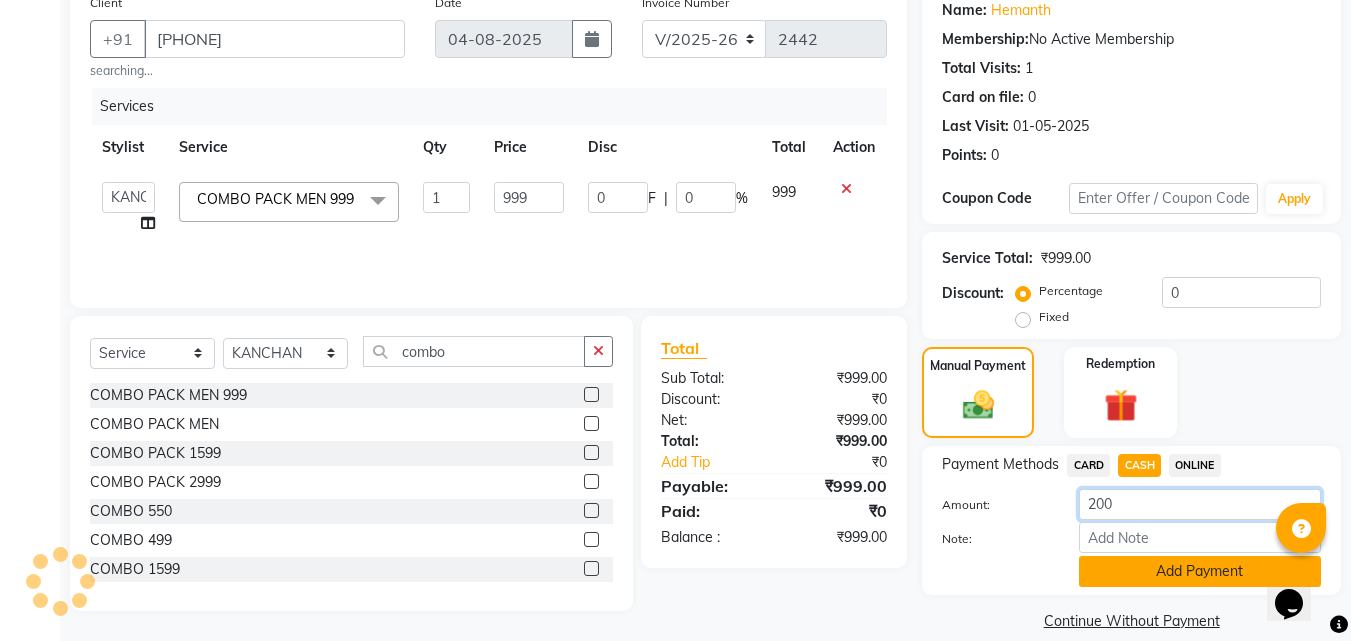 type on "200" 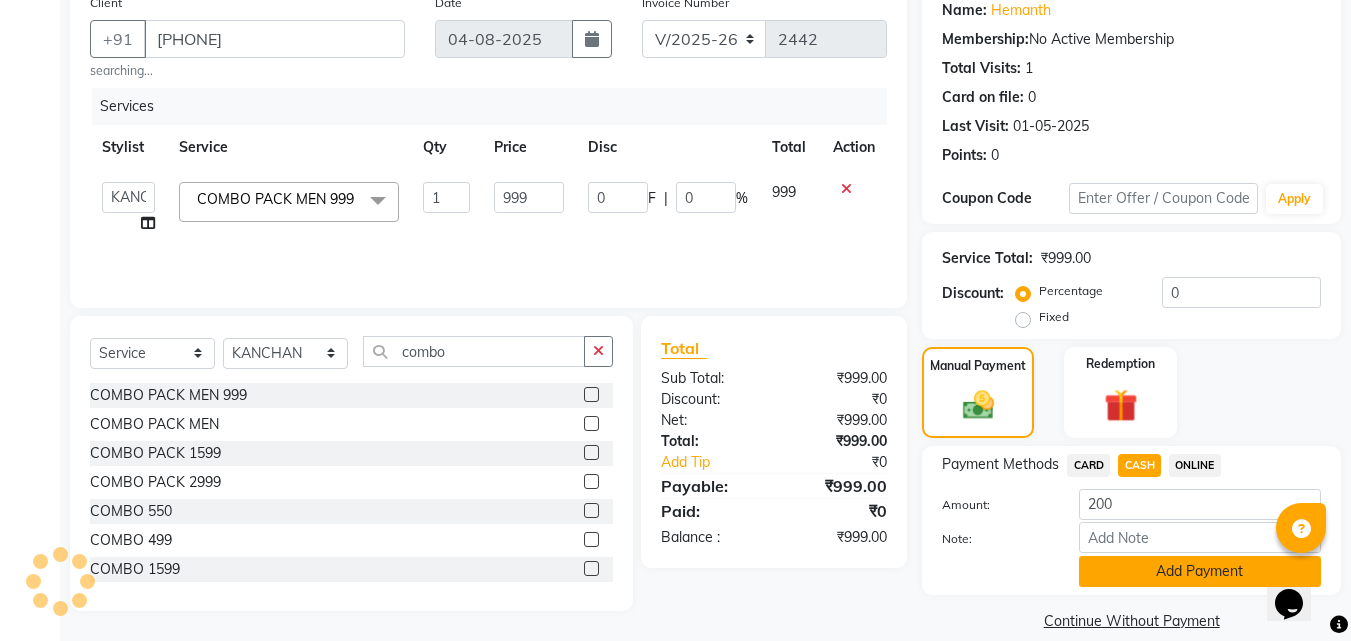 click on "Add Payment" 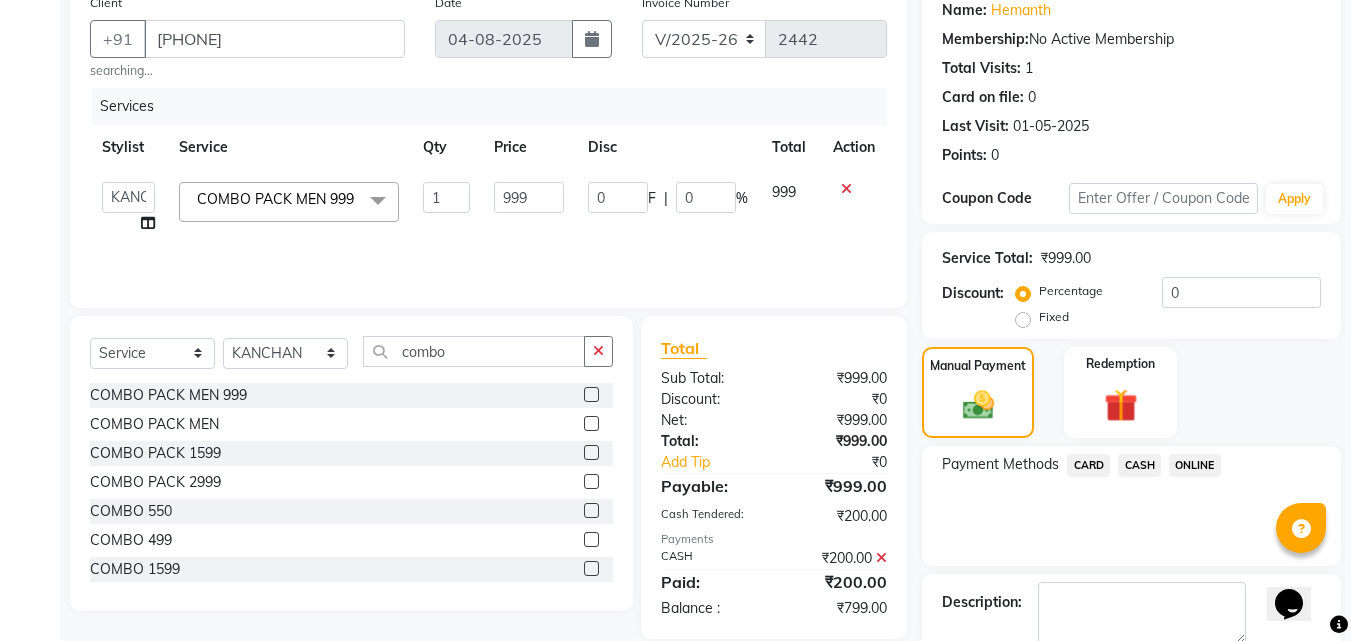 click on "ONLINE" 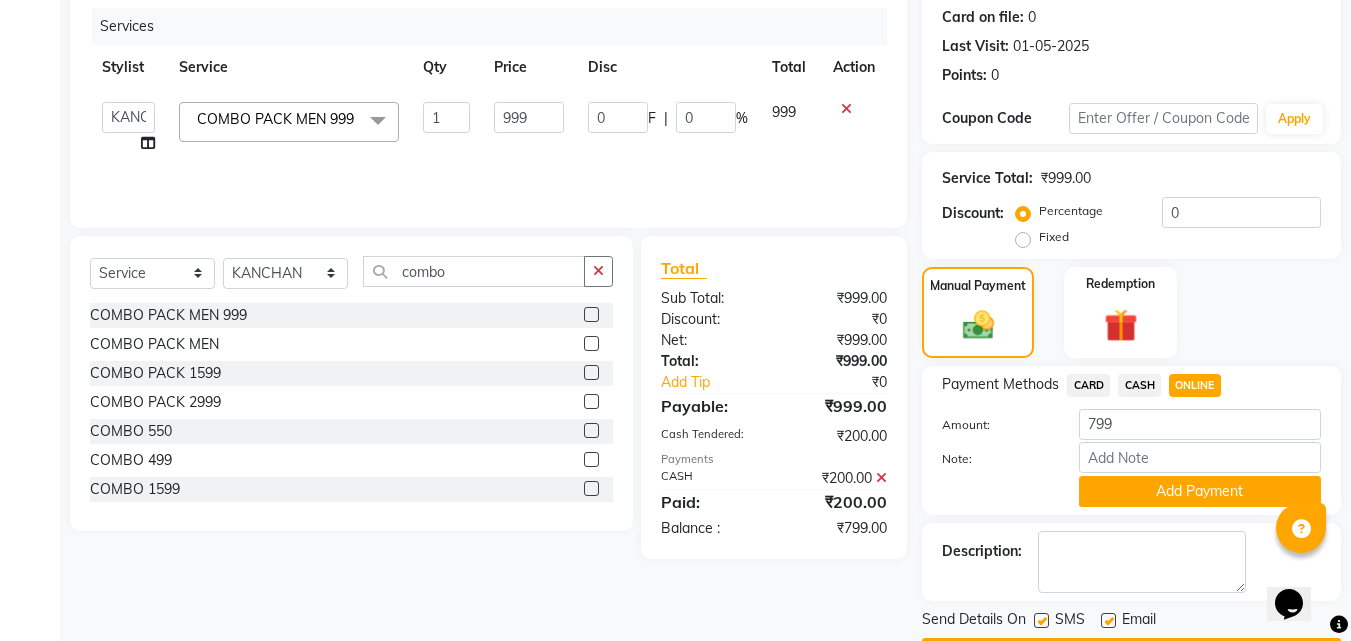 scroll, scrollTop: 304, scrollLeft: 0, axis: vertical 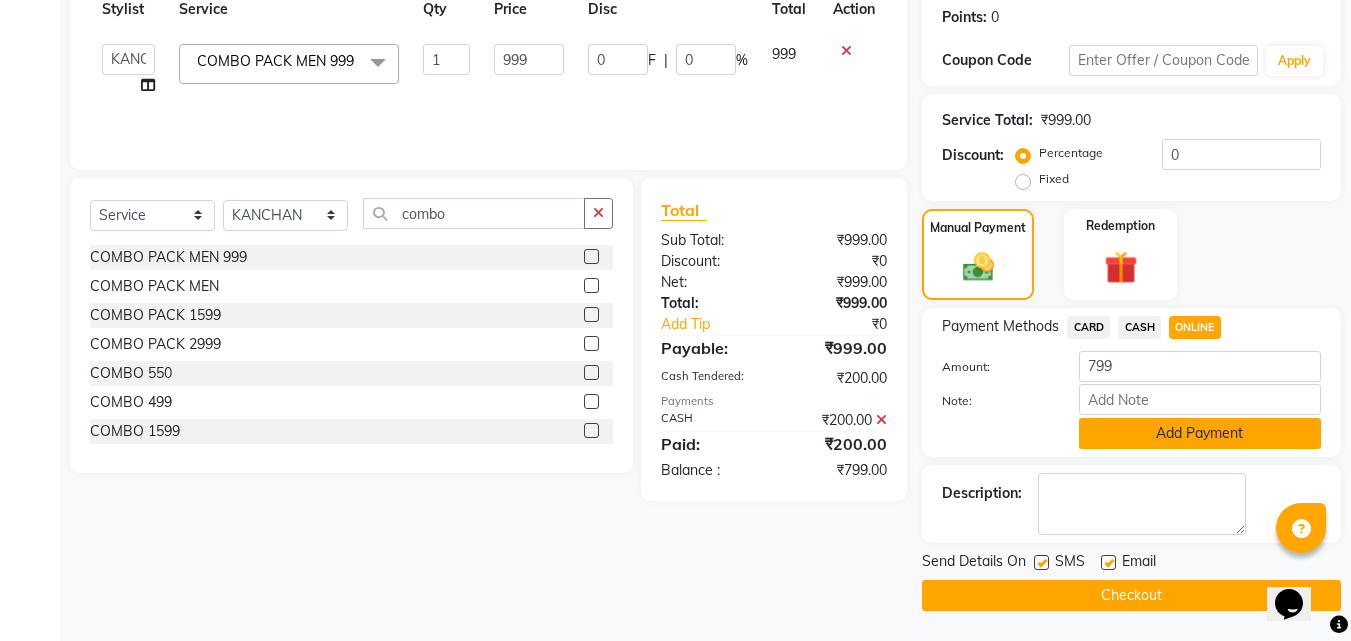click on "Add Payment" 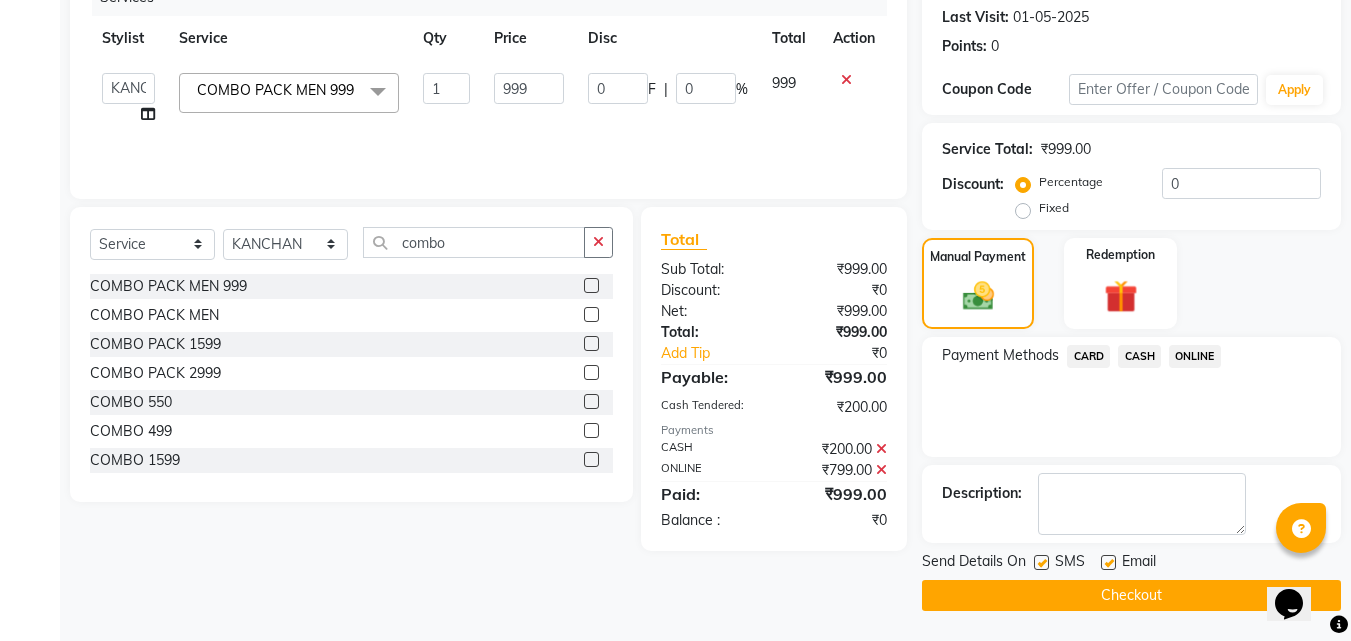 click on "Checkout" 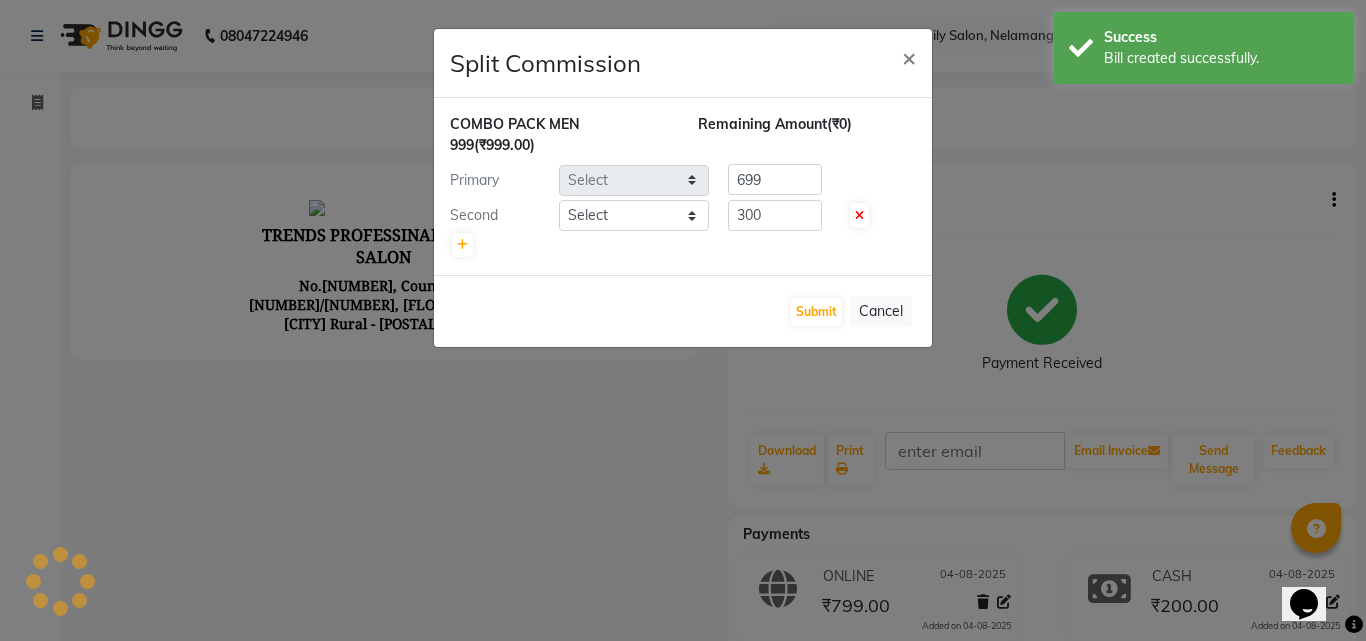 scroll, scrollTop: 0, scrollLeft: 0, axis: both 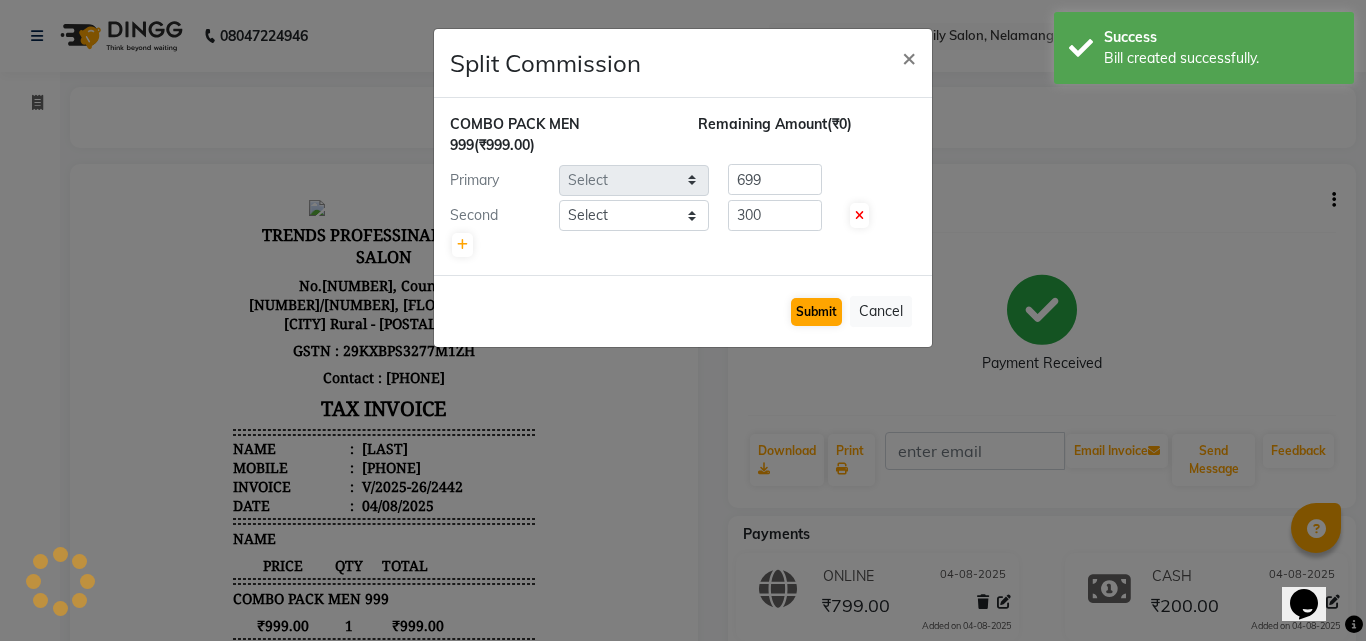 select on "87936" 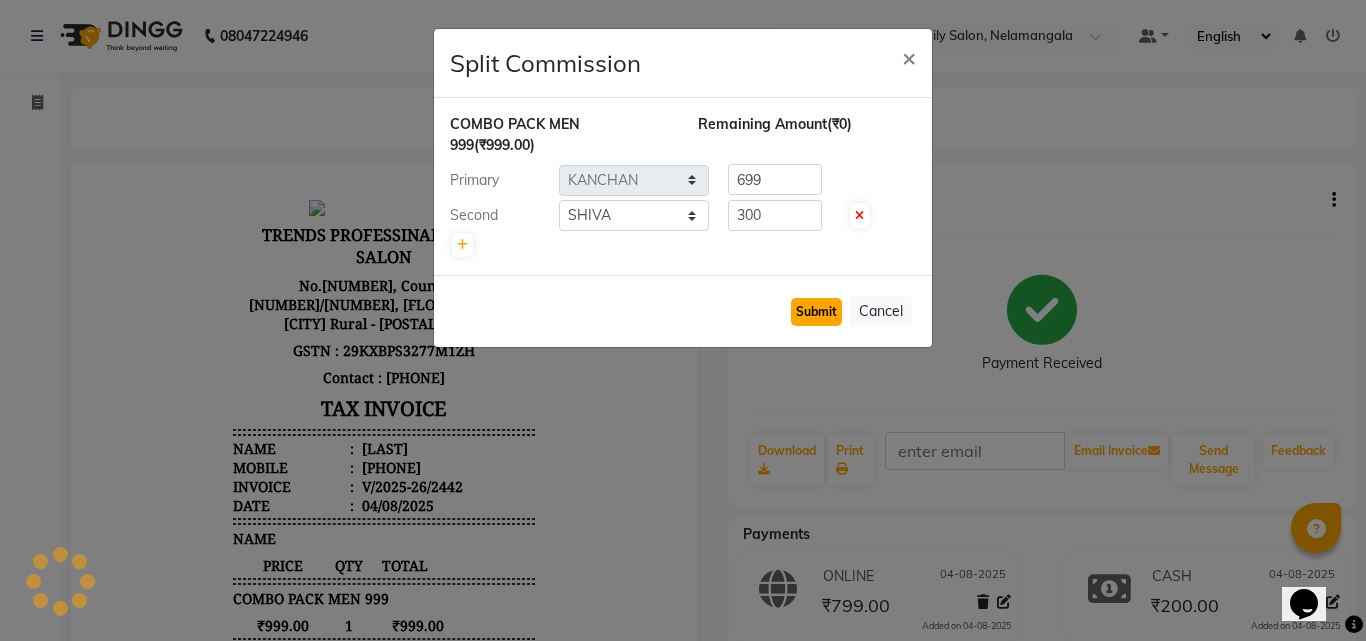 click on "Submit" 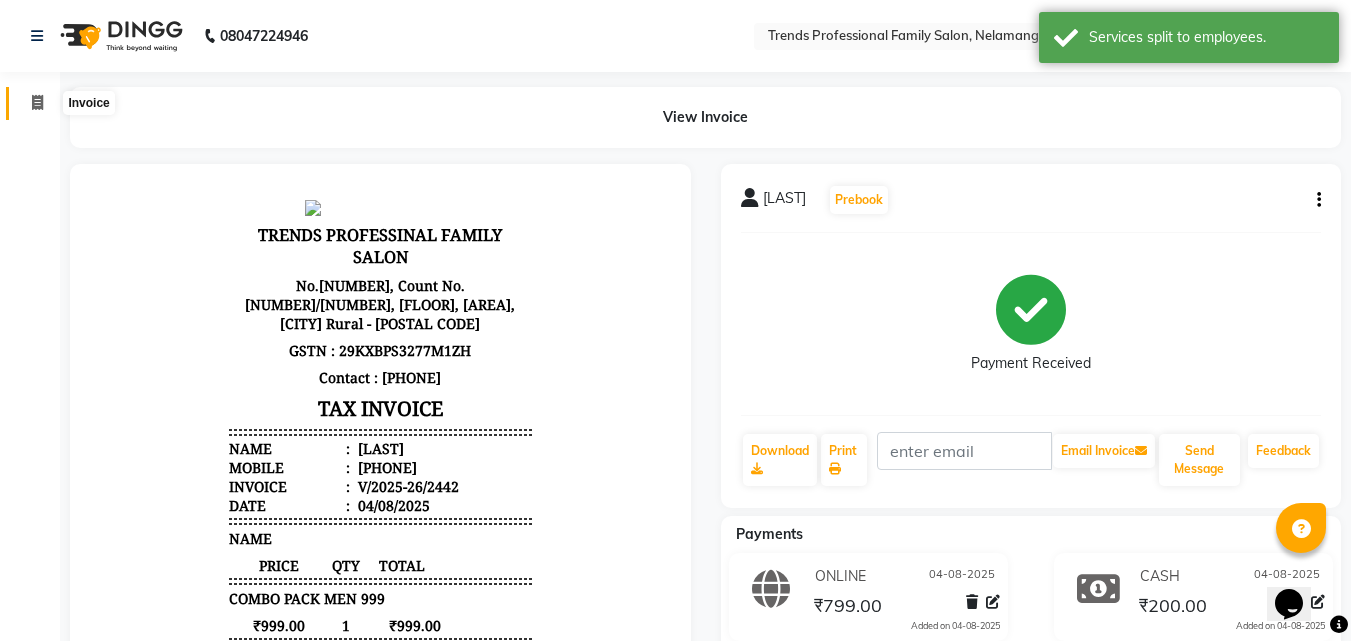 click 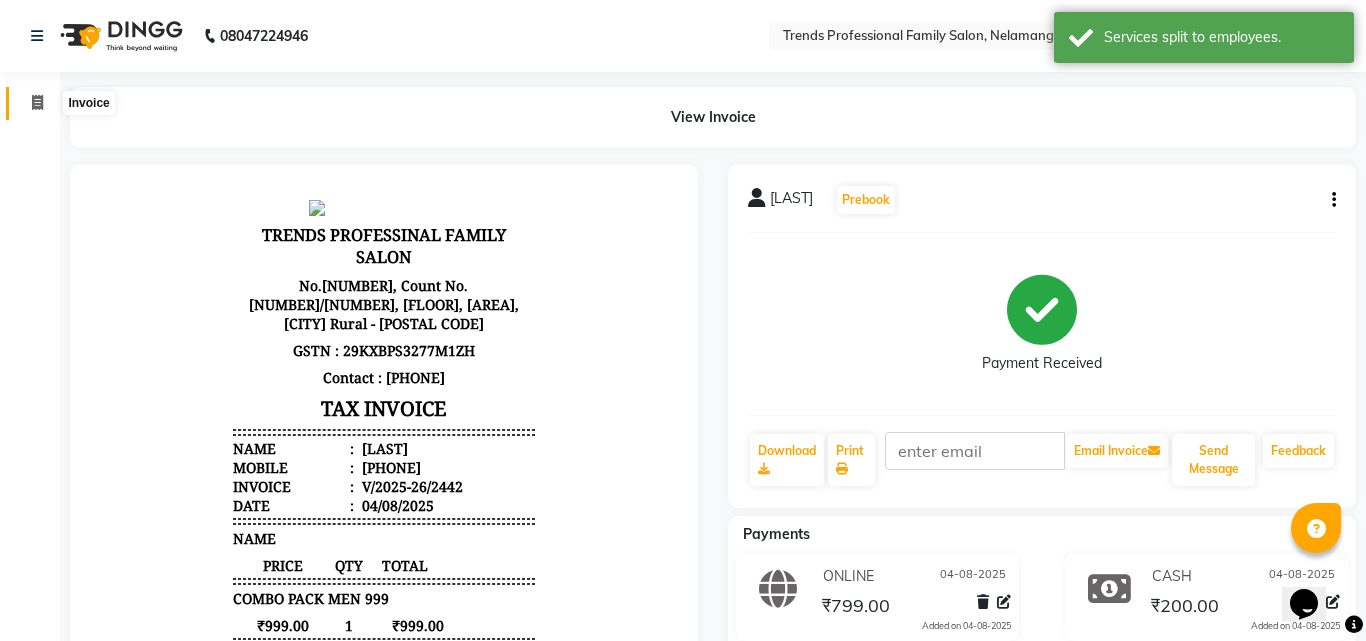 select on "service" 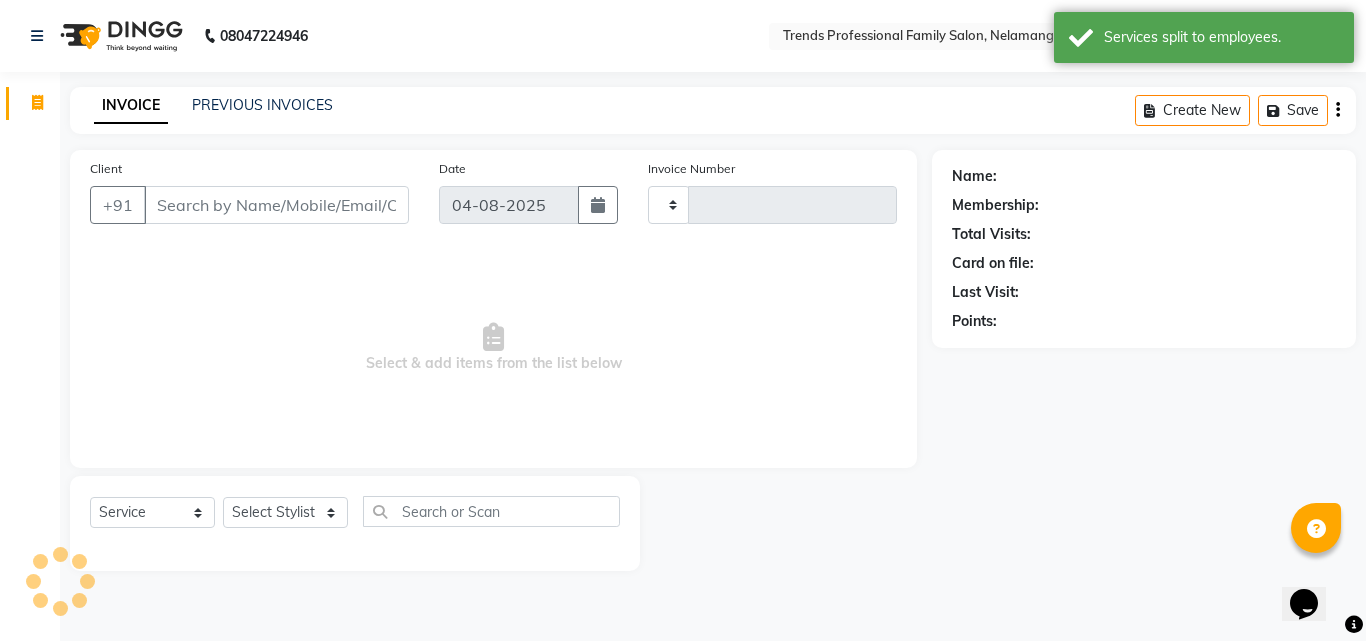 type on "2443" 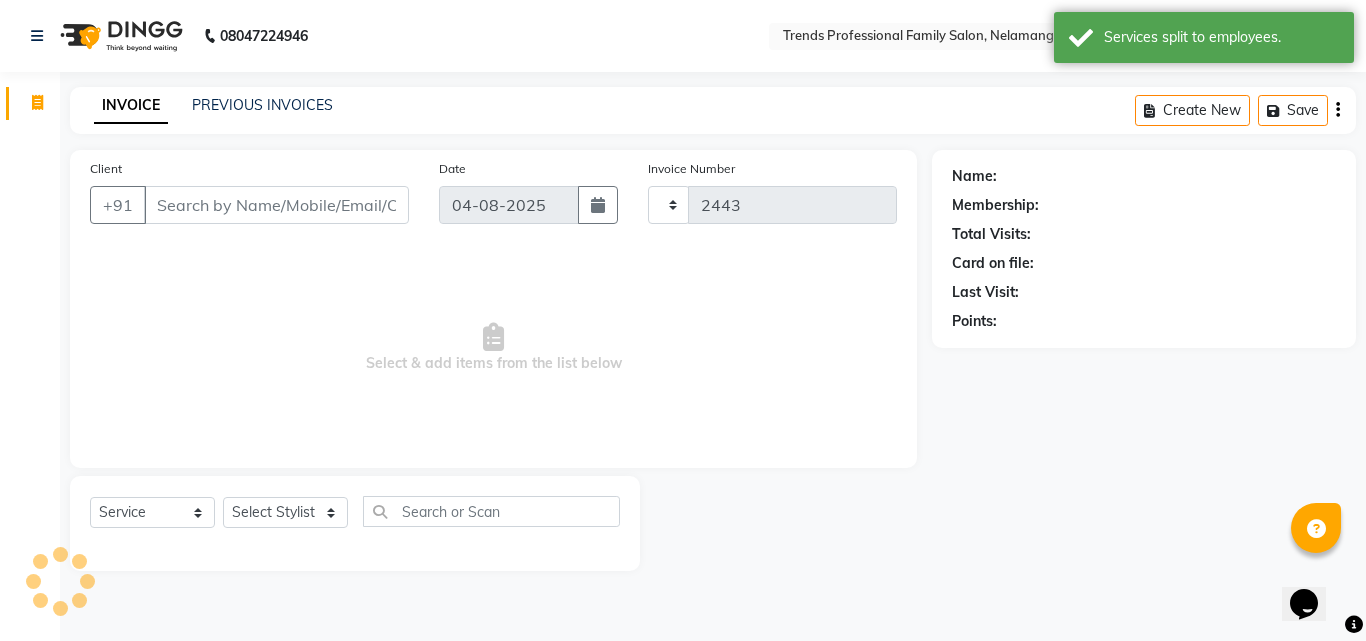 select on "7345" 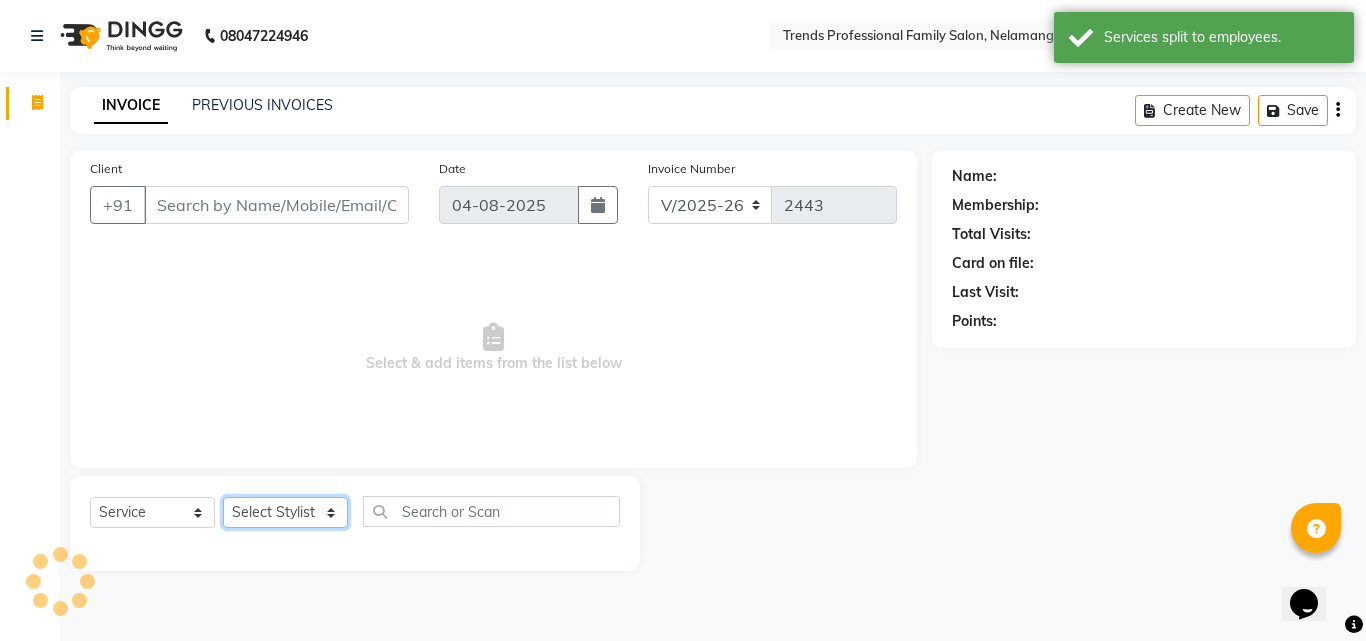 click on "Select Stylist" 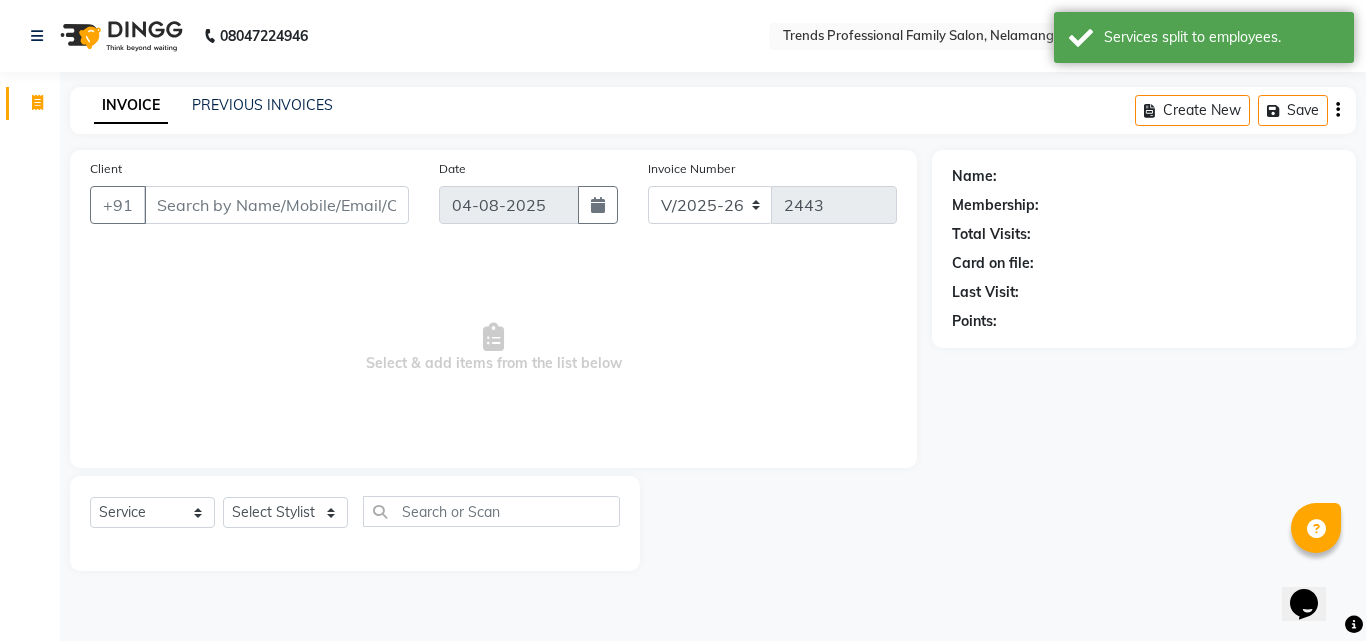 click on "Client +91 Date 04-08-2025 Invoice Number V/2025 V/2025-26 2443  Select & add items from the list below" 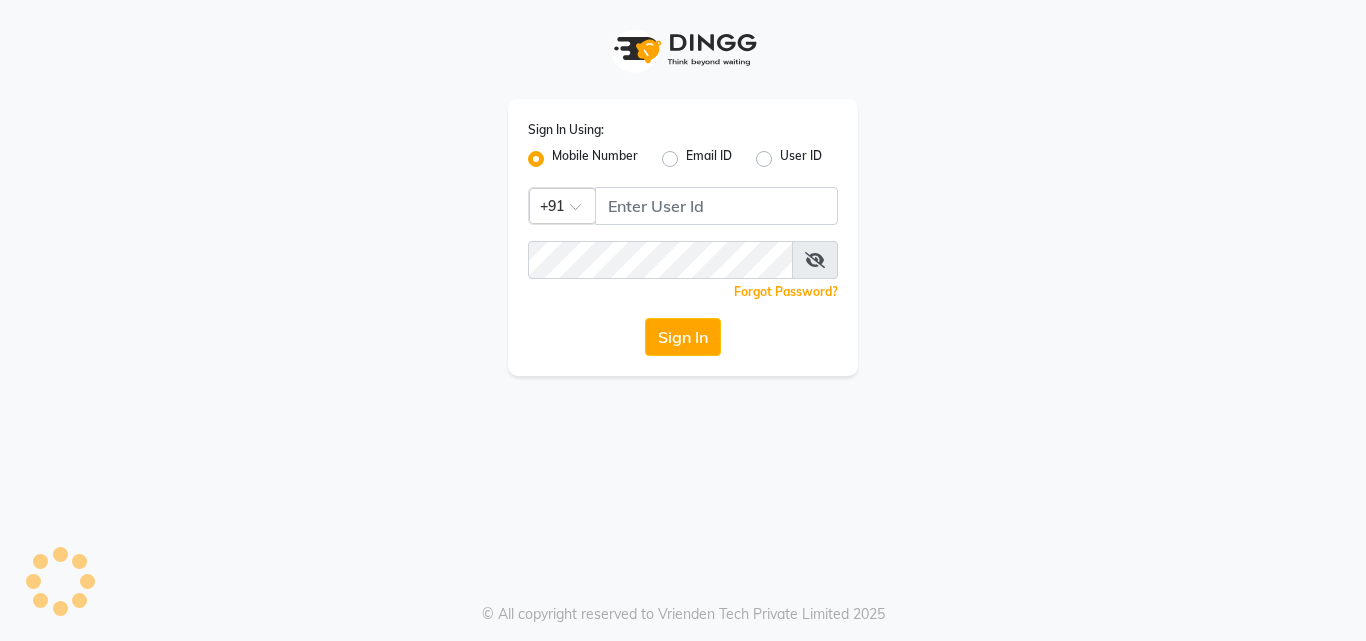 scroll, scrollTop: 0, scrollLeft: 0, axis: both 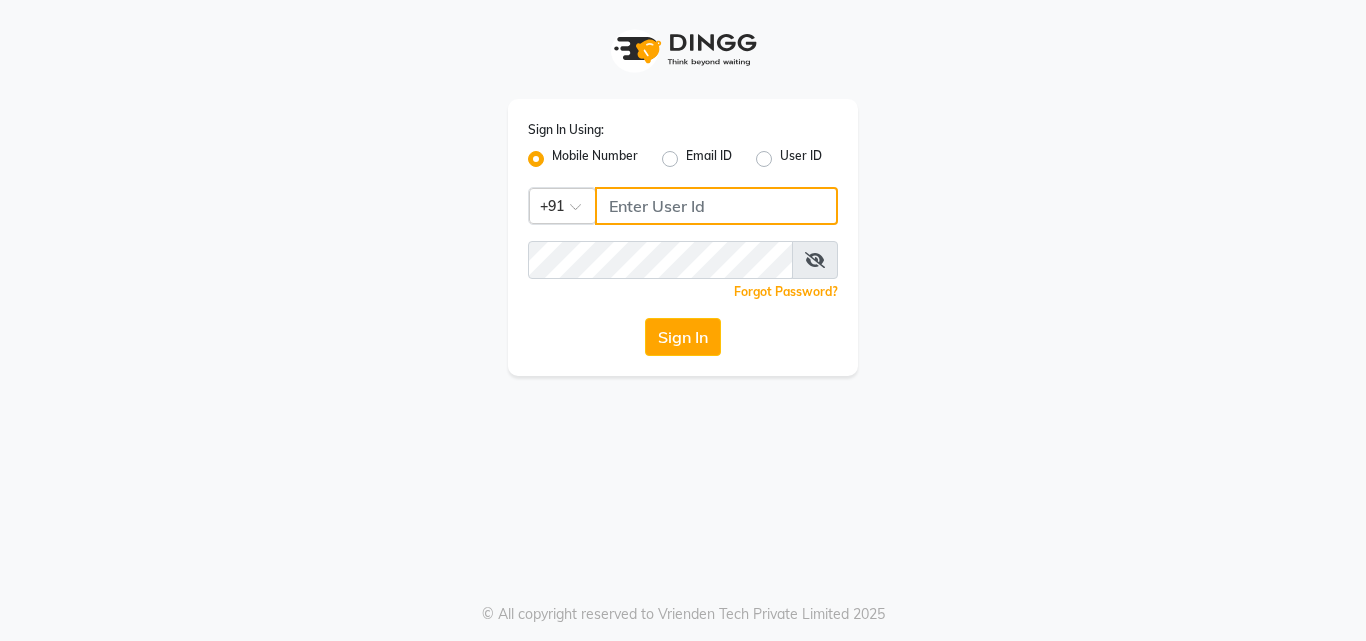 click 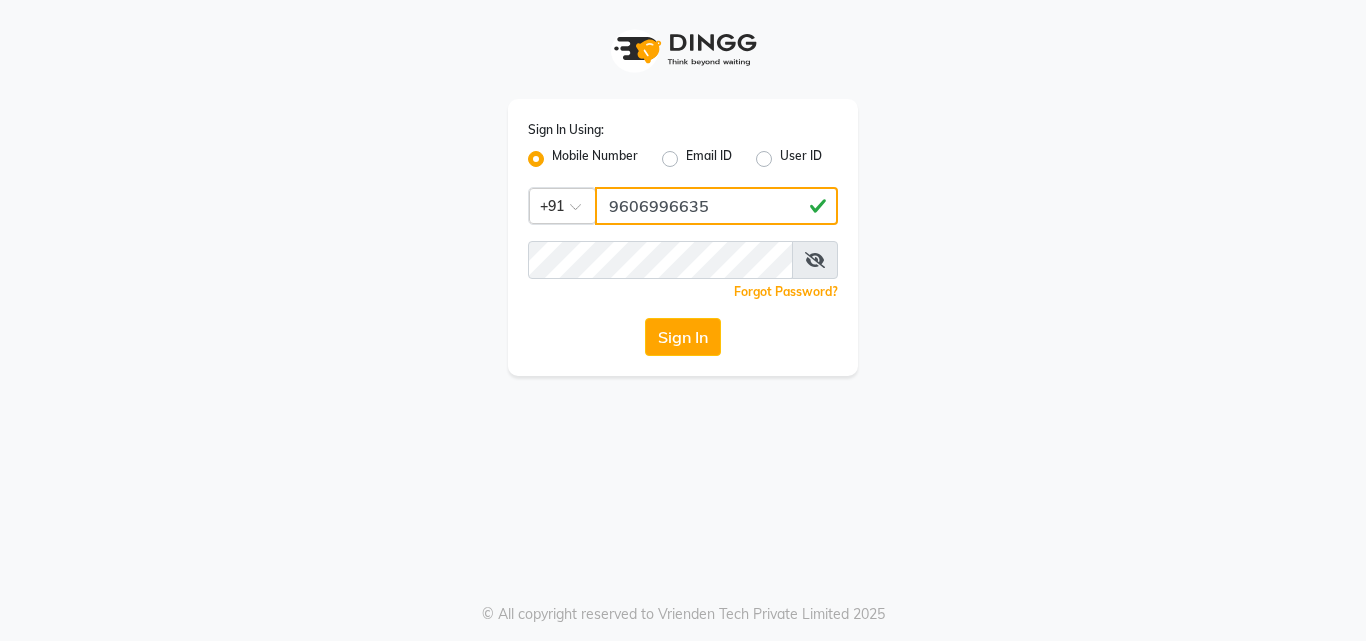 drag, startPoint x: 605, startPoint y: 206, endPoint x: 735, endPoint y: 205, distance: 130.00385 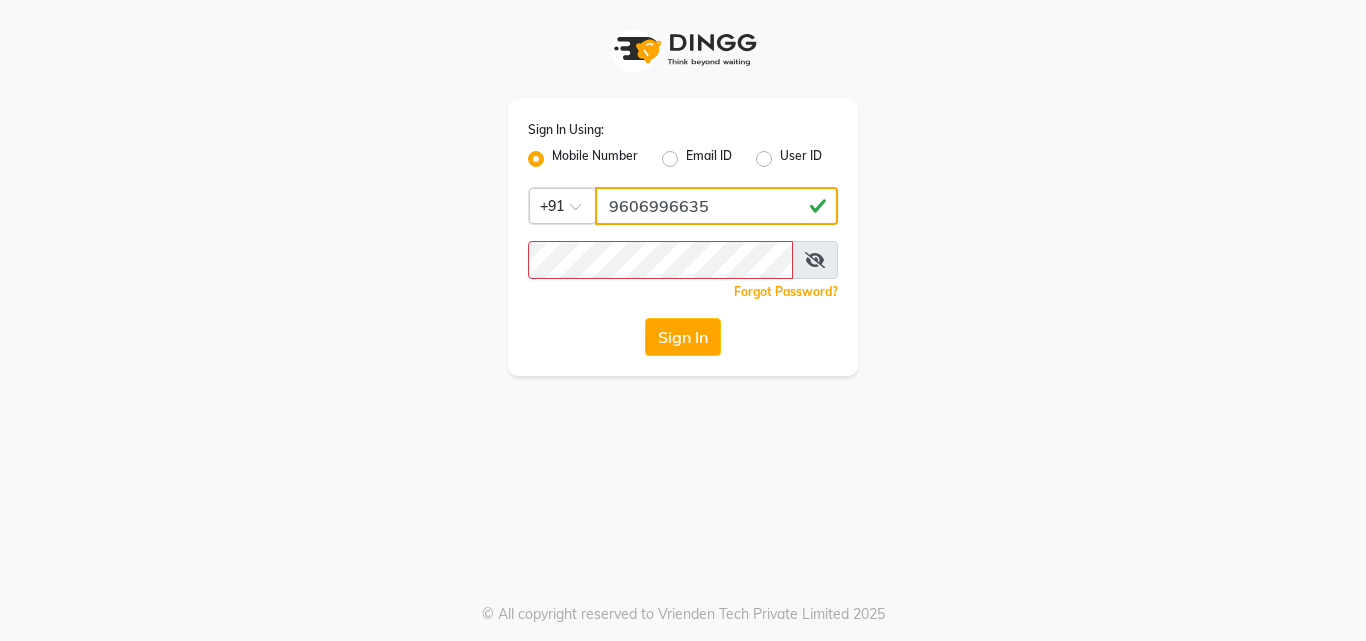 type on "6" 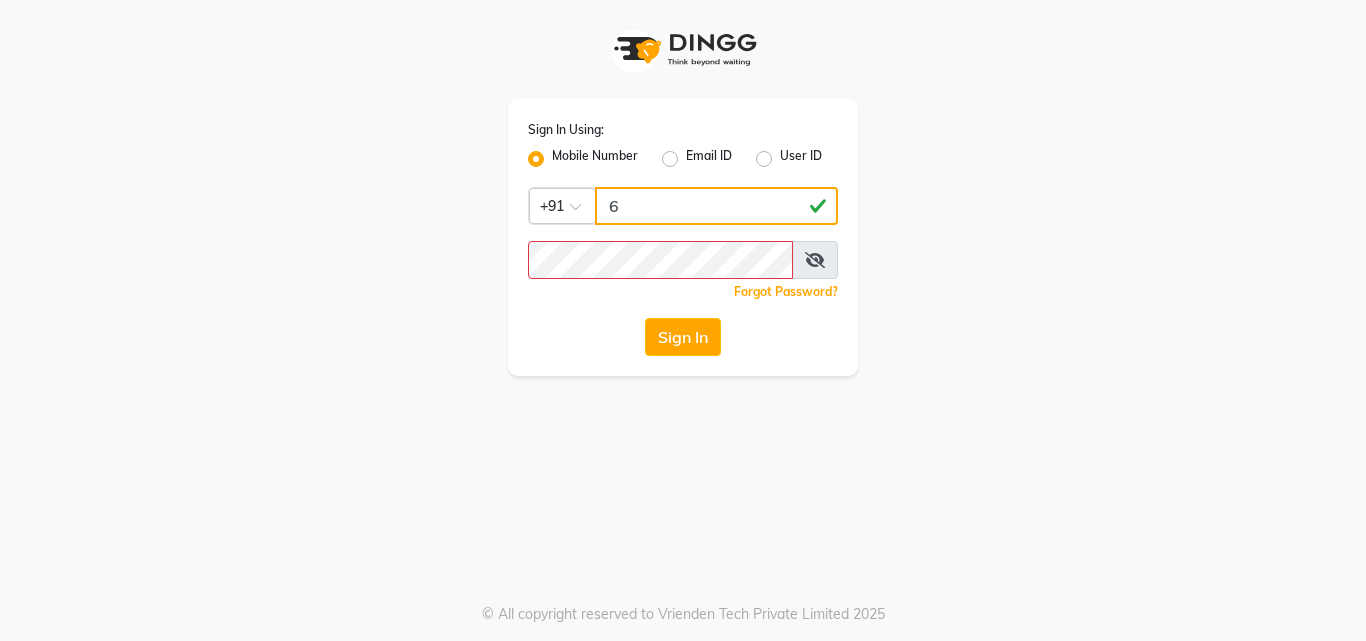 drag, startPoint x: 772, startPoint y: 217, endPoint x: 771, endPoint y: 206, distance: 11.045361 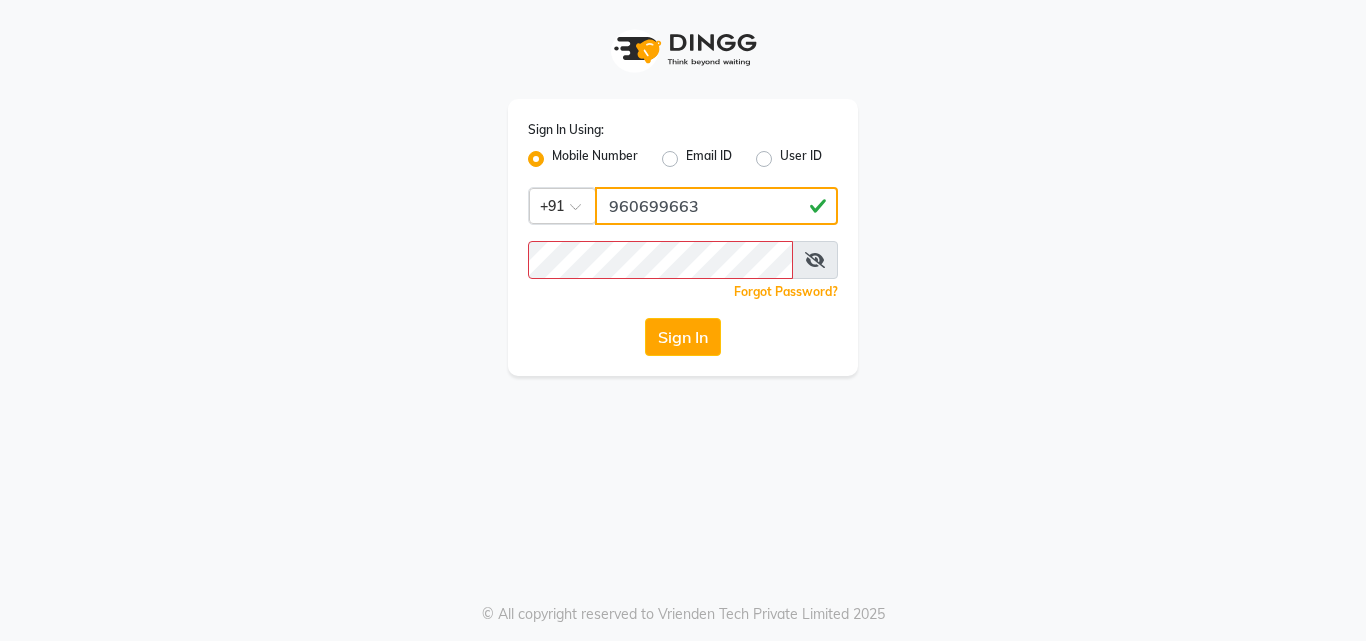 type on "9606996635" 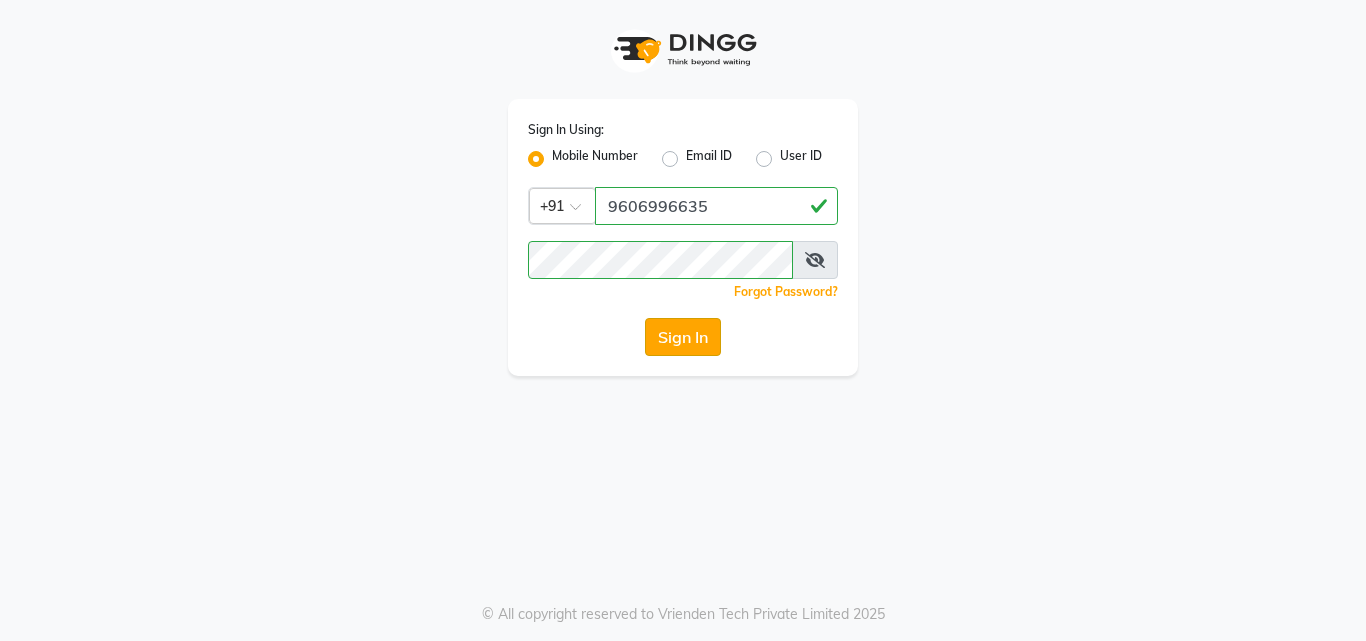 click on "Sign In" 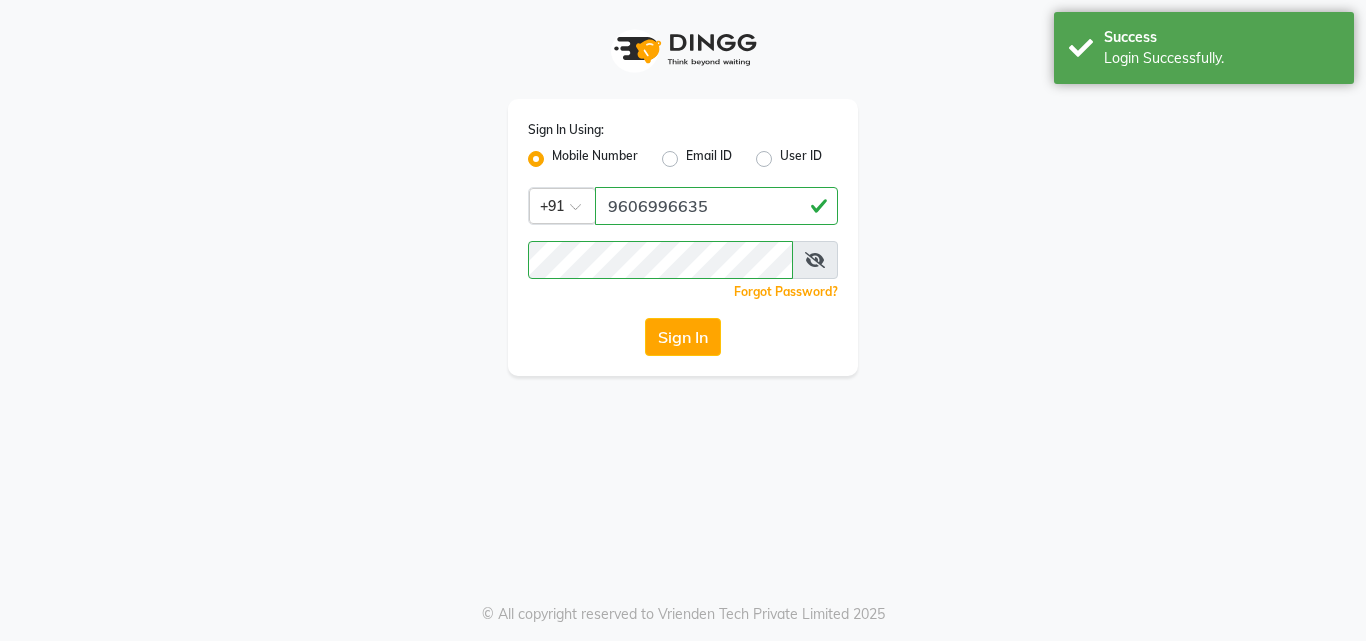 select on "service" 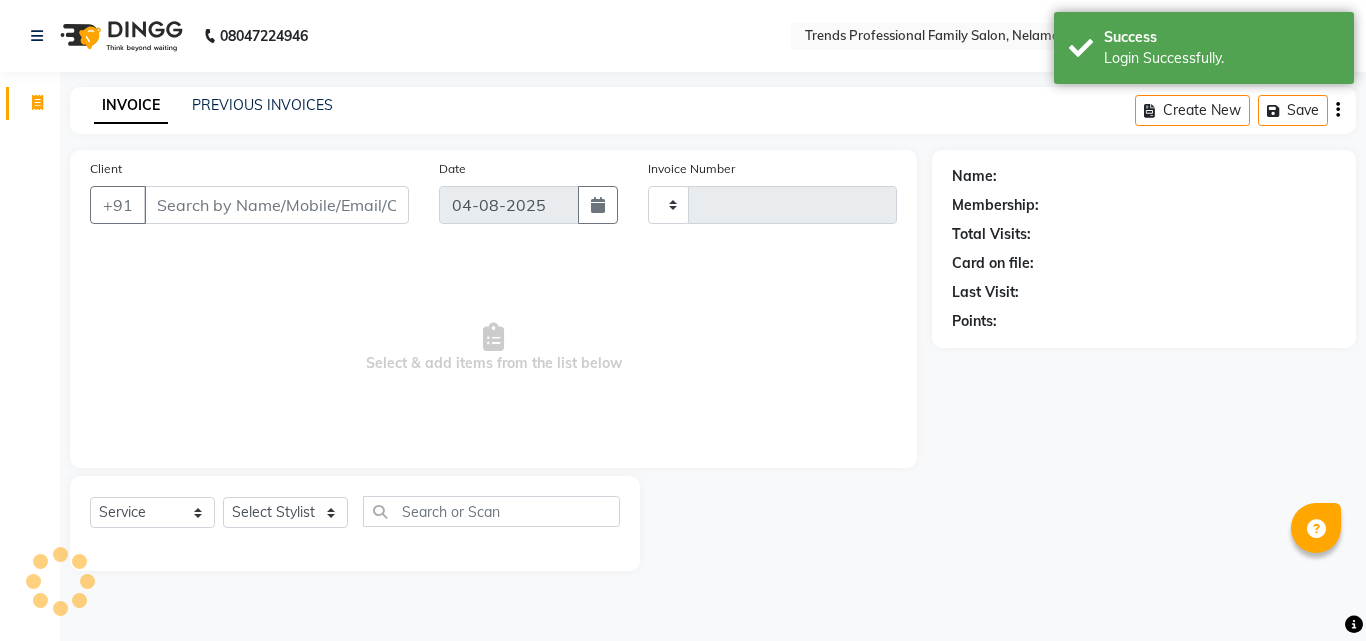 select on "en" 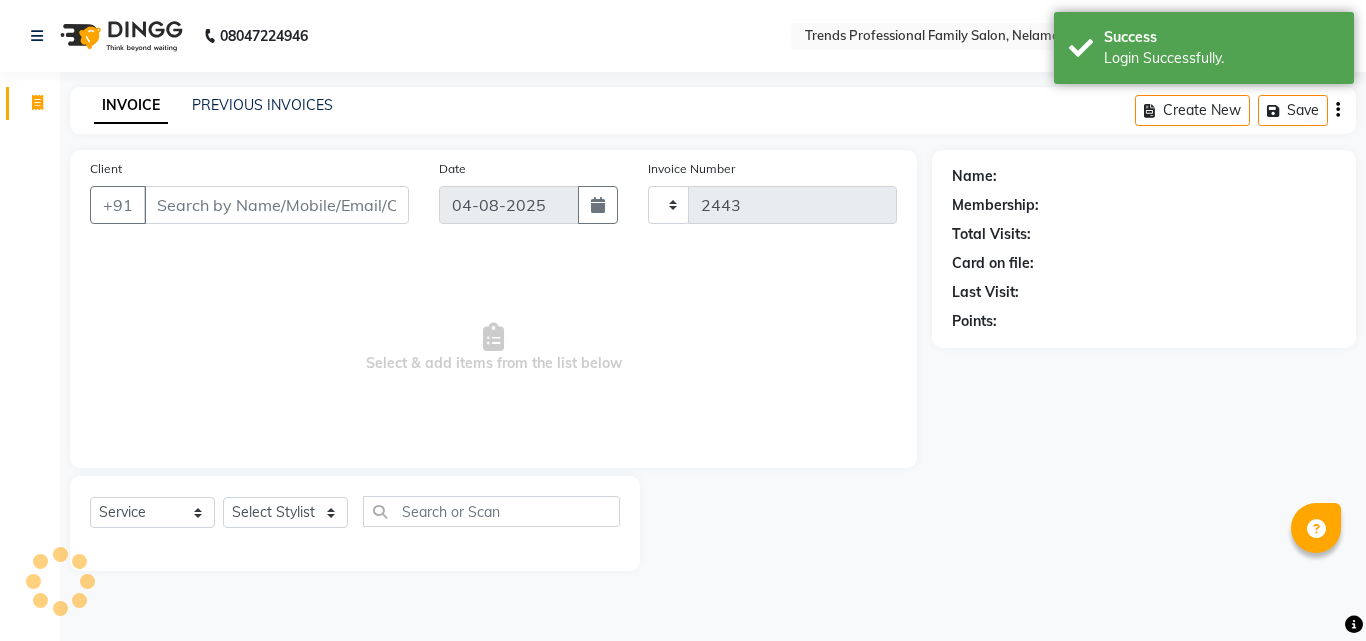 select on "7345" 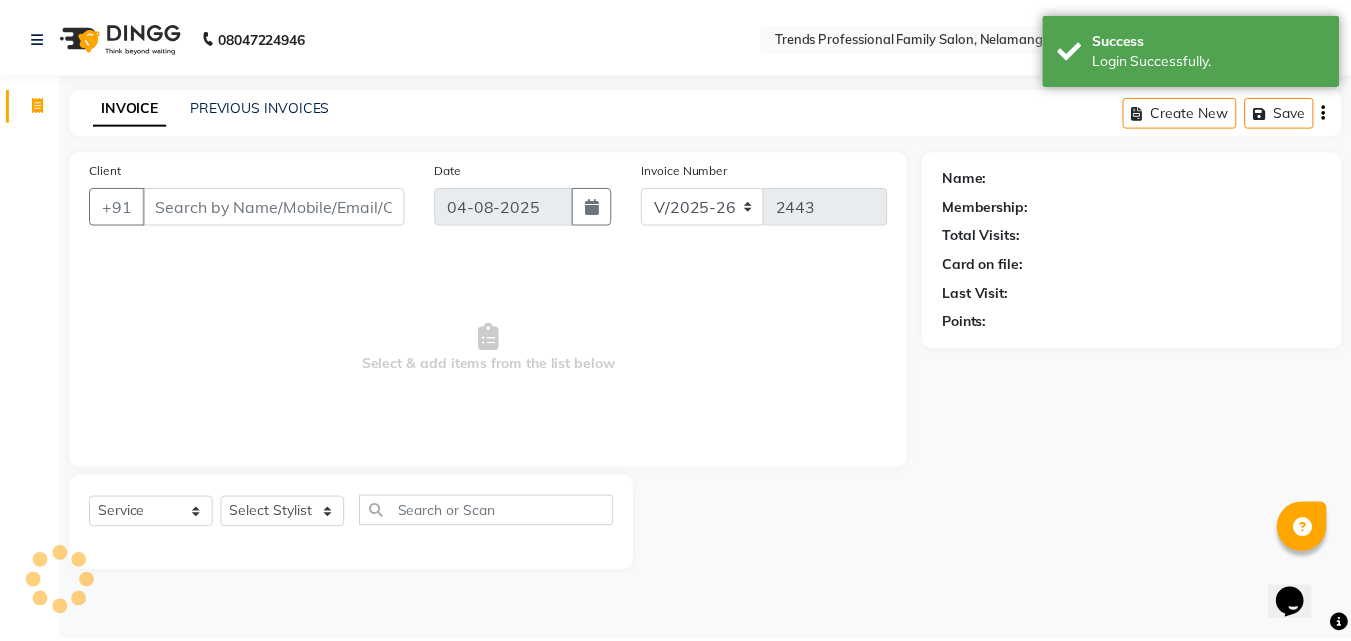 scroll, scrollTop: 0, scrollLeft: 0, axis: both 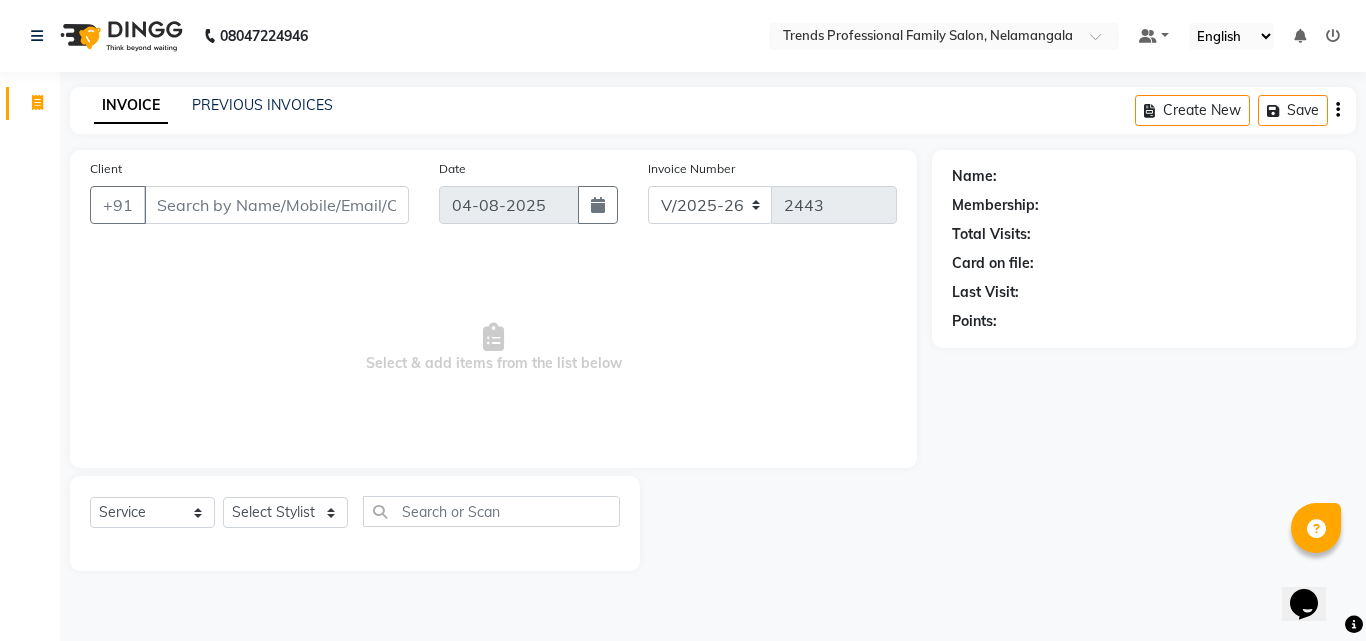 drag, startPoint x: 812, startPoint y: 374, endPoint x: 643, endPoint y: 340, distance: 172.3862 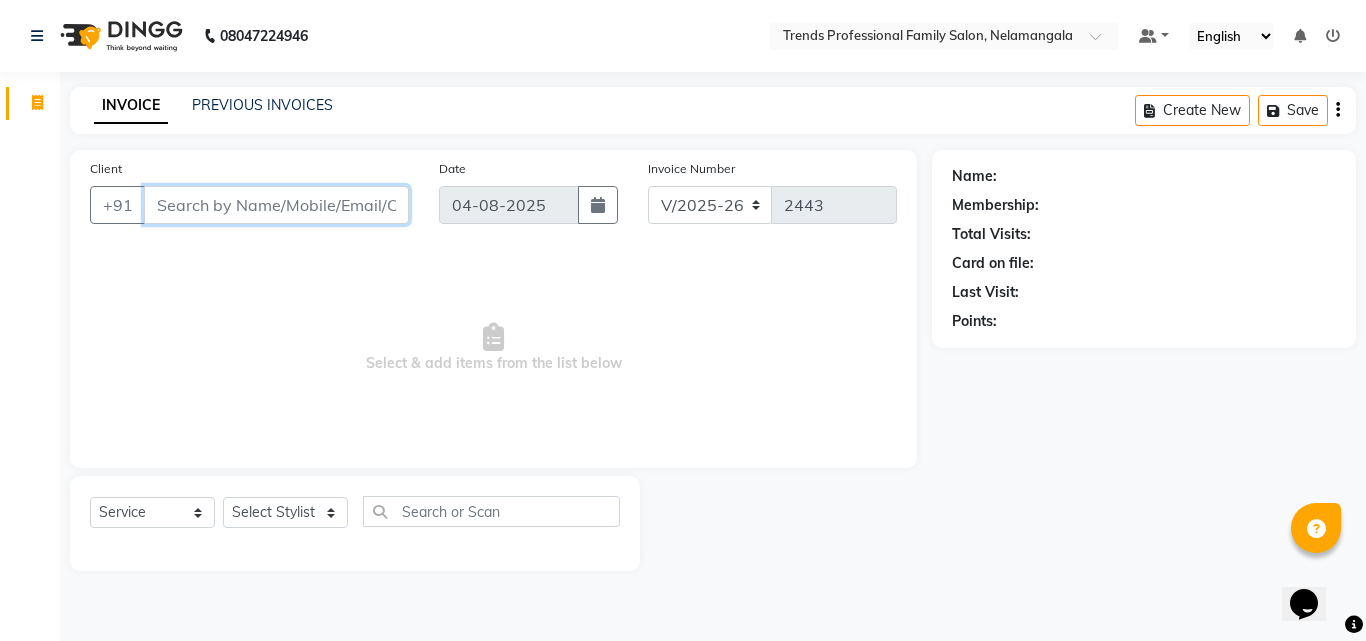 click on "Client" at bounding box center (276, 205) 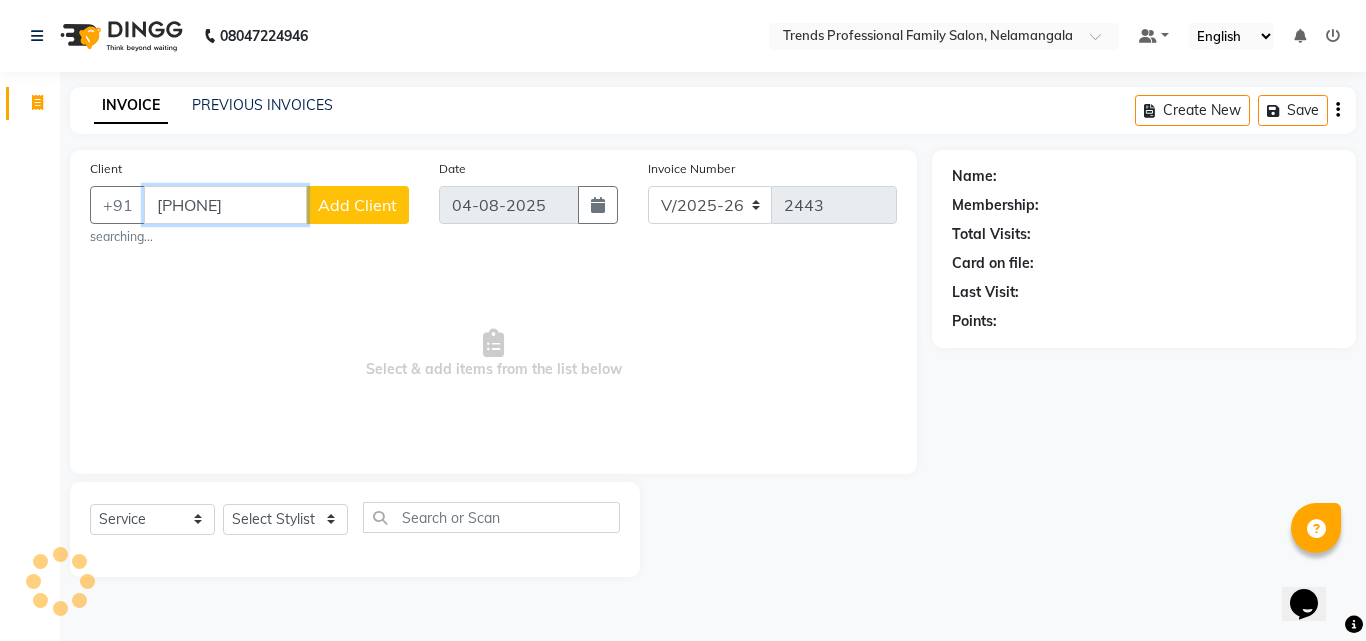 type on "[PHONE]" 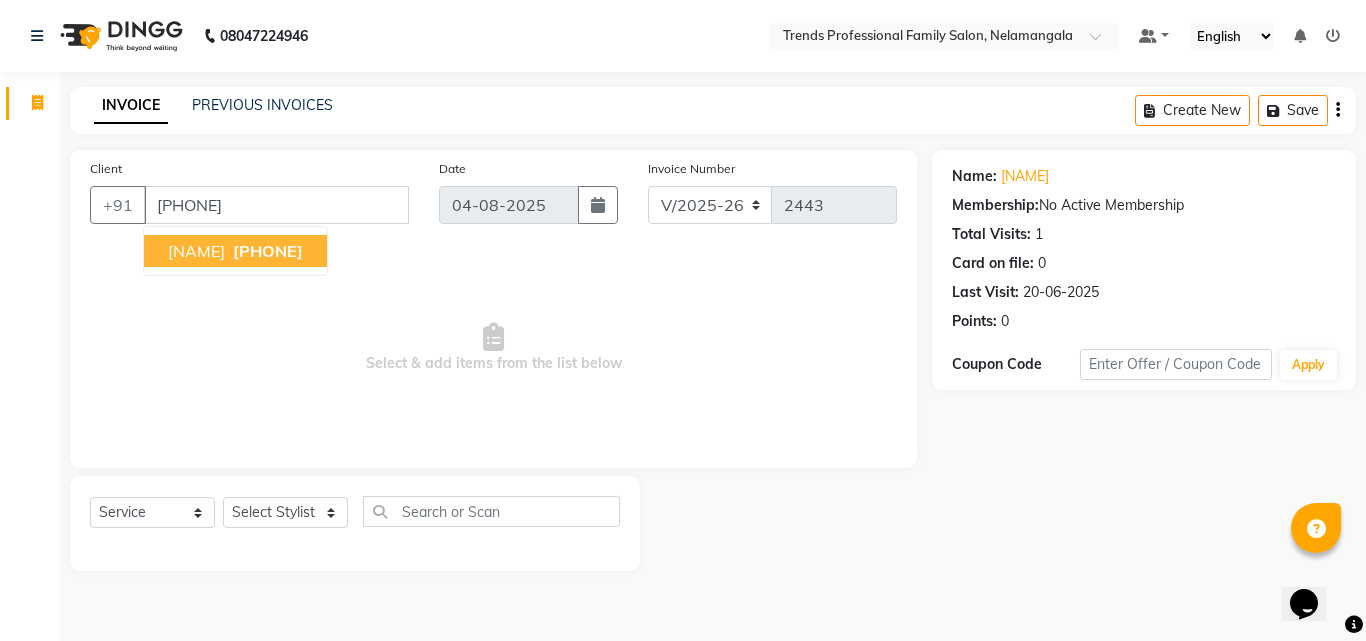 click on "[PHONE]" at bounding box center (268, 251) 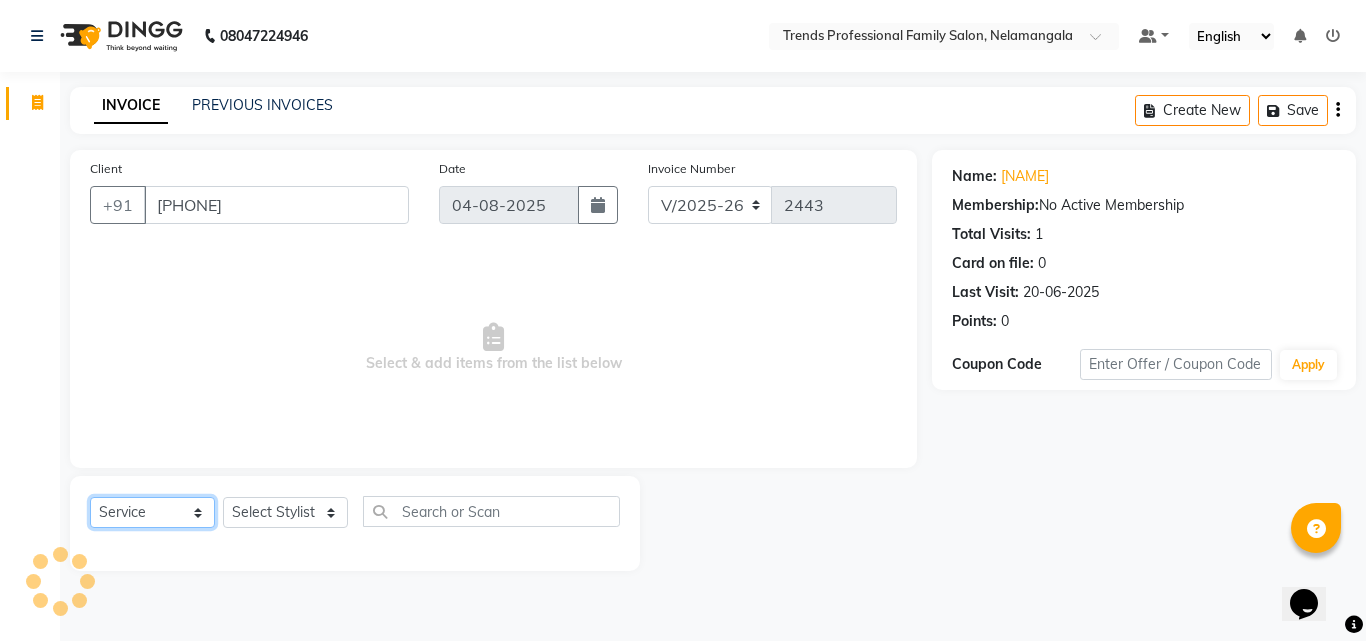 click on "Select  Service  Product  Membership  Package Voucher Prepaid Gift Card" 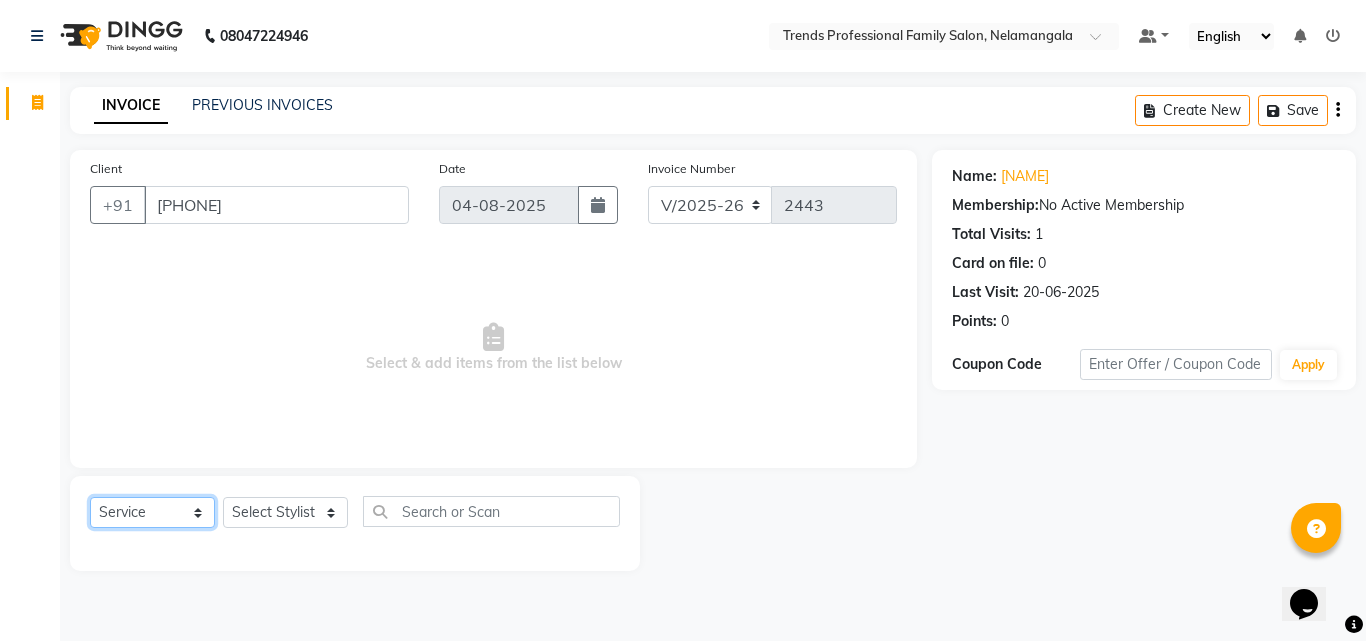 click on "Select  Service  Product  Membership  Package Voucher Prepaid Gift Card" 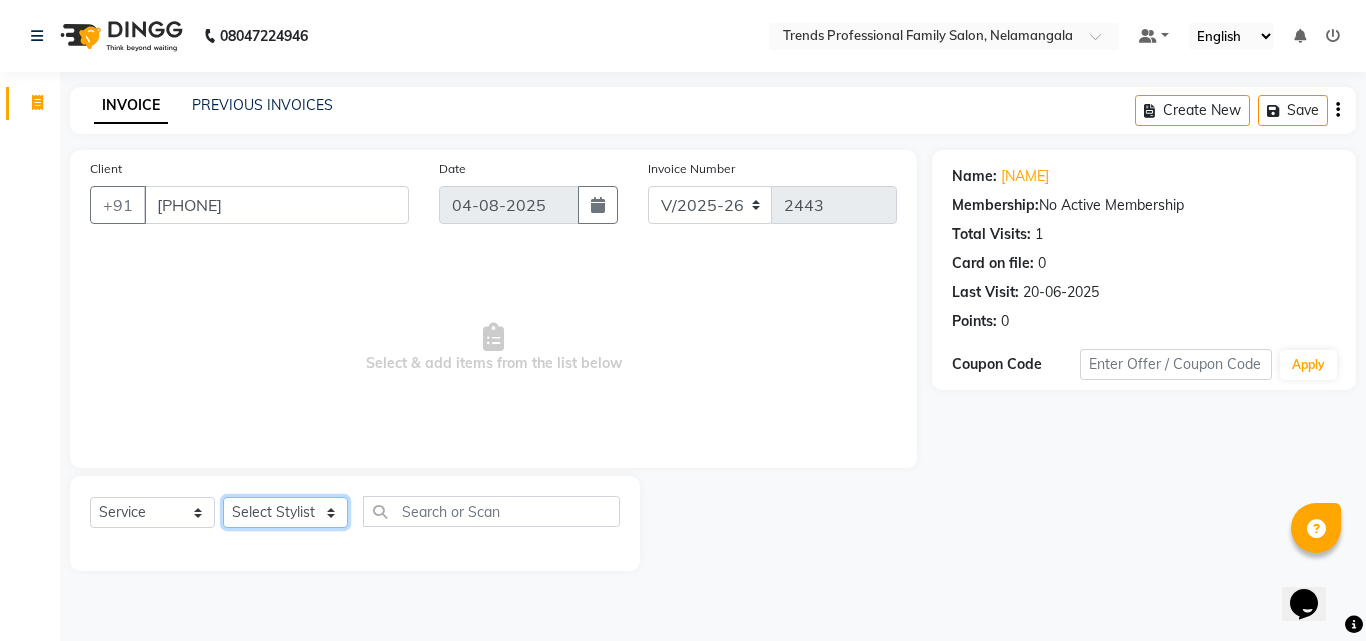 click on "Select Stylist ANITHA AVANTHIKA Hithaishi IMRAN KHAN KANCHAN MUSKHAN RUSTHAM SEEMA SHIVA SOURAV Sumika Trends" 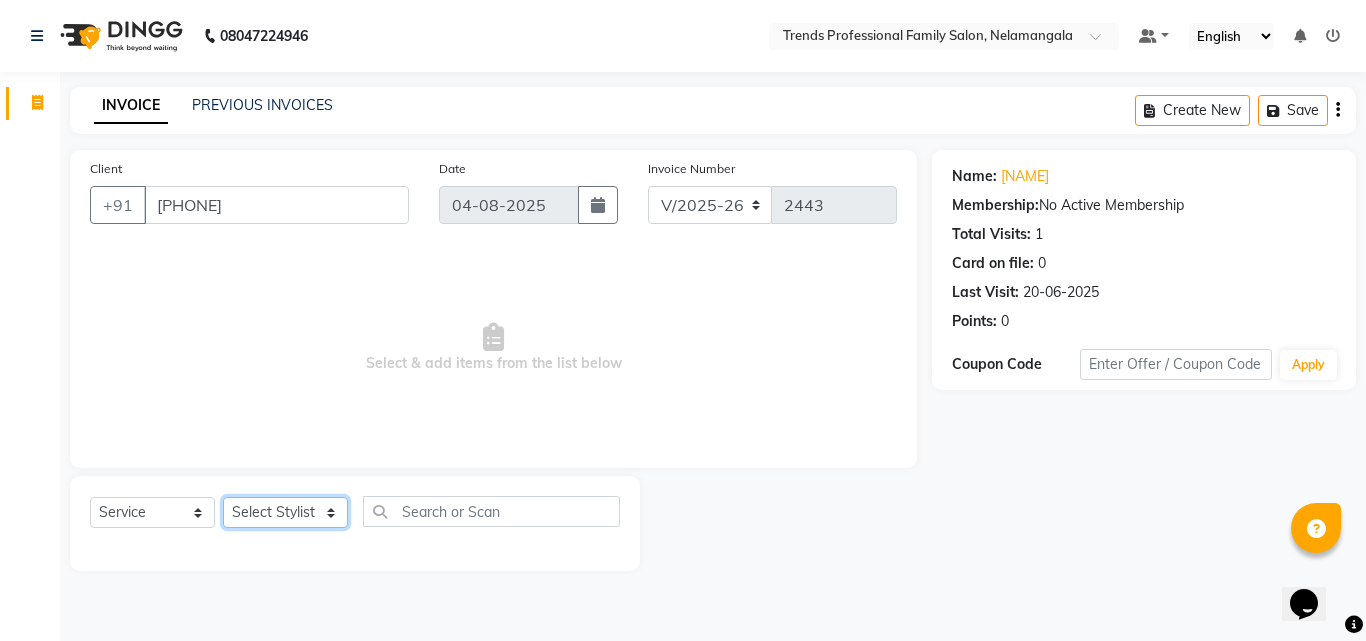 select on "68140" 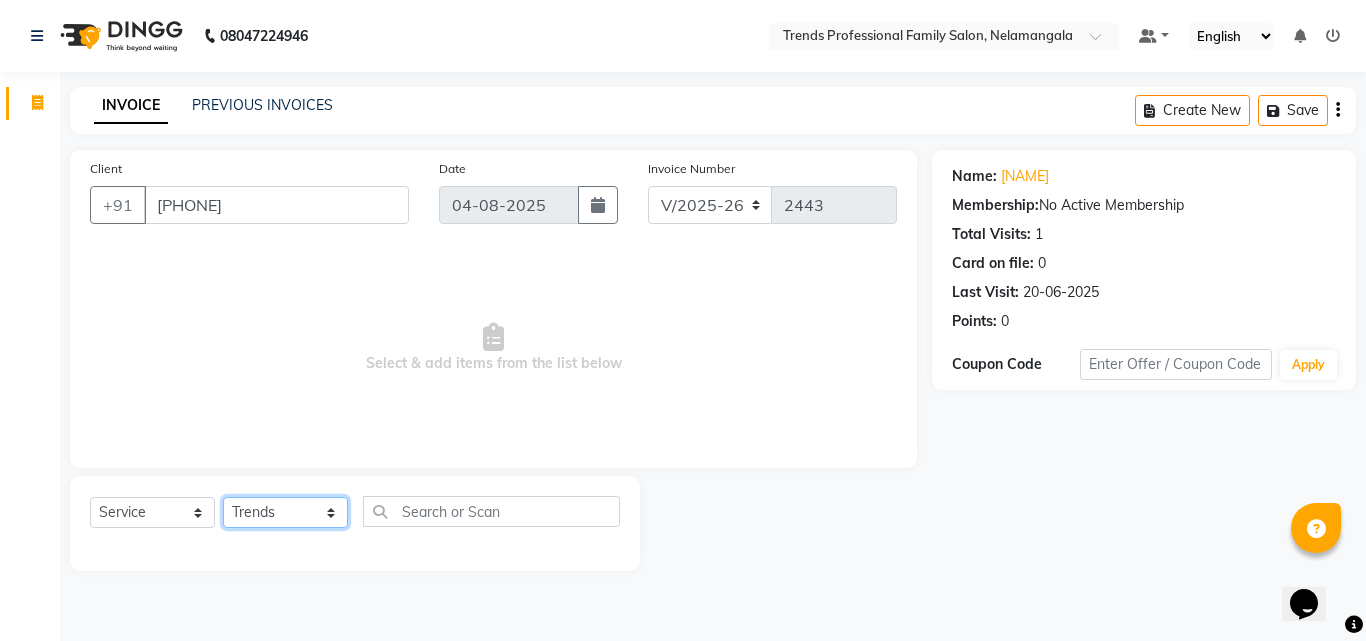 click on "Select Stylist ANITHA AVANTHIKA Hithaishi IMRAN KHAN KANCHAN MUSKHAN RUSTHAM SEEMA SHIVA SOURAV Sumika Trends" 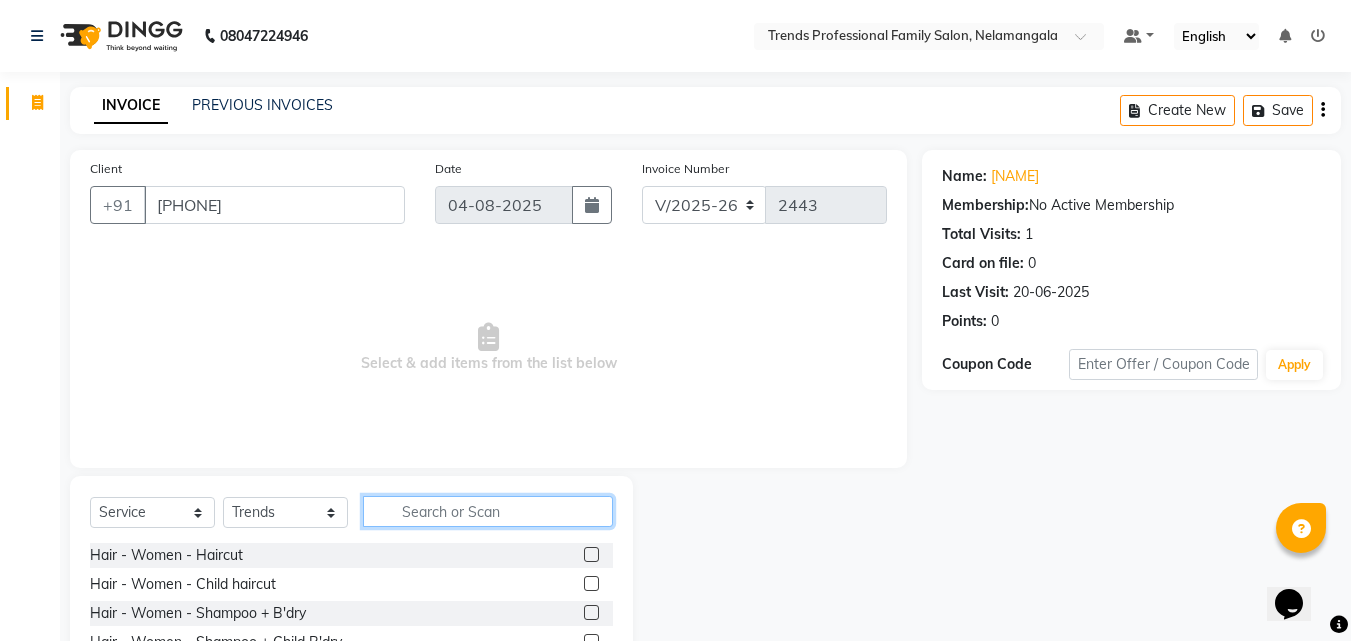 click 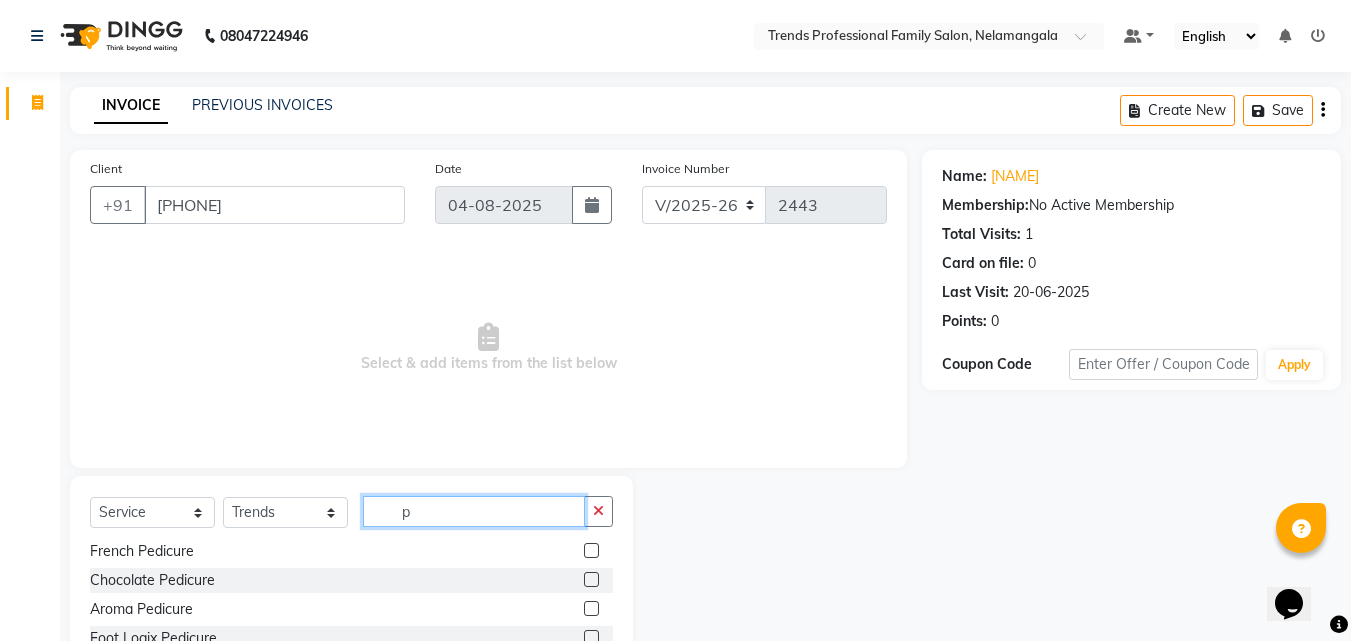 scroll, scrollTop: 333, scrollLeft: 0, axis: vertical 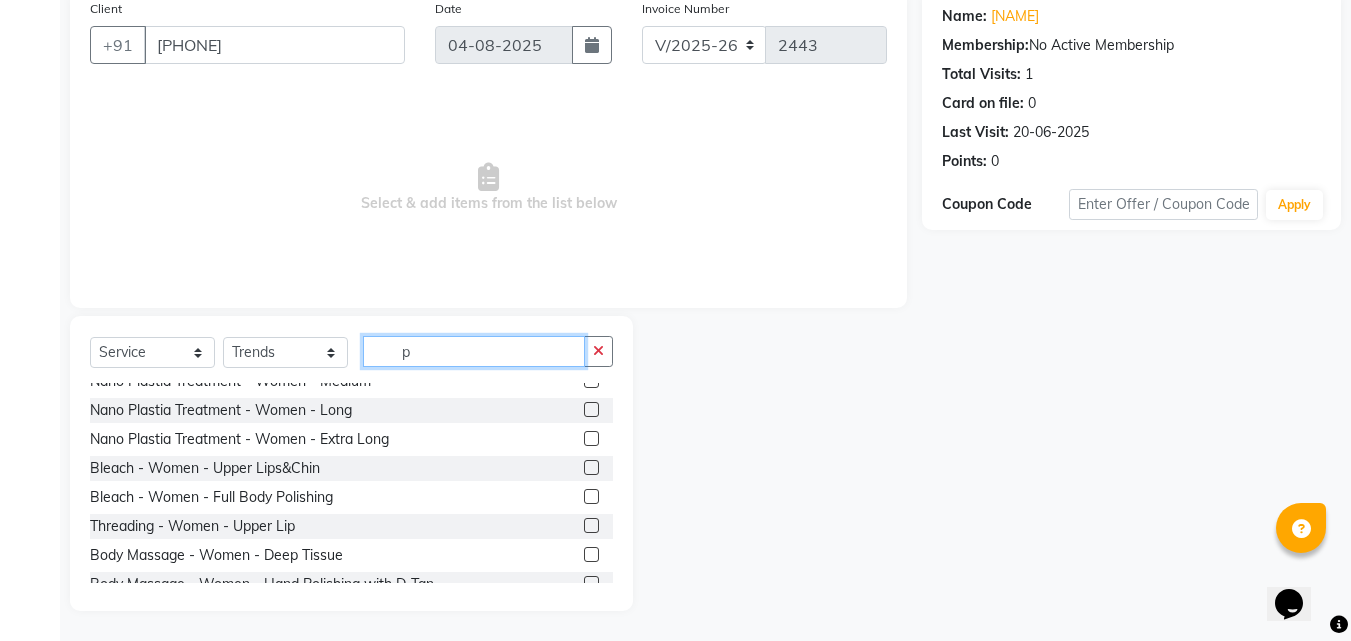 click on "p" 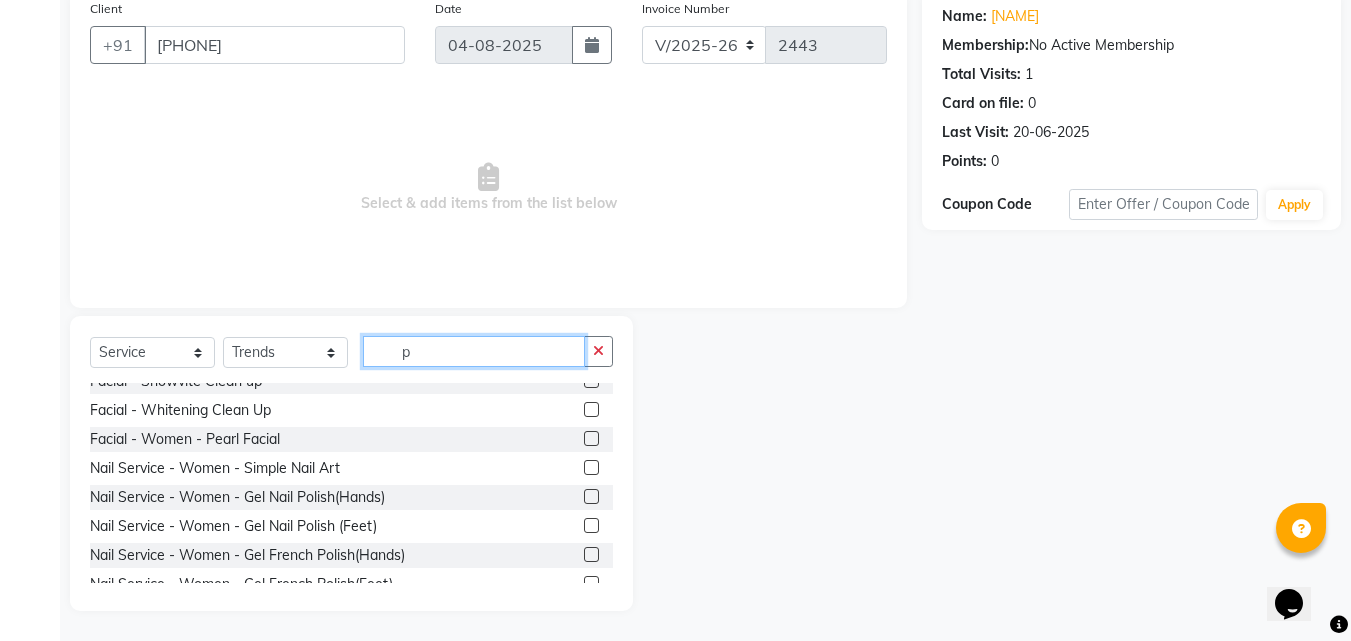 scroll, scrollTop: 1250, scrollLeft: 0, axis: vertical 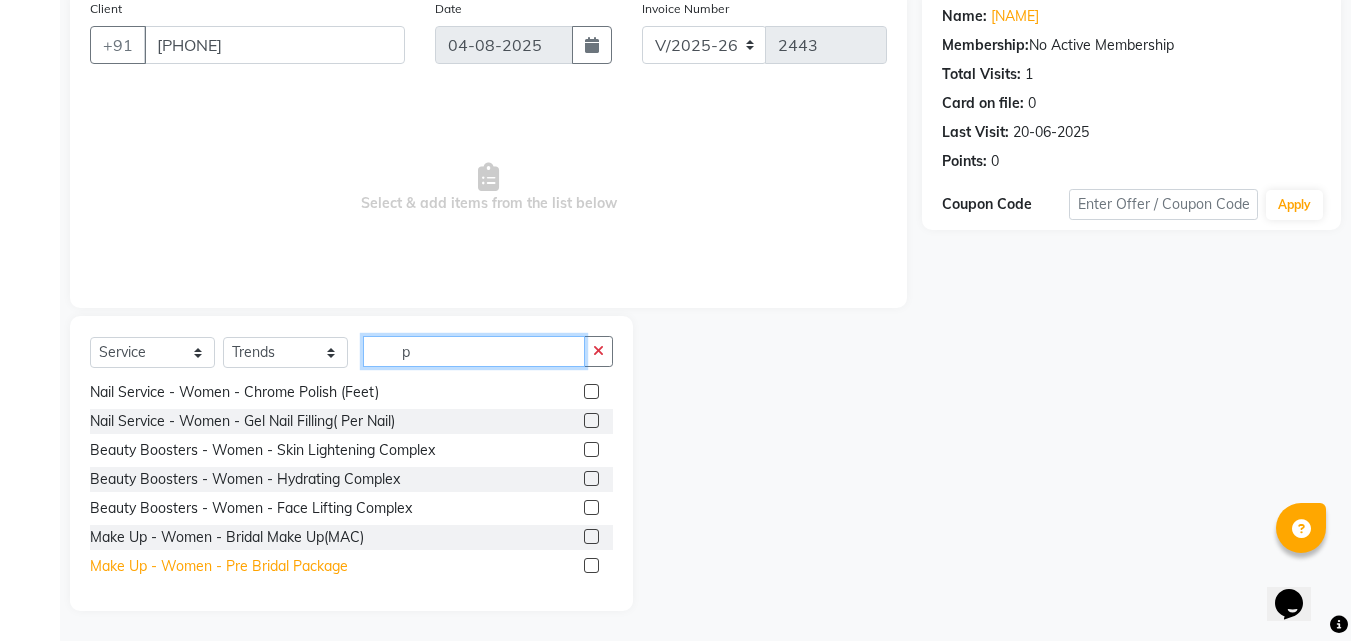 type on "p" 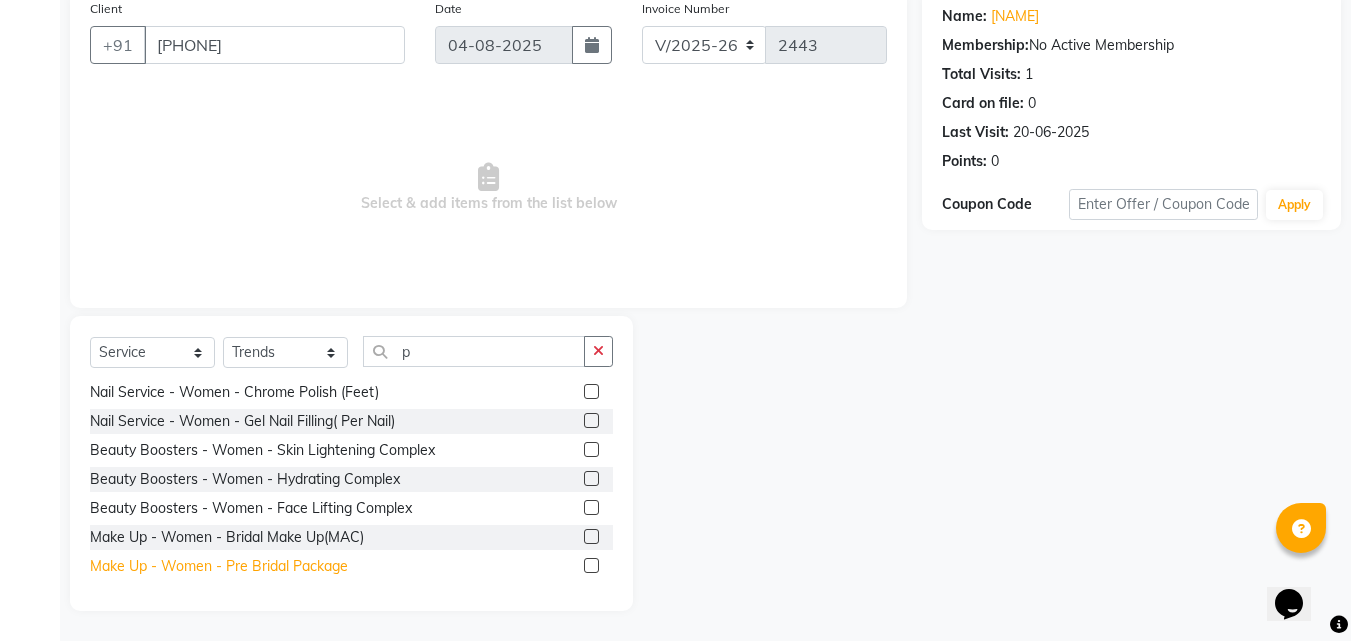 click on "Make Up - Women - Pre Bridal Package" 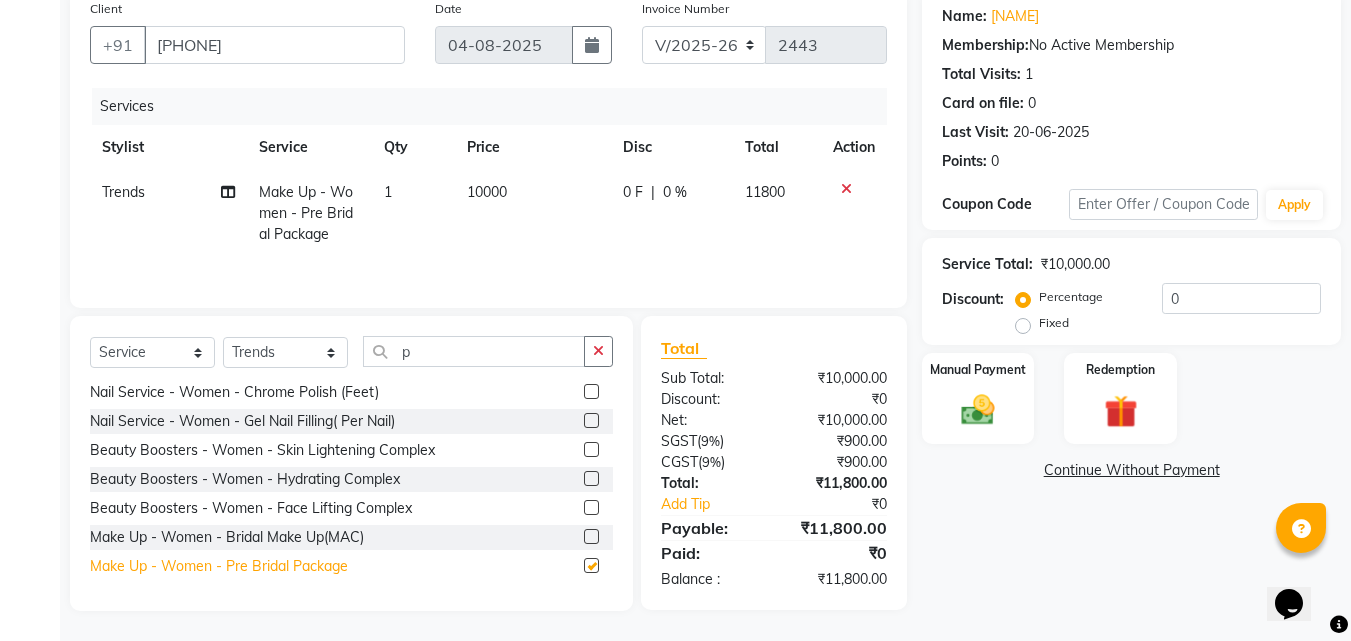 checkbox on "false" 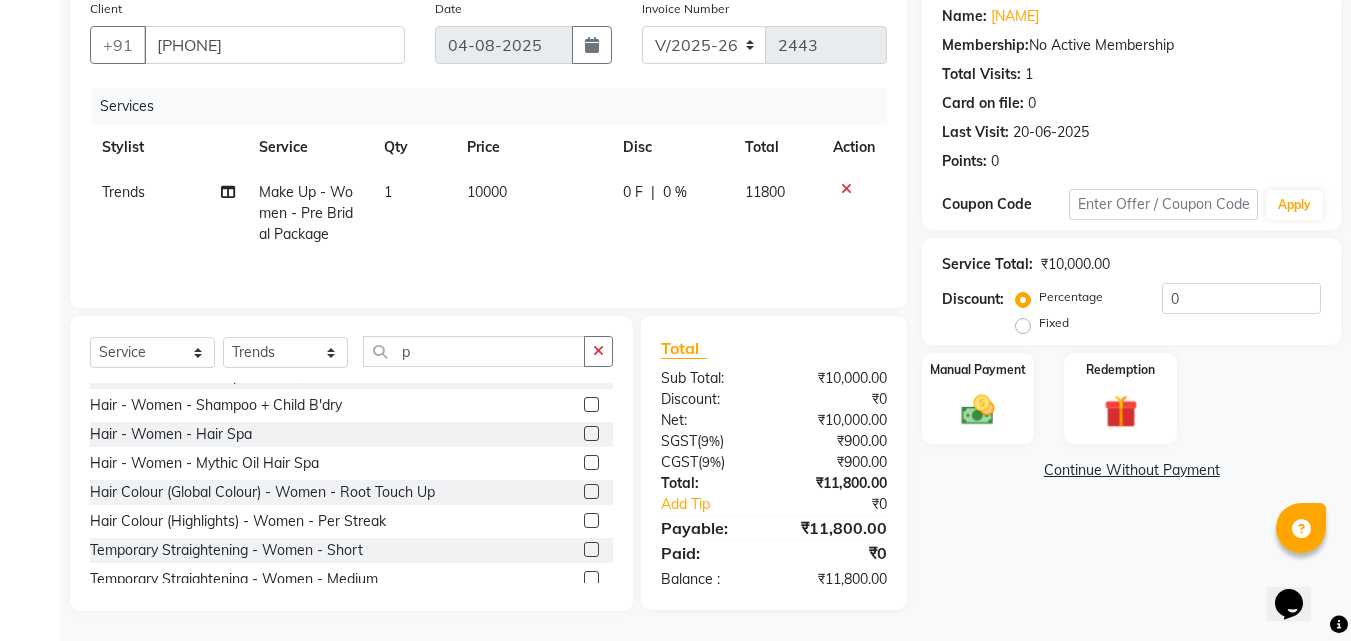 scroll, scrollTop: 0, scrollLeft: 0, axis: both 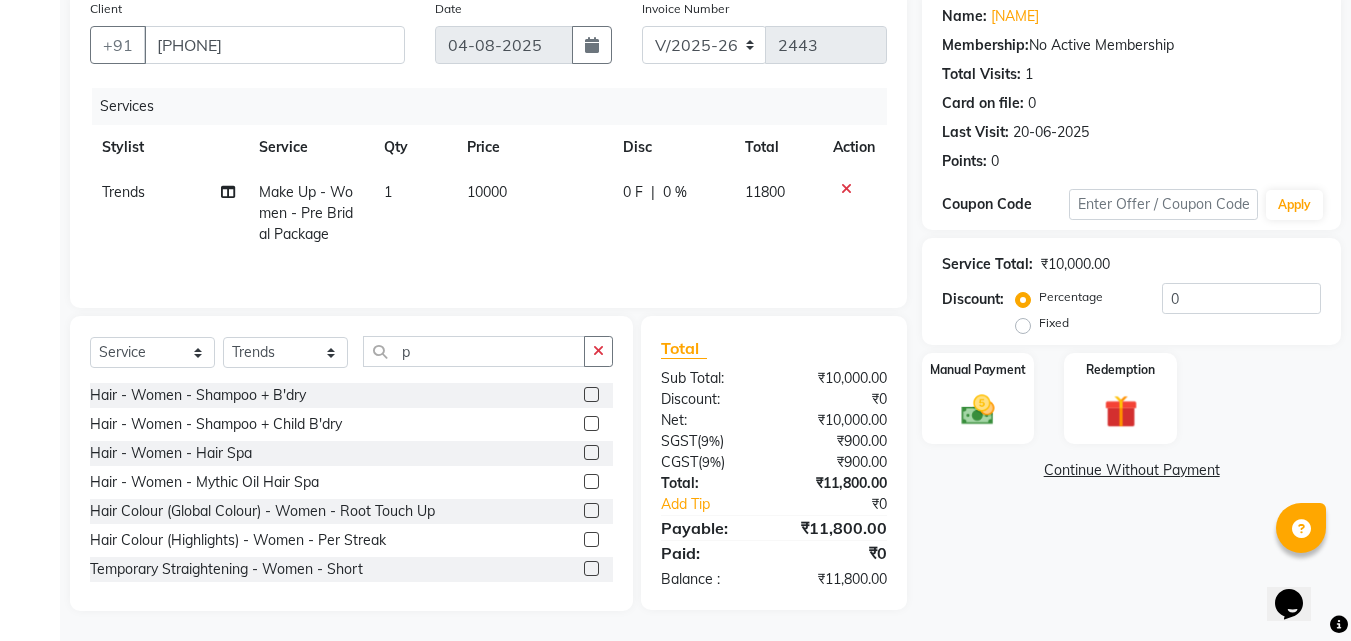 click on "0 %" 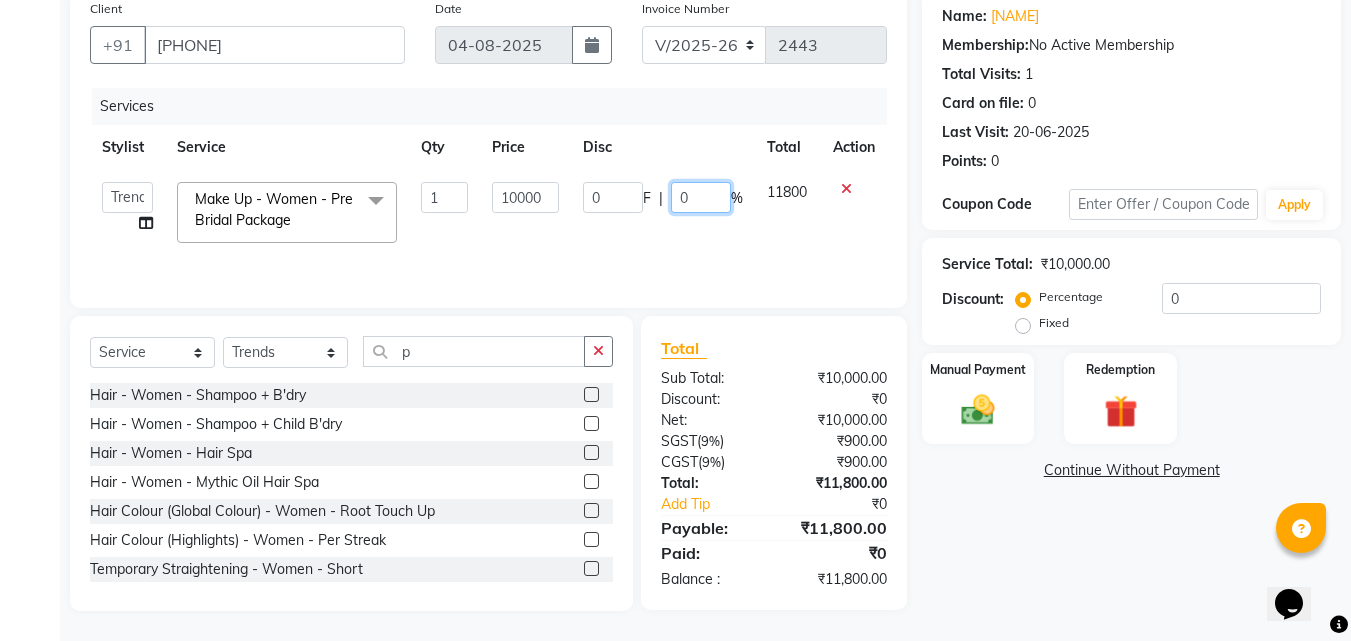 click on "0" 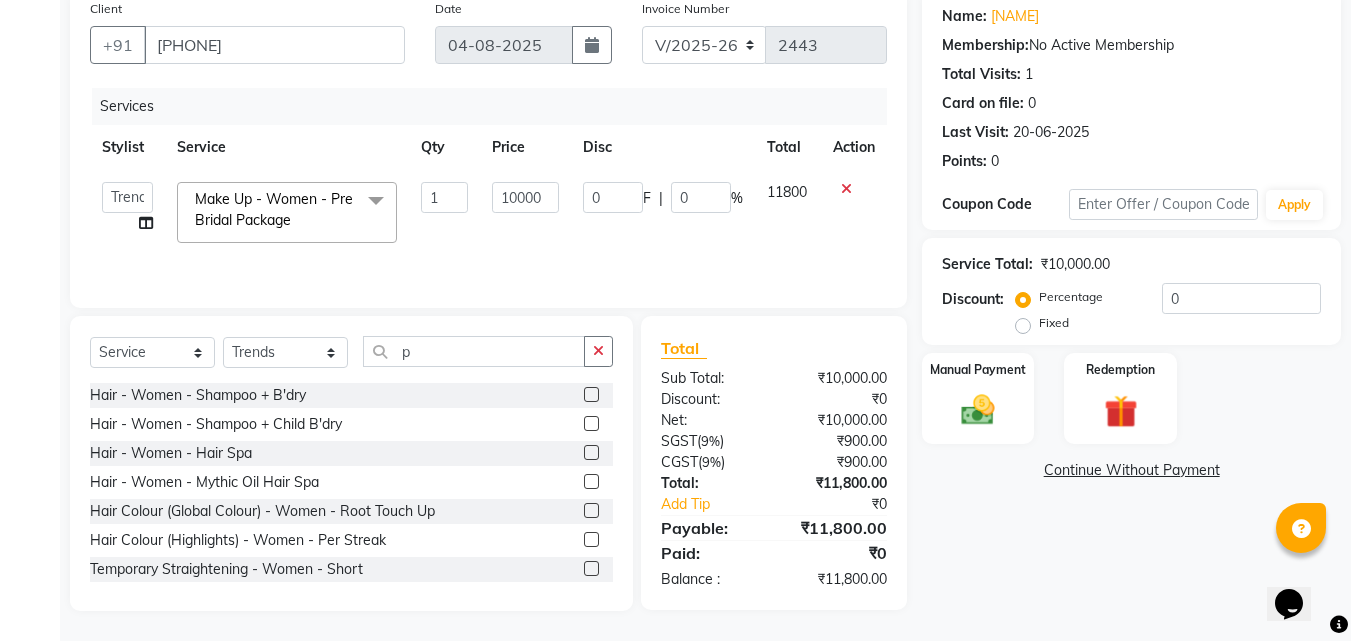 click 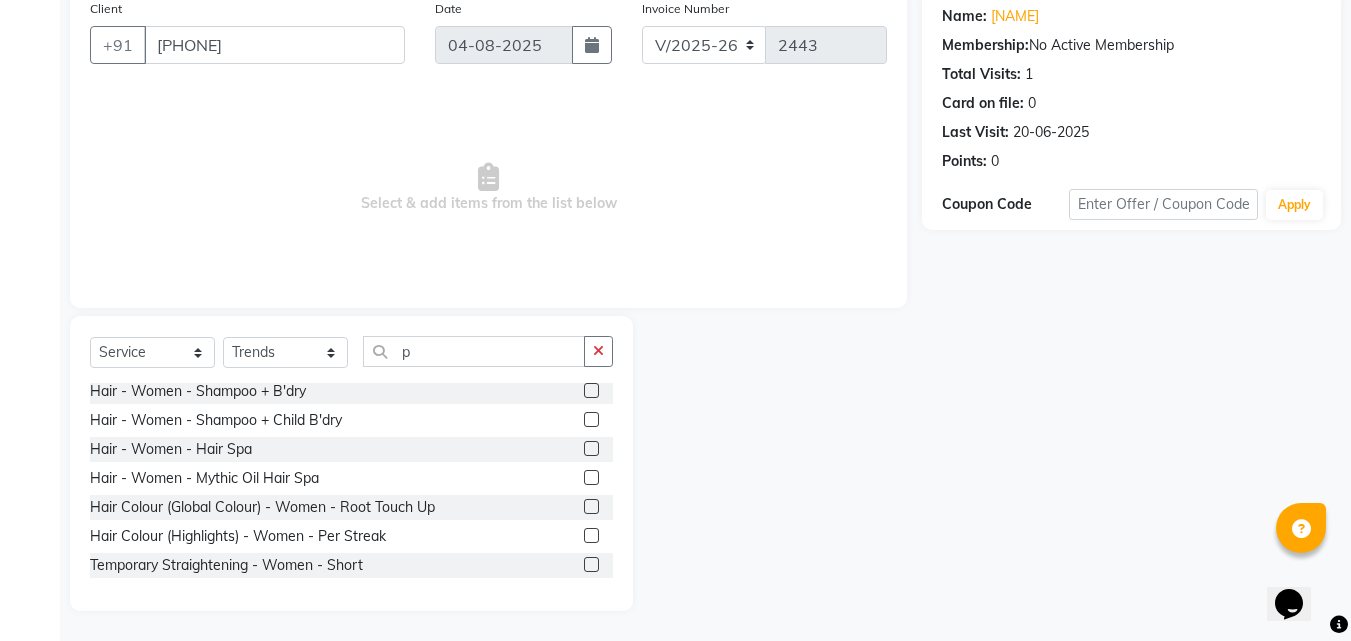 scroll, scrollTop: 0, scrollLeft: 0, axis: both 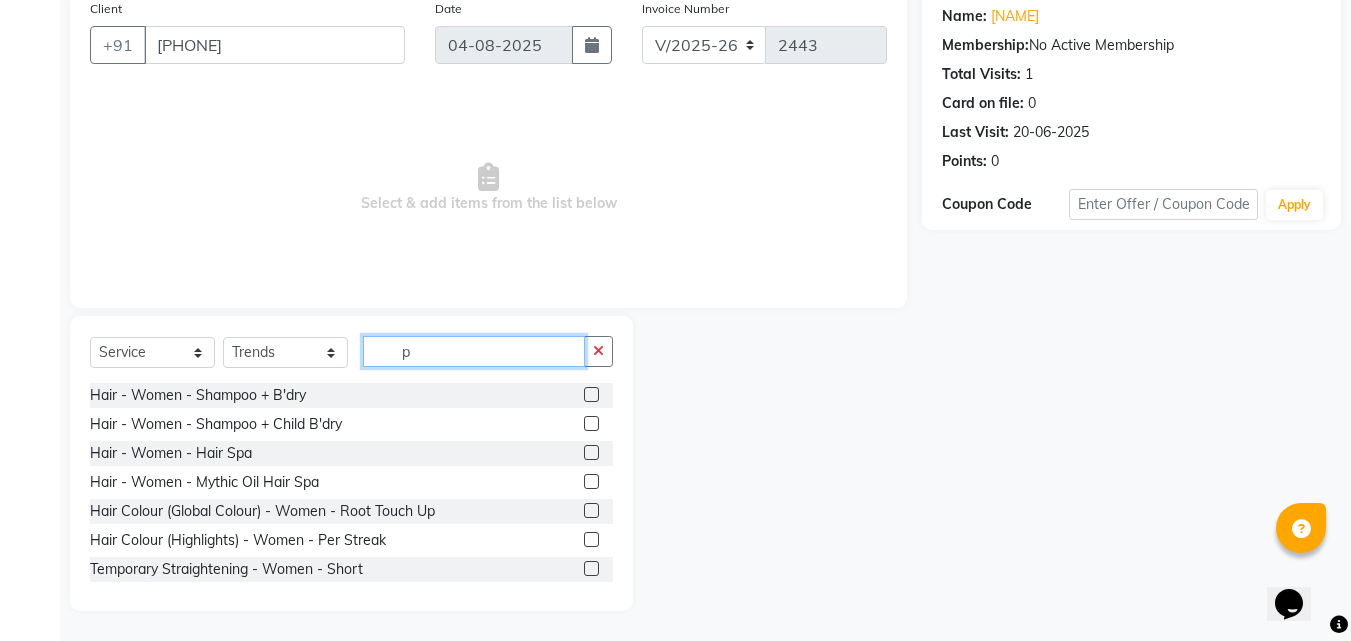 click on "p" 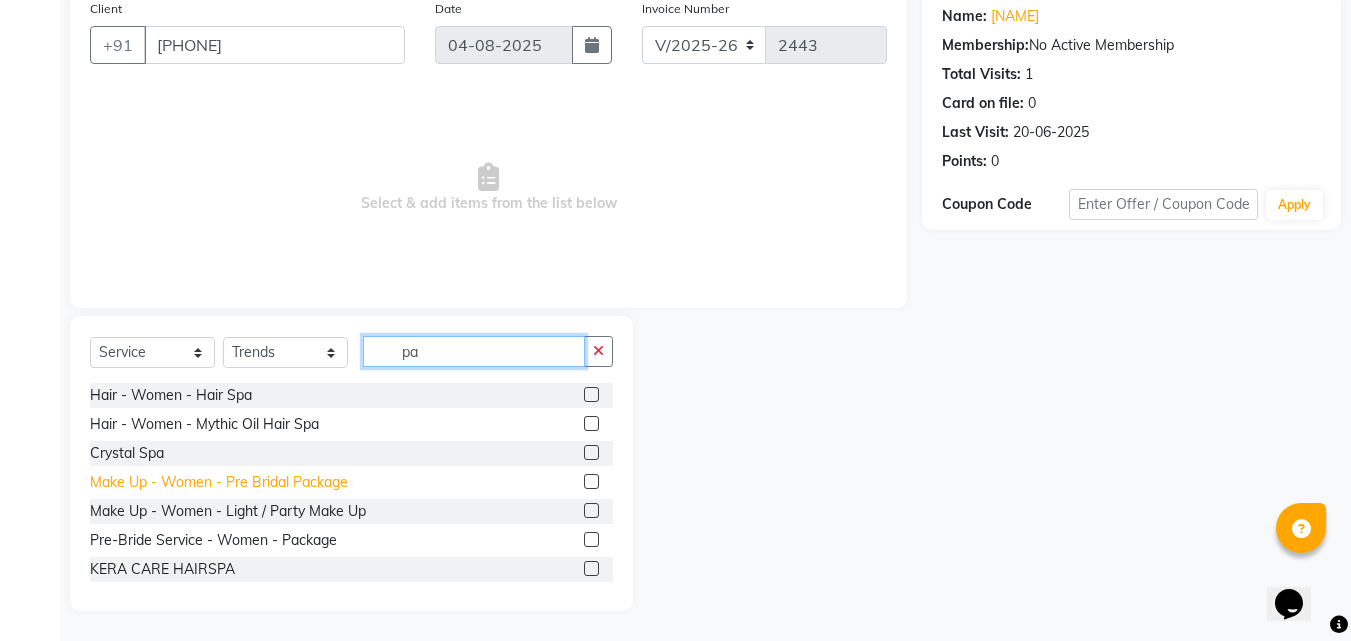 type on "pa" 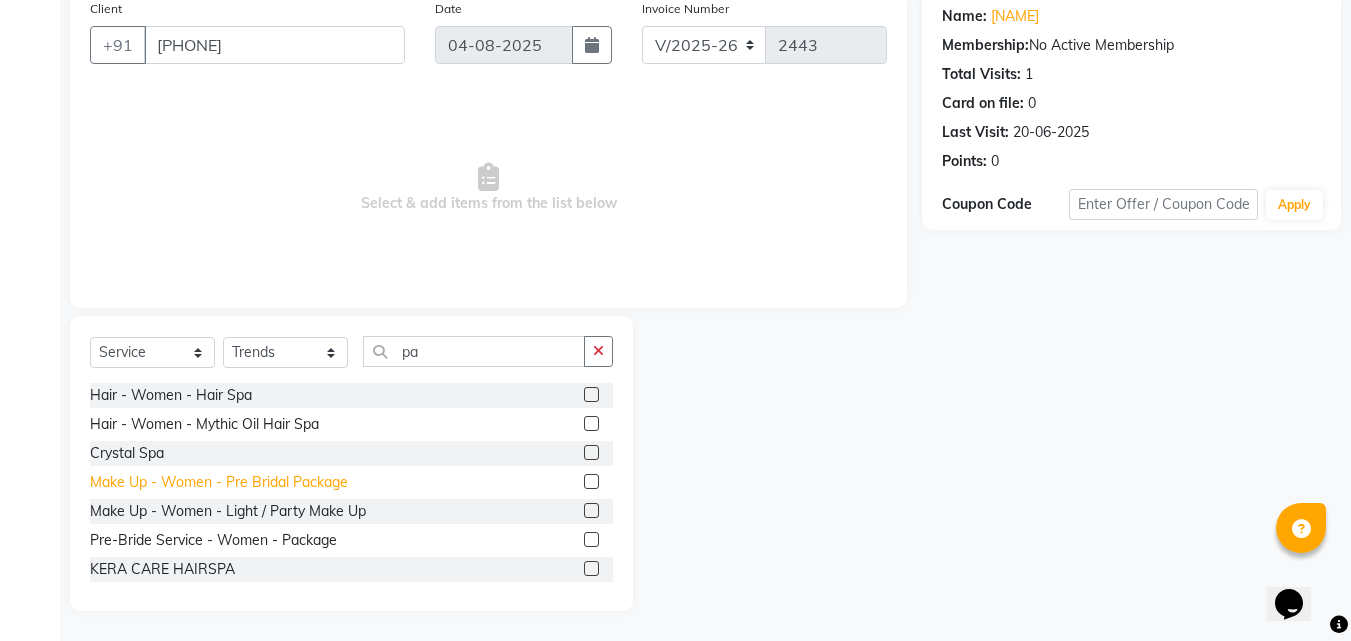 click on "Make Up - Women - Pre Bridal Package" 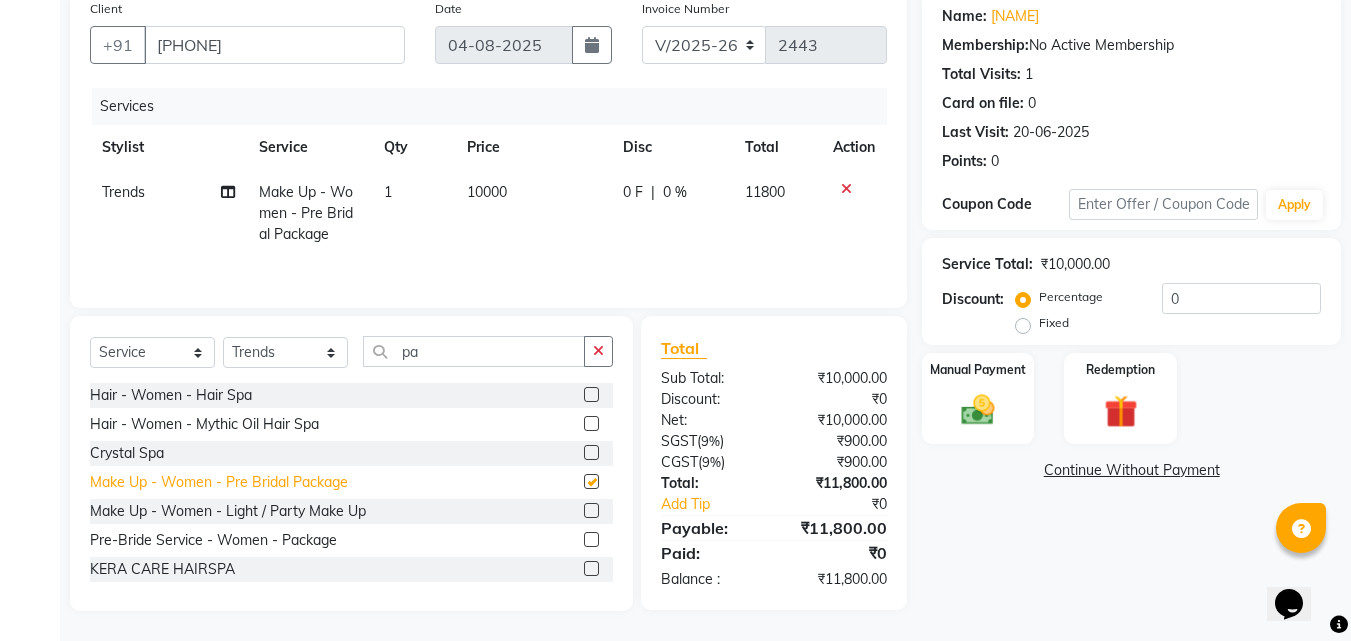 checkbox on "false" 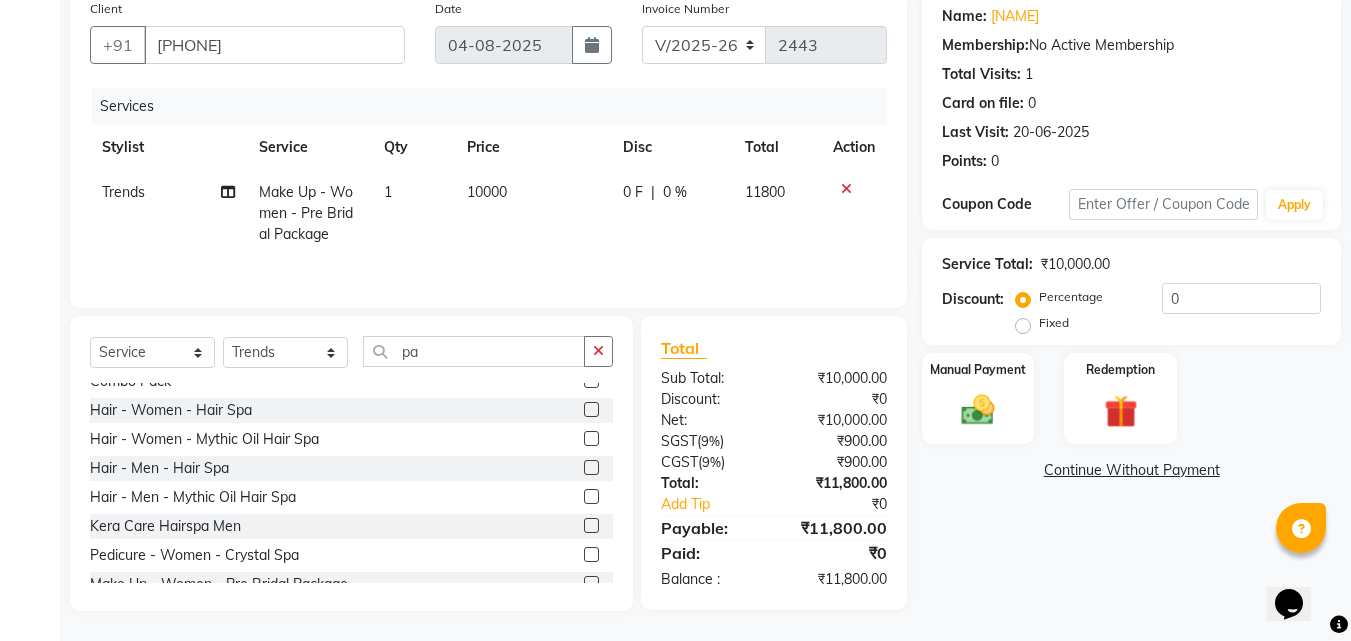 scroll, scrollTop: 438, scrollLeft: 0, axis: vertical 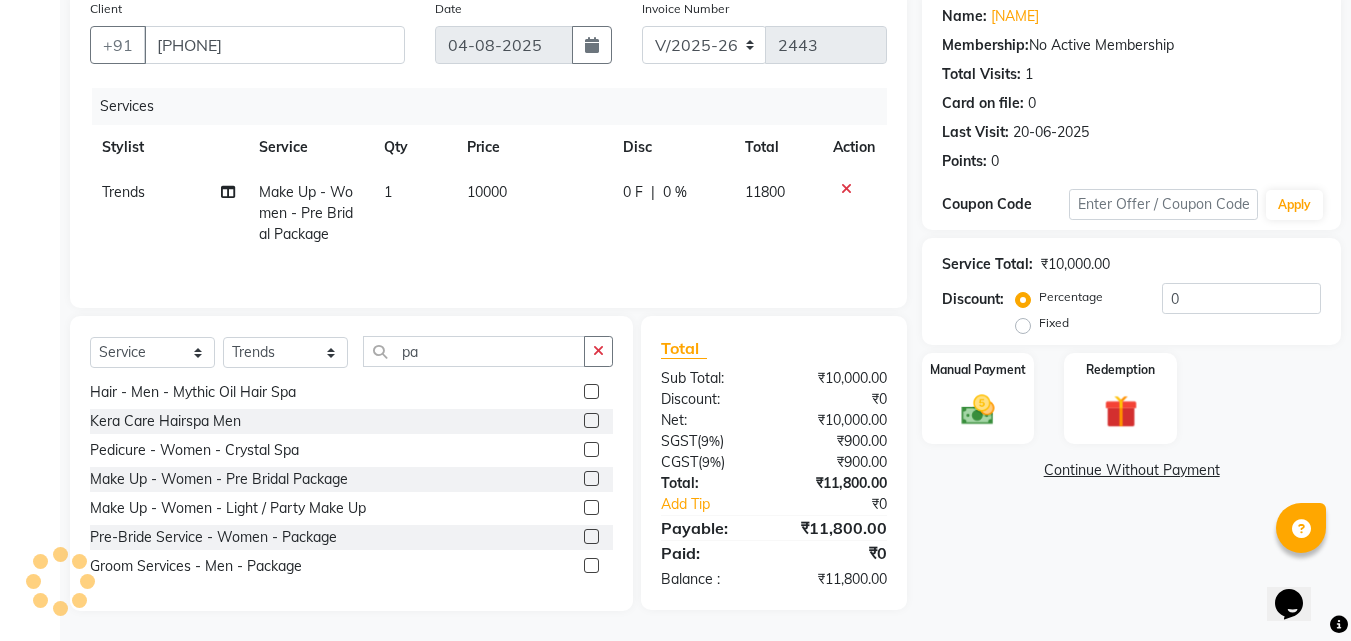click 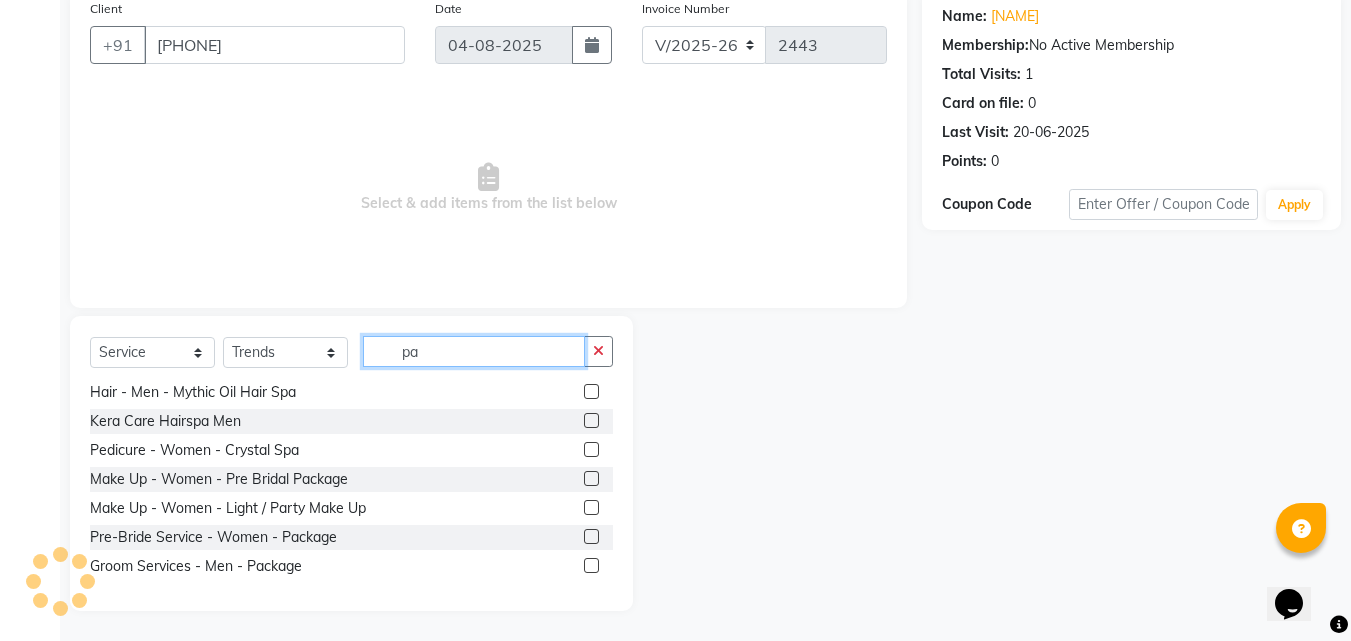 click on "pa" 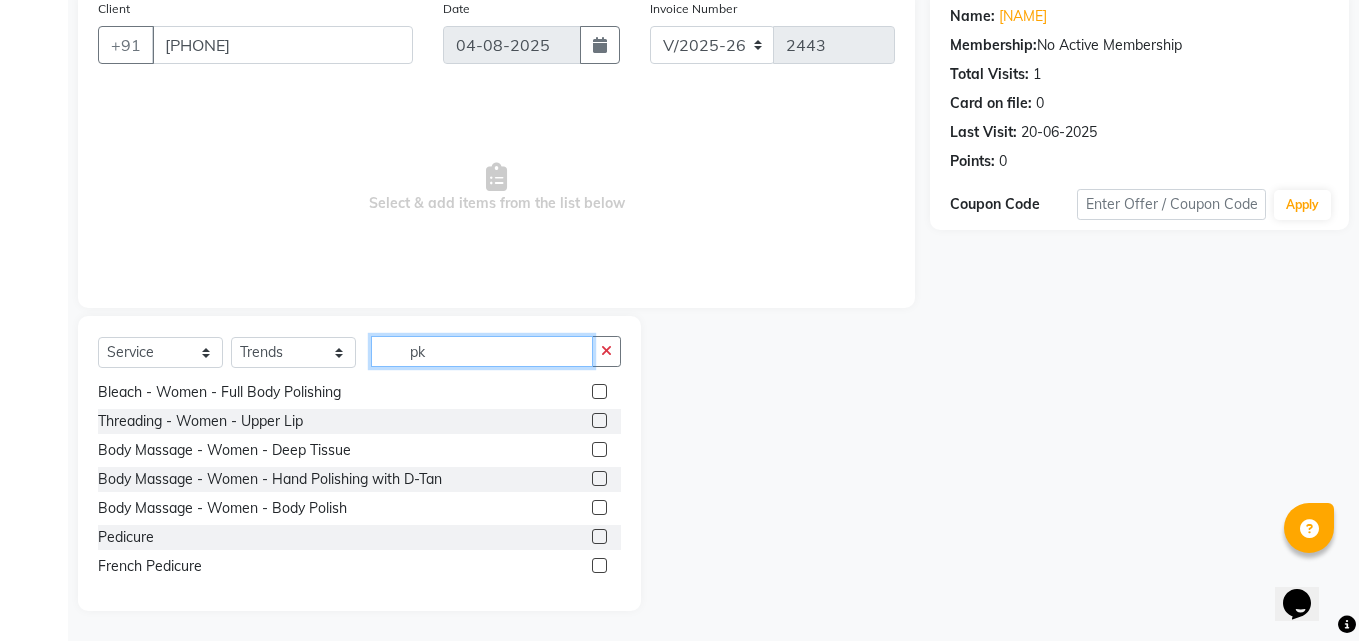 scroll, scrollTop: 0, scrollLeft: 0, axis: both 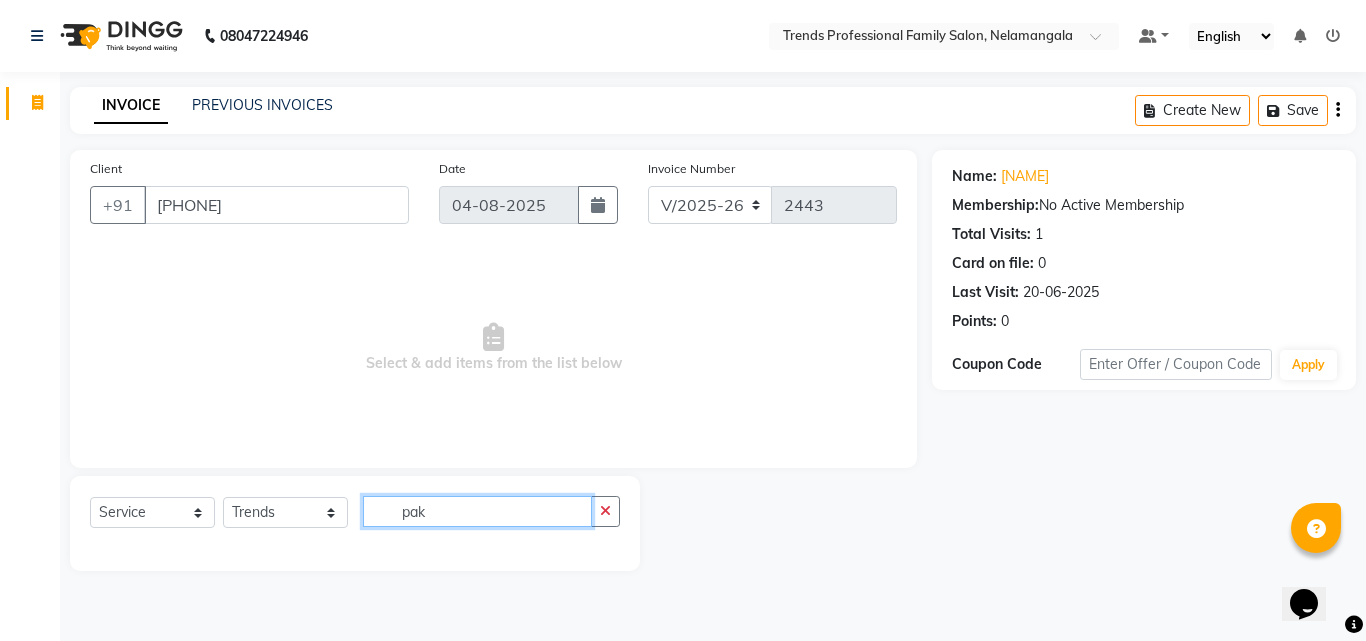 type on "pa" 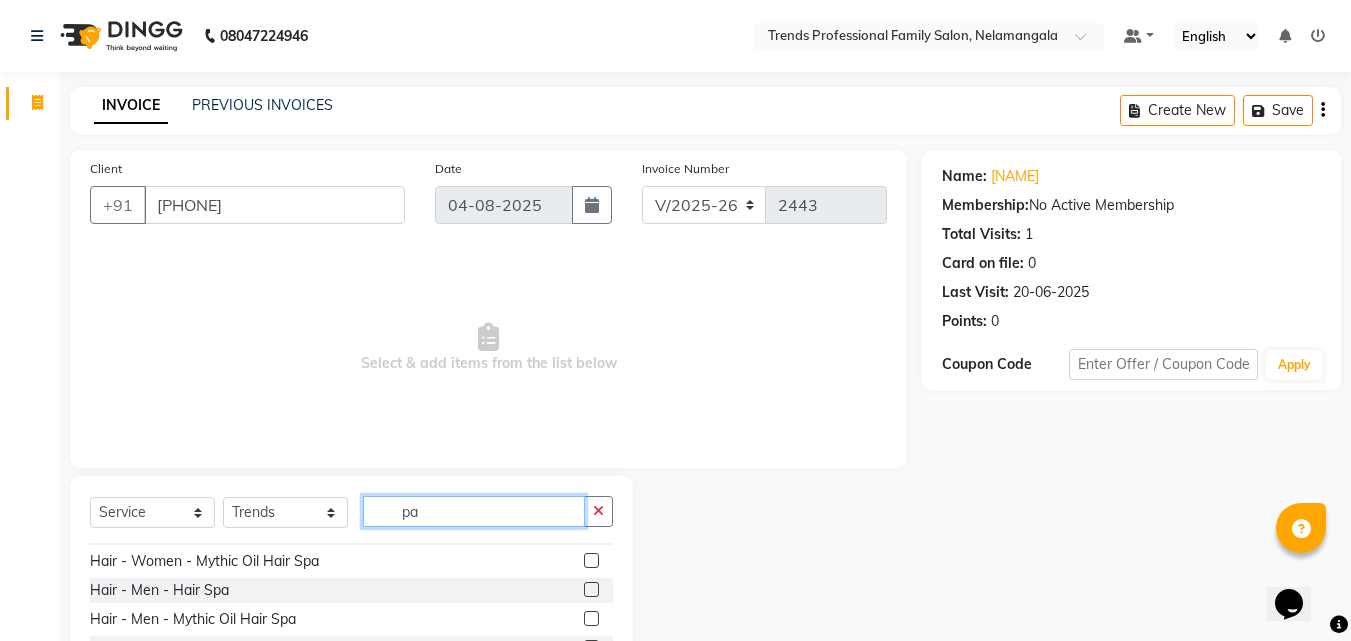 scroll, scrollTop: 438, scrollLeft: 0, axis: vertical 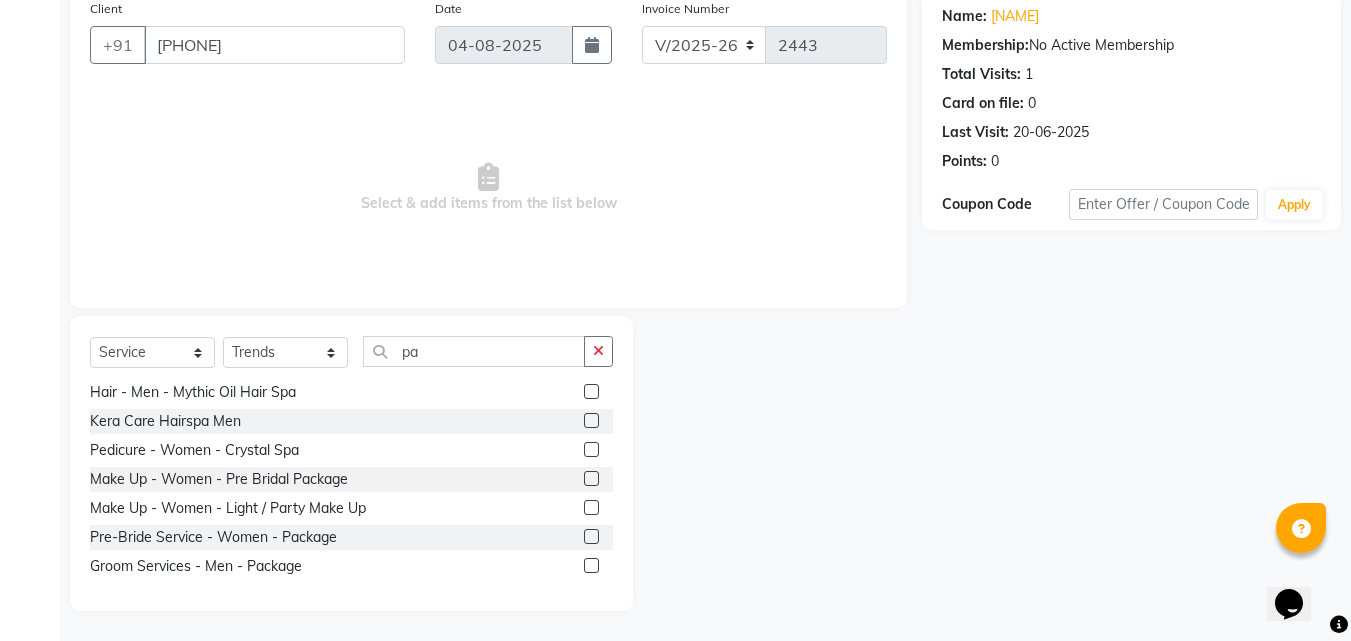 click on "Select Service Product Membership Package Voucher Prepaid Gift Card Select Stylist ANITHA AVANTHIKA Hithaishi IMRAN KHAN KANCHAN MUSKHAN RUSTHAM SEEMA SHIVA SOURAV Sumika Trends pa Hair - Women - Hair Spa Hair - Women - Mythic Oil Hair Spa Crystal Spa Make Up - Women - Pre Bridal Package Make Up - Women - Light / Party Make Up Pre-Bride Service - Women - Package KERA CARE HAIRSPA COMBO PACK MEN 999 COMBO PACK MEN COMBO PACK 1599 COMBO PACK 2999 Combo Pack Hair - Women - Hair Spa Hair - Women - Mythic Oil Hair Spa Hair - Men - Hair Spa Hair - Men - Mythic Oil Hair Spa Kera Care Hairspa Men Pedicure - Women - Crystal Spa Make Up - Women - Pre Bridal Package Make Up - Women - Light / Party Make Up Pre-Bride Service - Women - Package Groom Services - Men - Package" 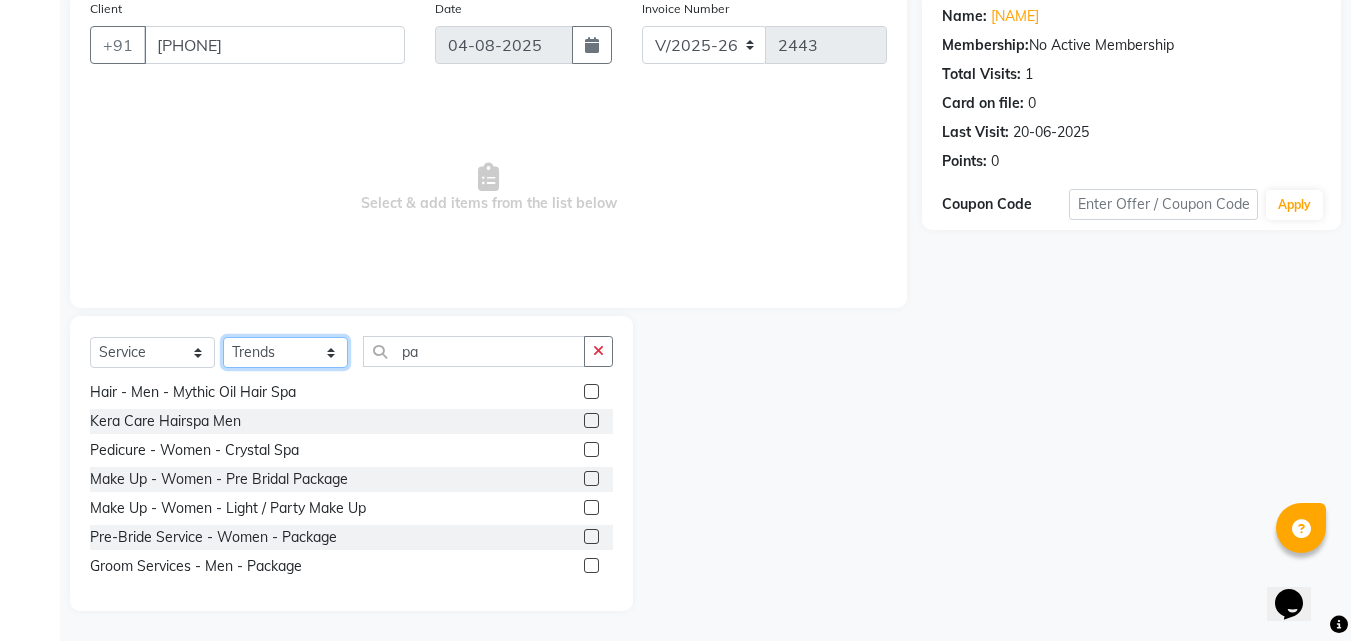 drag, startPoint x: 311, startPoint y: 341, endPoint x: 254, endPoint y: 383, distance: 70.80254 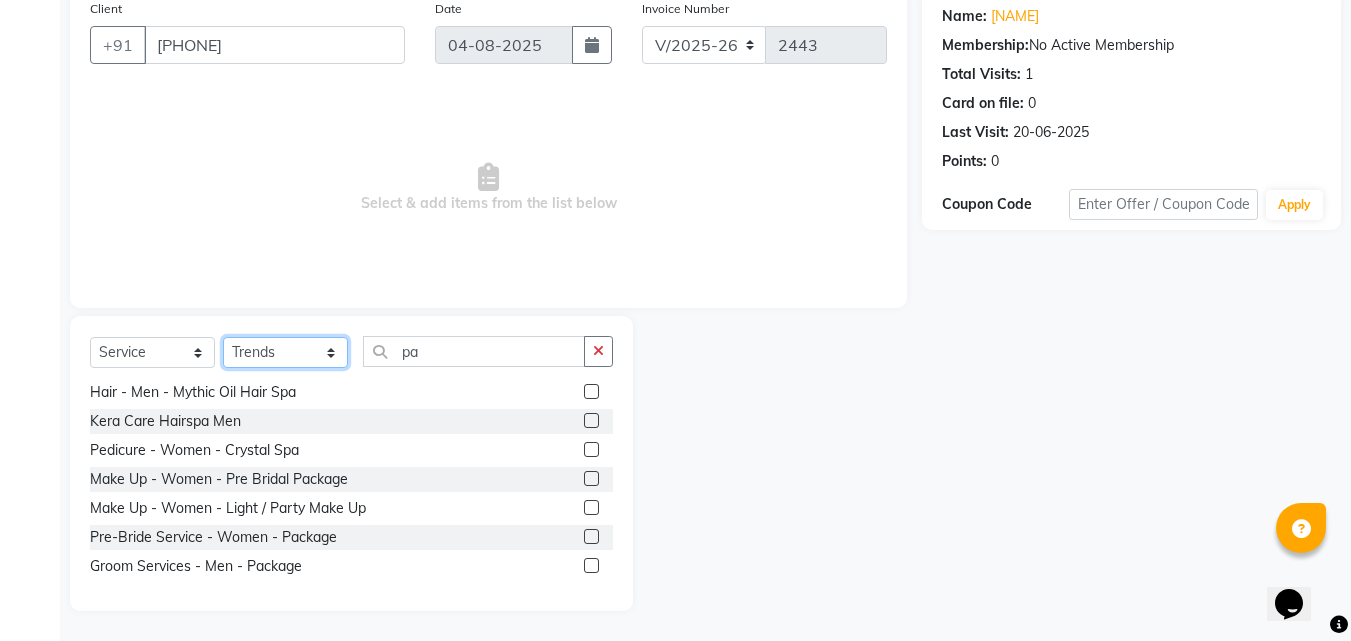 select on "87936" 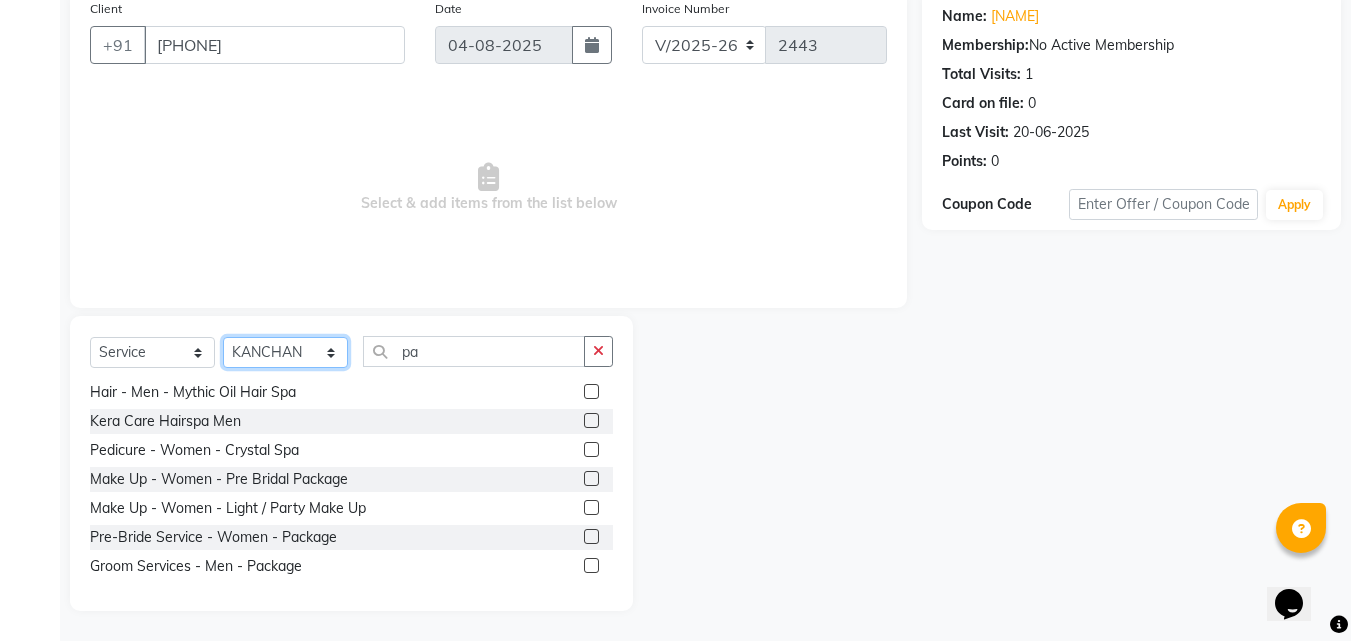 click on "Select Stylist ANITHA AVANTHIKA Hithaishi IMRAN KHAN KANCHAN MUSKHAN RUSTHAM SEEMA SHIVA SOURAV Sumika Trends" 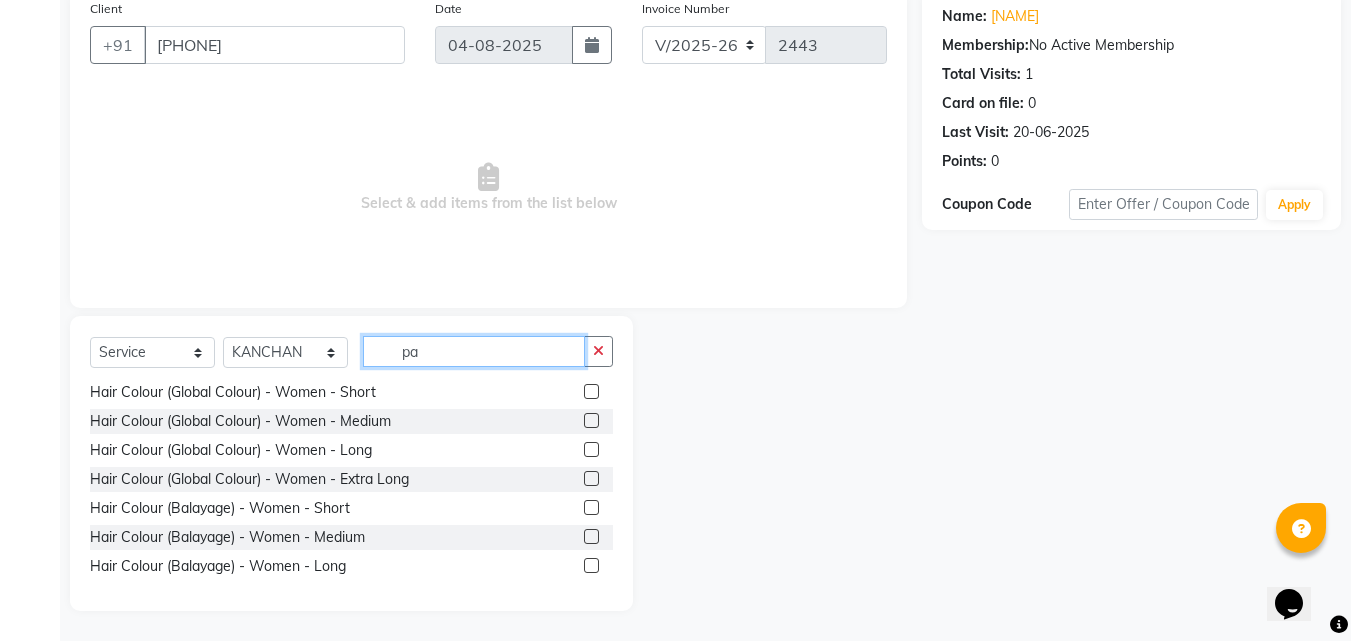 click on "pa" 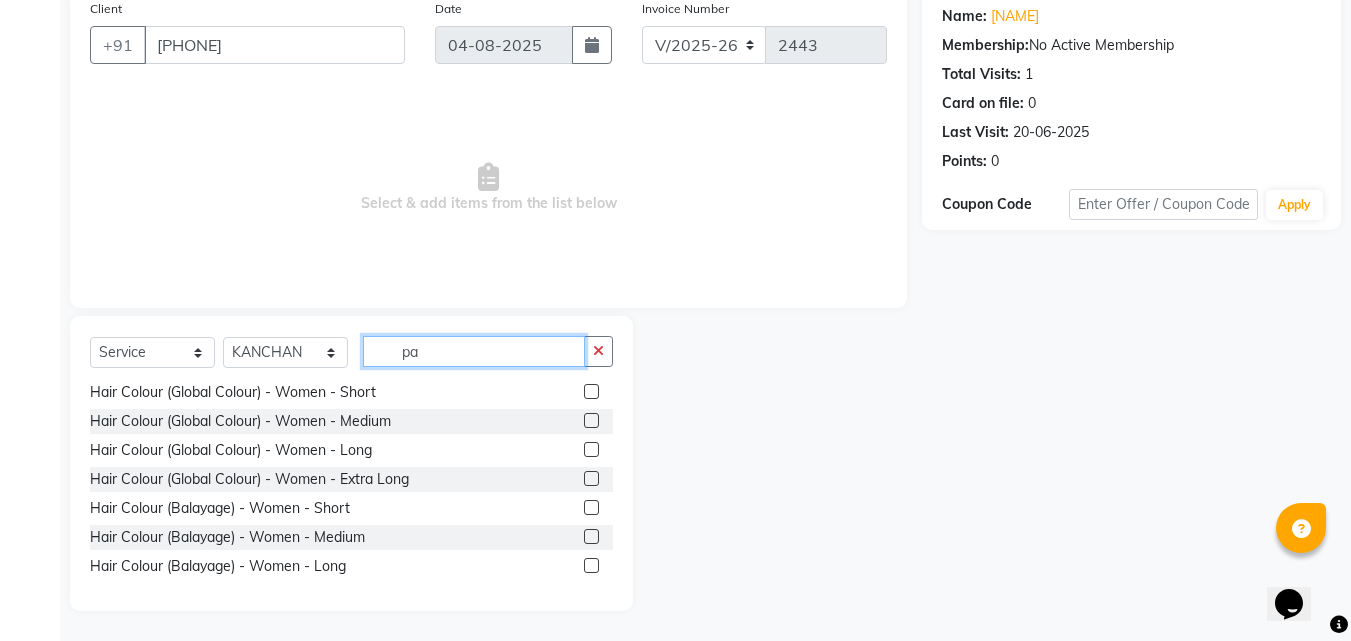 drag, startPoint x: 465, startPoint y: 364, endPoint x: 324, endPoint y: 339, distance: 143.19916 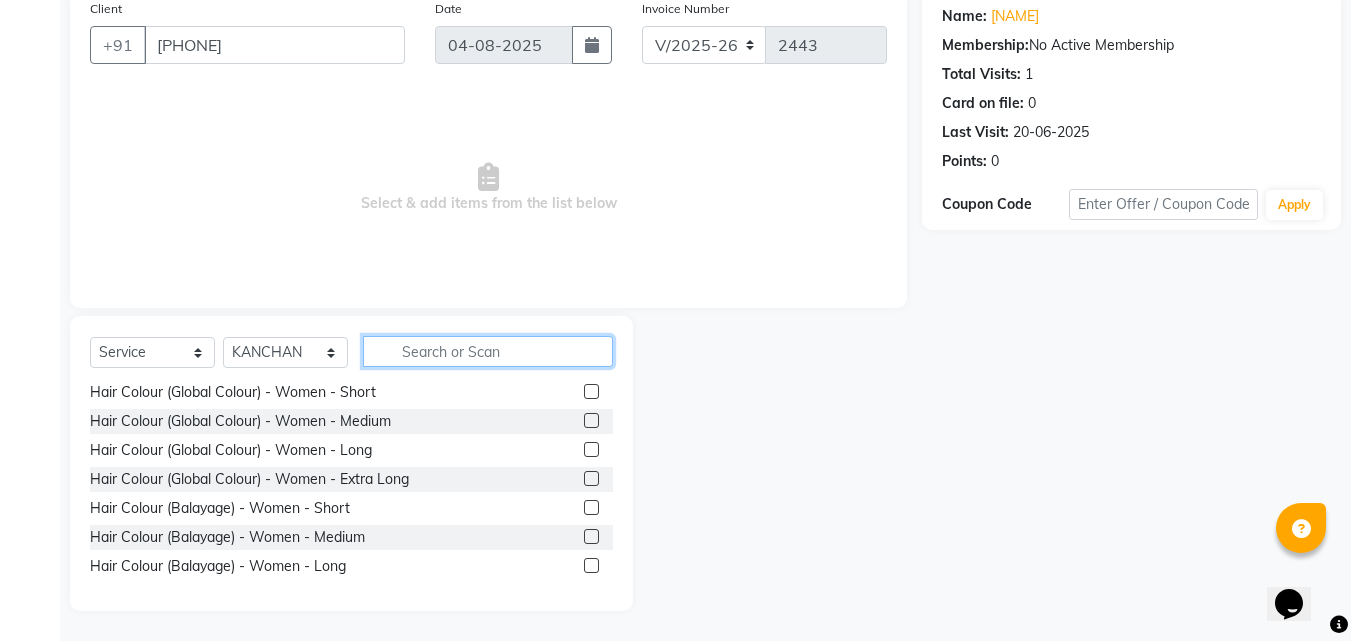 click 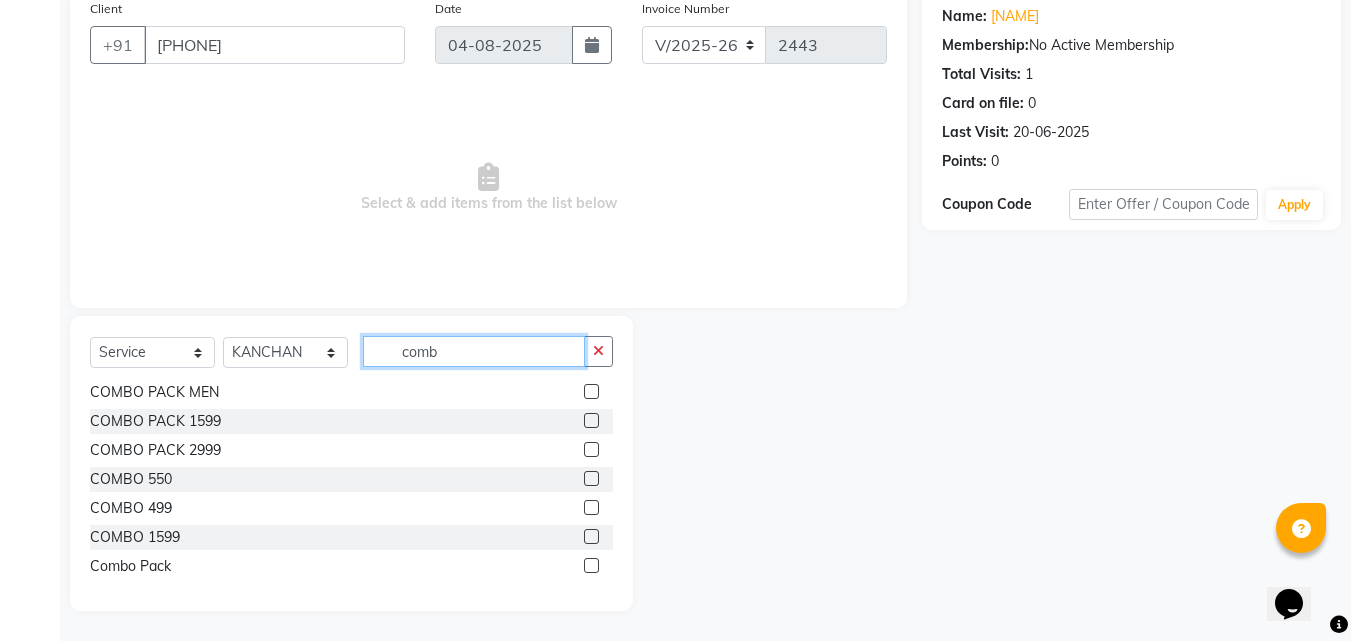 scroll, scrollTop: 3, scrollLeft: 0, axis: vertical 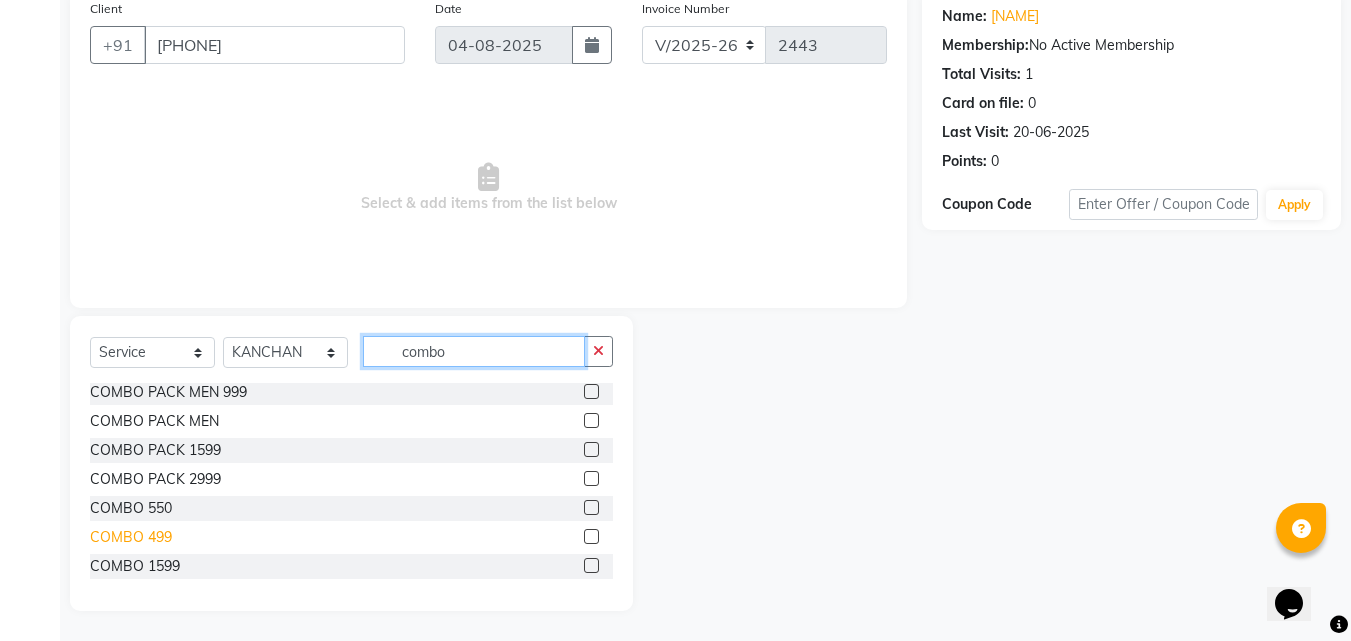 type on "combo" 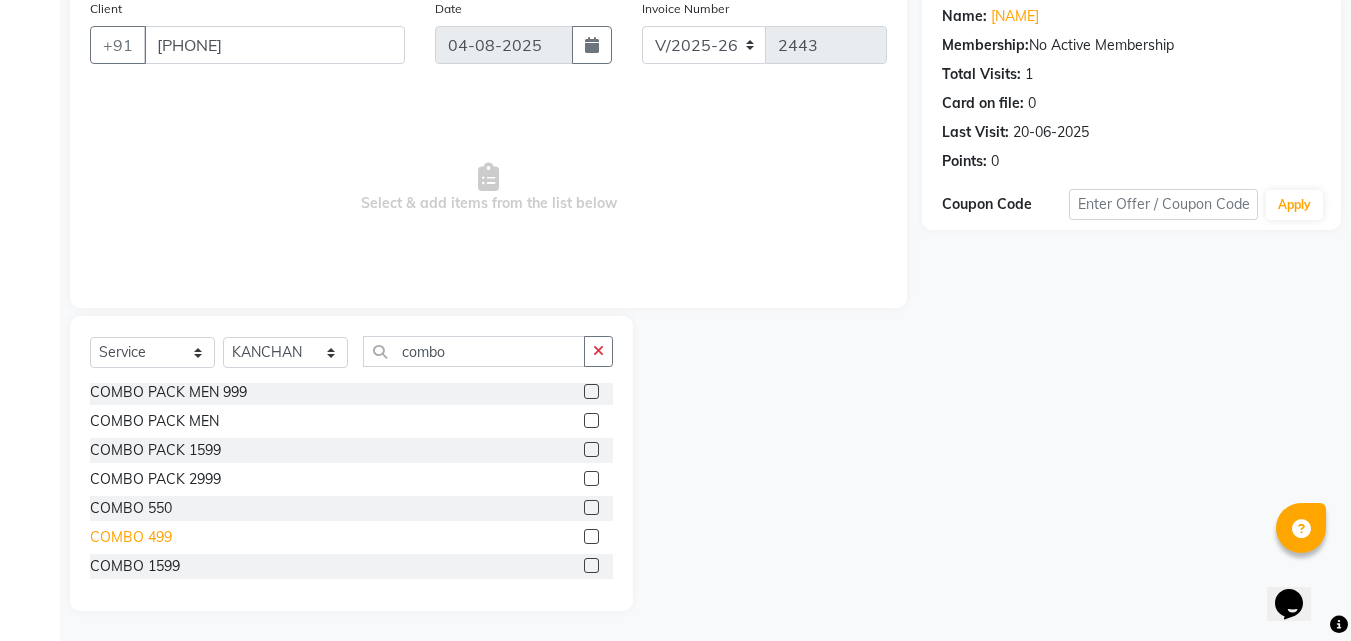 click on "COMBO 499" 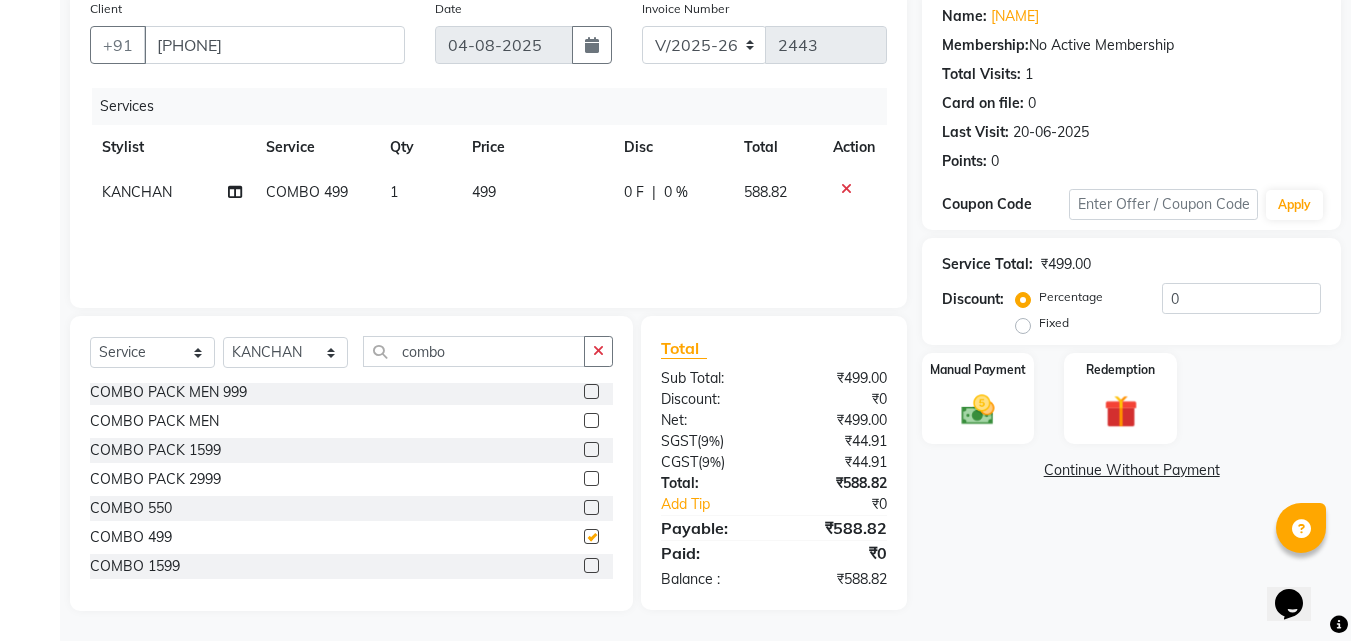 checkbox on "false" 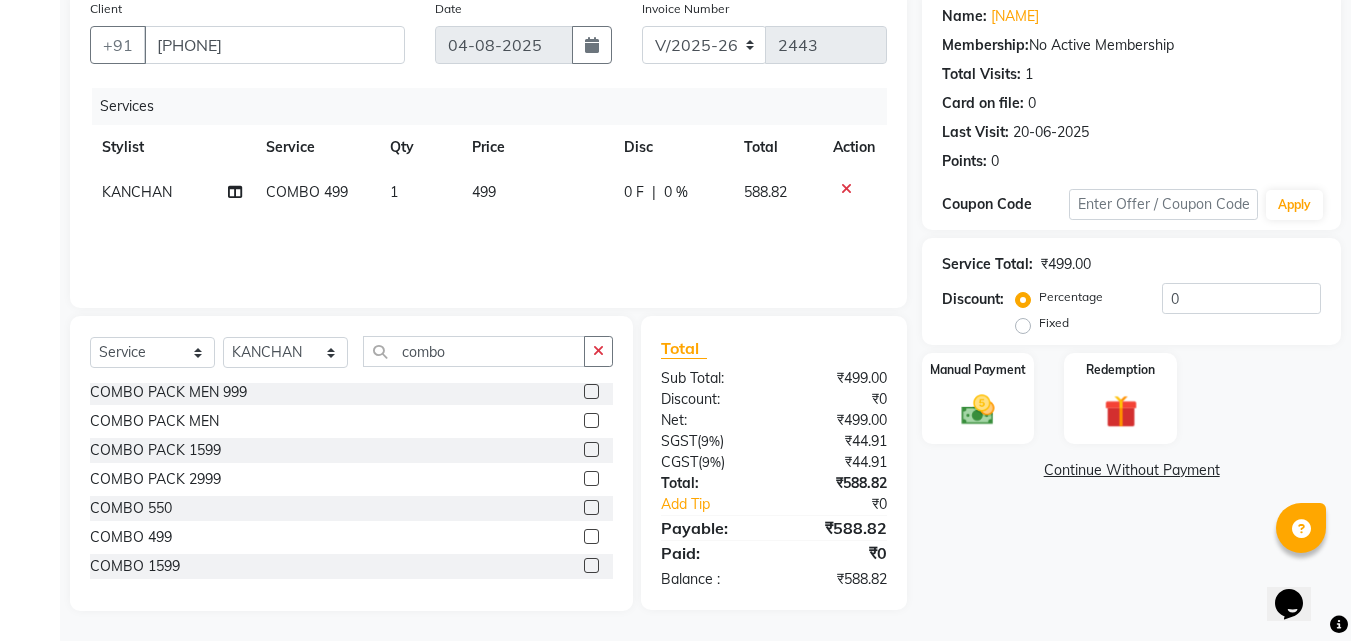 click 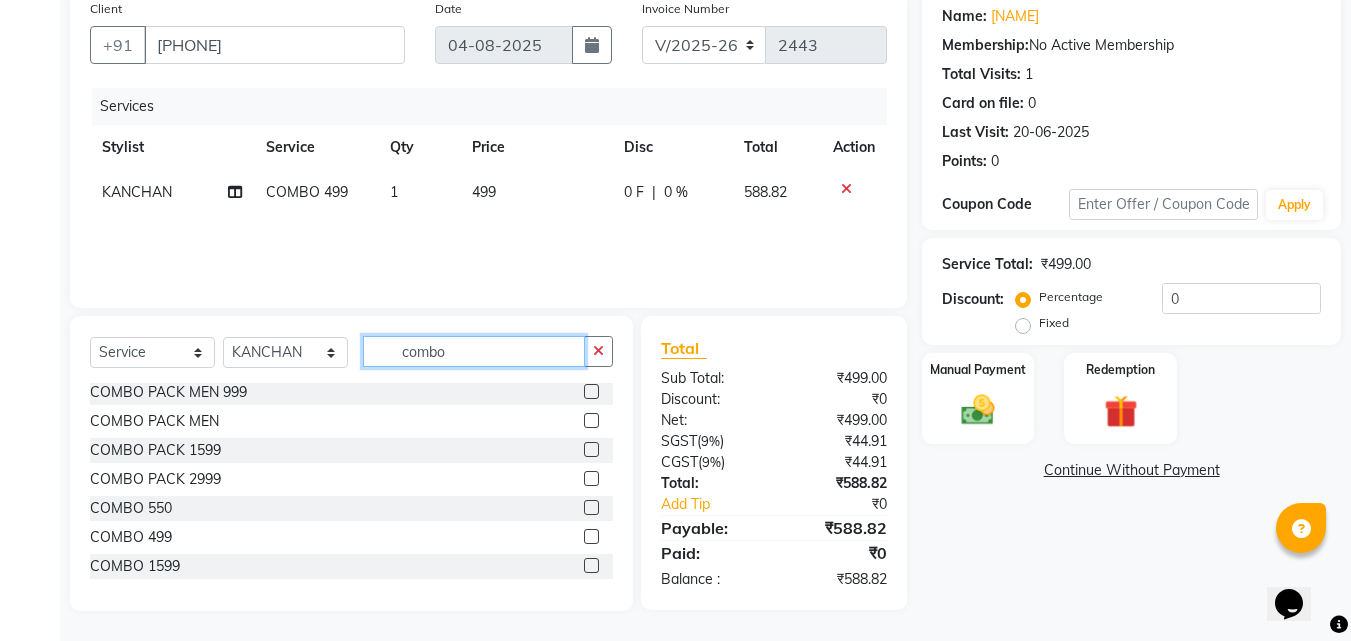 type 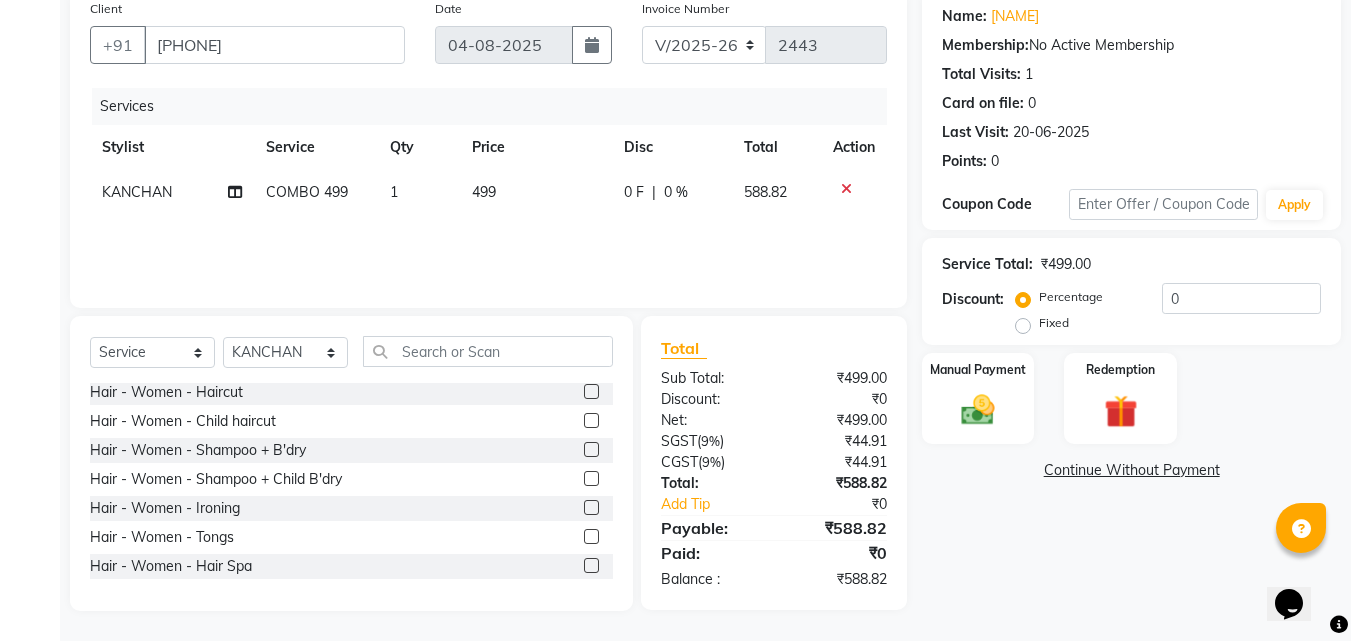 click on "0 F | 0 %" 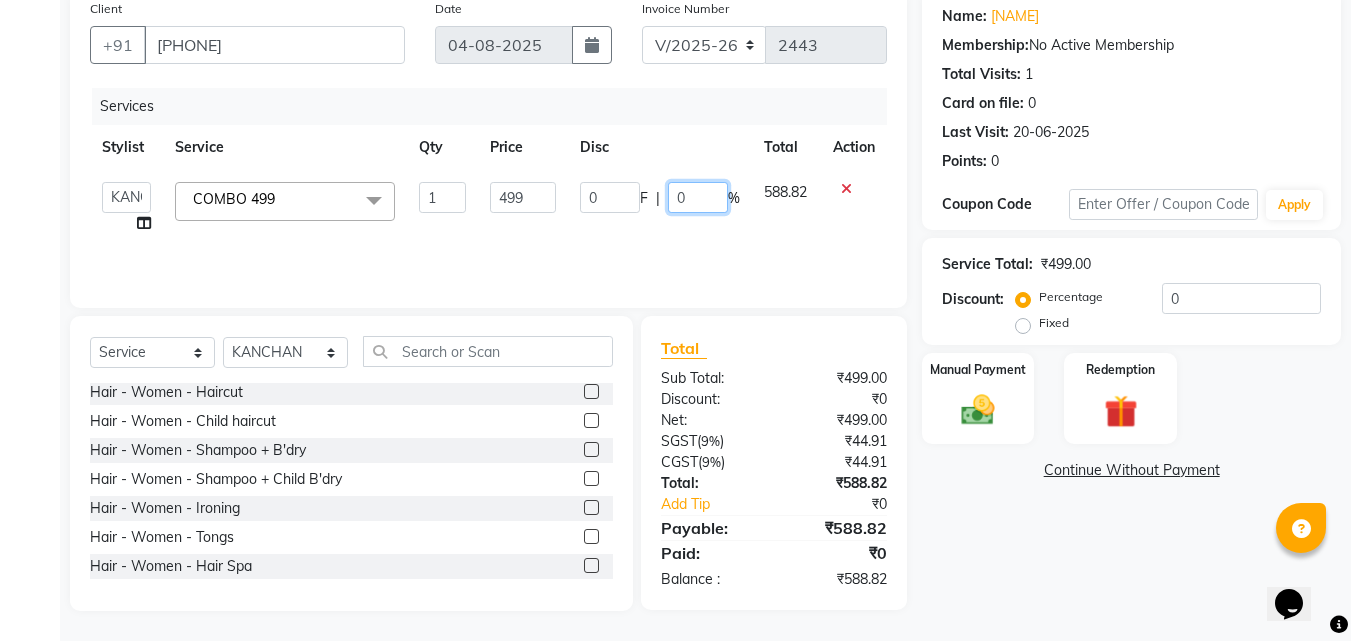 click on "0" 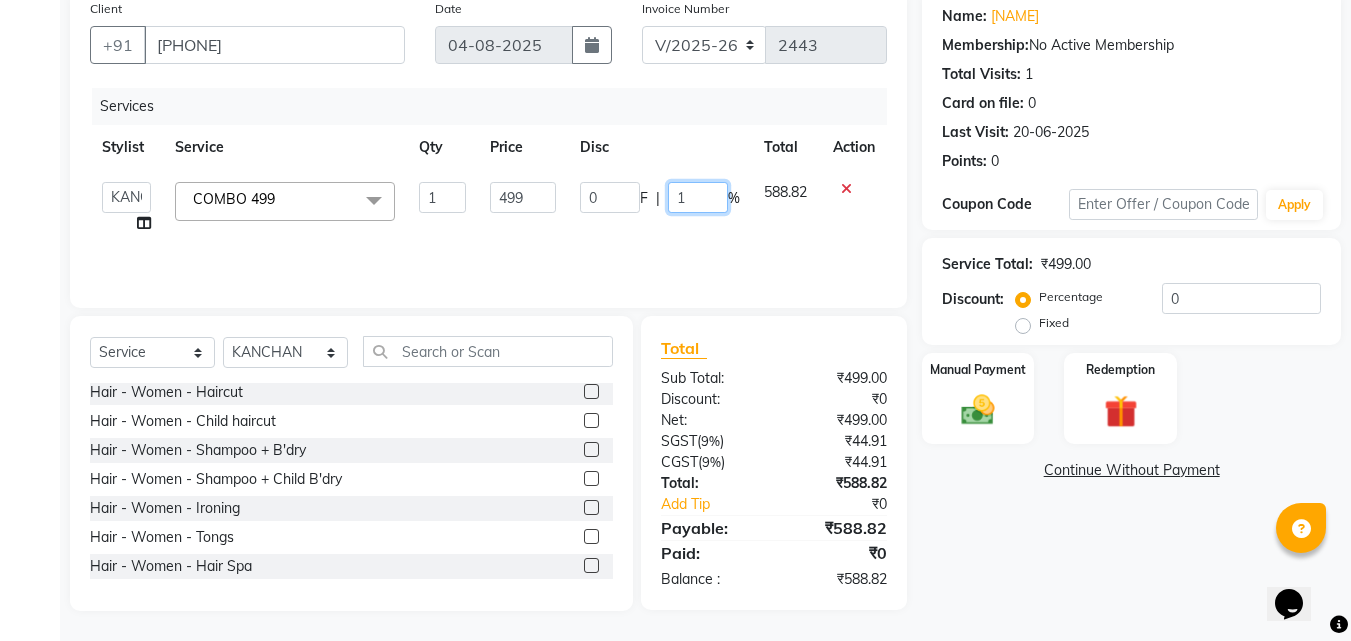 type on "15" 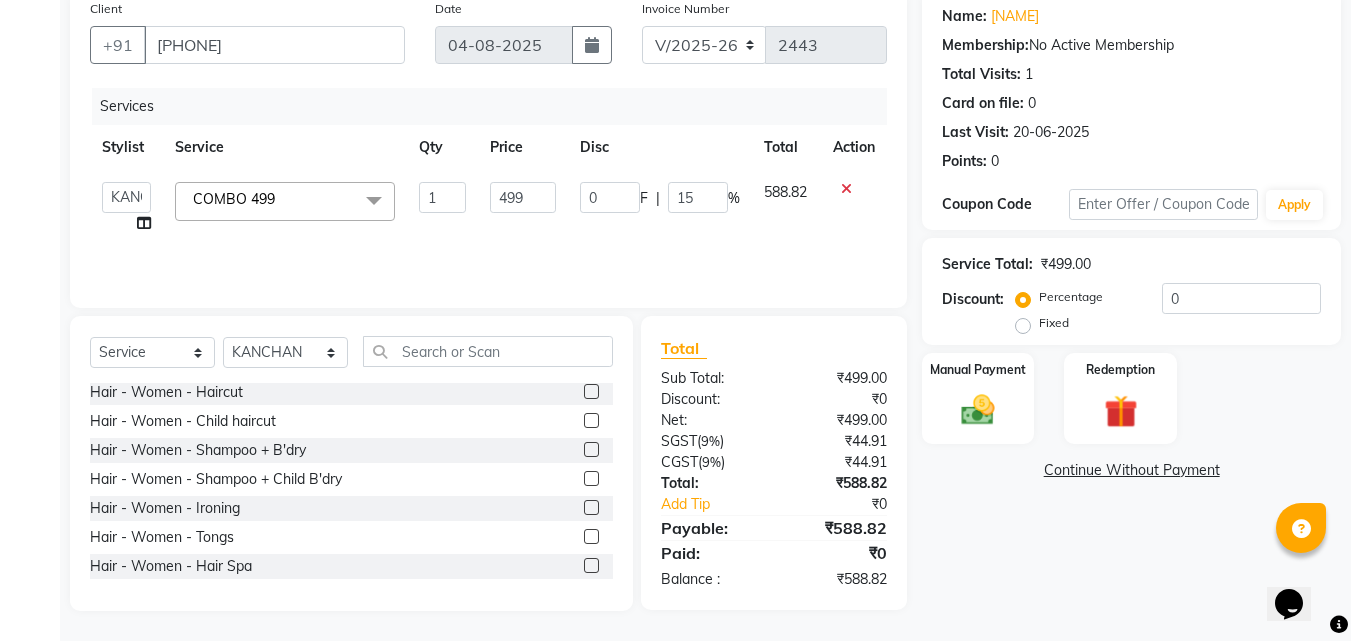 drag, startPoint x: 947, startPoint y: 535, endPoint x: 951, endPoint y: 495, distance: 40.1995 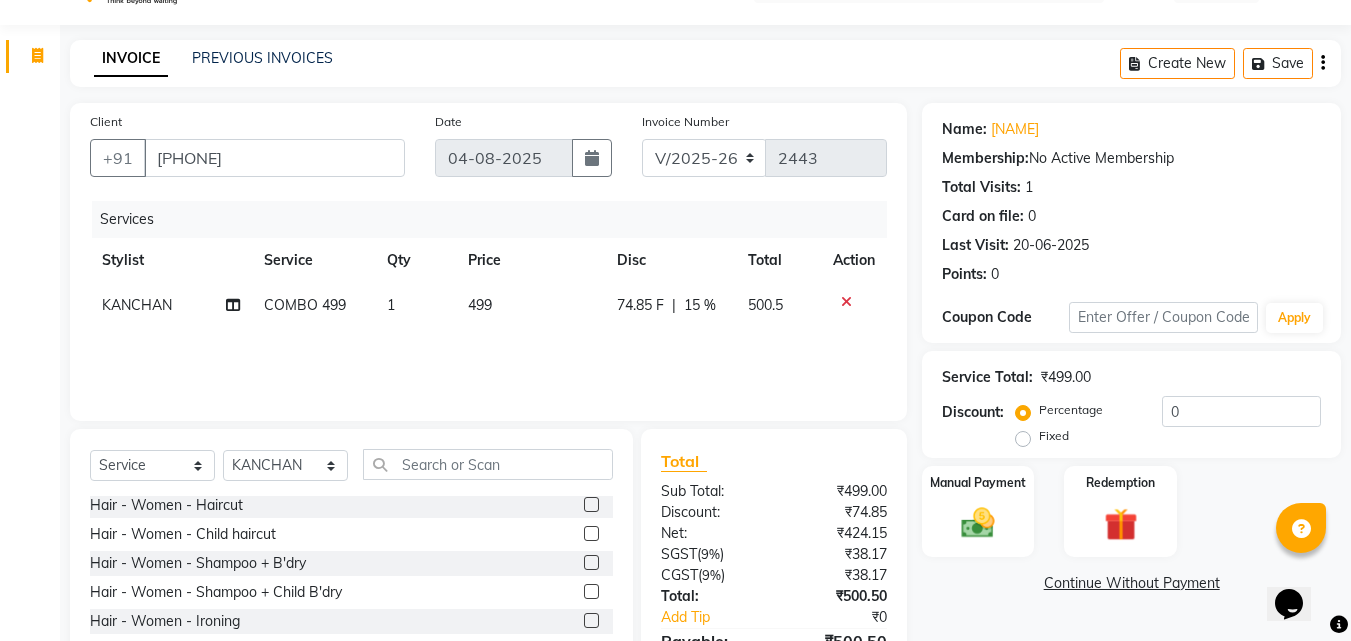 scroll, scrollTop: 0, scrollLeft: 0, axis: both 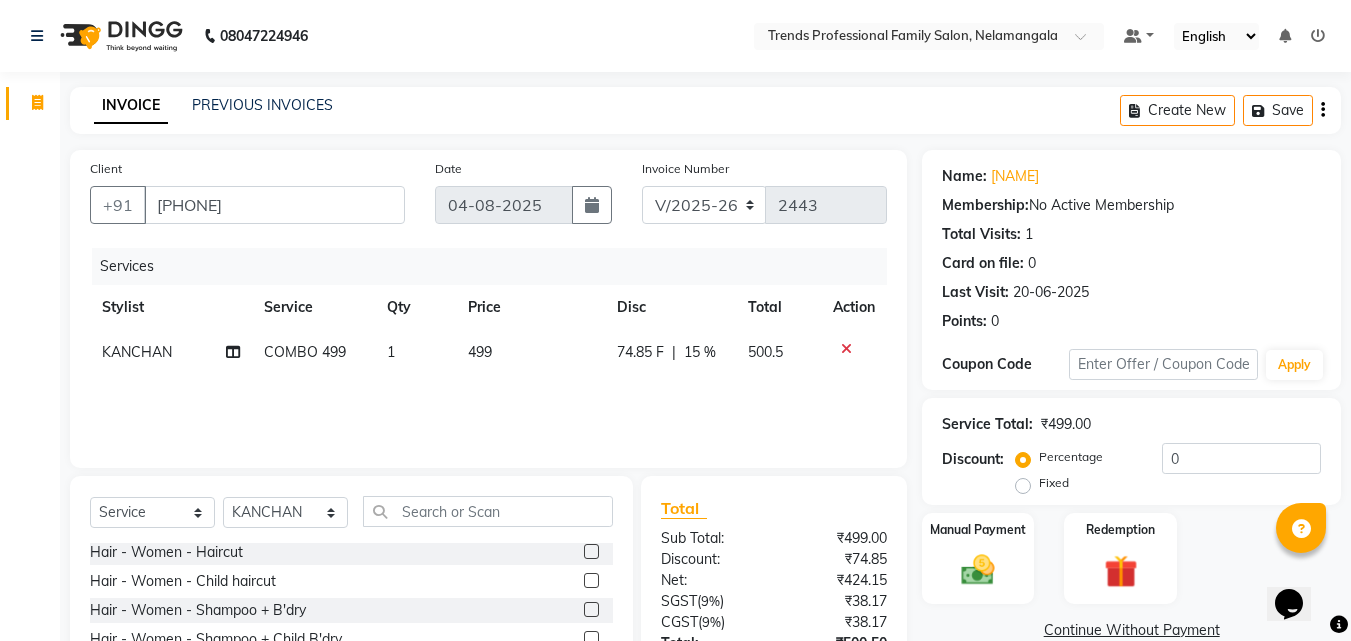 click on "Create New   Save" 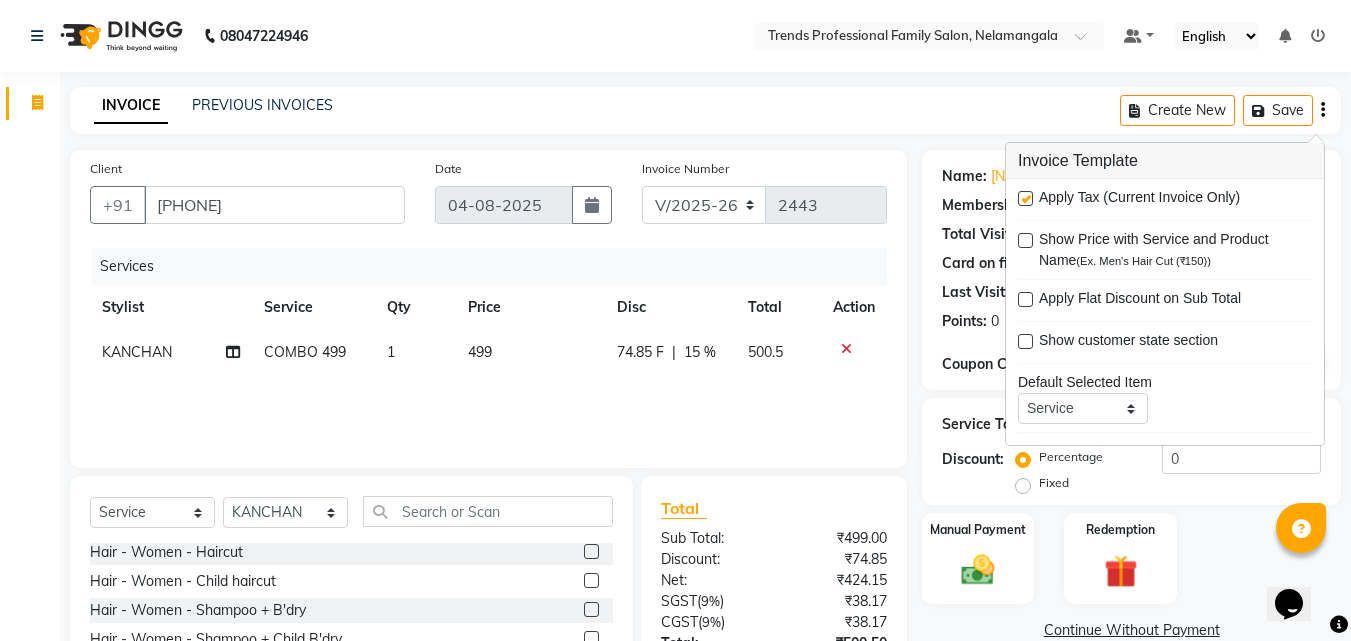 click at bounding box center (1025, 198) 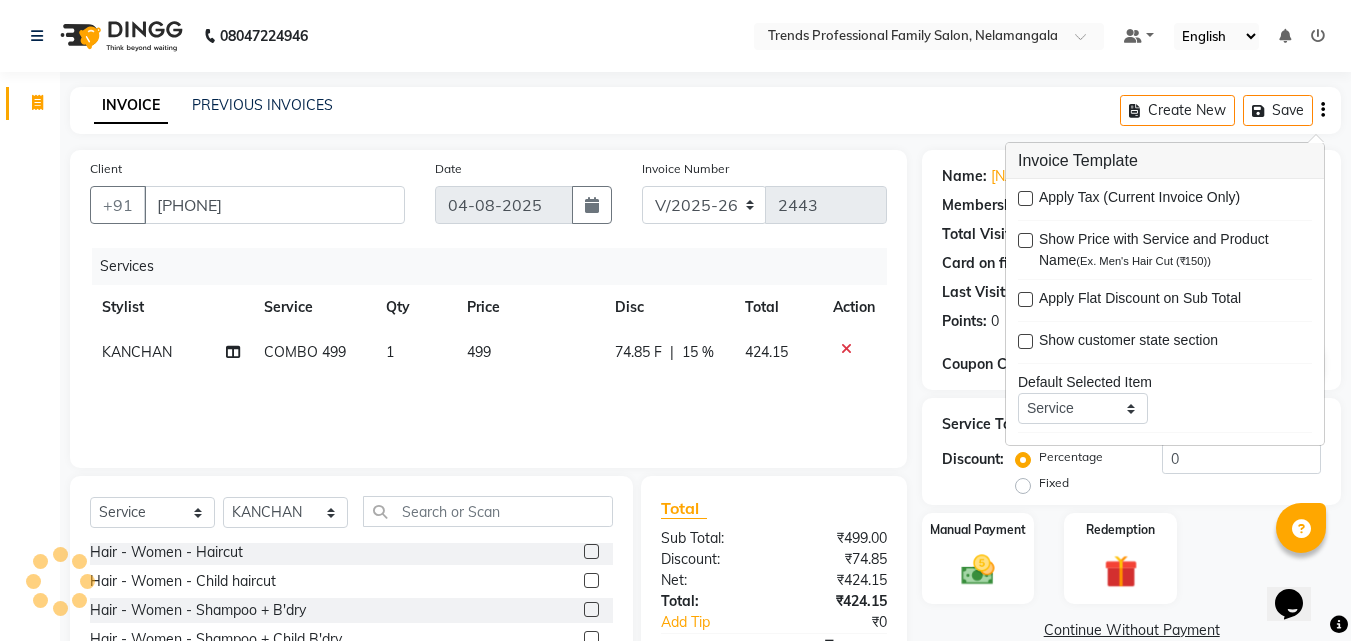 click on "INVOICE PREVIOUS INVOICES Create New   Save" 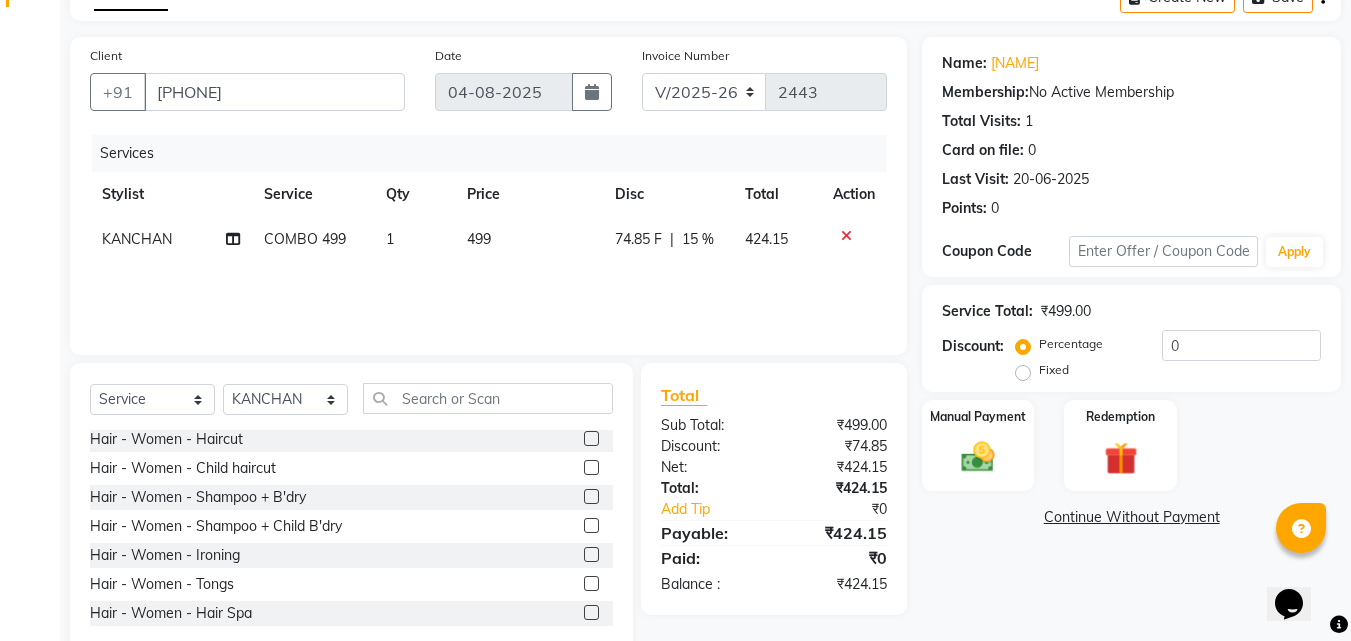 scroll, scrollTop: 160, scrollLeft: 0, axis: vertical 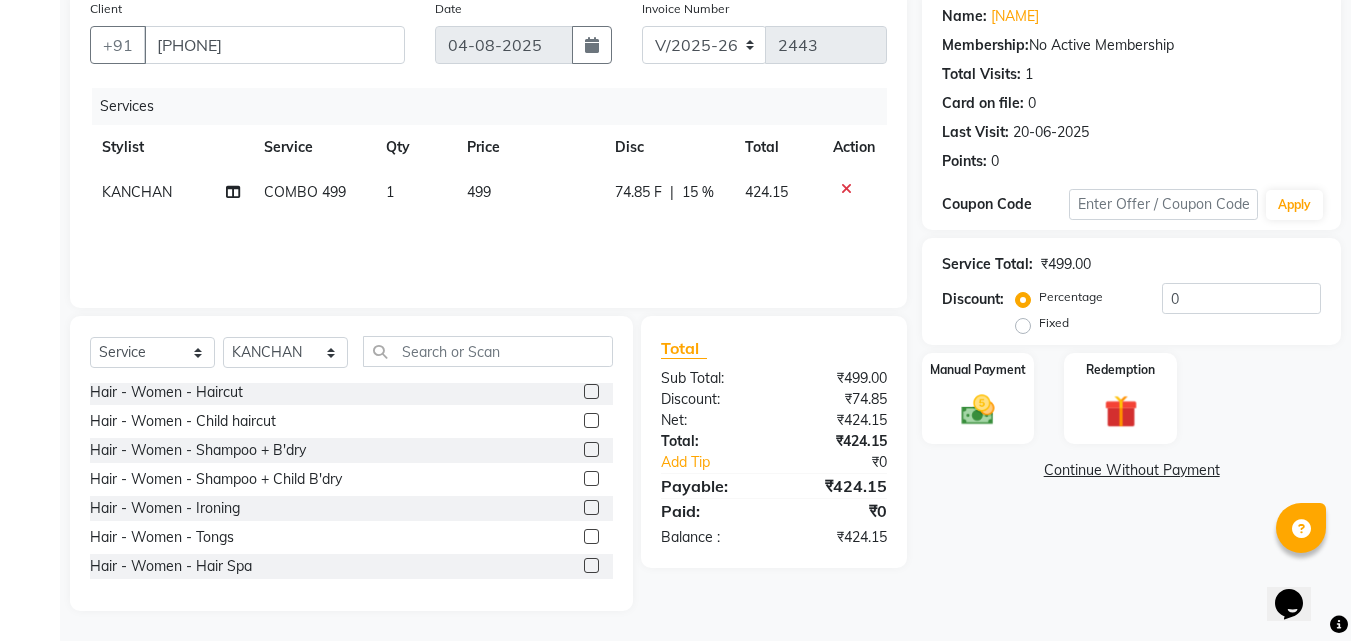 click on "15 %" 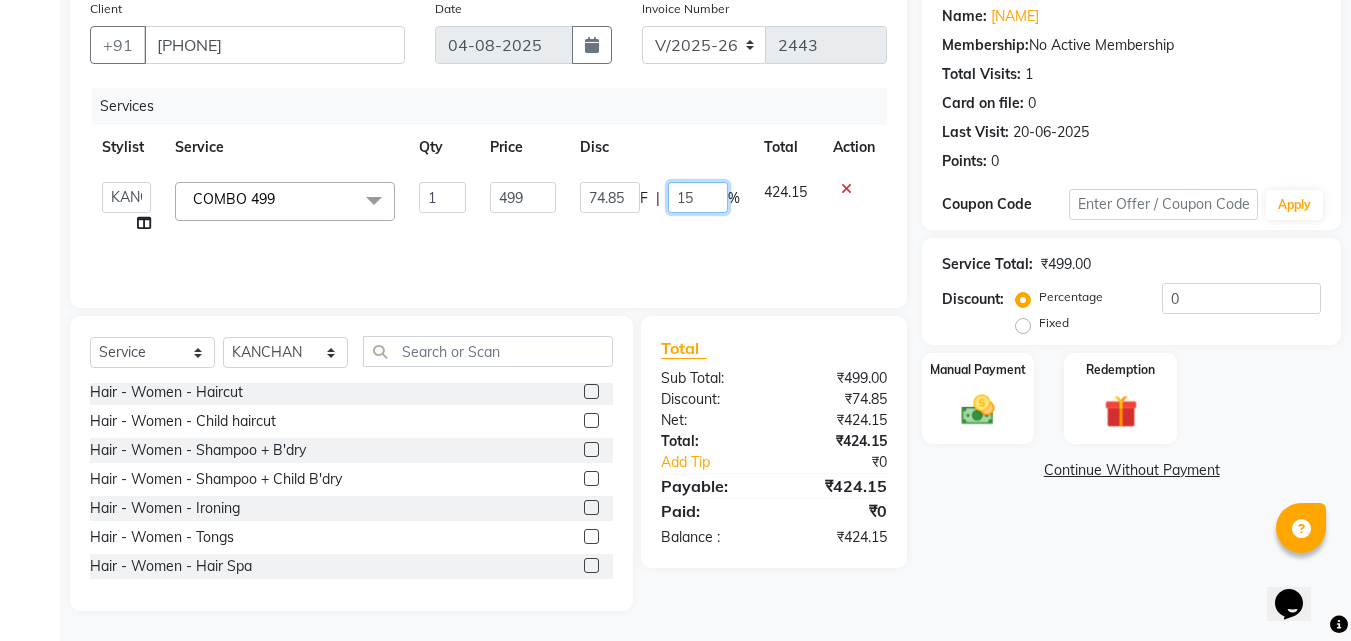 click on "15" 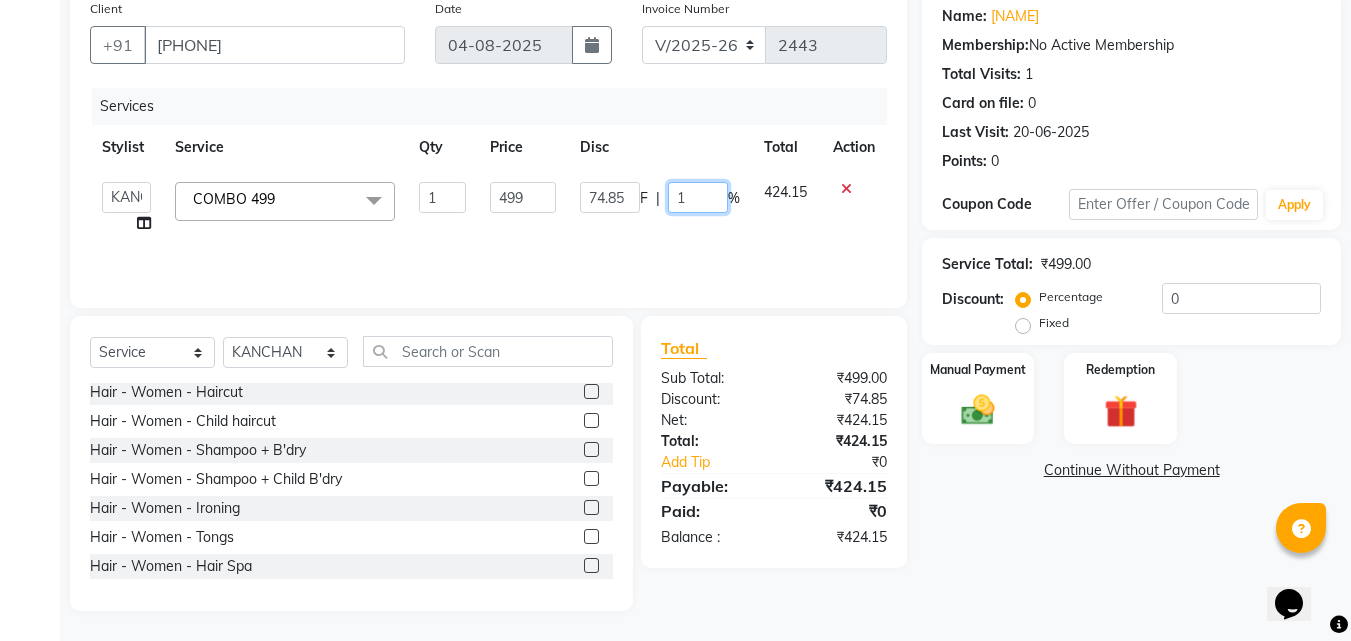 type 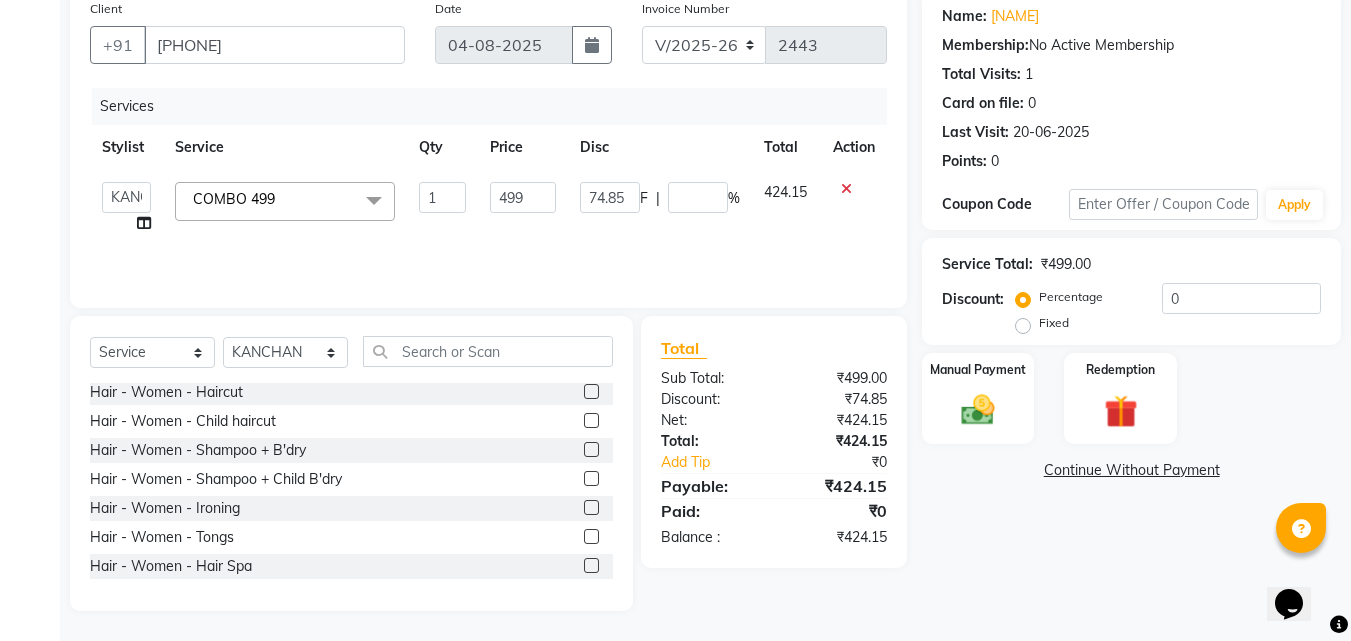click on "Name: [NAME] Membership: No Active Membership Total Visits: 1 Card on file: 0 Last Visit: 20-06-2025 Points: 0 Coupon Code Apply Service Total: ₹499.00 Discount: Percentage Fixed 0 Manual Payment Redemption Continue Without Payment" 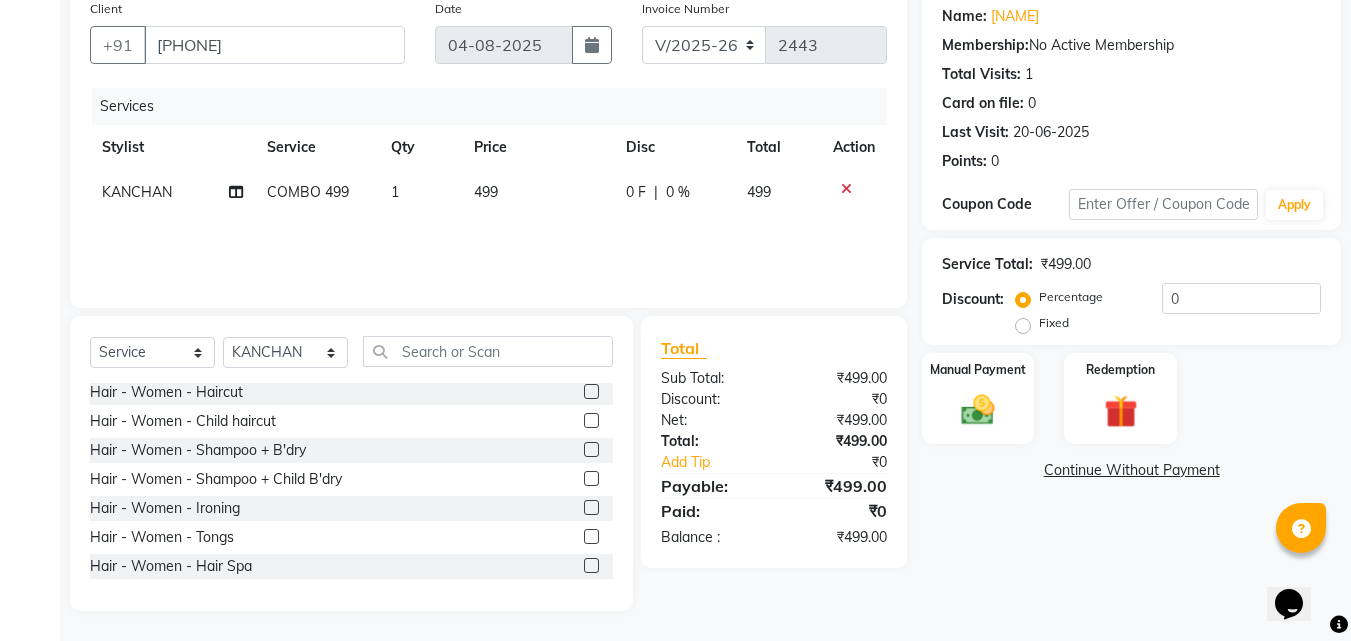 click on "KANCHAN" 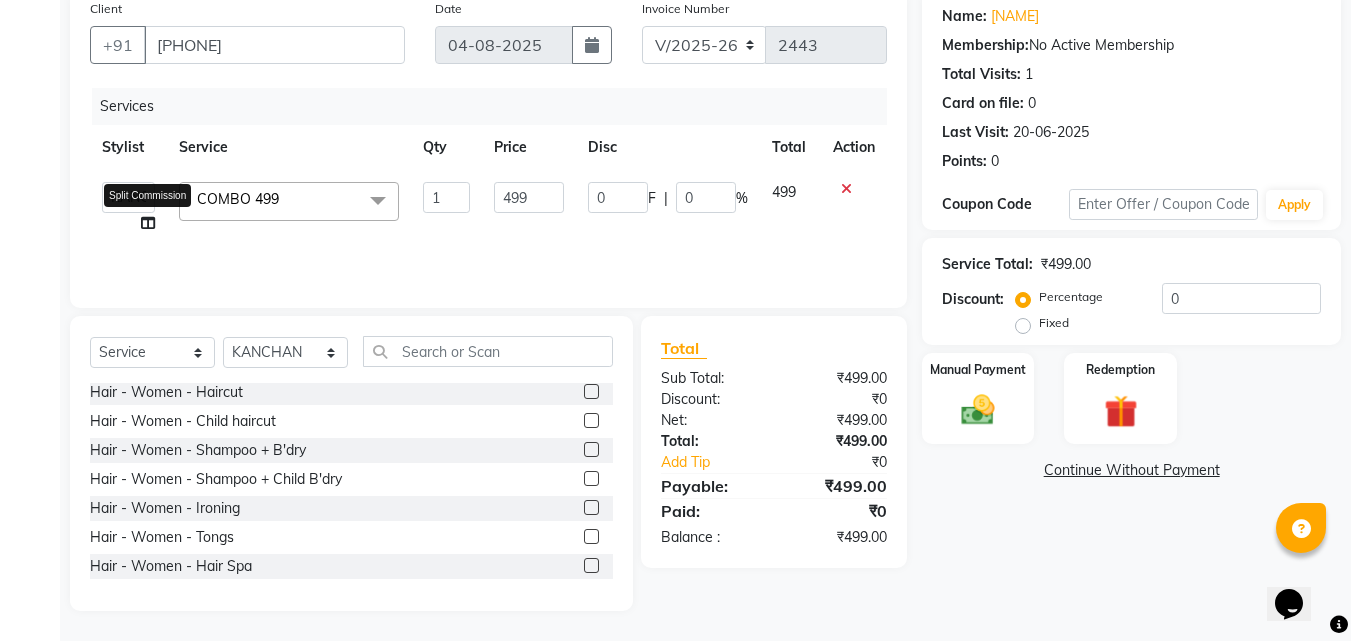 click 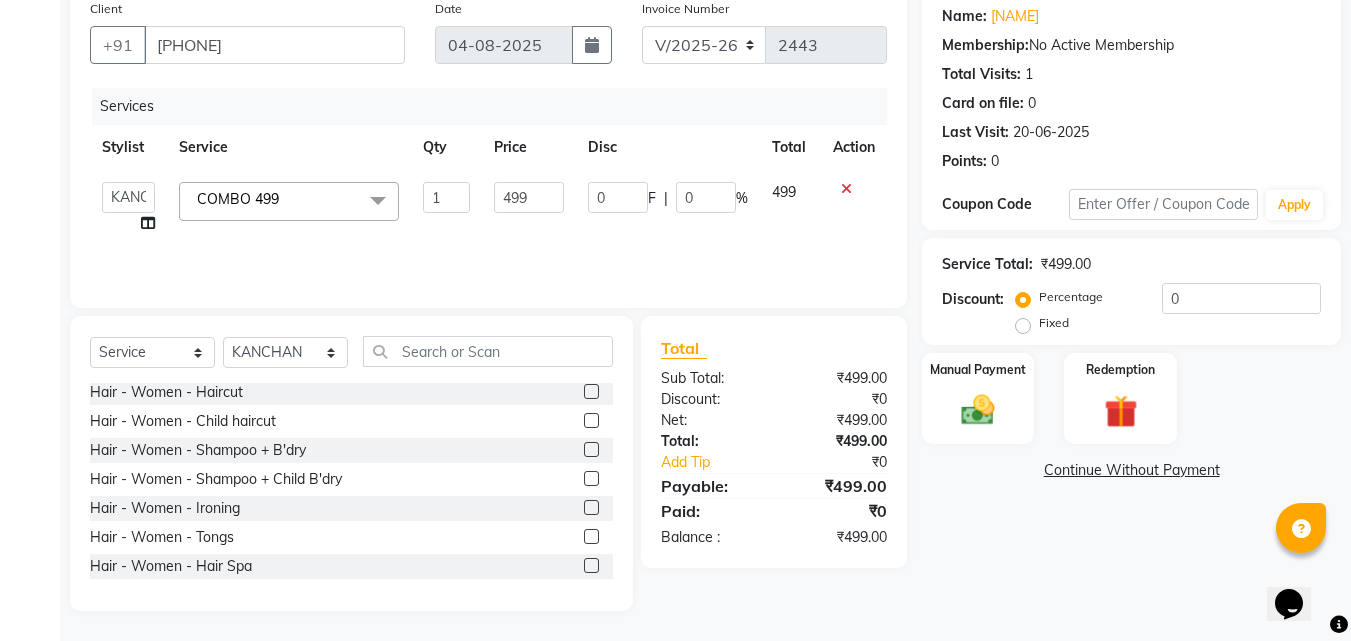 click 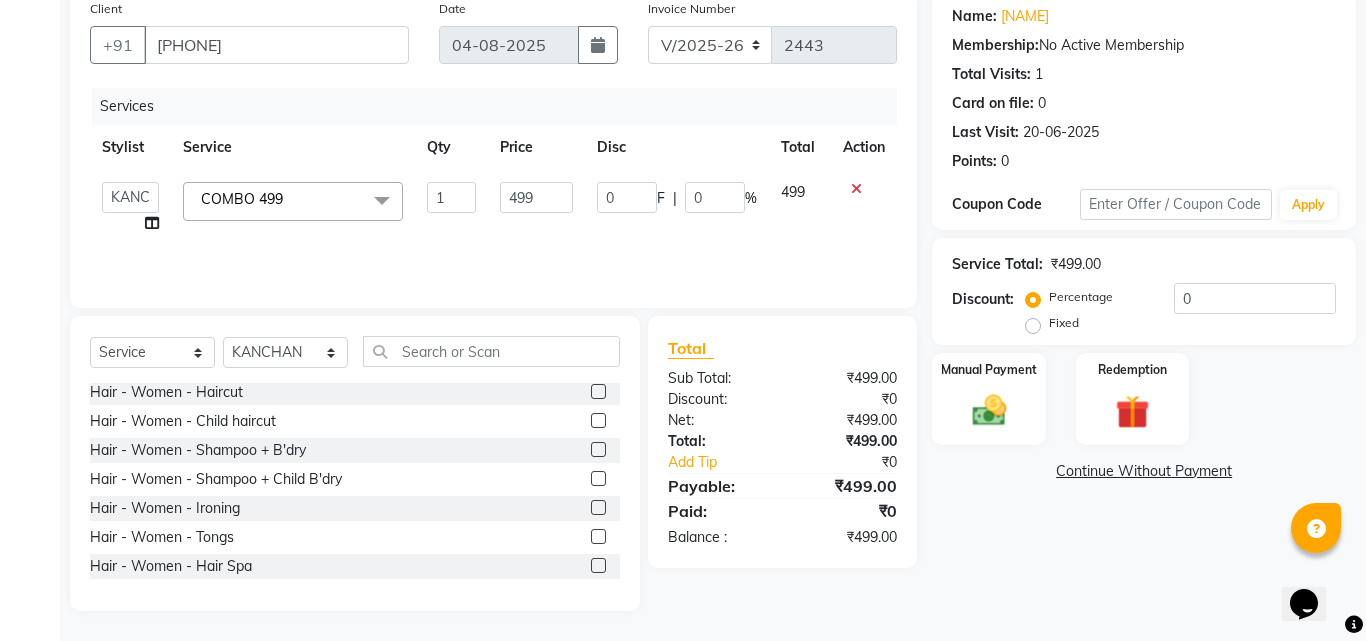 select on "87936" 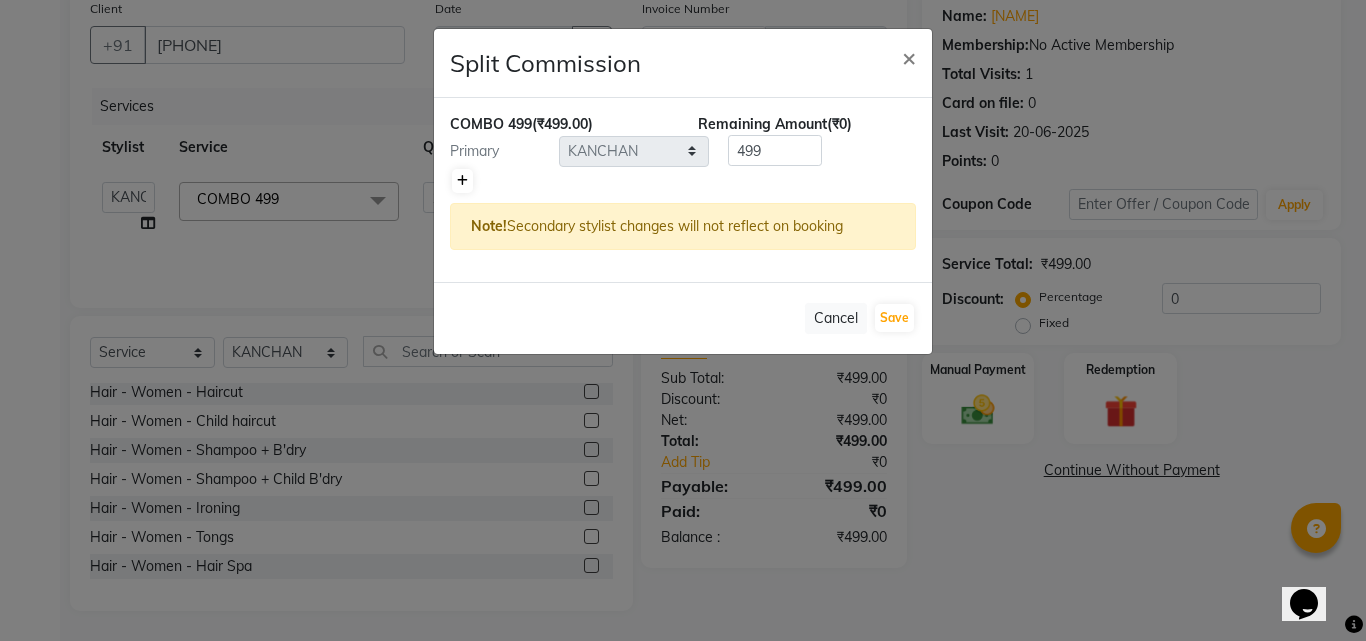 click 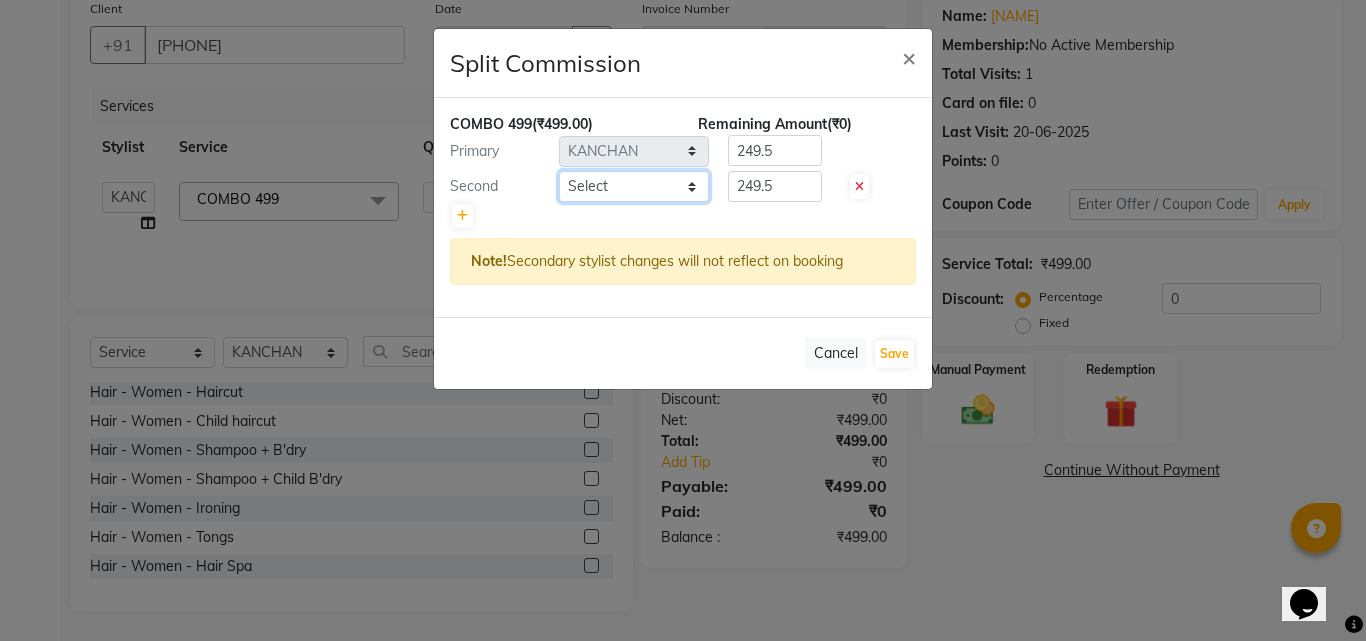 click on "Select ANITHA AVANTHIKA Hithaishi IMRAN KHAN KANCHAN MUSKHAN RUSTHAM SEEMA SHIVA SOURAV Sumika Trends" 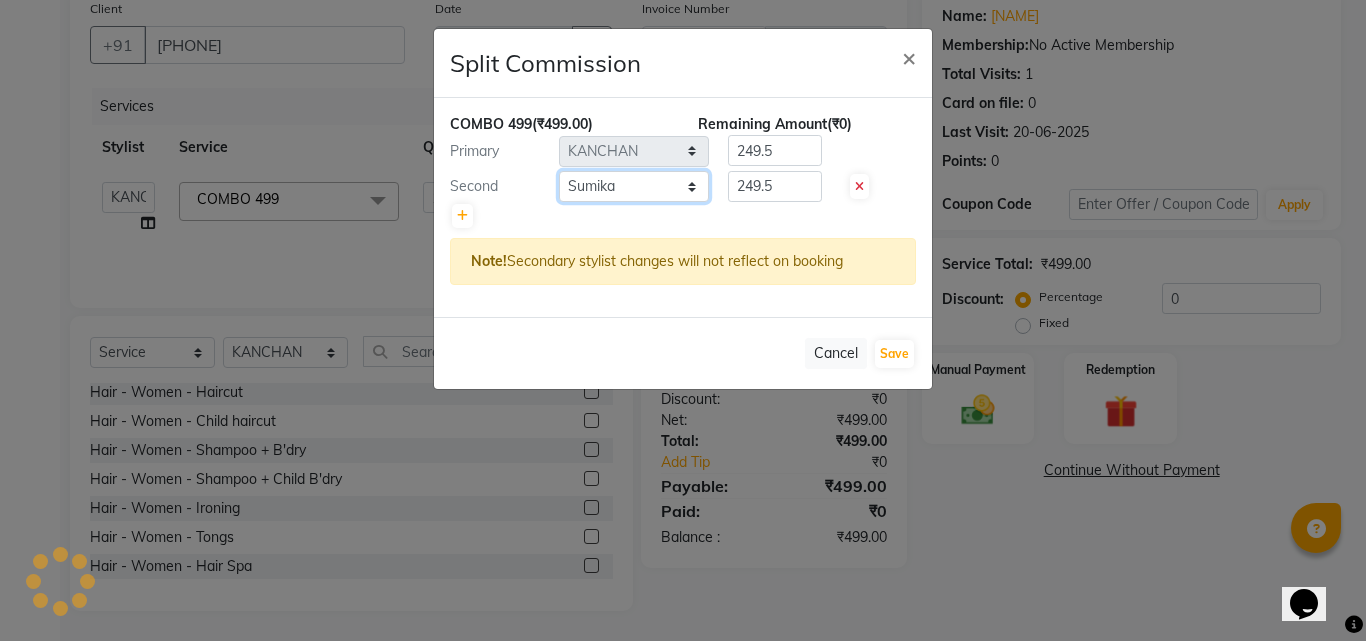click on "Select ANITHA AVANTHIKA Hithaishi IMRAN KHAN KANCHAN MUSKHAN RUSTHAM SEEMA SHIVA SOURAV Sumika Trends" 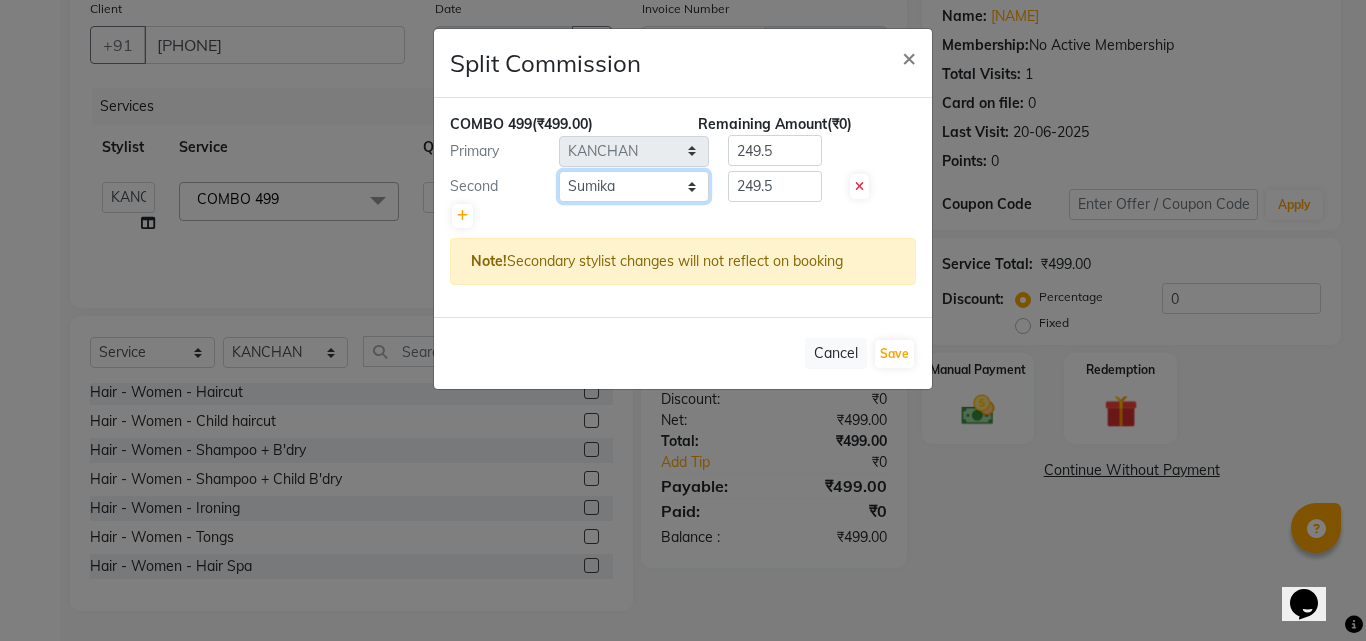 click on "Select ANITHA AVANTHIKA Hithaishi IMRAN KHAN KANCHAN MUSKHAN RUSTHAM SEEMA SHIVA SOURAV Sumika Trends" 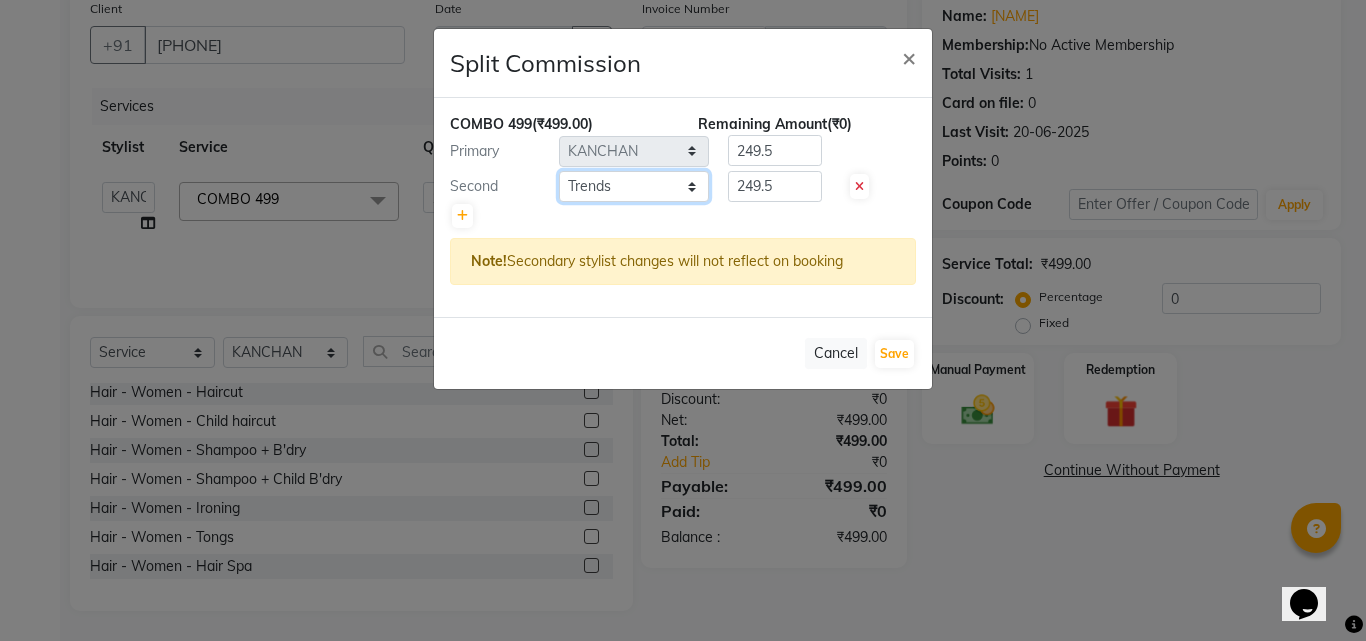 click on "Select ANITHA AVANTHIKA Hithaishi IMRAN KHAN KANCHAN MUSKHAN RUSTHAM SEEMA SHIVA SOURAV Sumika Trends" 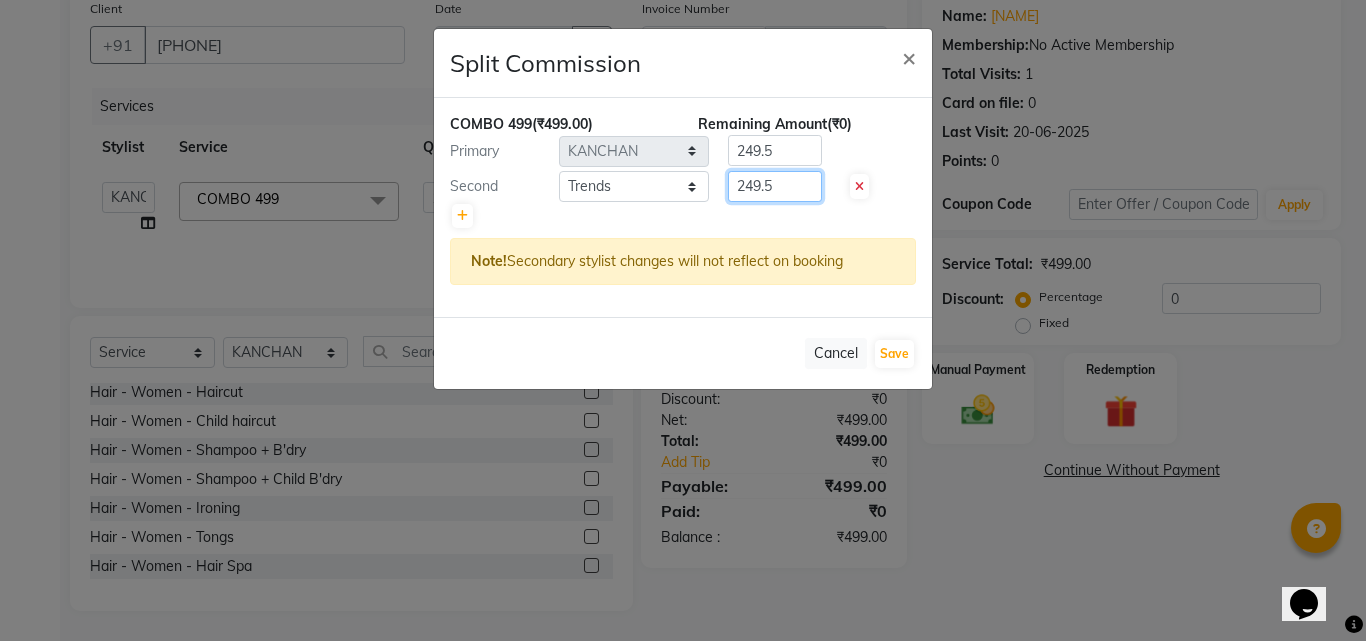click on "249.5" 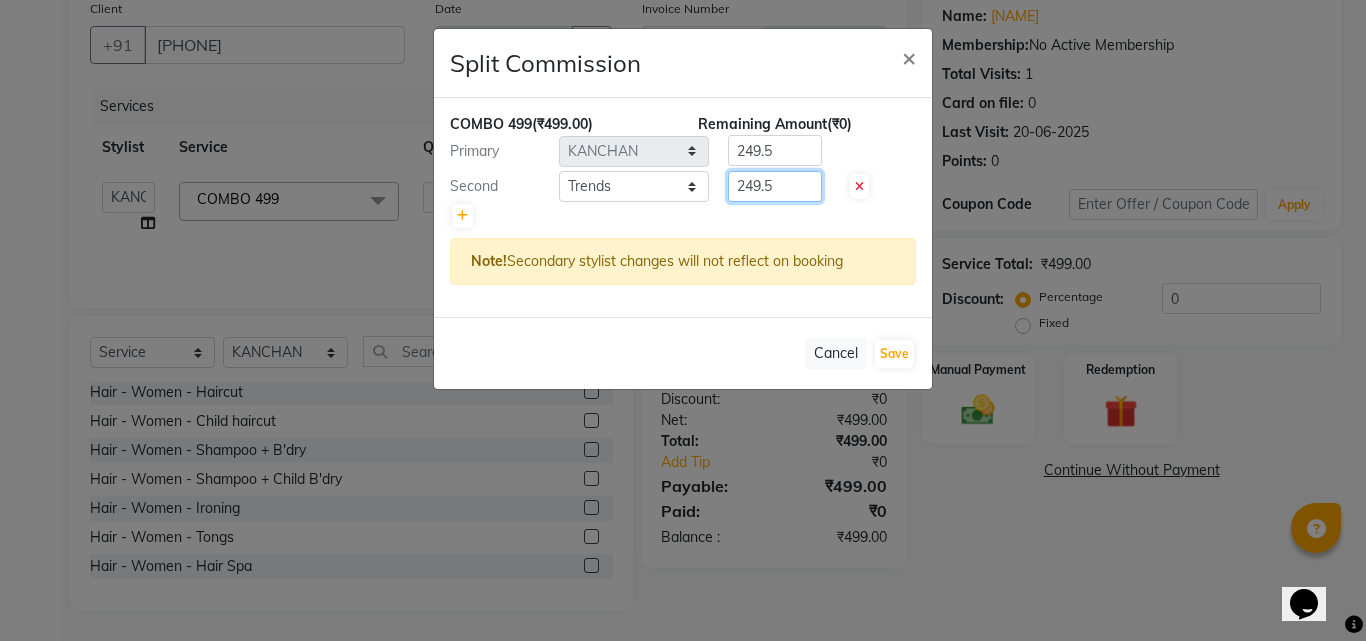 drag, startPoint x: 789, startPoint y: 186, endPoint x: 692, endPoint y: 180, distance: 97.18539 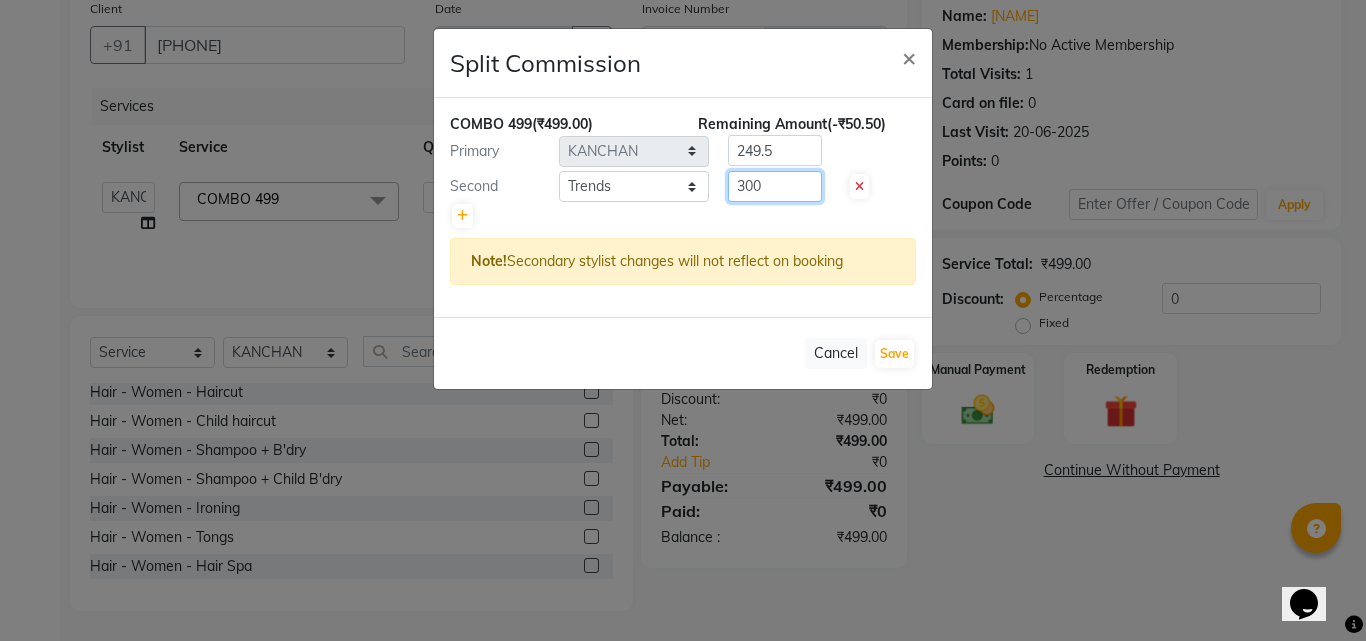 type on "300" 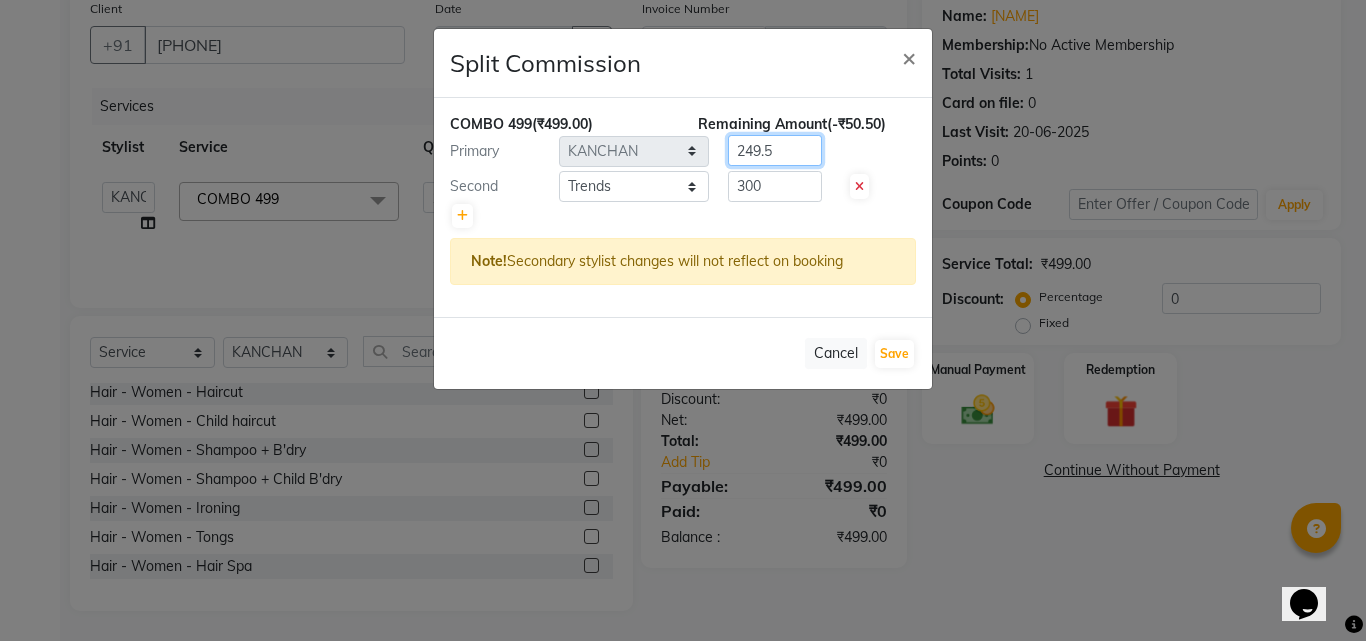click on "249.5" 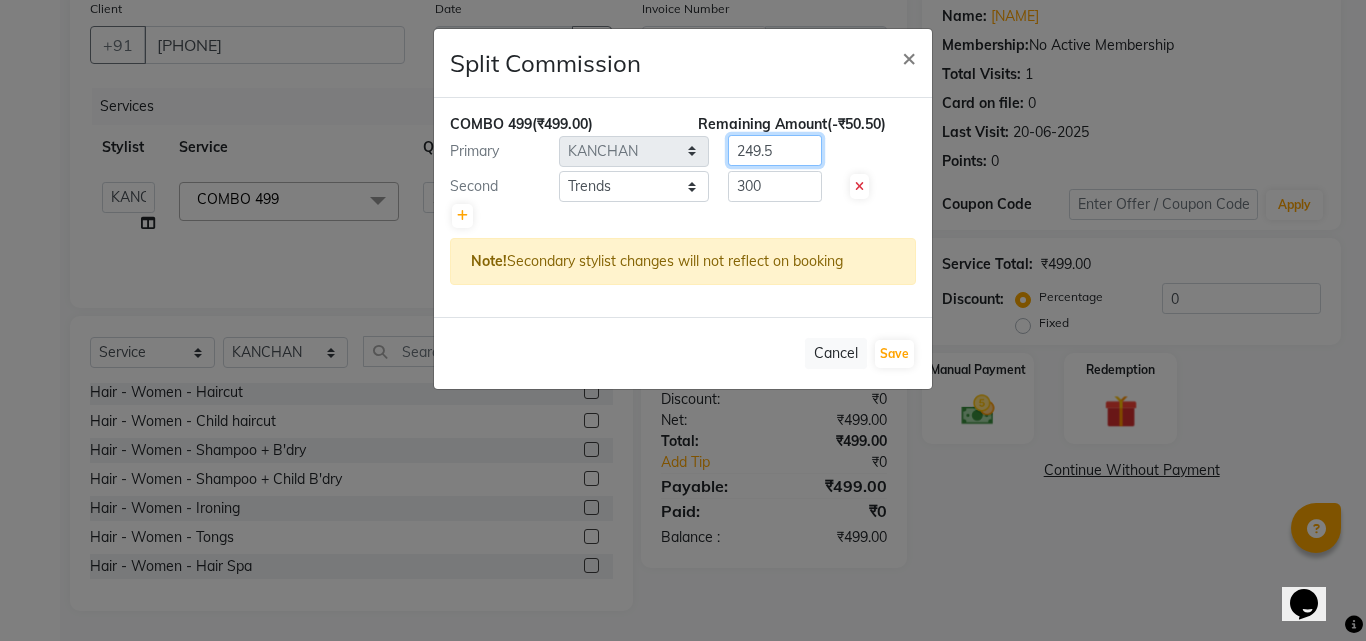 click on "249.5" 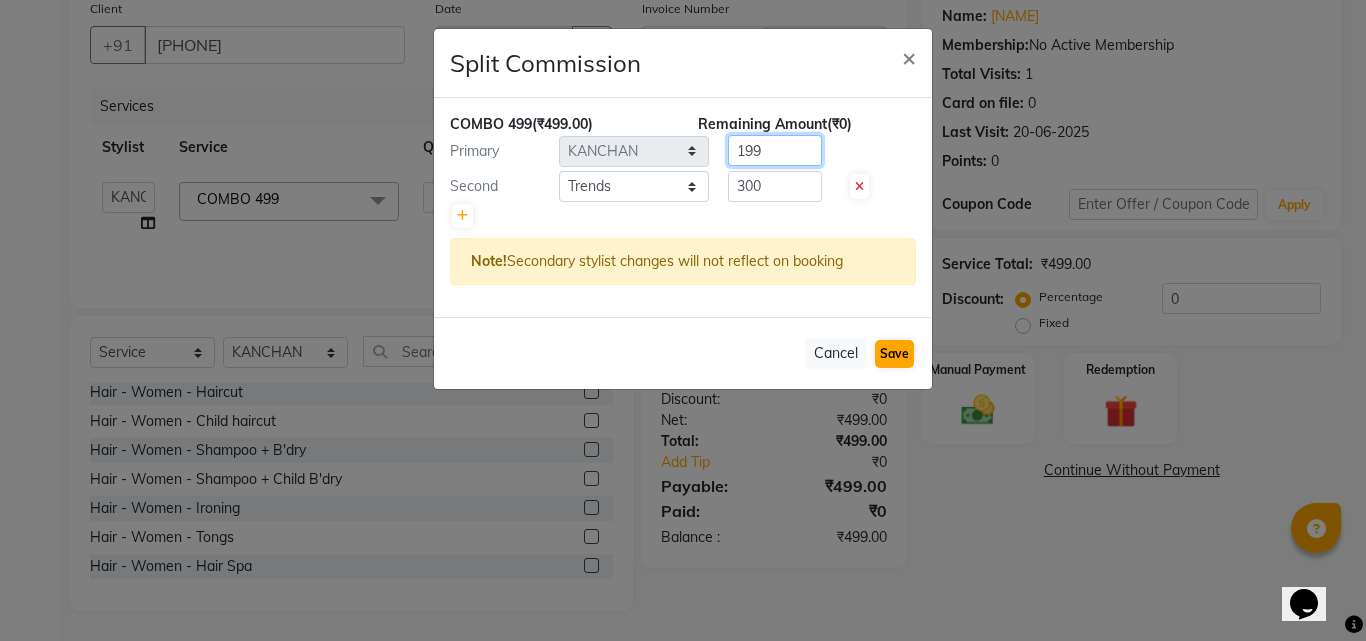 type on "199" 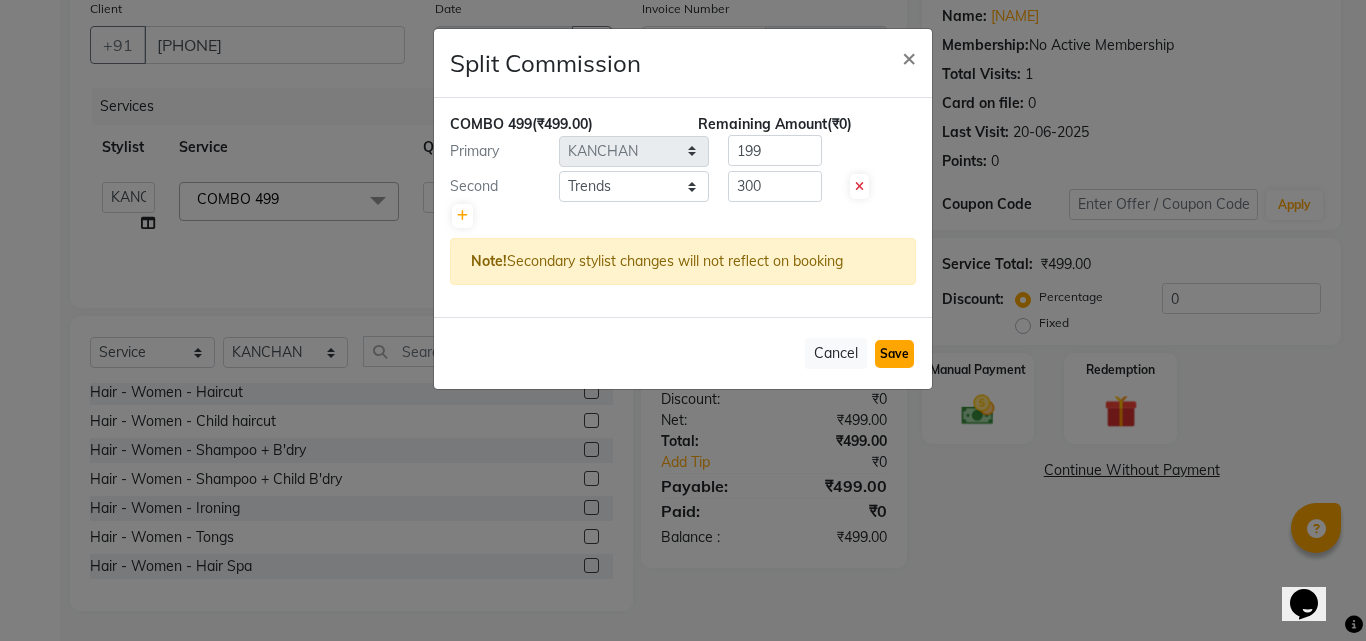 click on "Save" 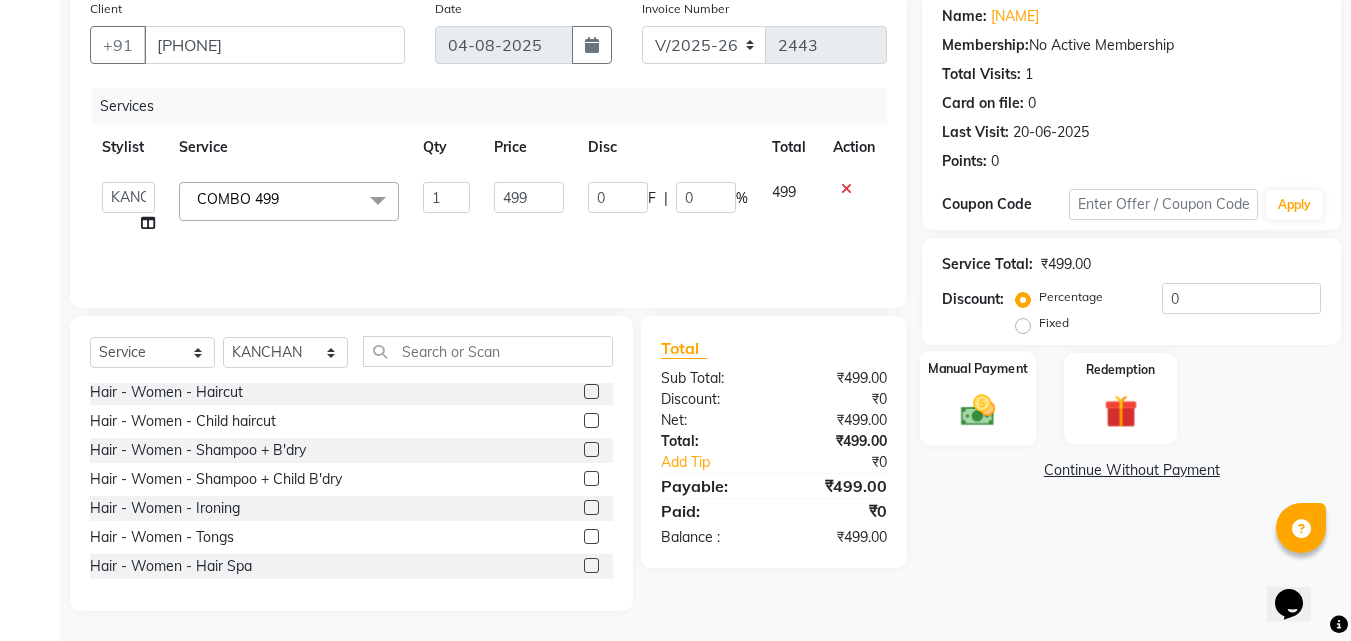 click 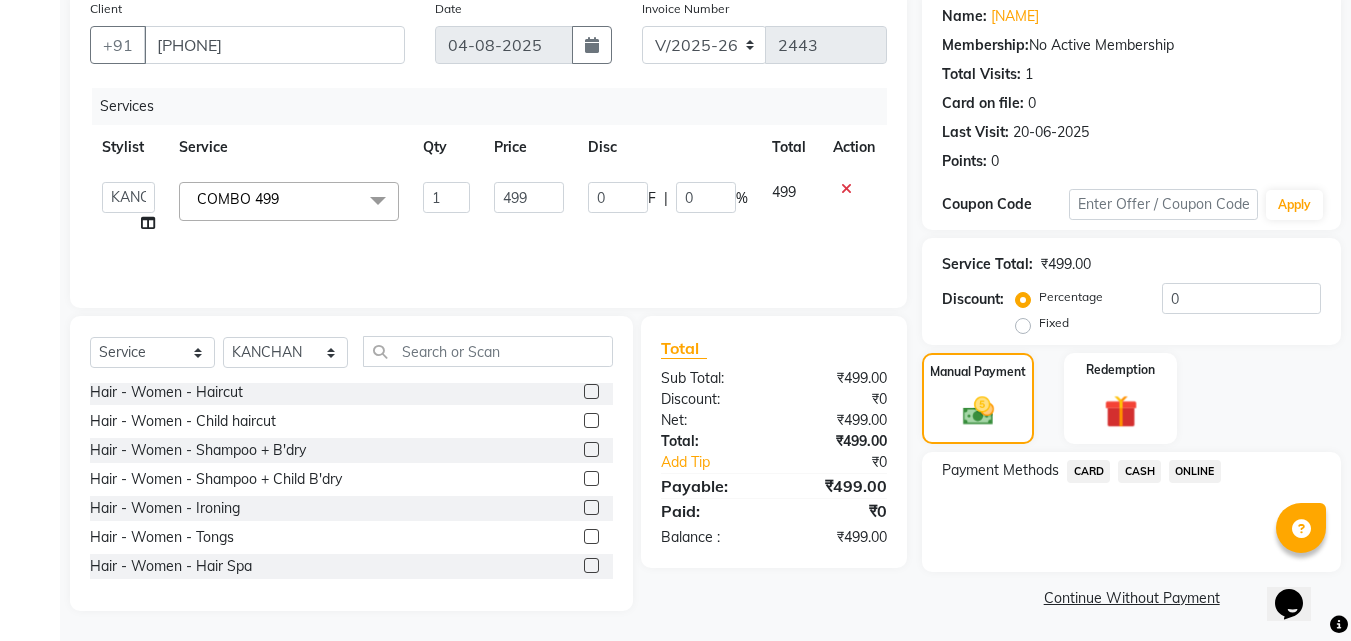 click on "CASH" 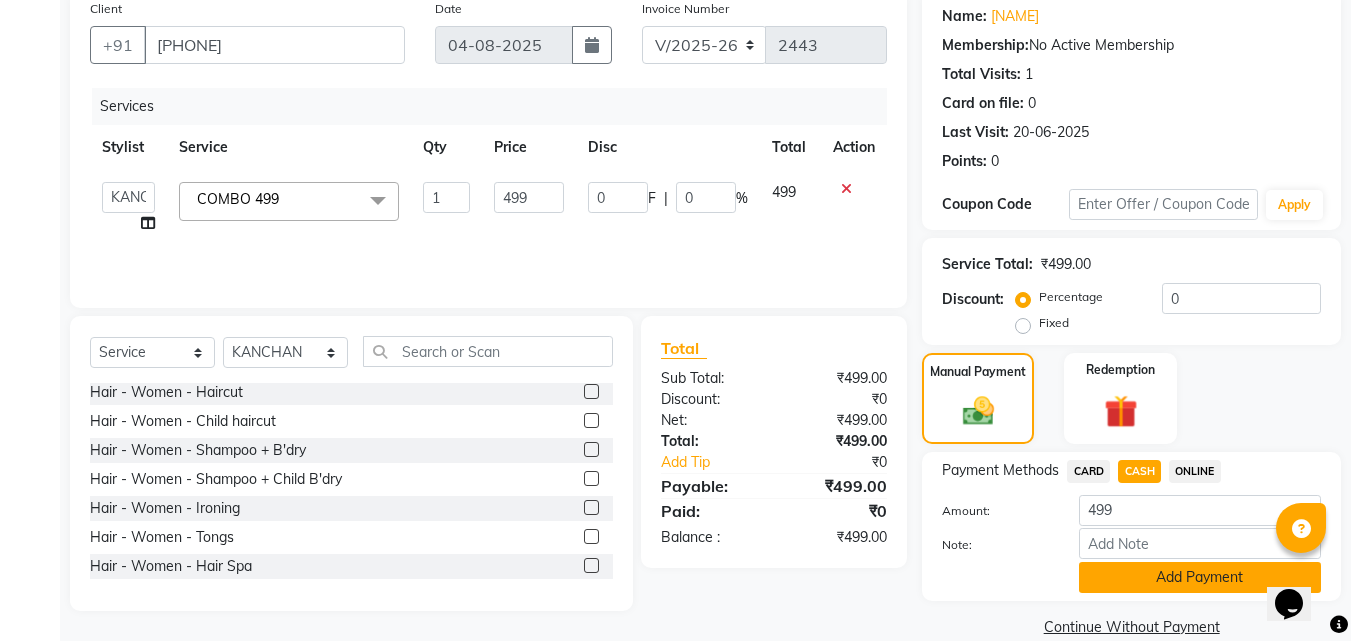 scroll, scrollTop: 191, scrollLeft: 0, axis: vertical 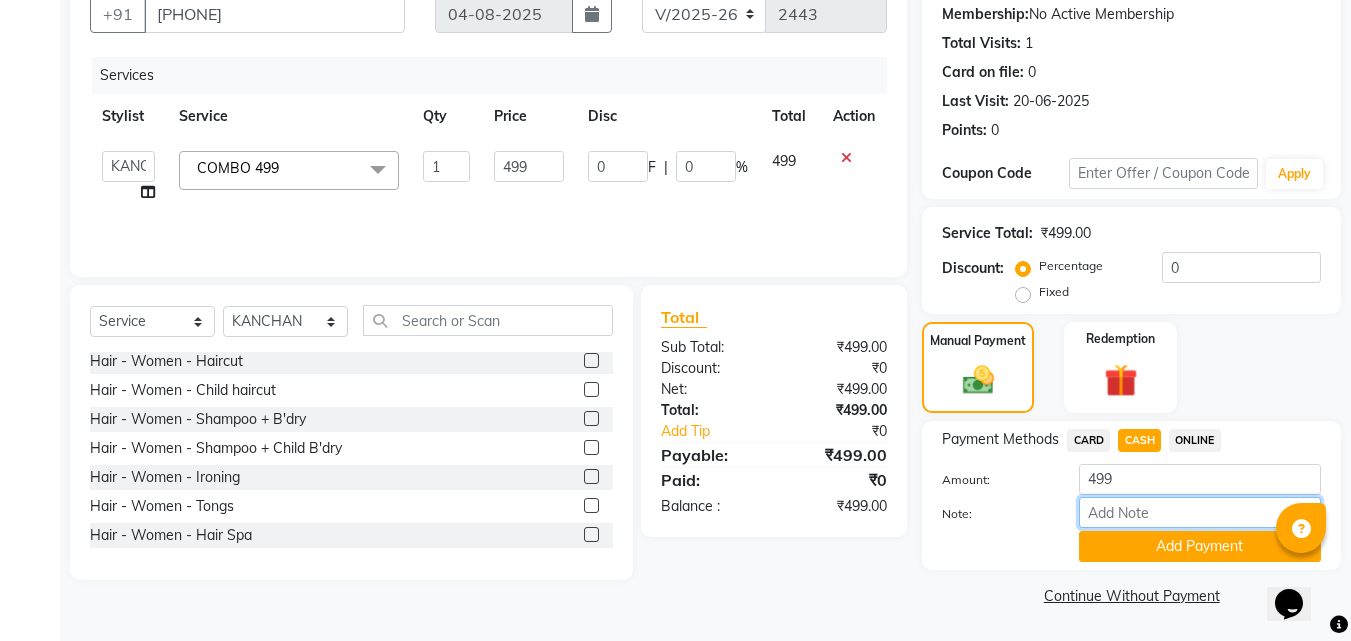 click on "Note:" at bounding box center [1200, 512] 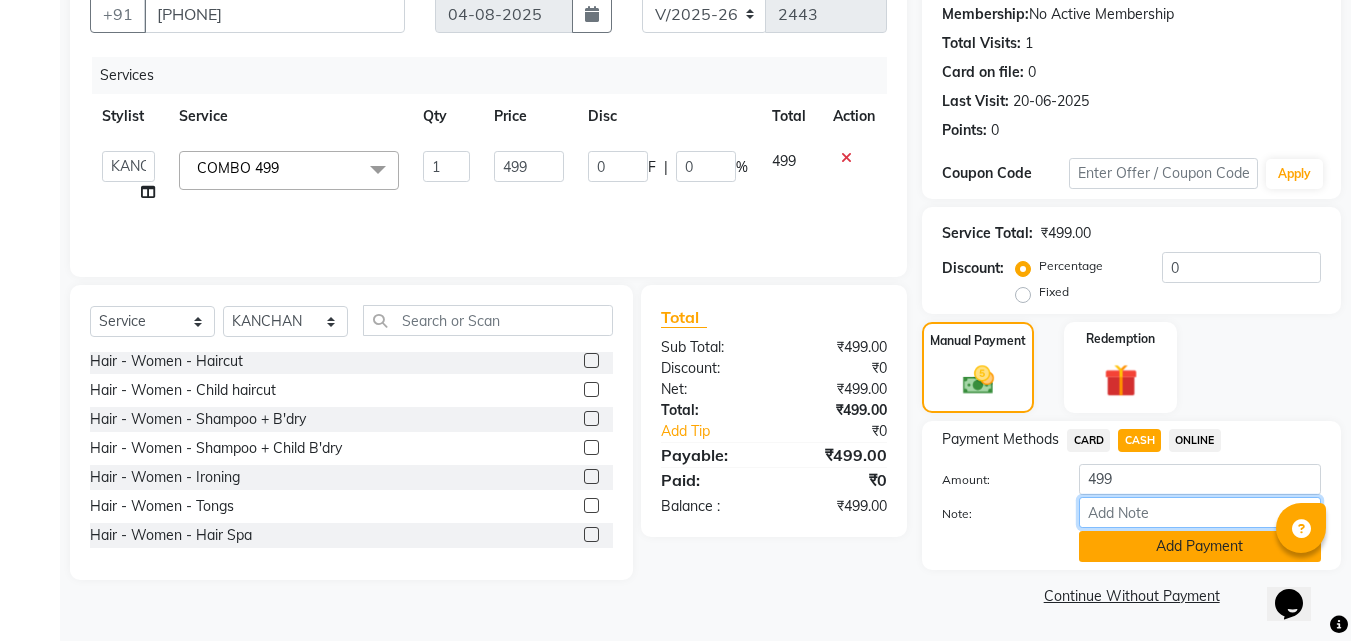 type on "THANK YOU VISIT AGAIN" 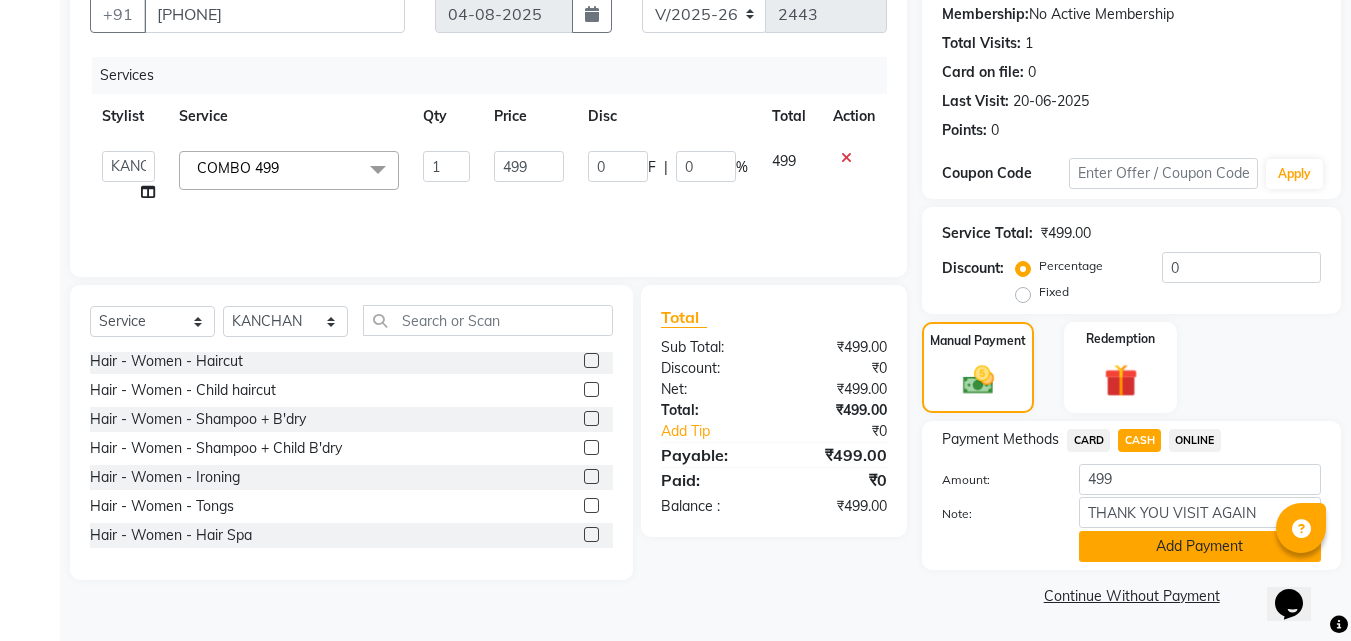 click on "Add Payment" 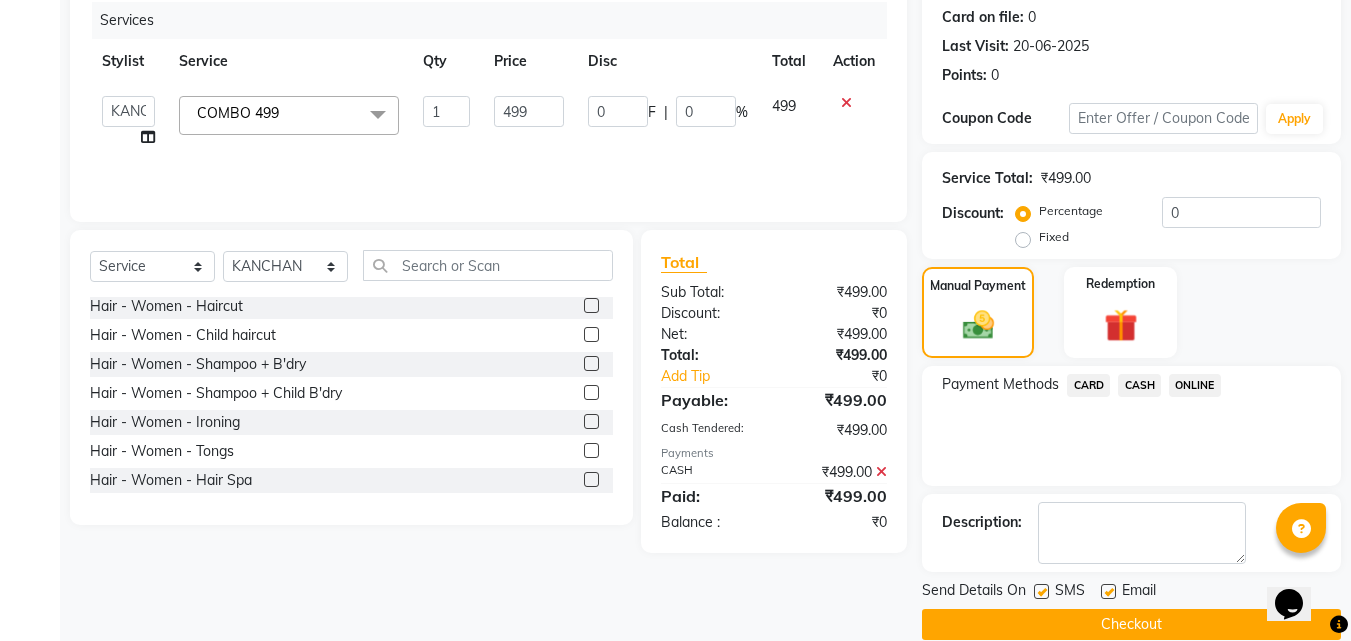 scroll, scrollTop: 275, scrollLeft: 0, axis: vertical 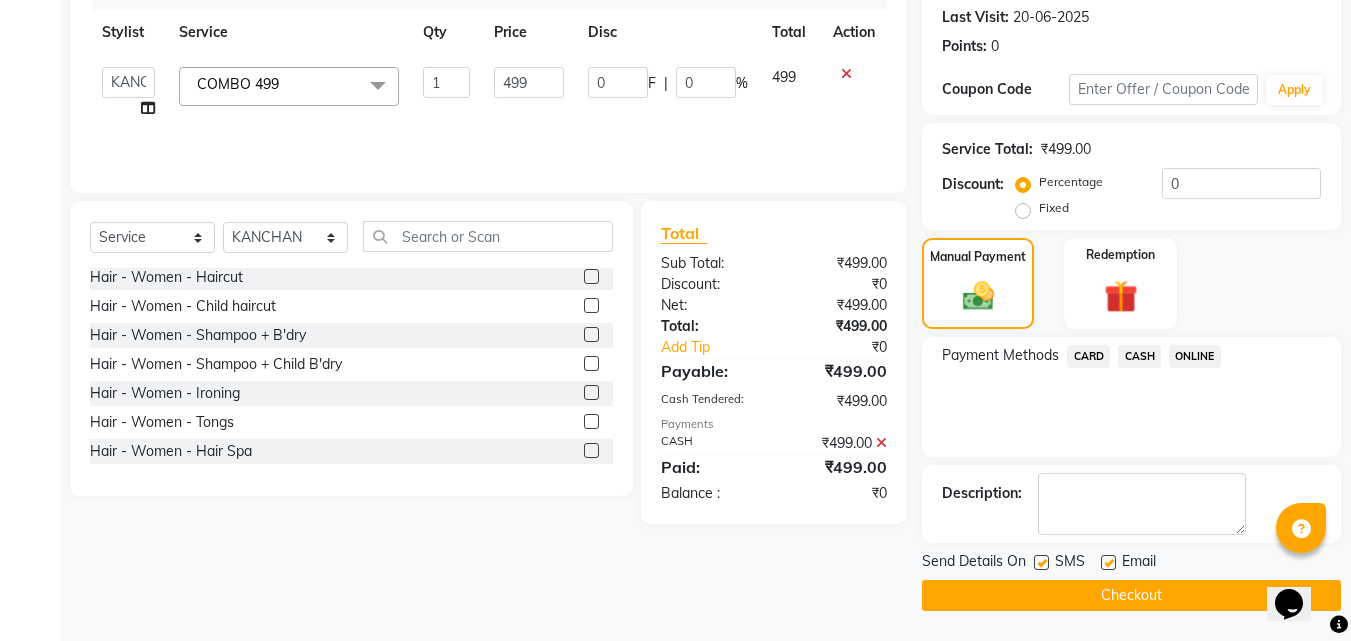 click on "Send Details On SMS Email  Checkout" 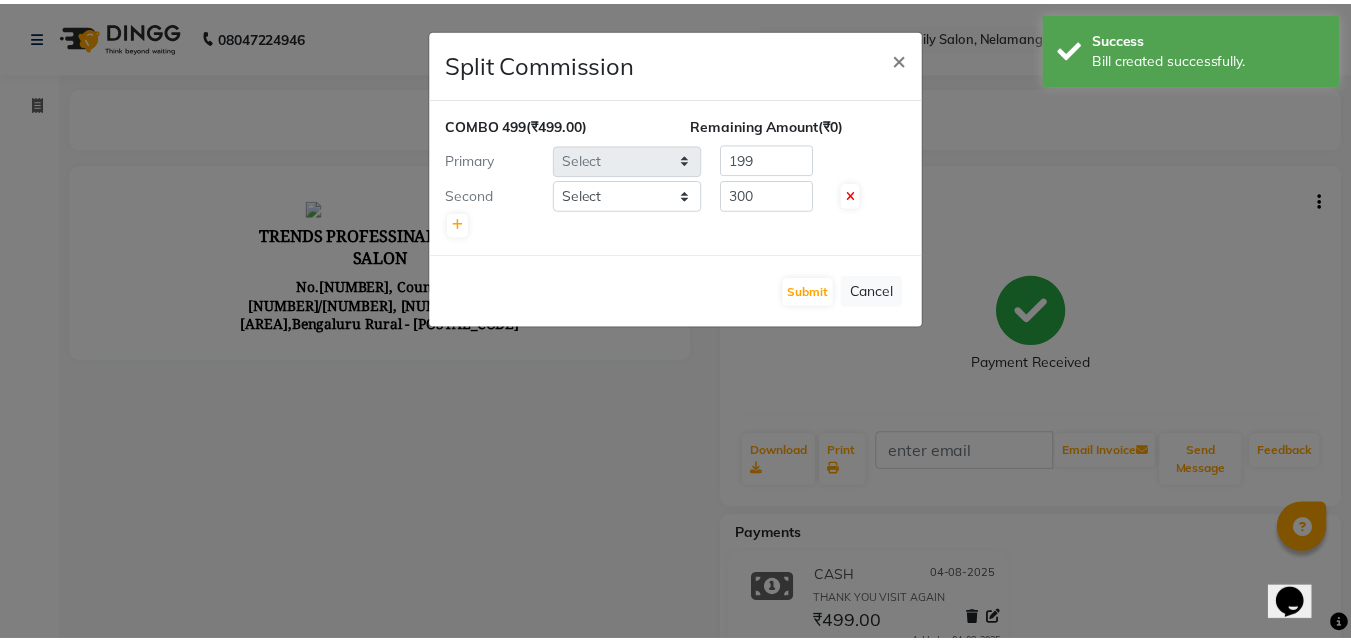 scroll, scrollTop: 0, scrollLeft: 0, axis: both 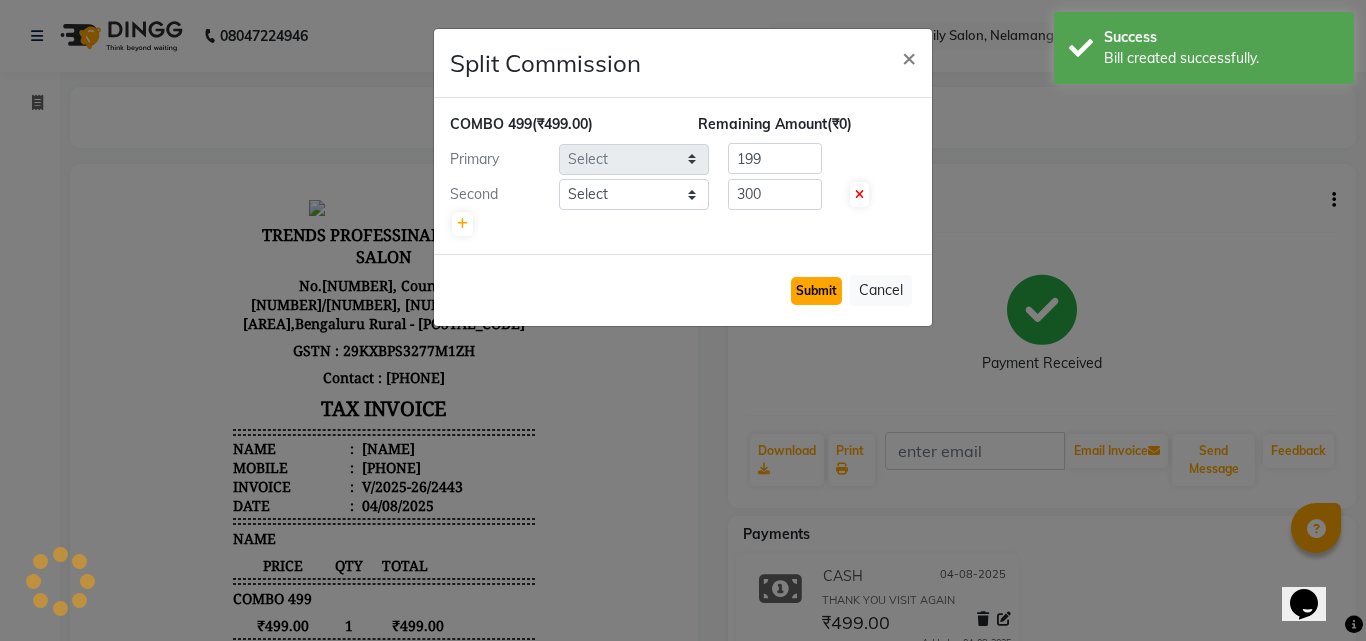 click on "Submit" 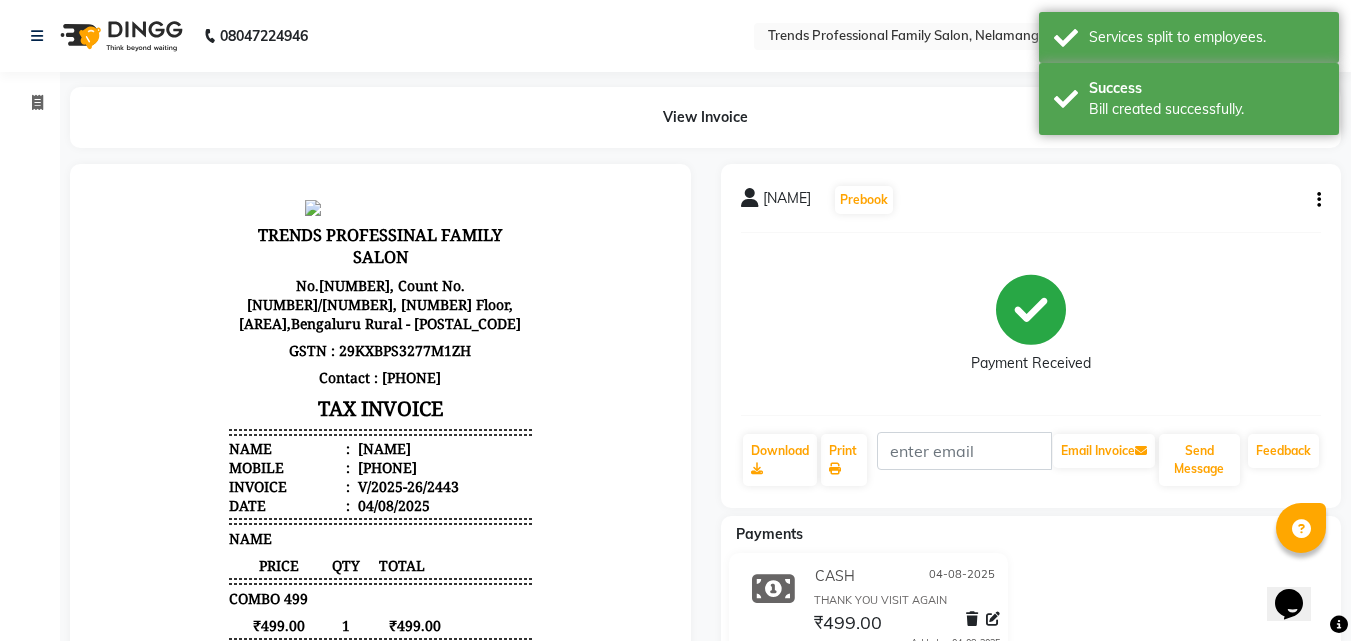 select on "service" 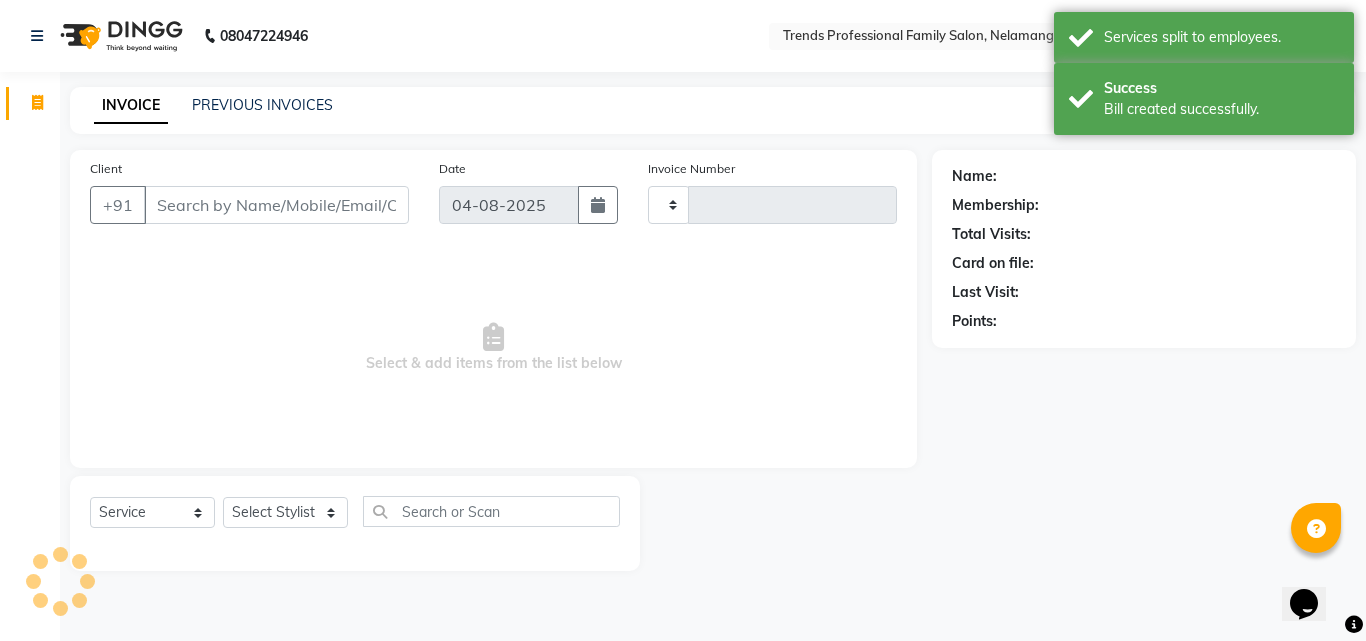 type on "2444" 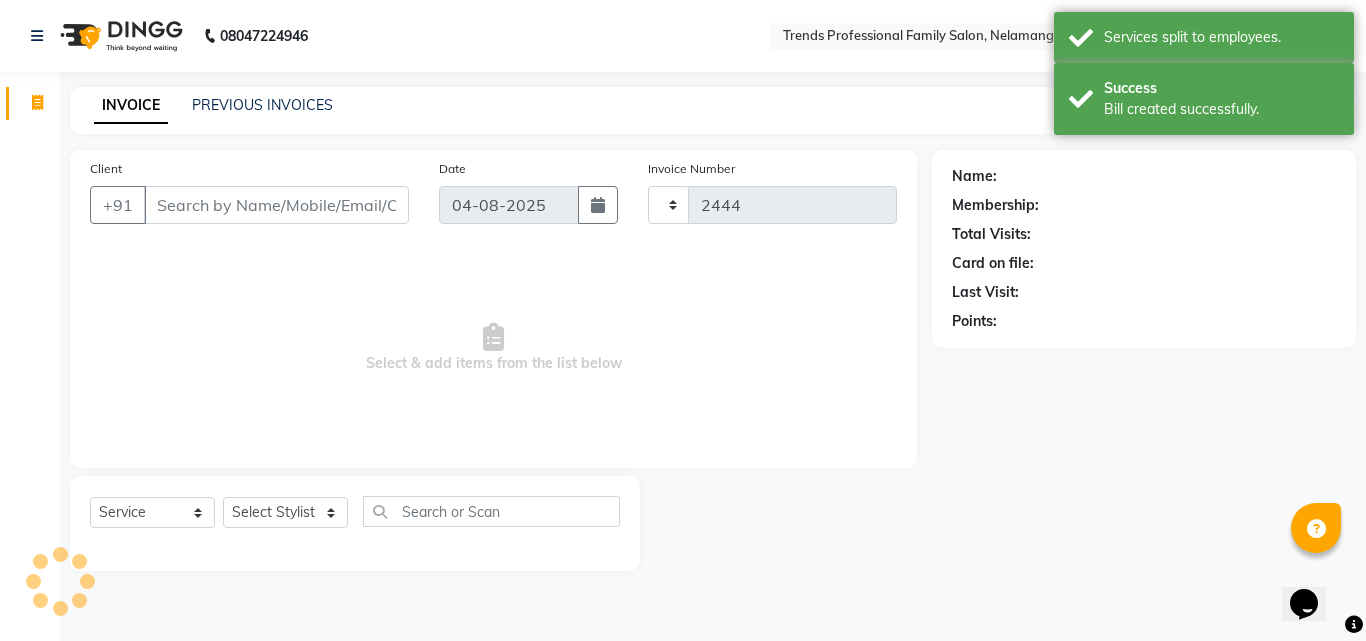 select on "7345" 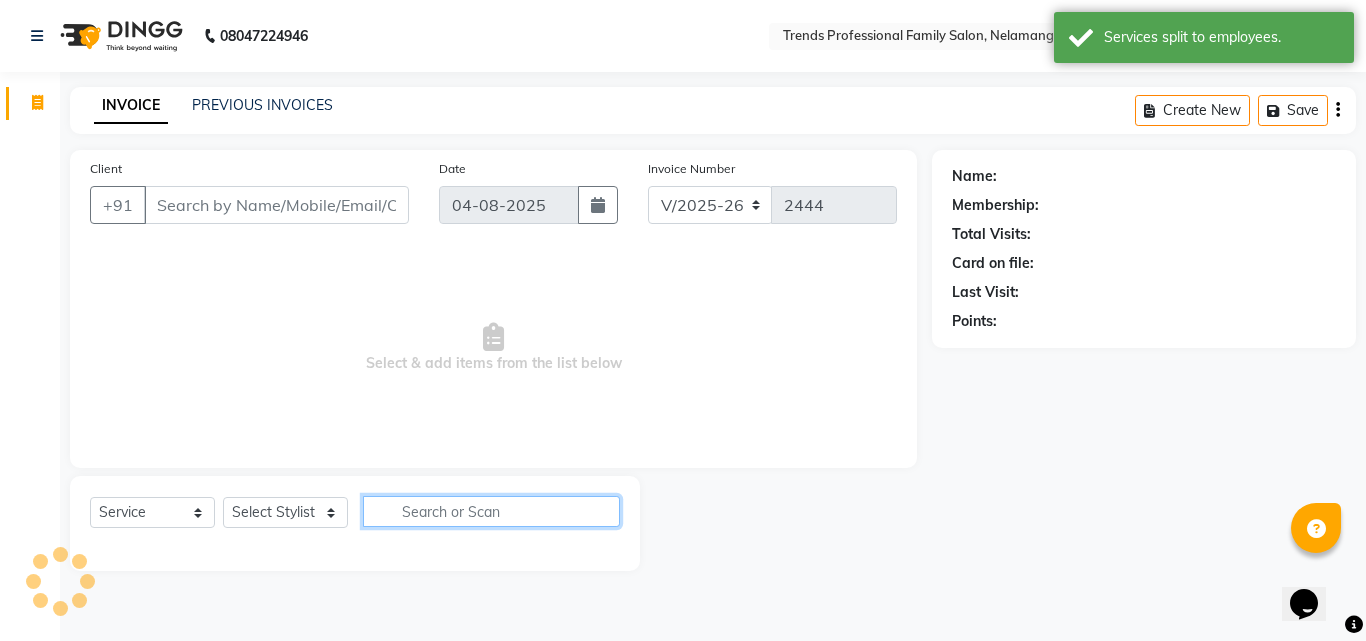 click 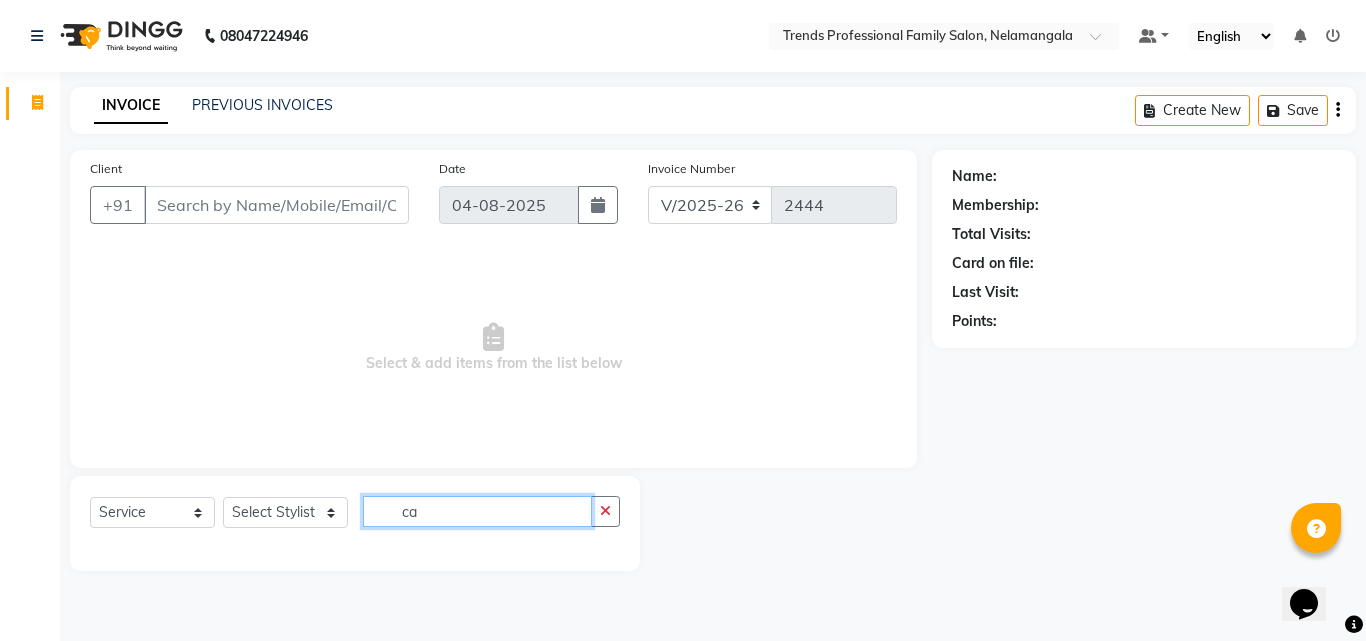 click on "ca" 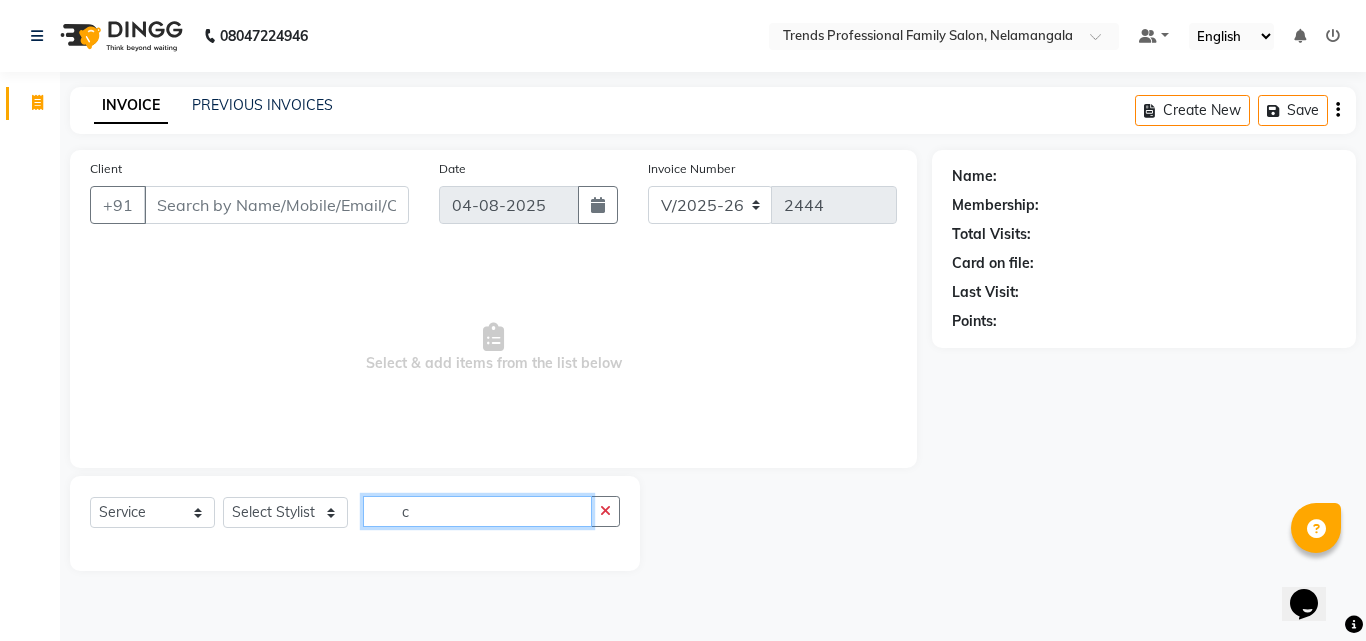 type on "c" 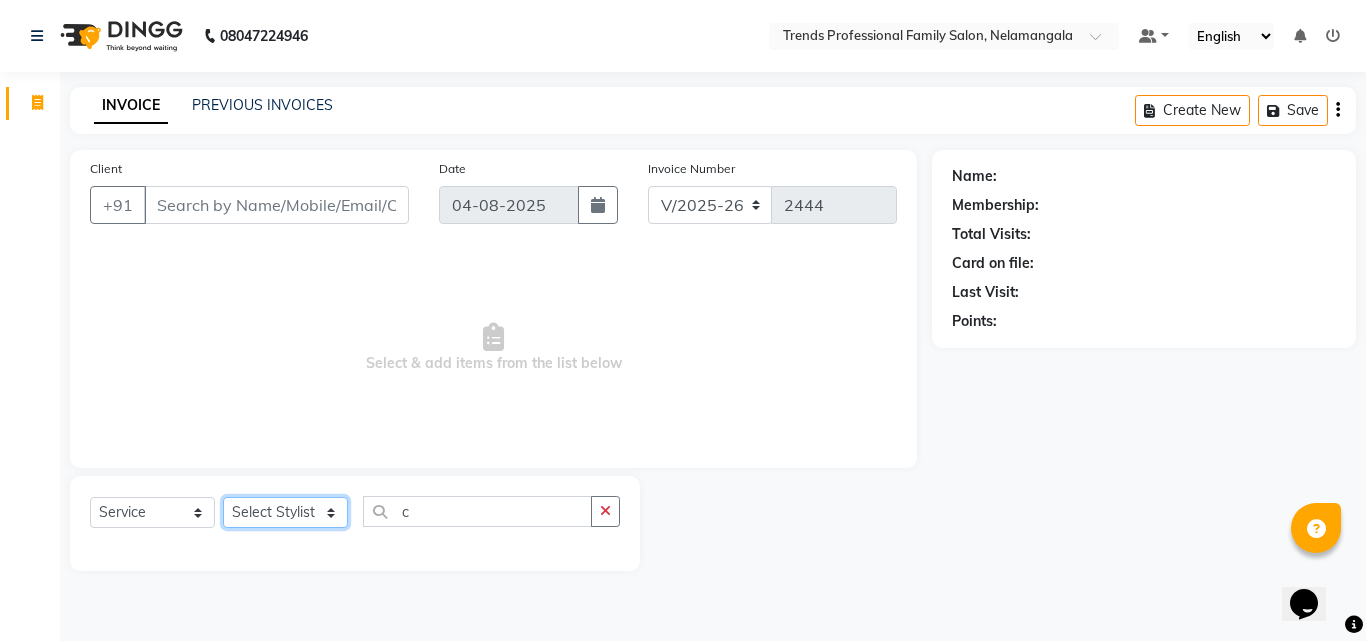 click on "Select Stylist ANITHA AVANTHIKA Hithaishi IMRAN KHAN KANCHAN MUSKHAN RUSTHAM SEEMA SHIVA SOURAV Sumika Trends" 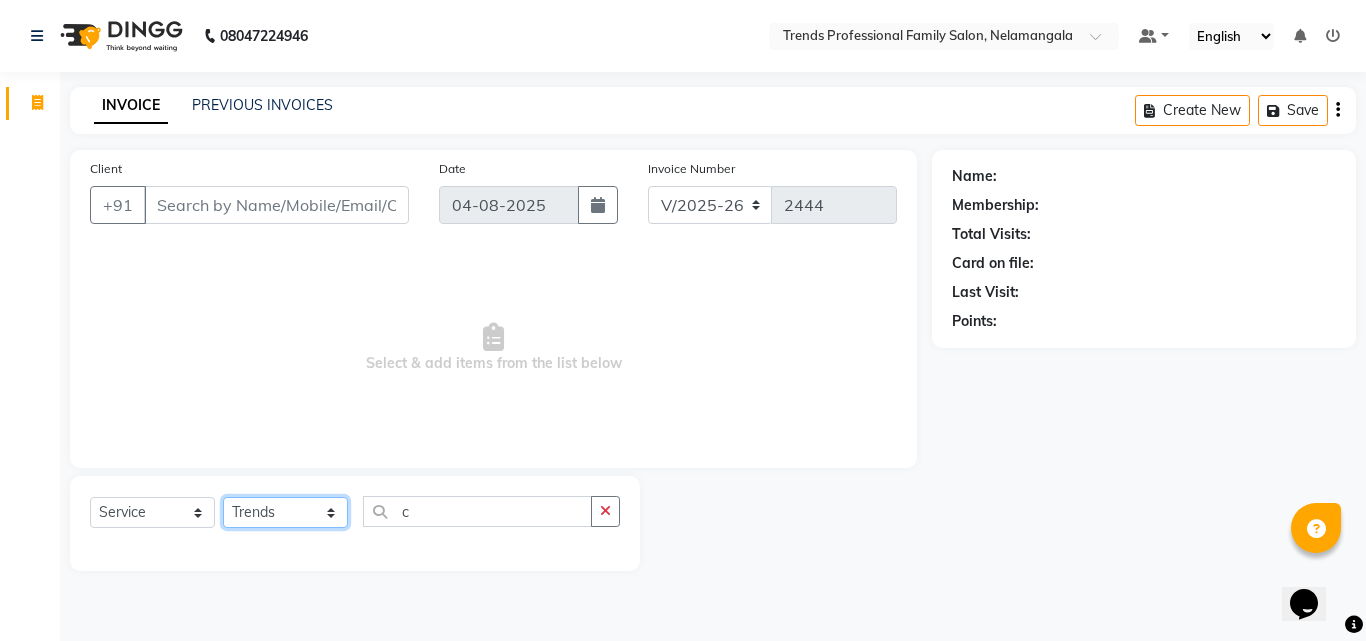 click on "Select Stylist ANITHA AVANTHIKA Hithaishi IMRAN KHAN KANCHAN MUSKHAN RUSTHAM SEEMA SHIVA SOURAV Sumika Trends" 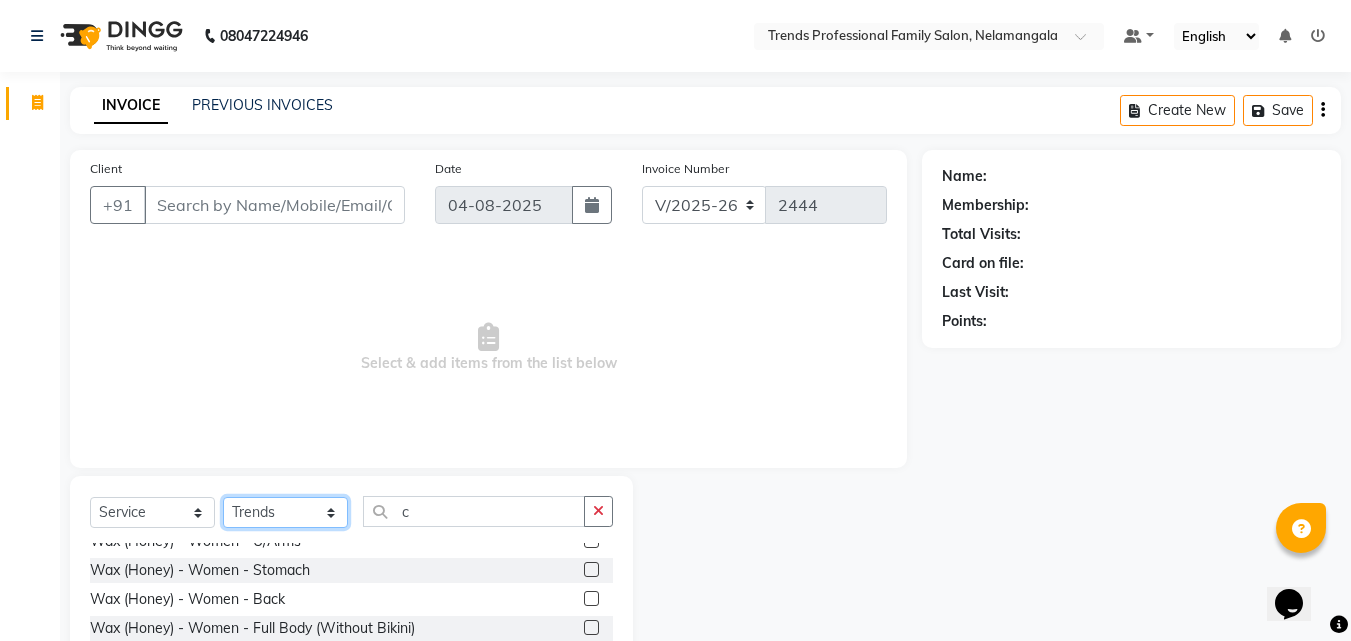 scroll, scrollTop: 3667, scrollLeft: 0, axis: vertical 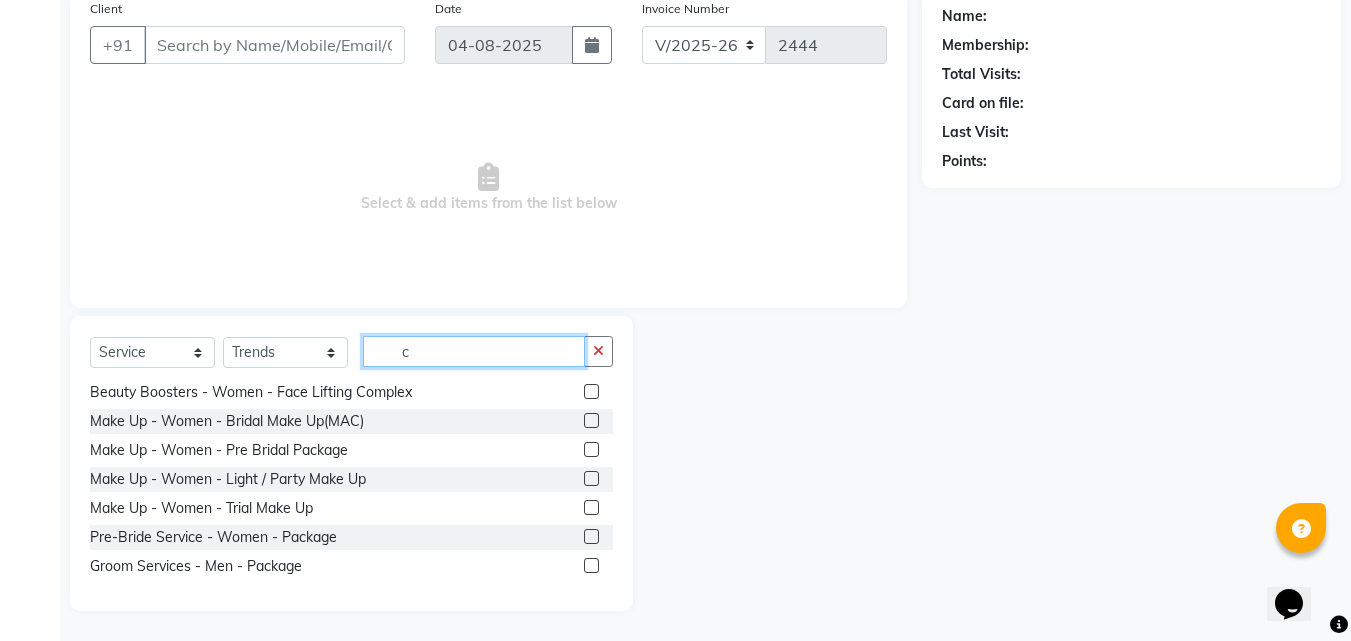 click on "c" 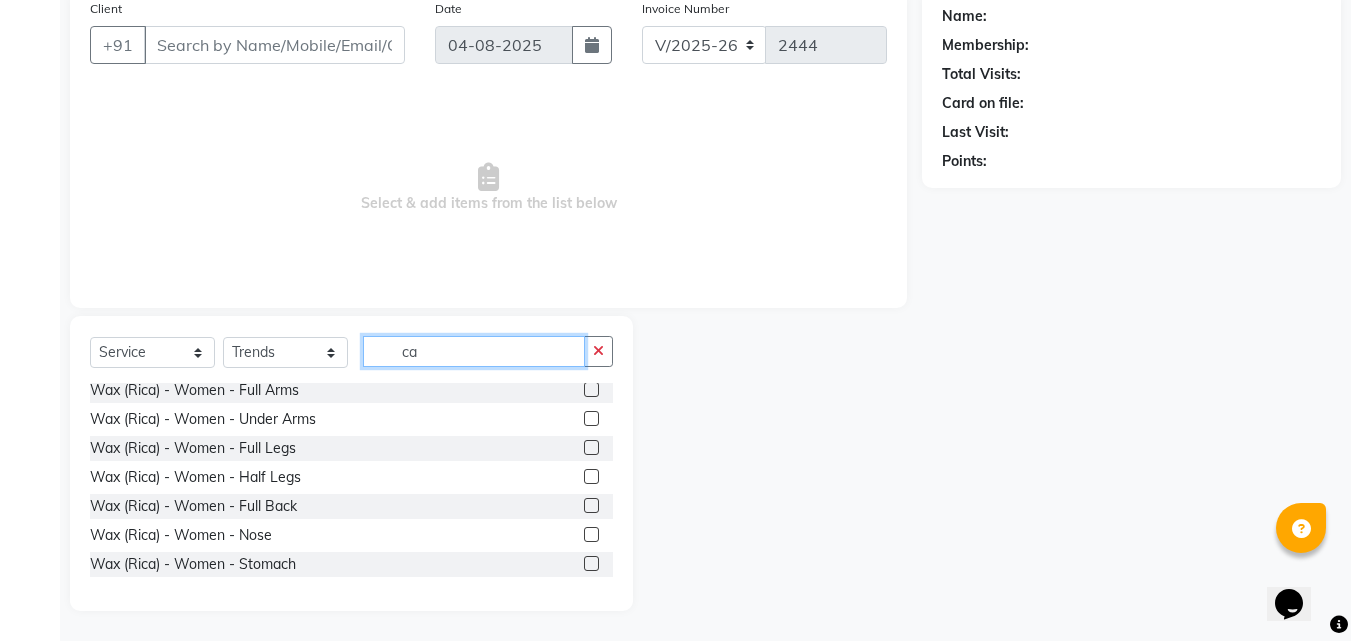 scroll, scrollTop: 0, scrollLeft: 0, axis: both 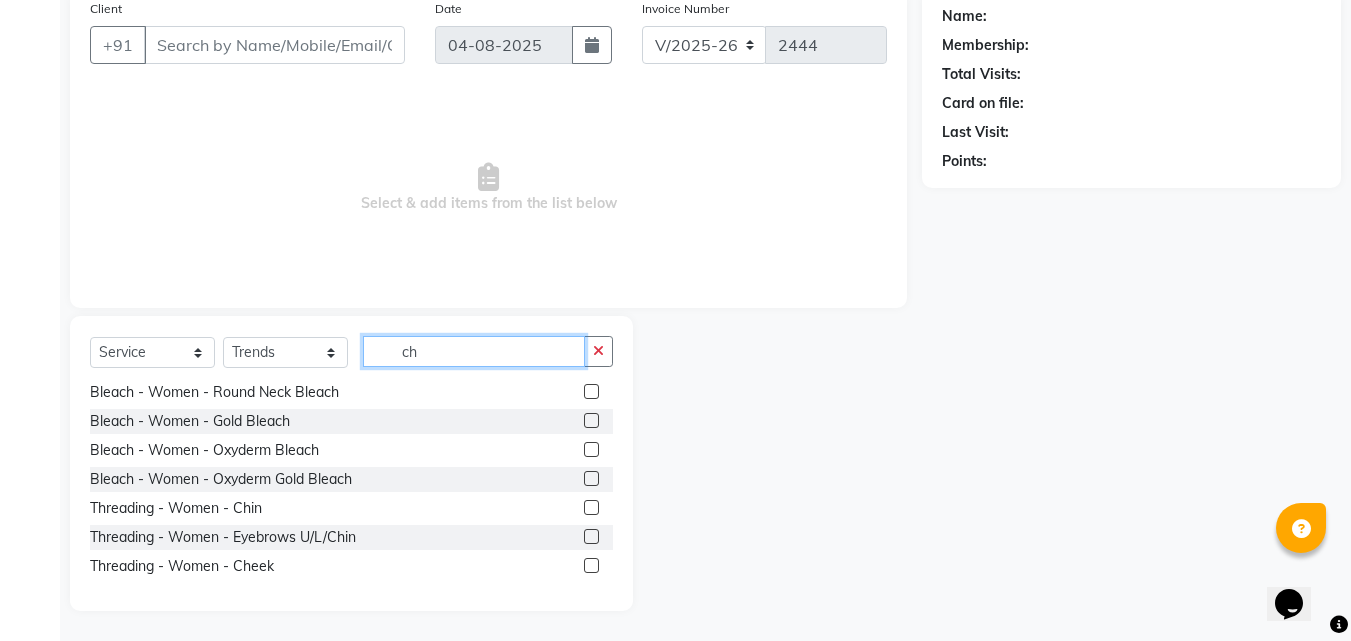 type on "c" 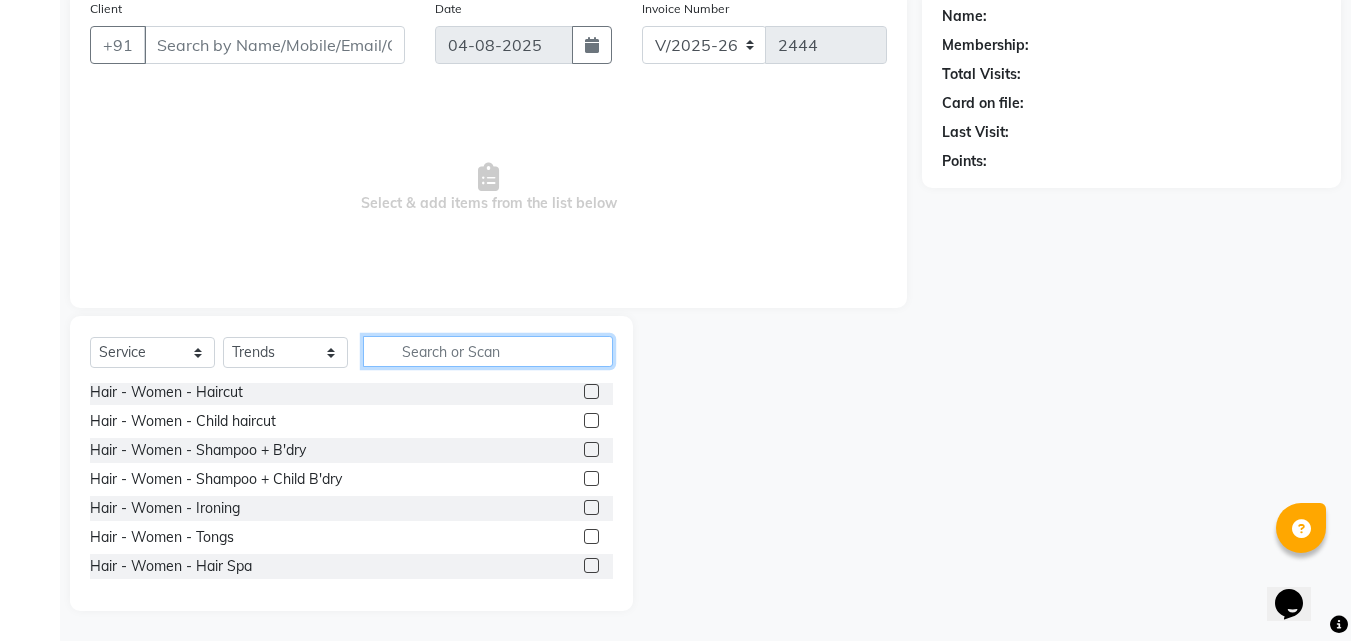 scroll, scrollTop: 0, scrollLeft: 0, axis: both 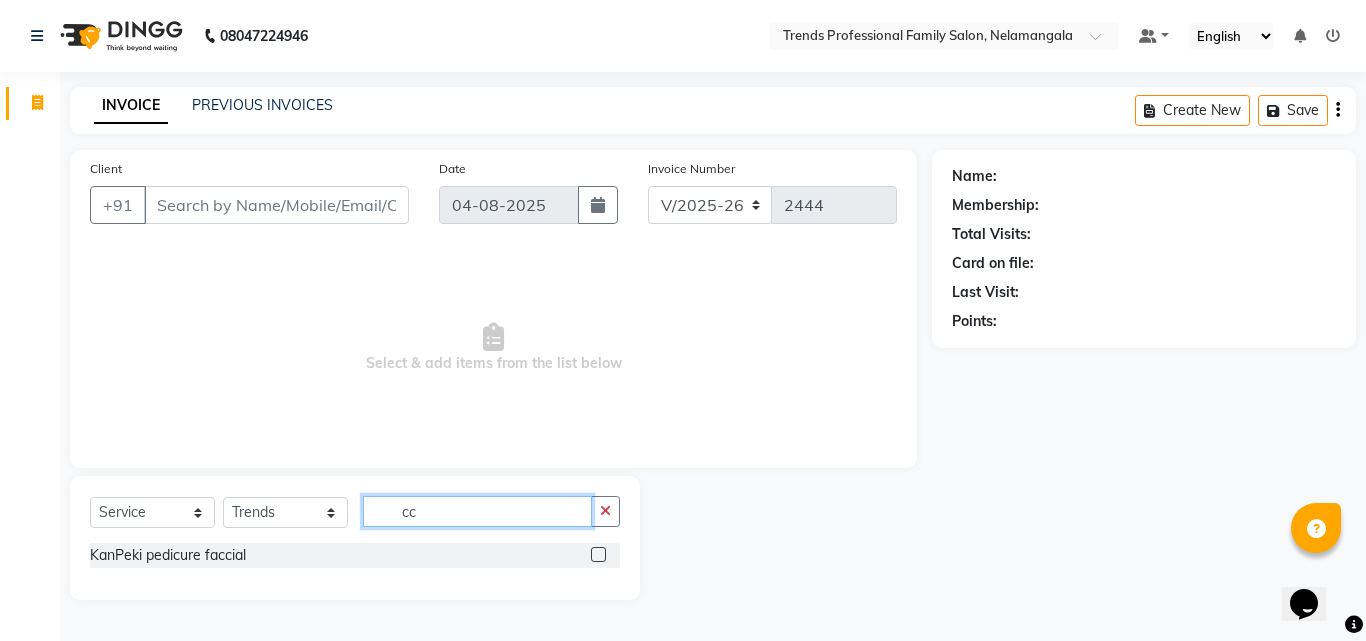type on "c" 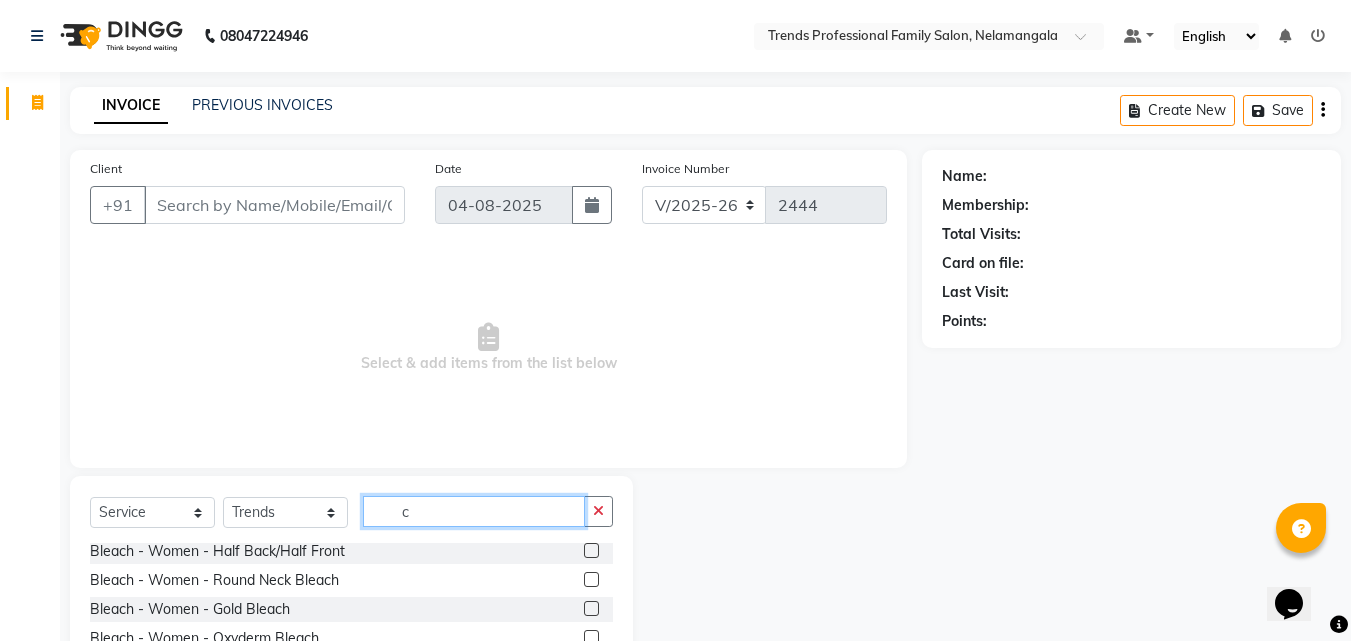 scroll, scrollTop: 1000, scrollLeft: 0, axis: vertical 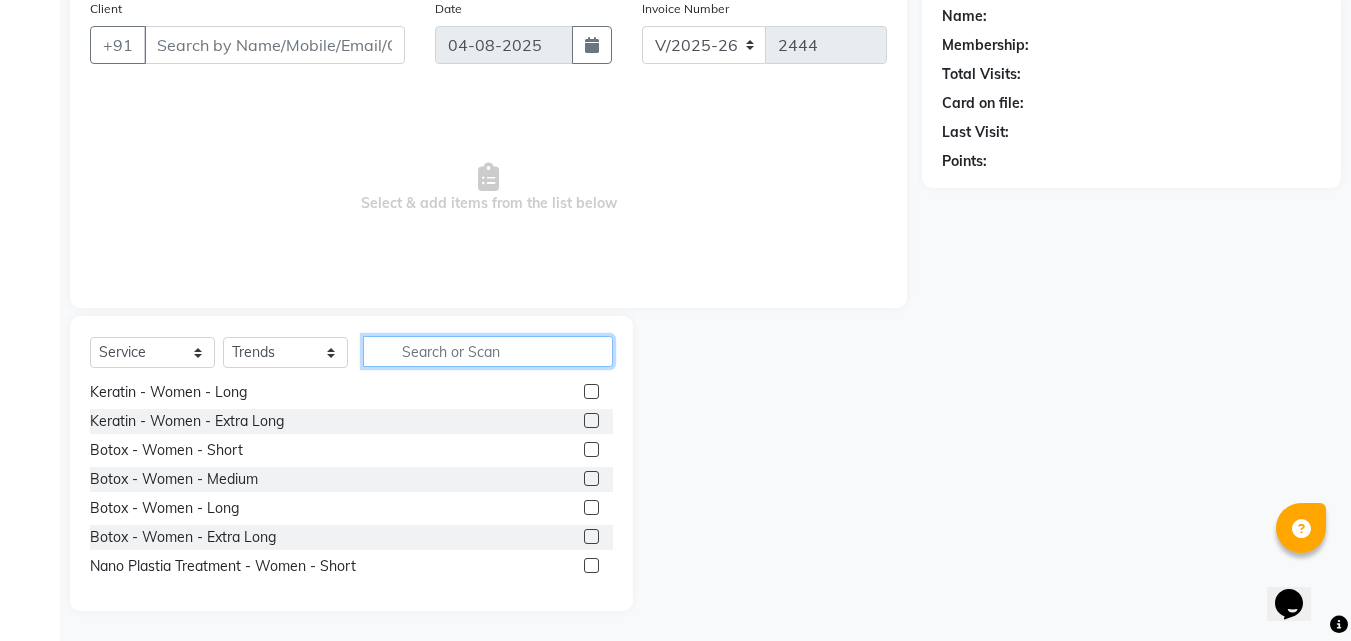 type 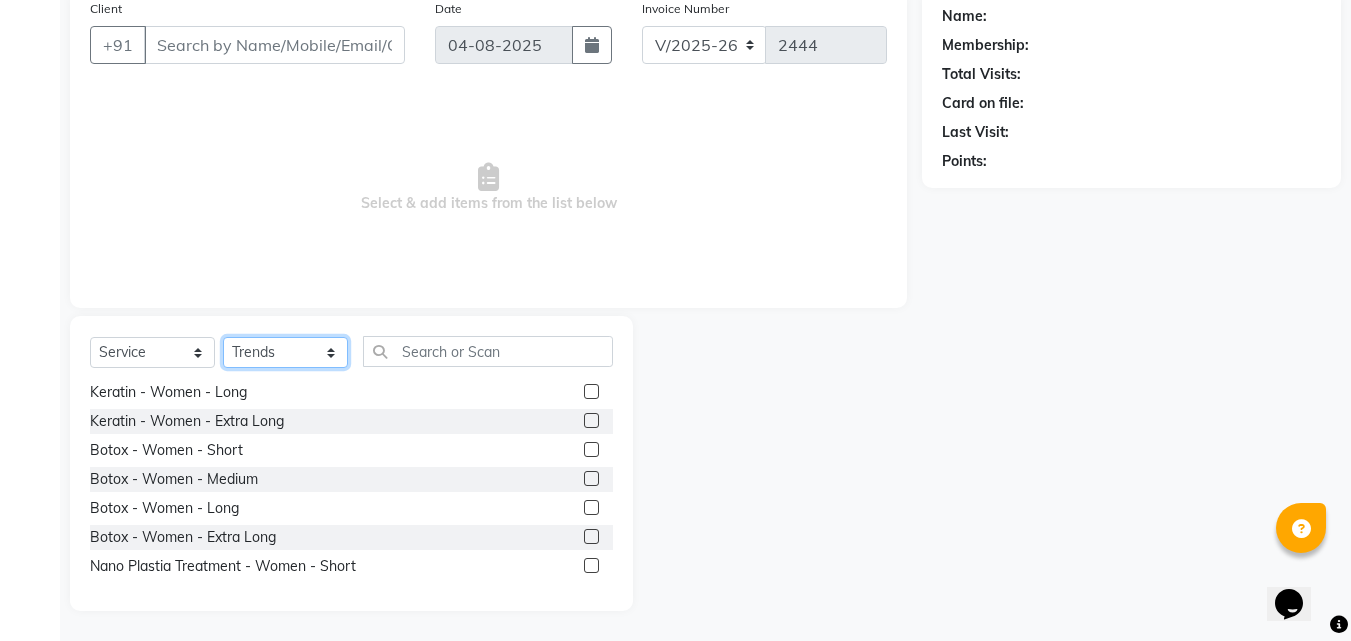 click on "Select Stylist ANITHA AVANTHIKA Hithaishi IMRAN KHAN KANCHAN MUSKHAN RUSTHAM SEEMA SHIVA SOURAV Sumika Trends" 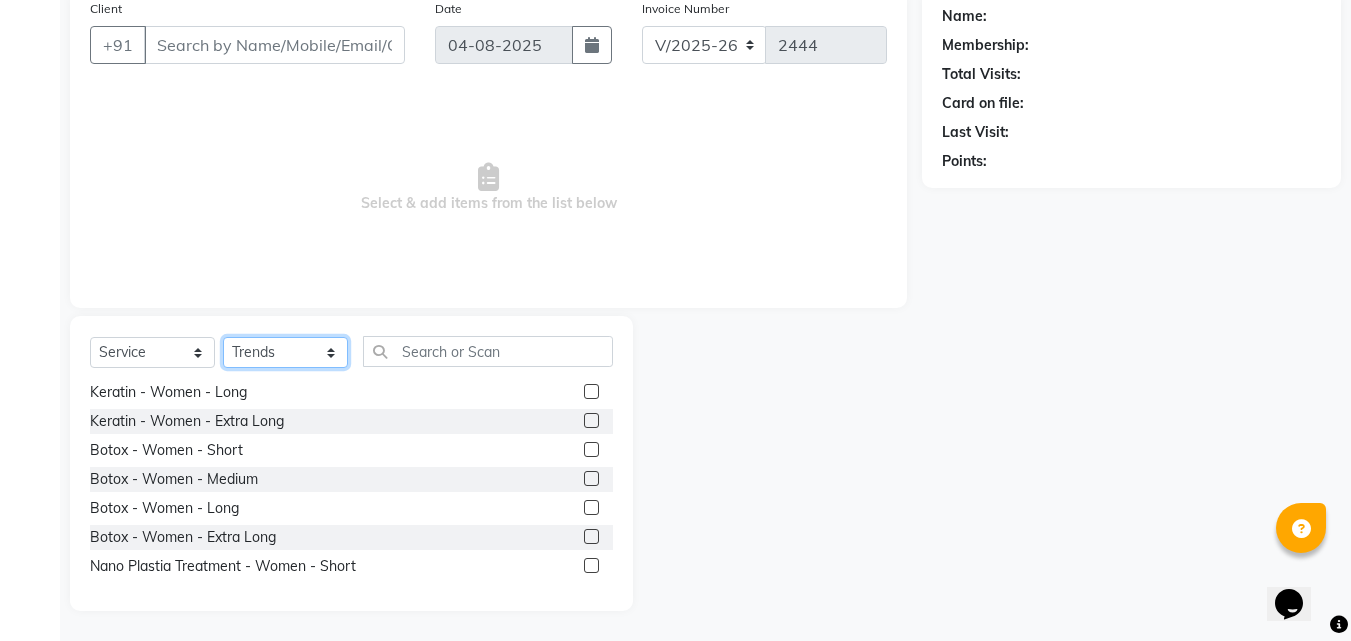 drag, startPoint x: 297, startPoint y: 350, endPoint x: 190, endPoint y: 368, distance: 108.503456 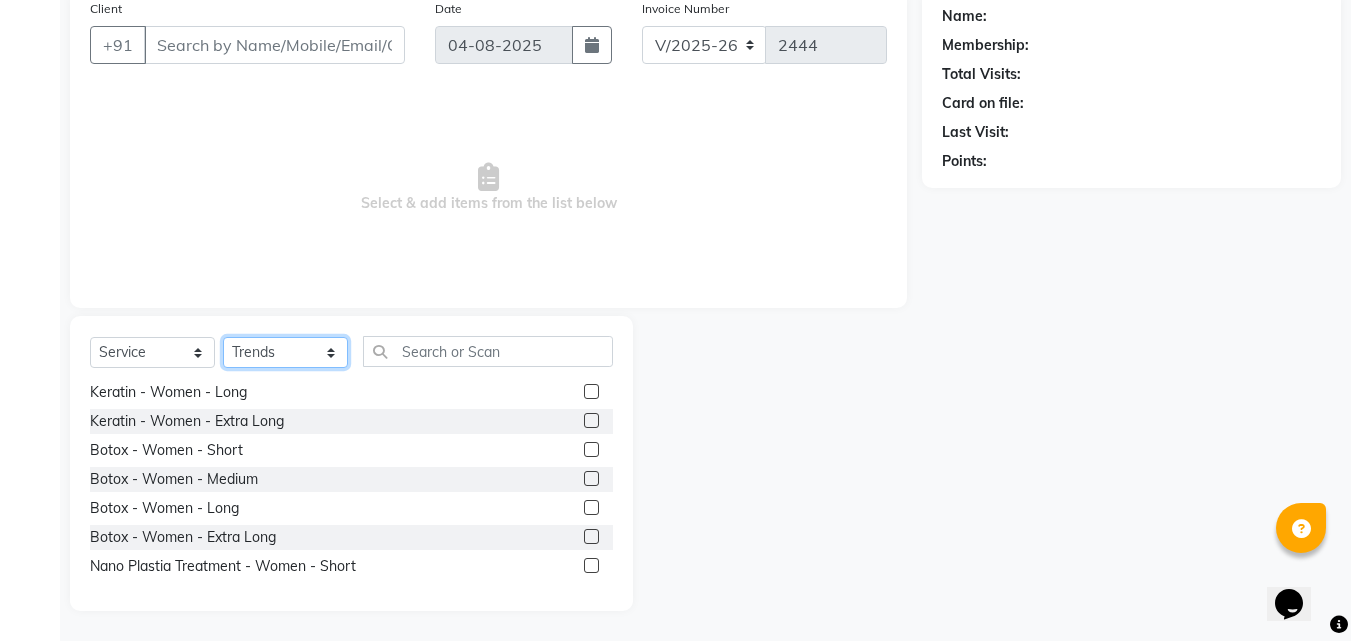 select on "64189" 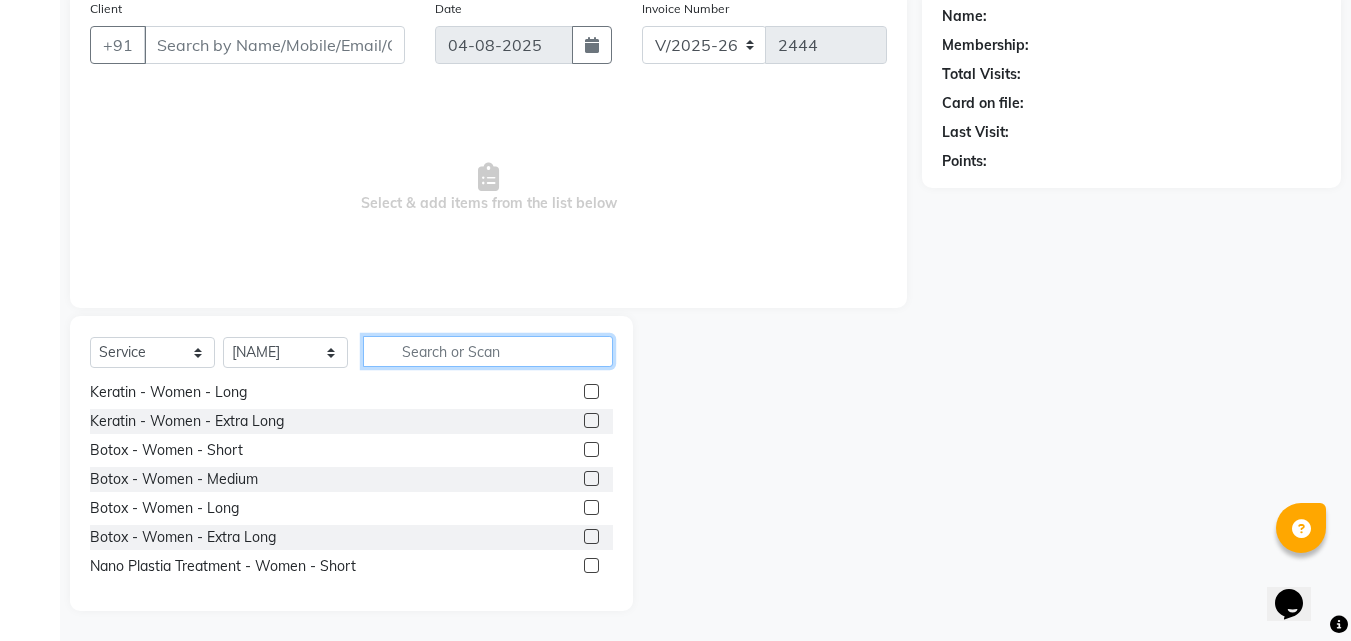 click 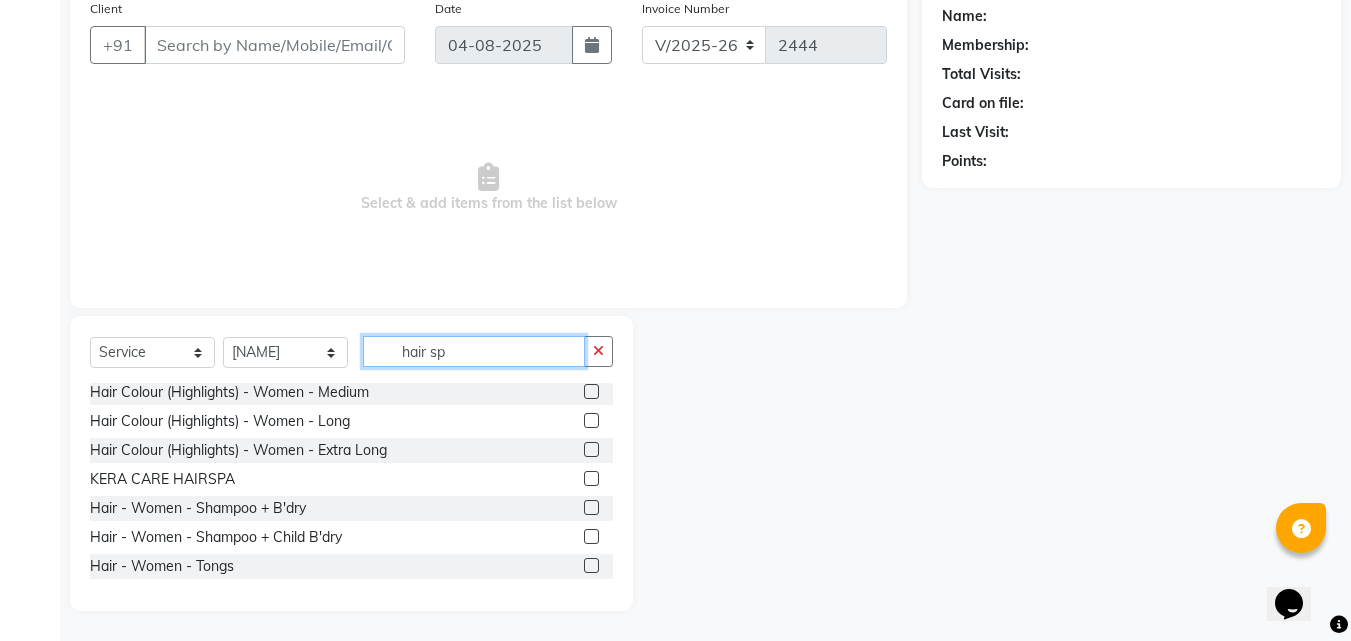scroll, scrollTop: 0, scrollLeft: 0, axis: both 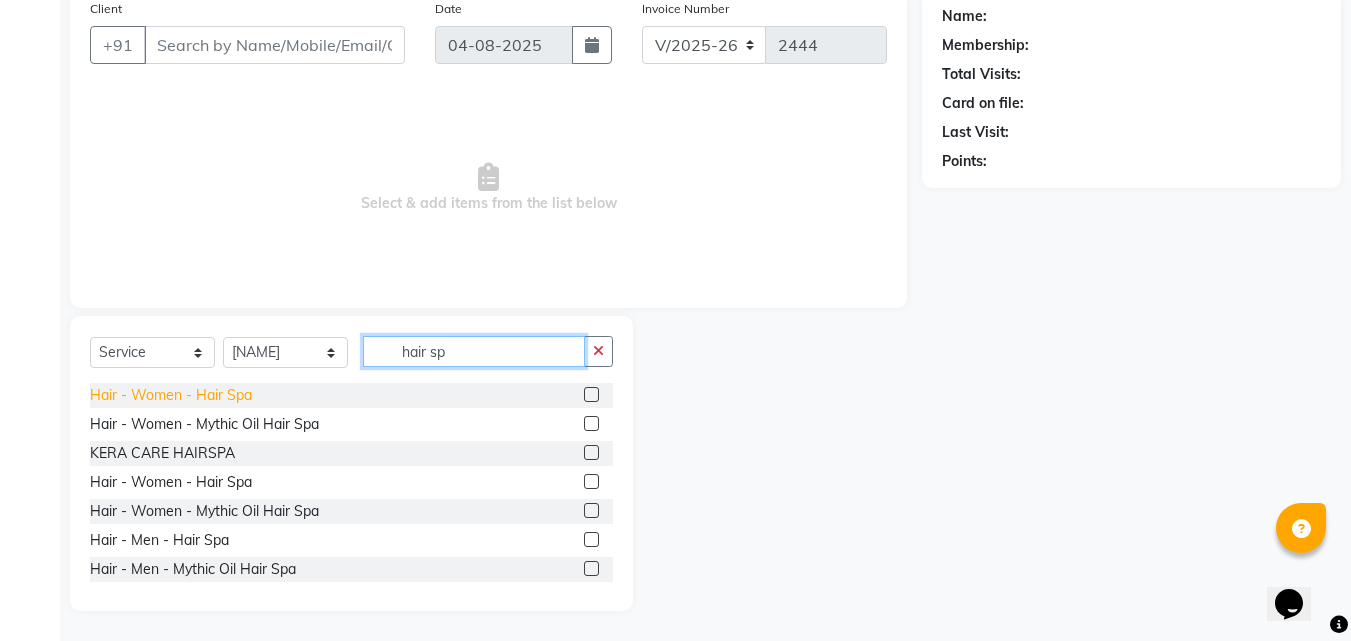 type on "hair sp" 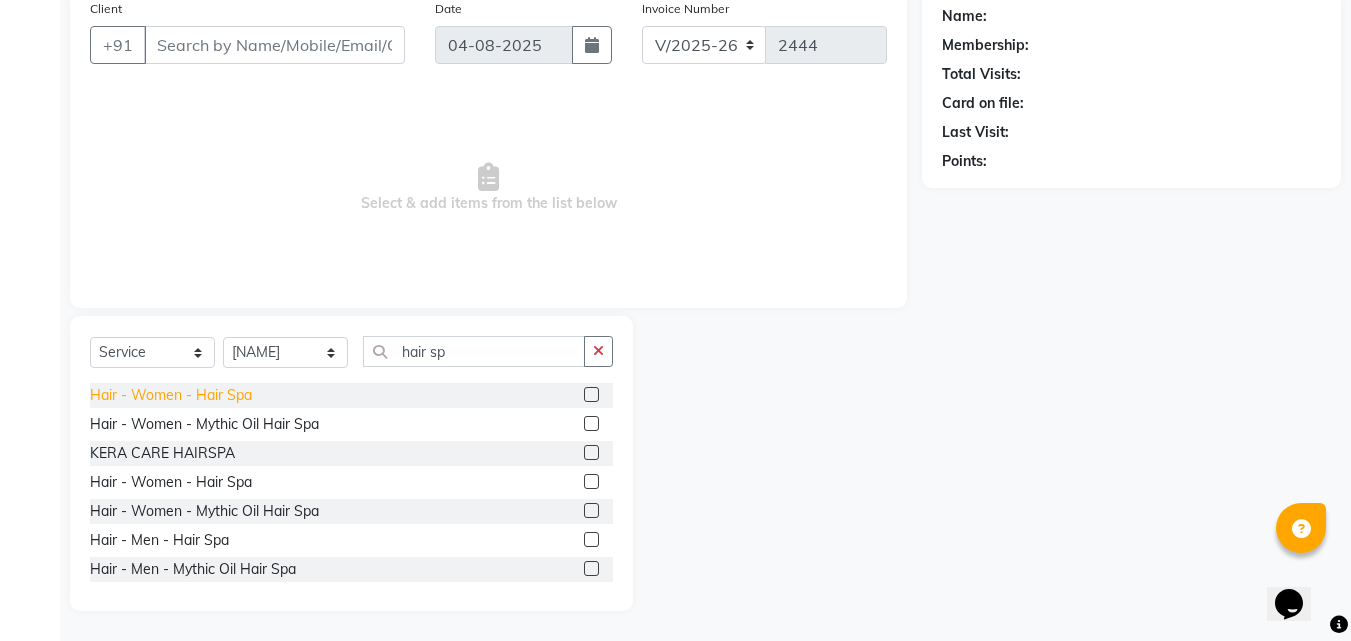 click on "Hair - Women - Hair Spa" 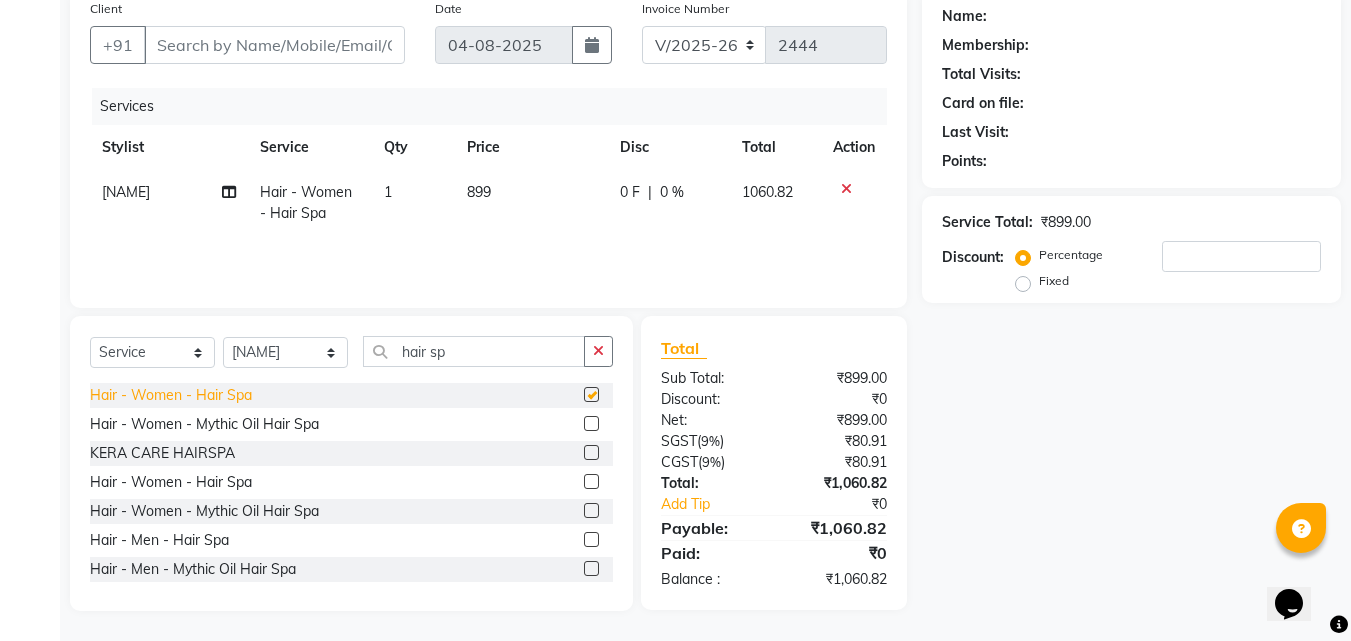 checkbox on "false" 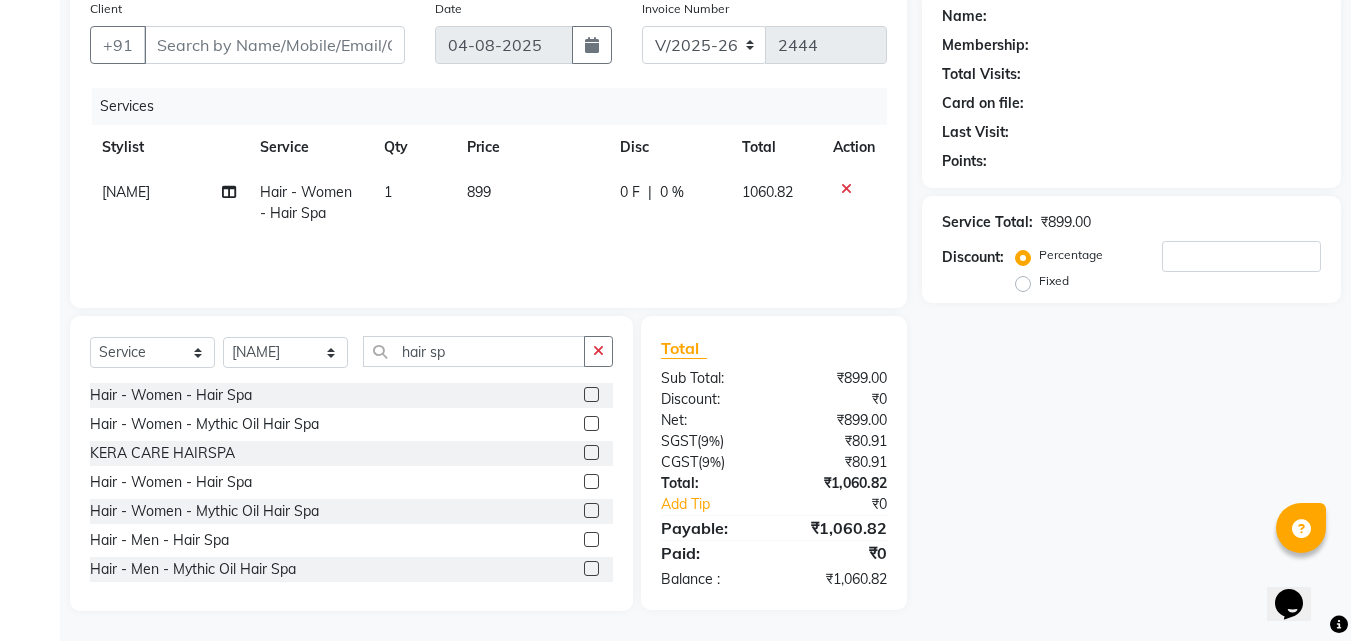 click 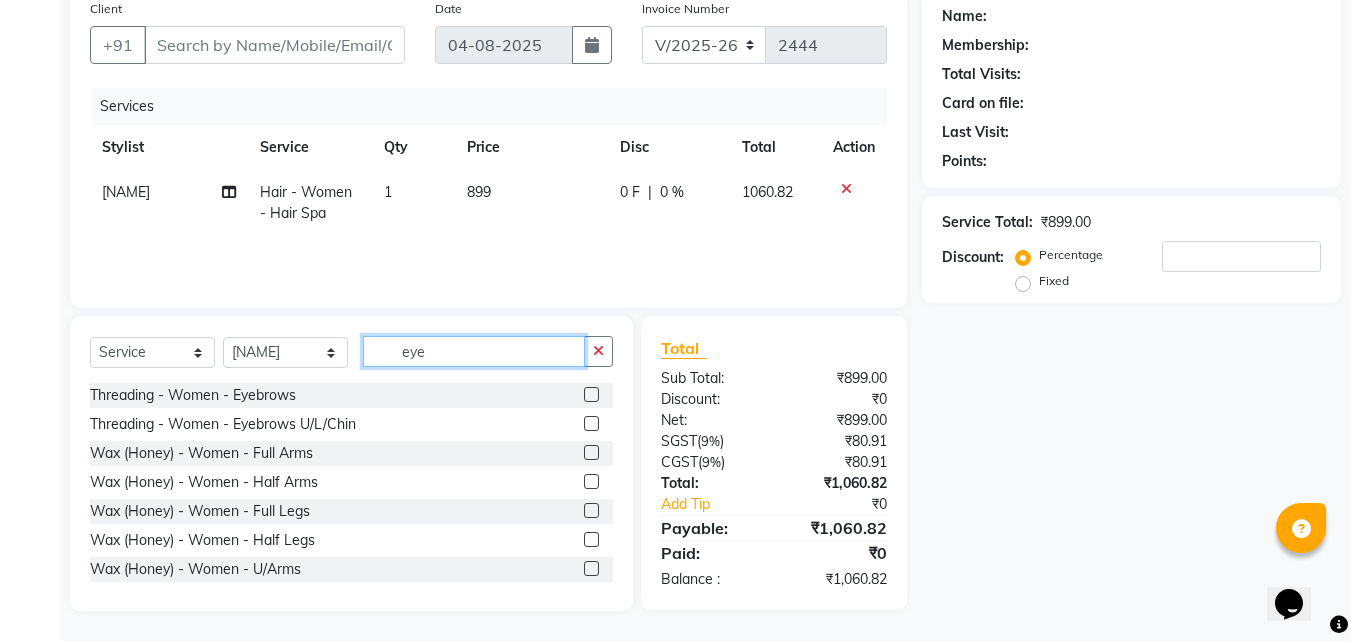 scroll, scrollTop: 159, scrollLeft: 0, axis: vertical 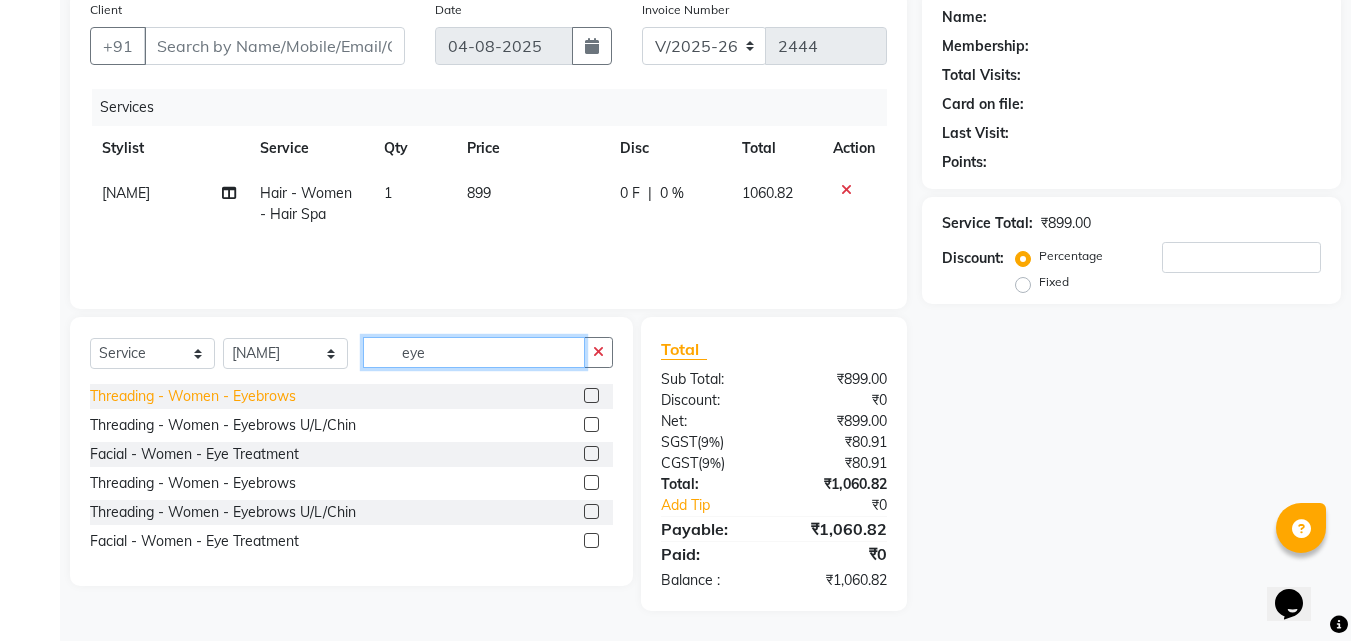 type on "eye" 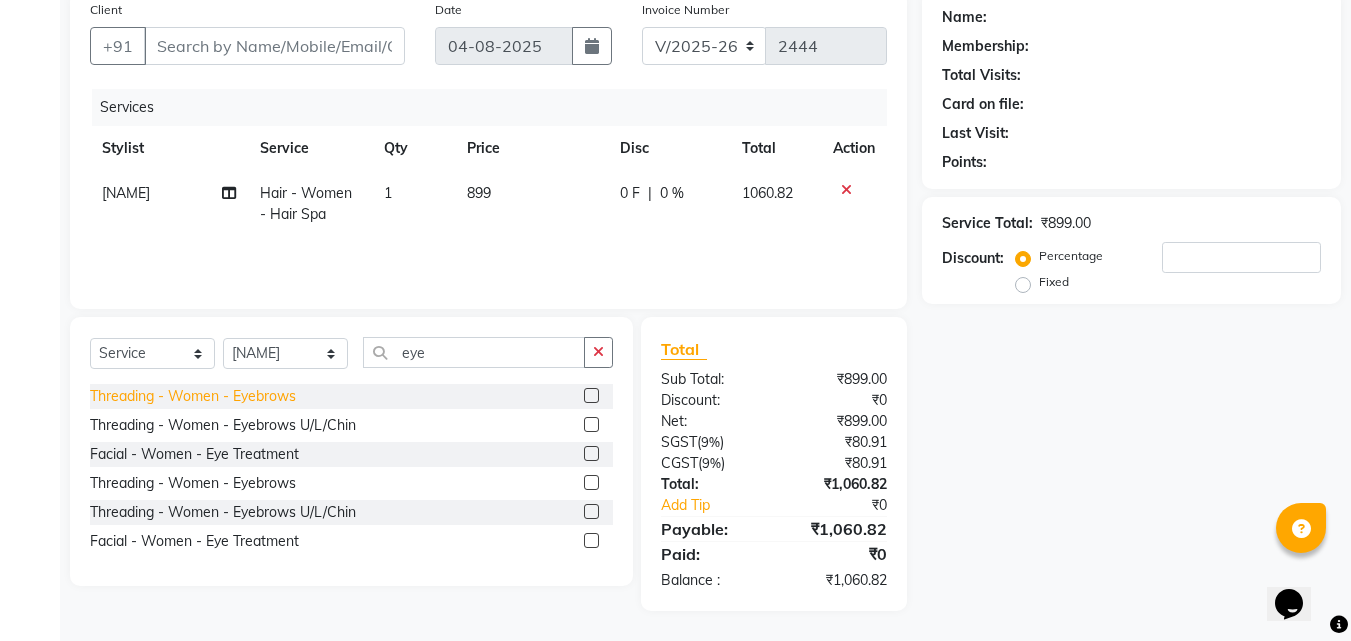 click on "Threading - Women - Eyebrows" 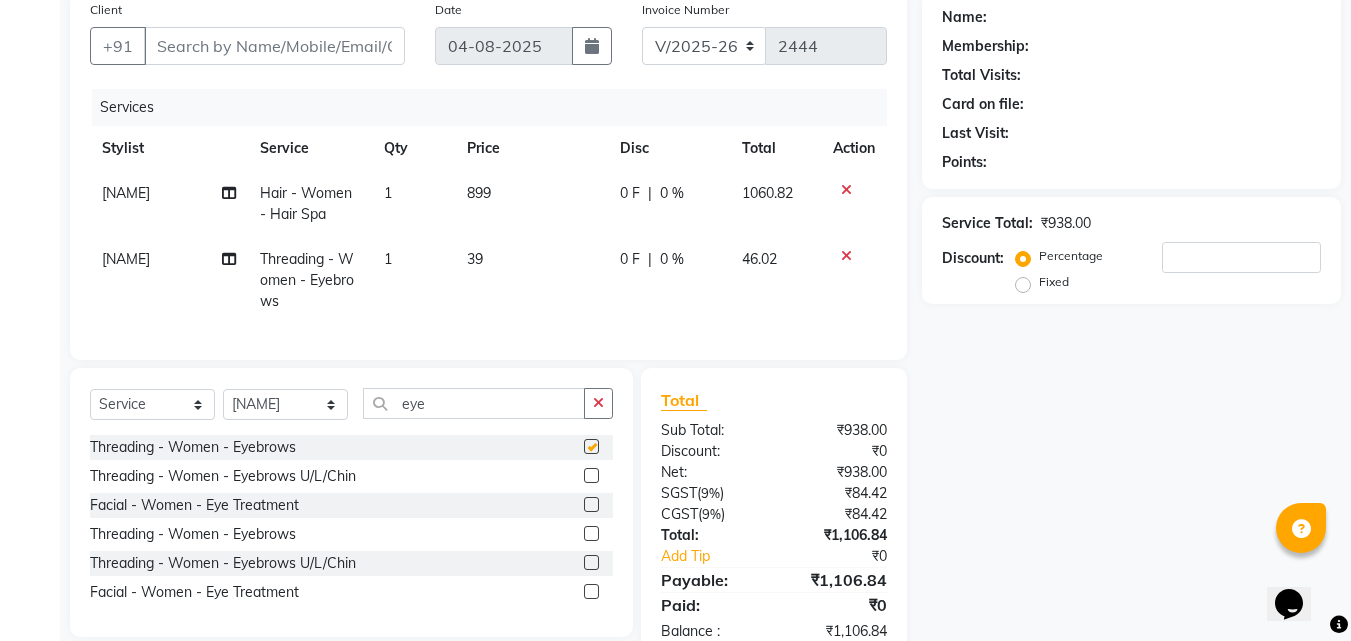 checkbox on "false" 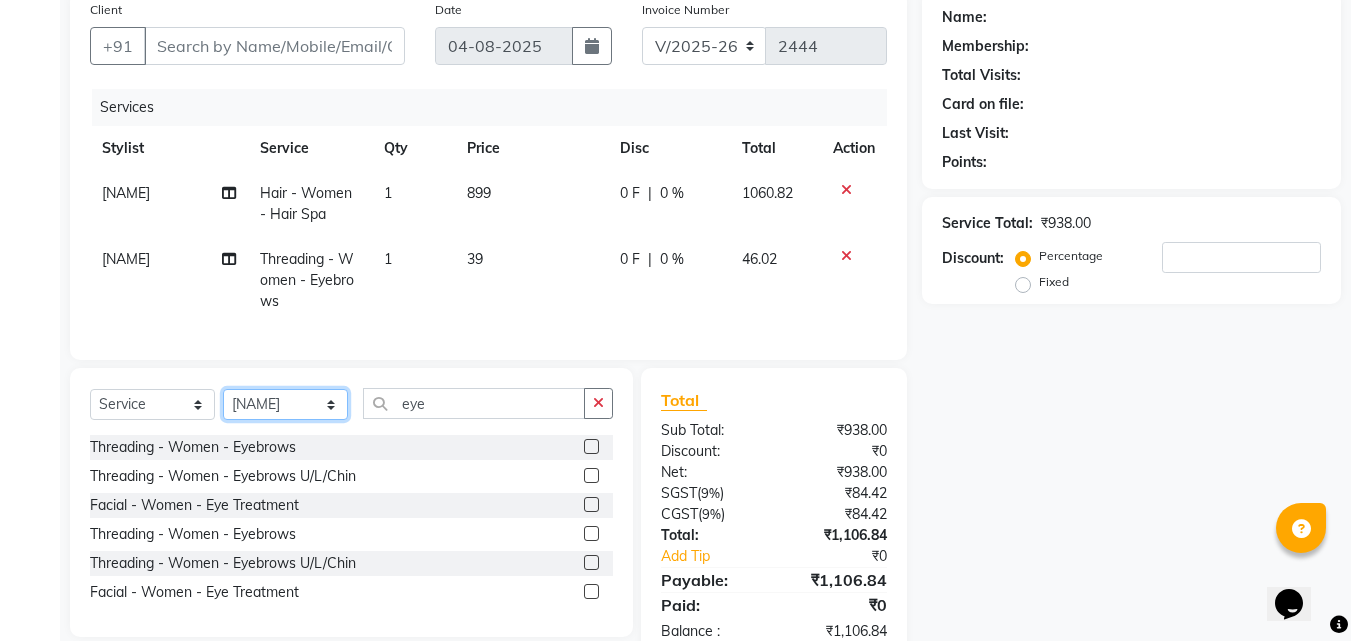 click on "Select Stylist ANITHA AVANTHIKA Hithaishi IMRAN KHAN KANCHAN MUSKHAN RUSTHAM SEEMA SHIVA SOURAV Sumika Trends" 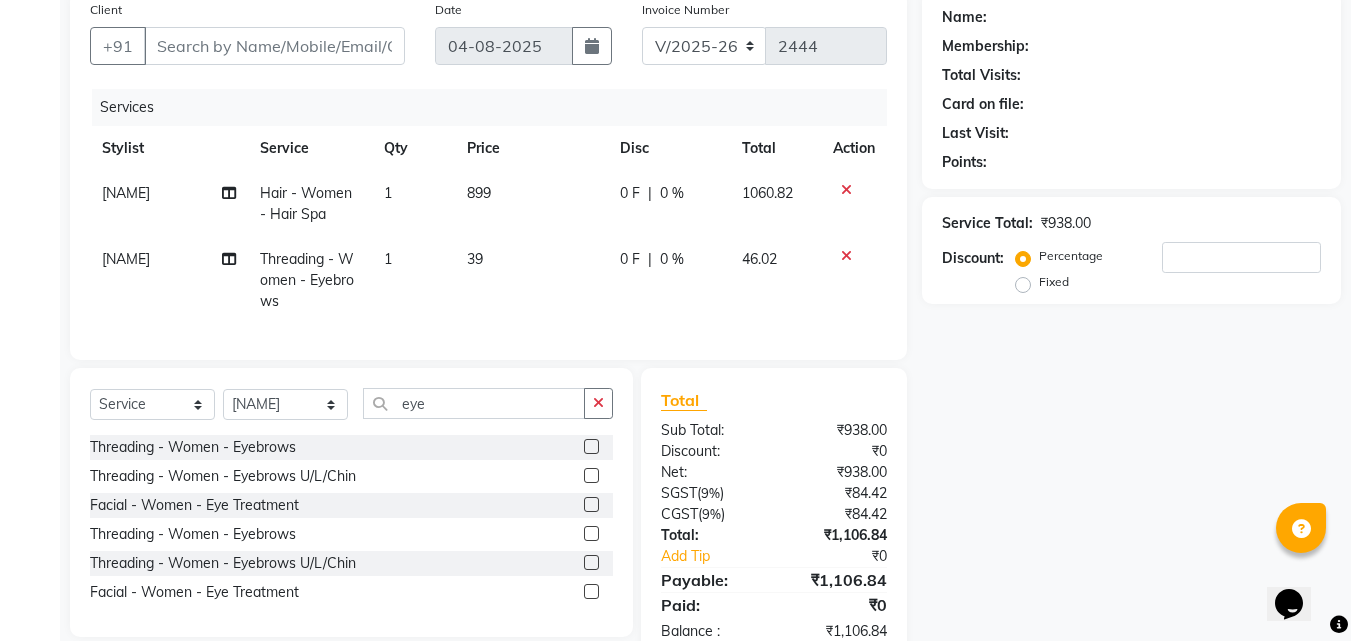 click on "[NAME]" 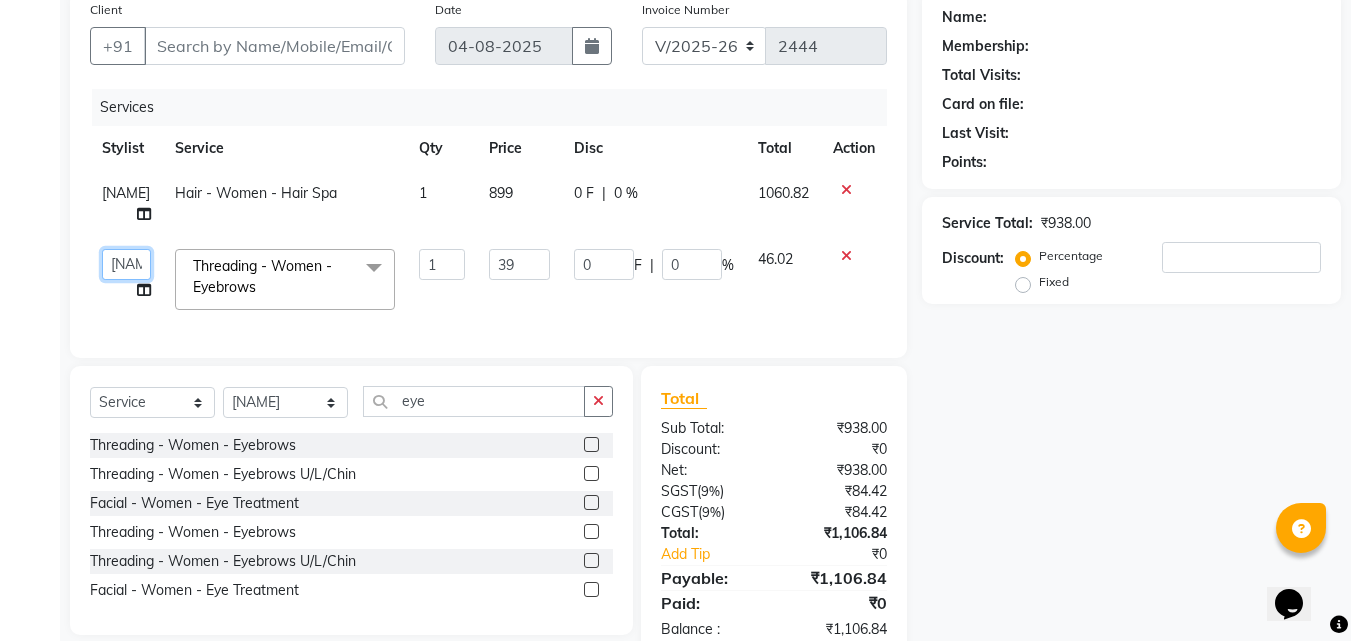 click on "ANITHA AVANTHIKA Hithaishi IMRAN KHAN KANCHAN MUSKHAN RUSTHAM SEEMA SHIVA SOURAV Sumika Trends" 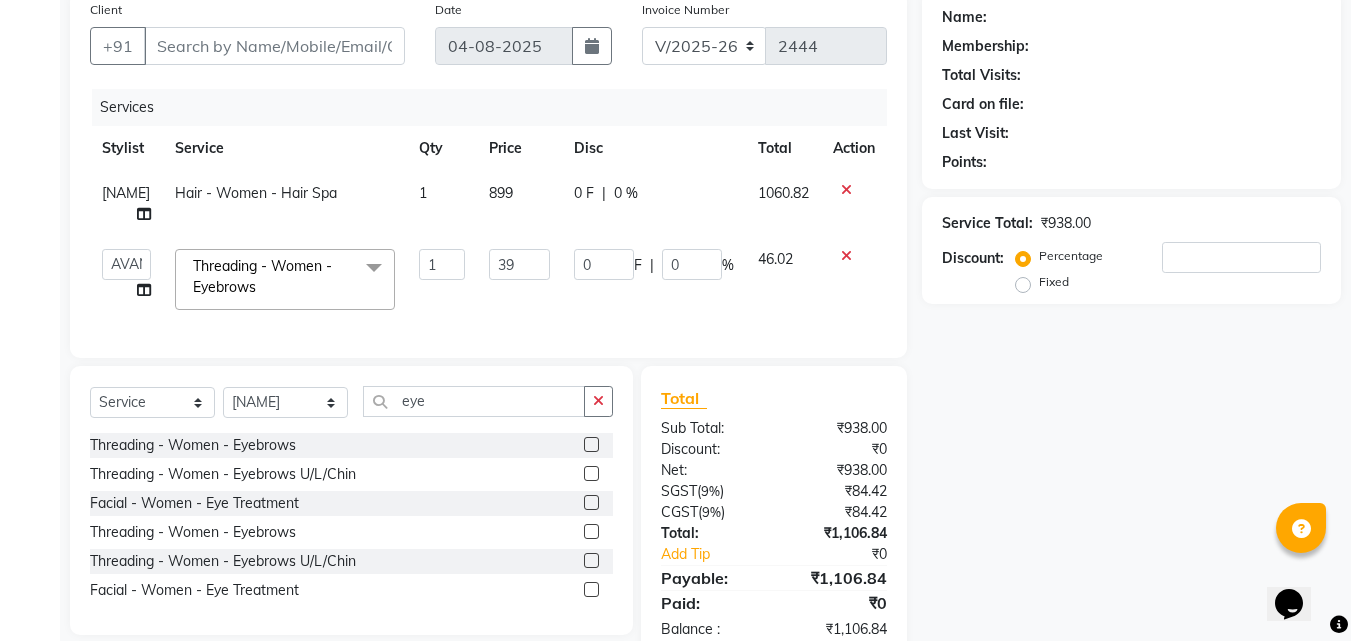 click on "Name: Membership: Total Visits: Card on file: Last Visit: Points: Service Total: ₹938.00 Discount: Percentage Fixed" 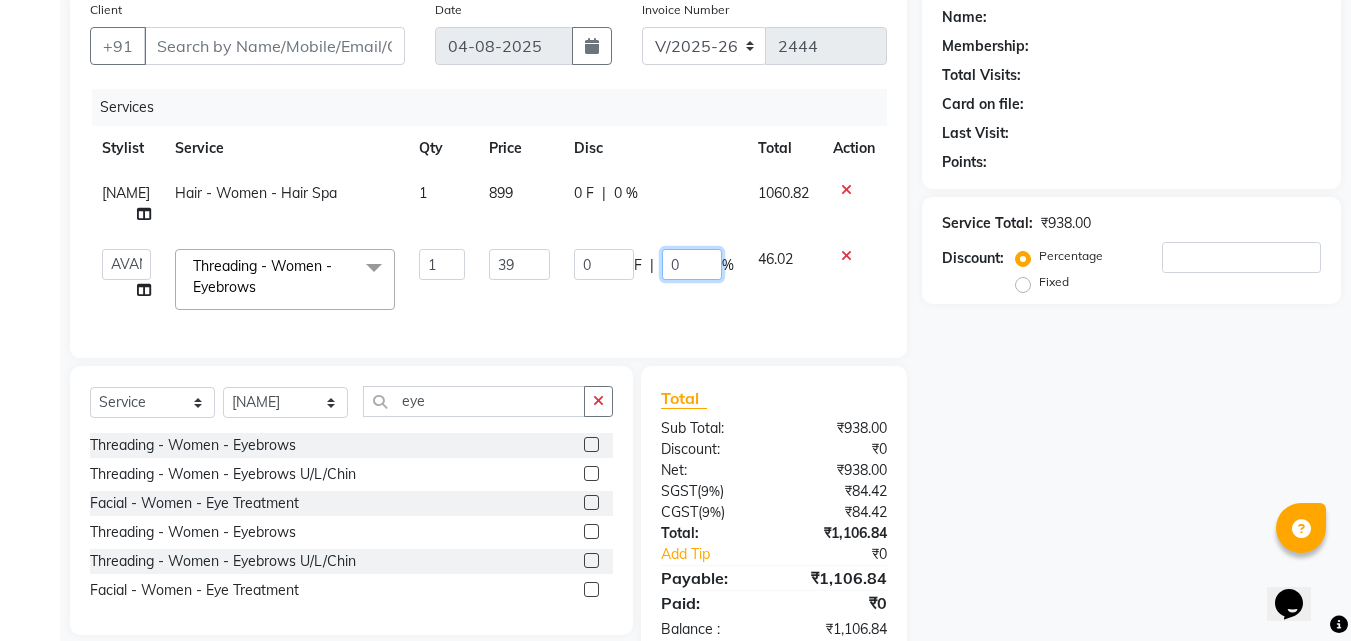click on "0" 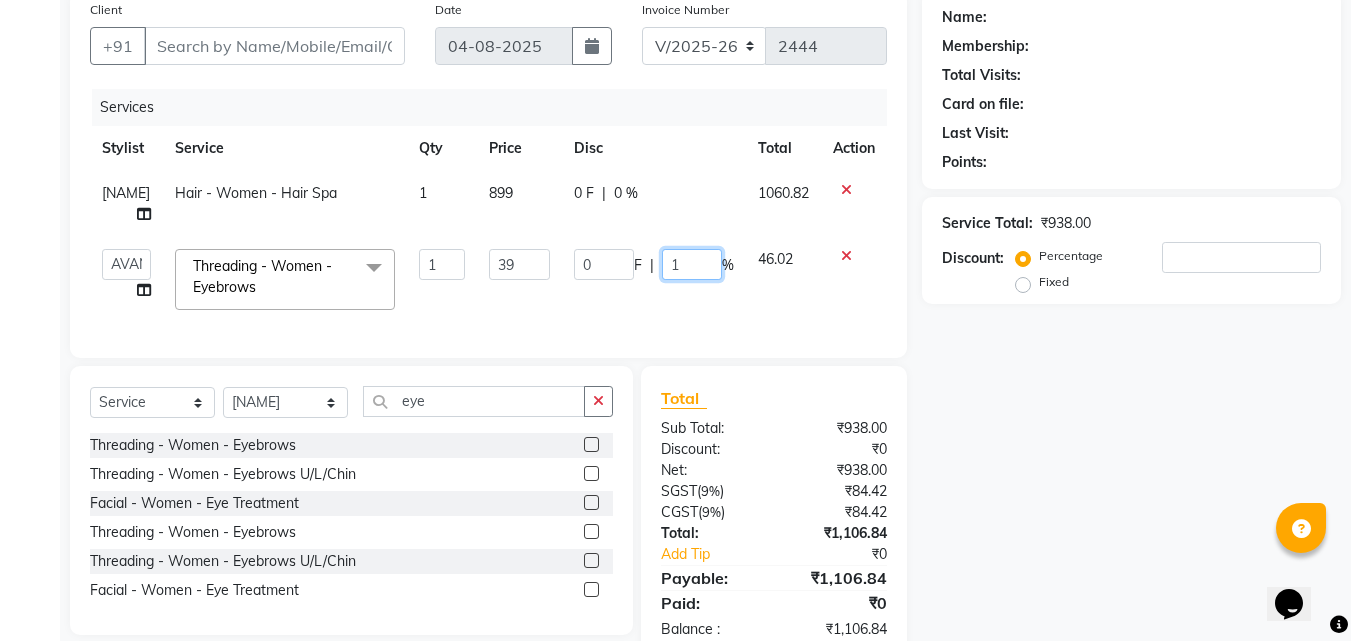 type on "15" 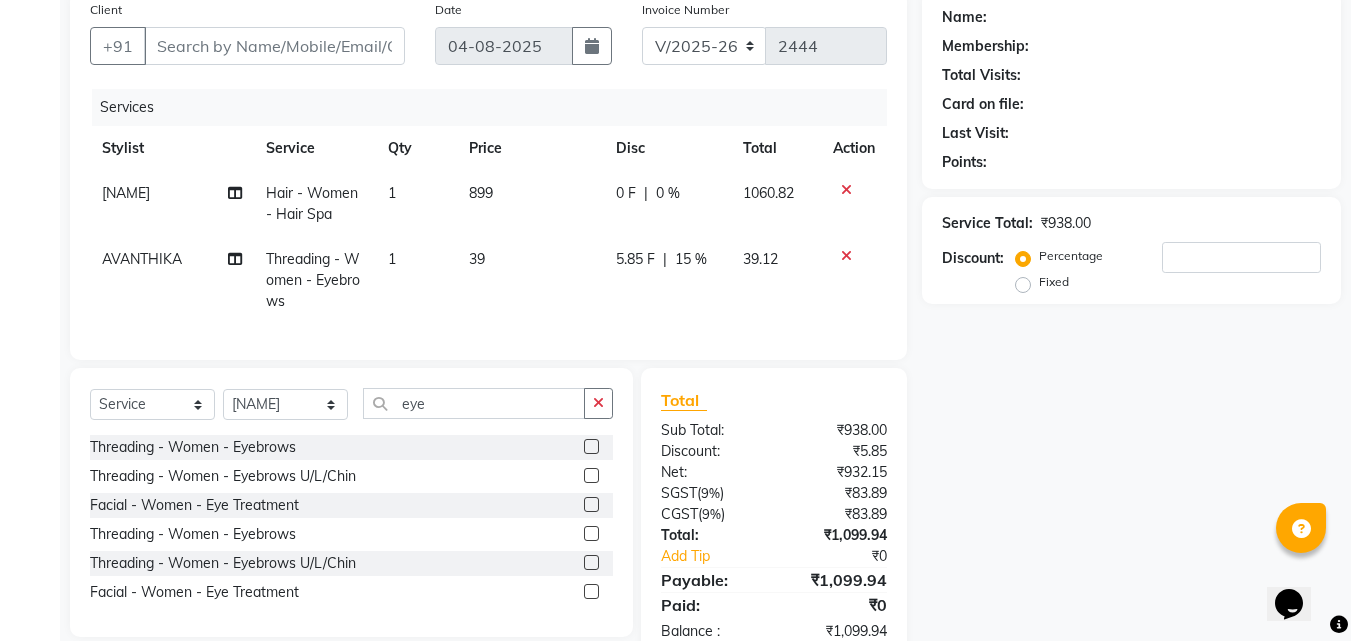 click on "Name: Membership: Total Visits: Card on file: Last Visit: Points: Service Total: ₹938.00 Discount: Percentage Fixed" 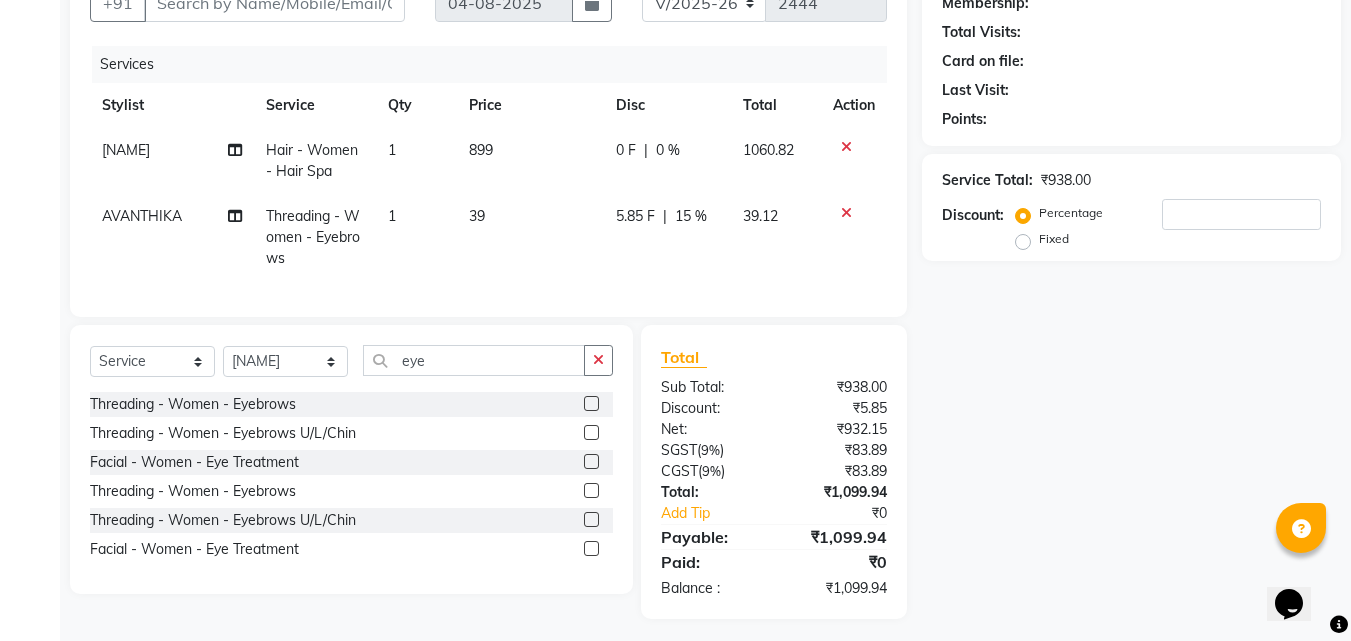 scroll, scrollTop: 225, scrollLeft: 0, axis: vertical 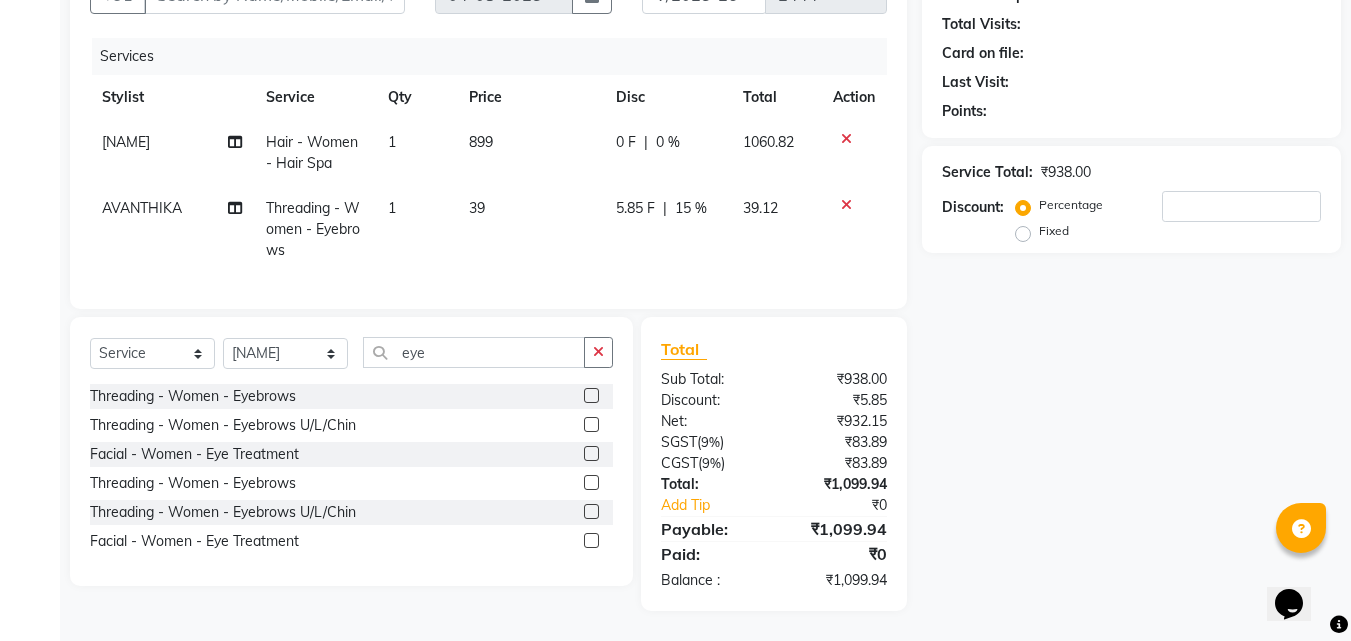 click 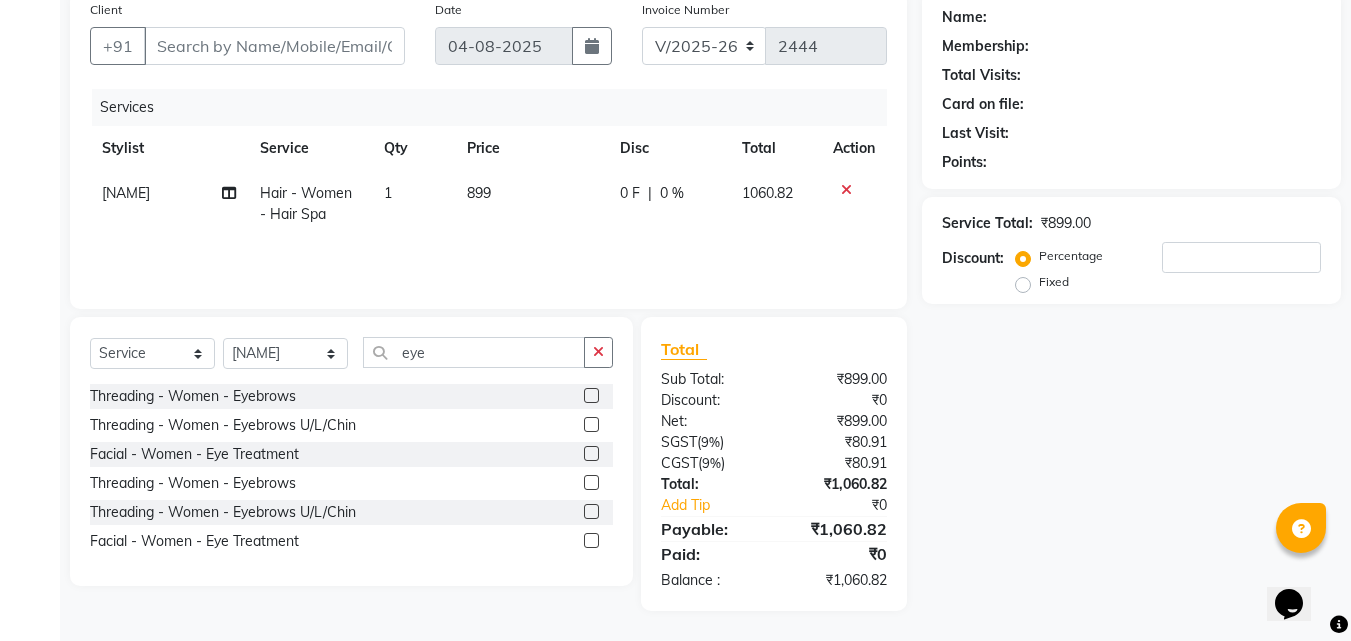 scroll, scrollTop: 159, scrollLeft: 0, axis: vertical 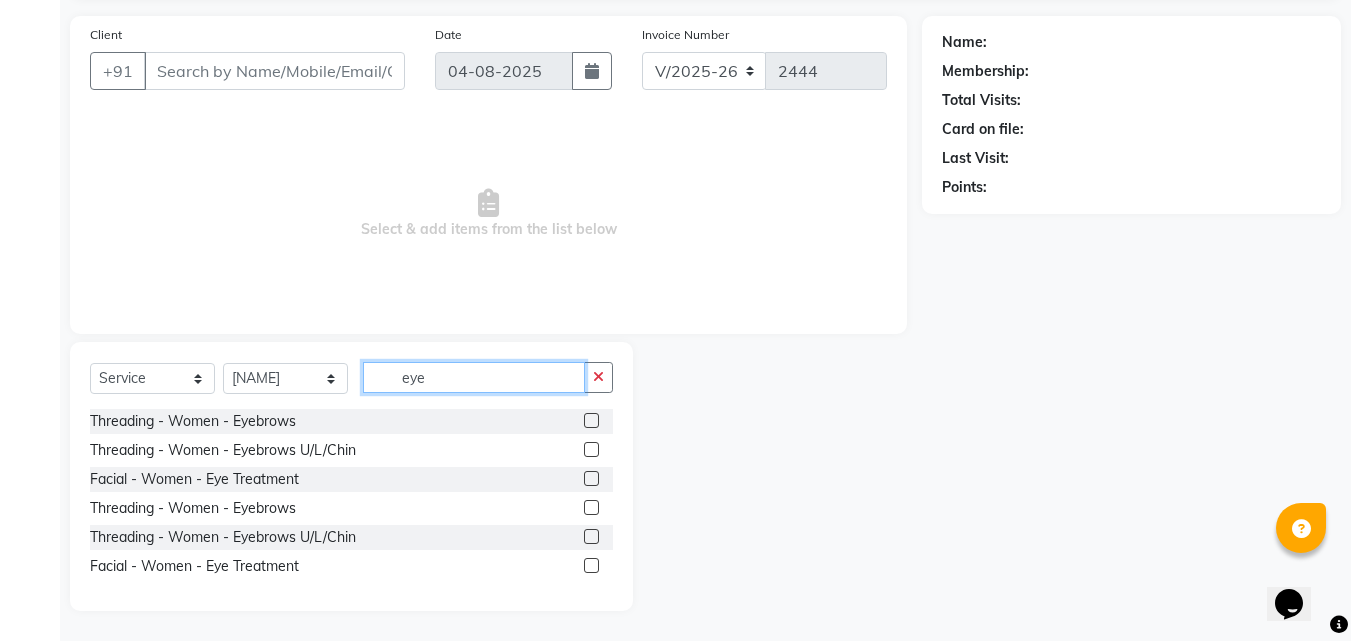 drag, startPoint x: 446, startPoint y: 370, endPoint x: 220, endPoint y: 396, distance: 227.49066 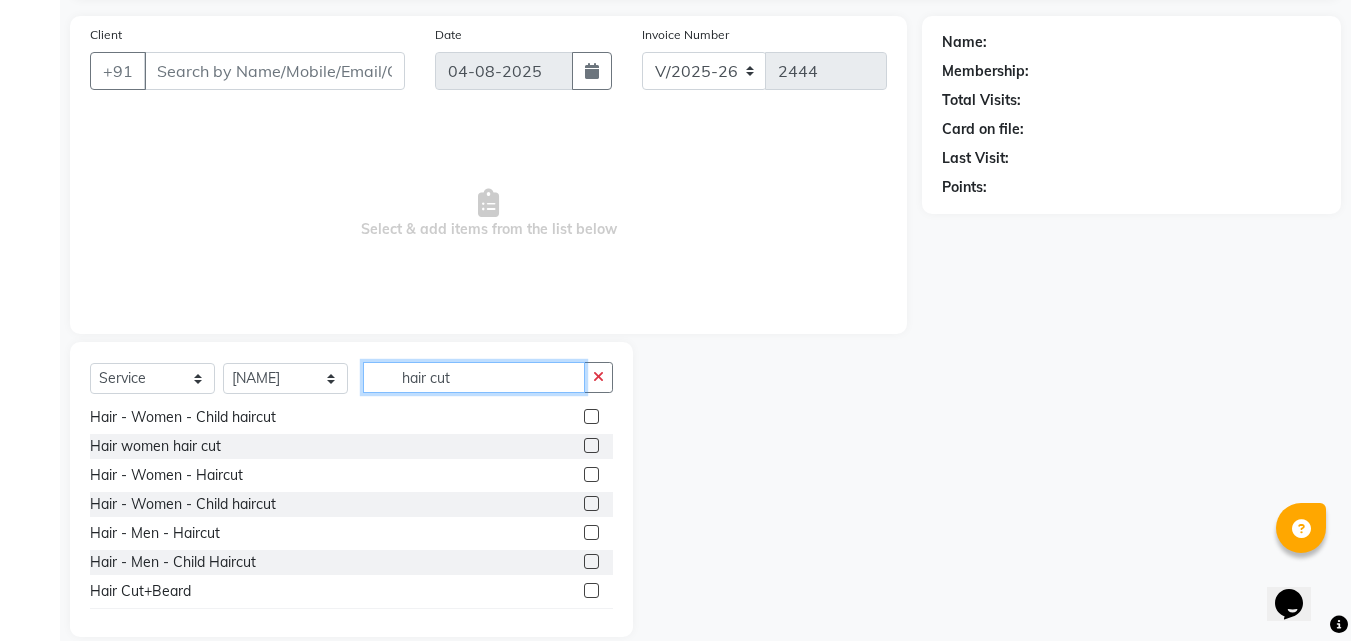 scroll, scrollTop: 61, scrollLeft: 0, axis: vertical 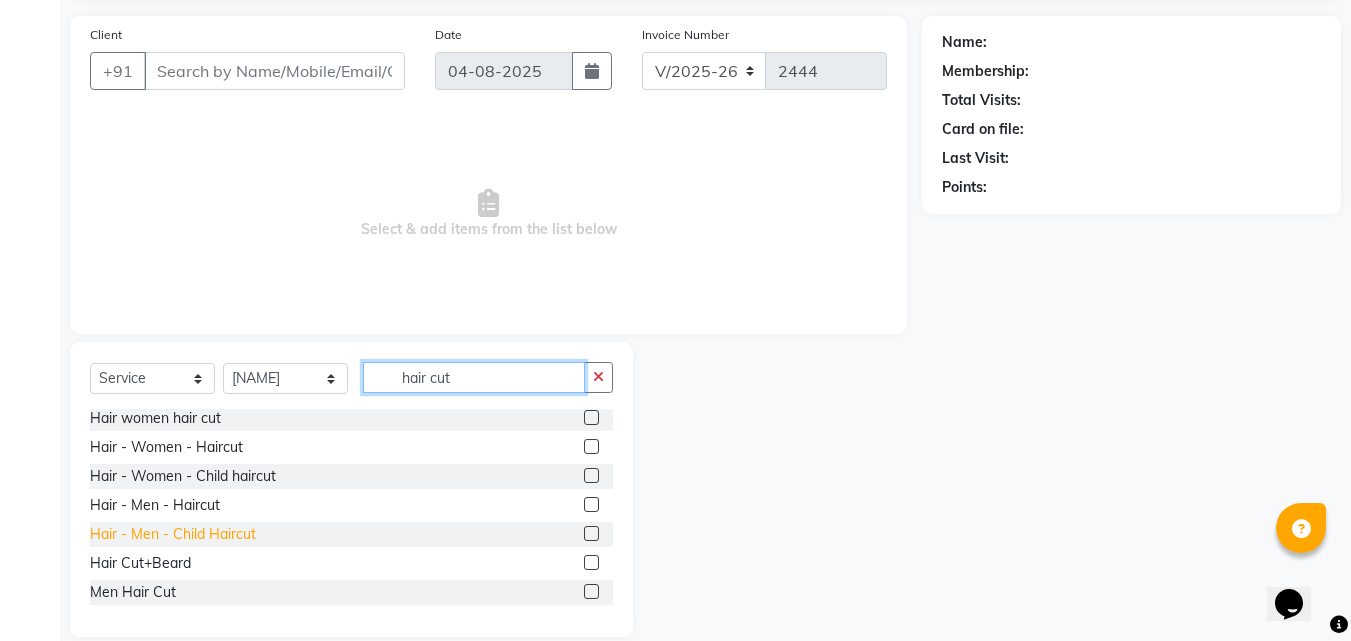 type on "hair cut" 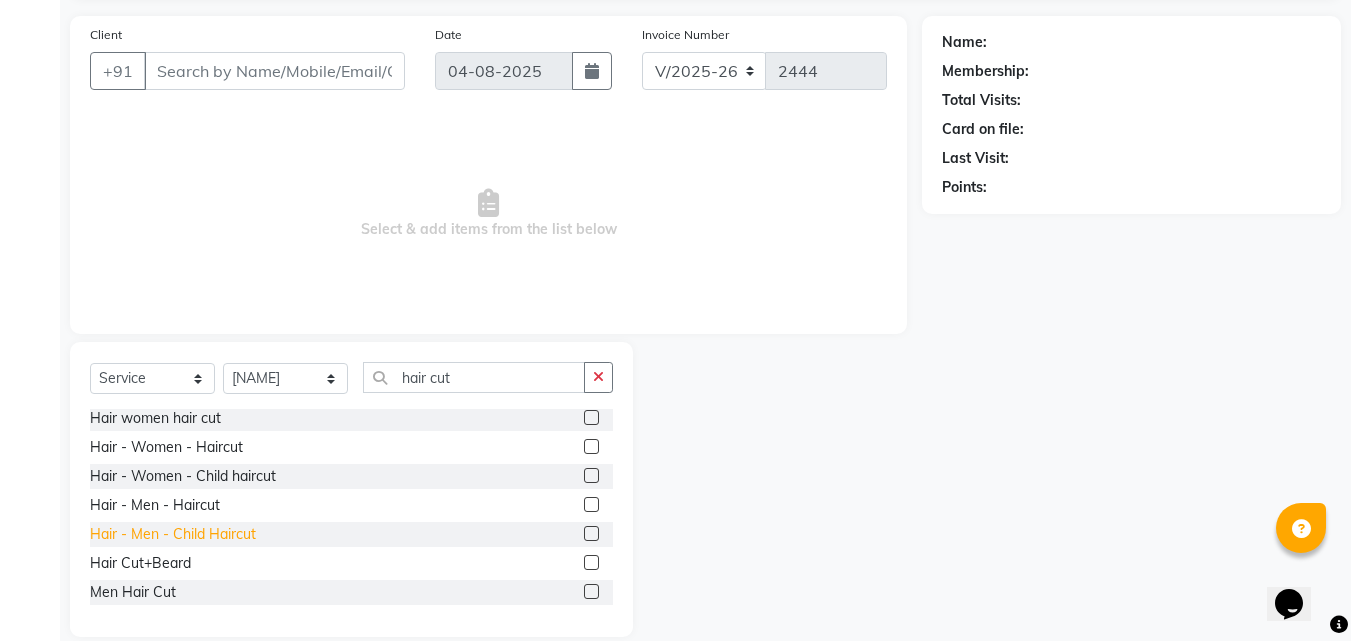 click on "Hair - Men - Child Haircut" 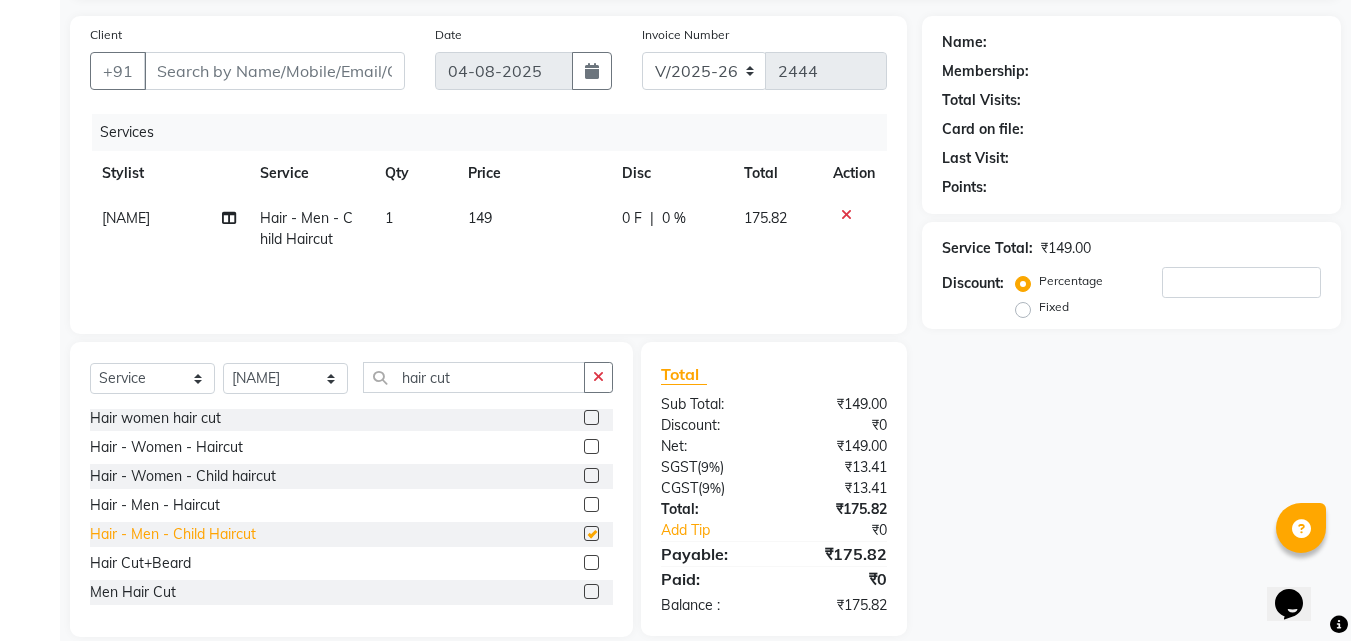 checkbox on "false" 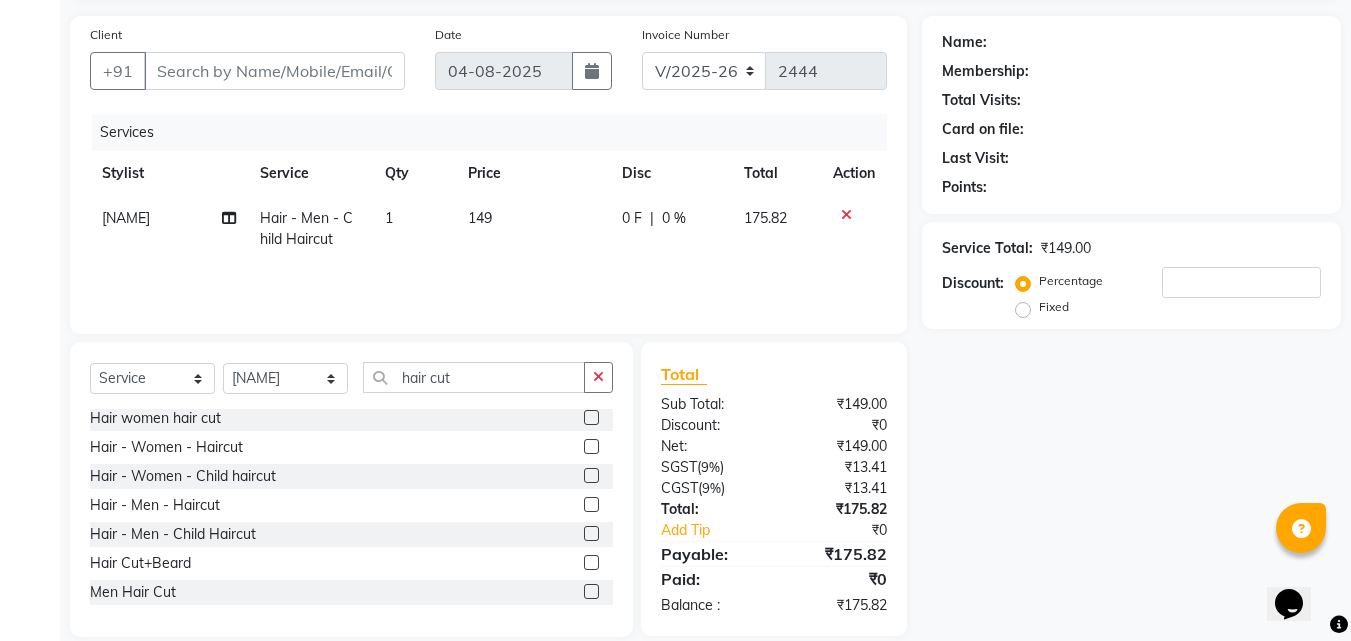 drag, startPoint x: 607, startPoint y: 376, endPoint x: 192, endPoint y: 220, distance: 443.352 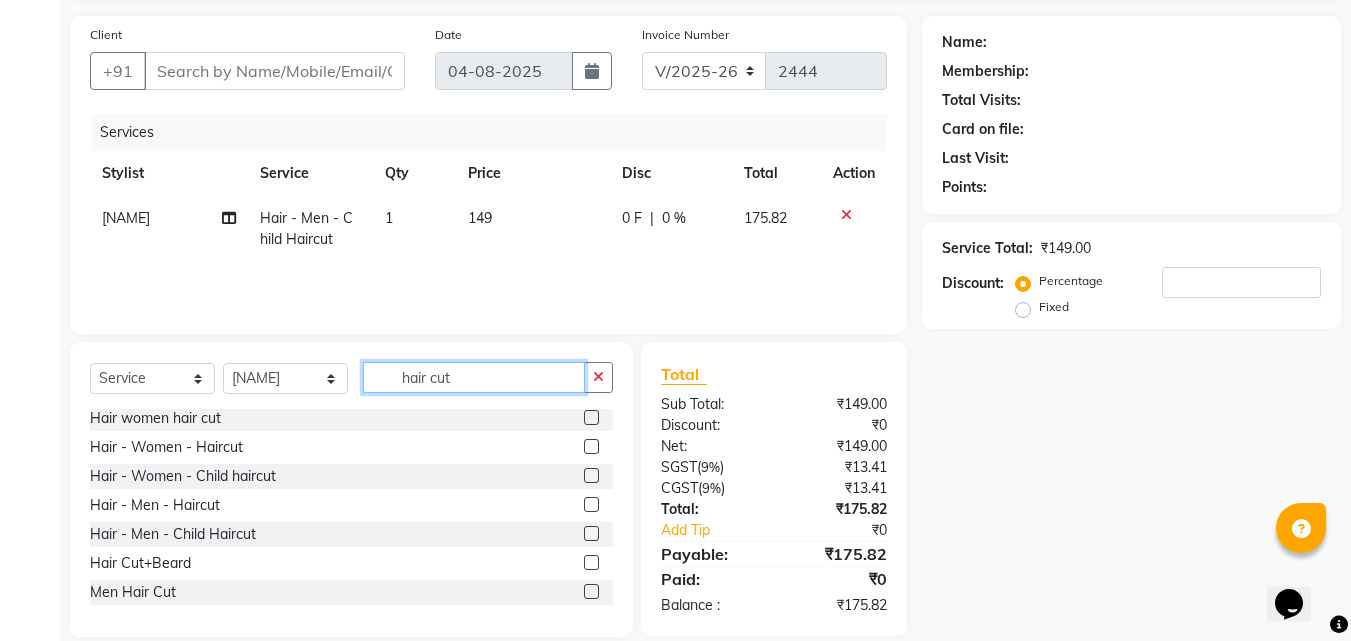 type 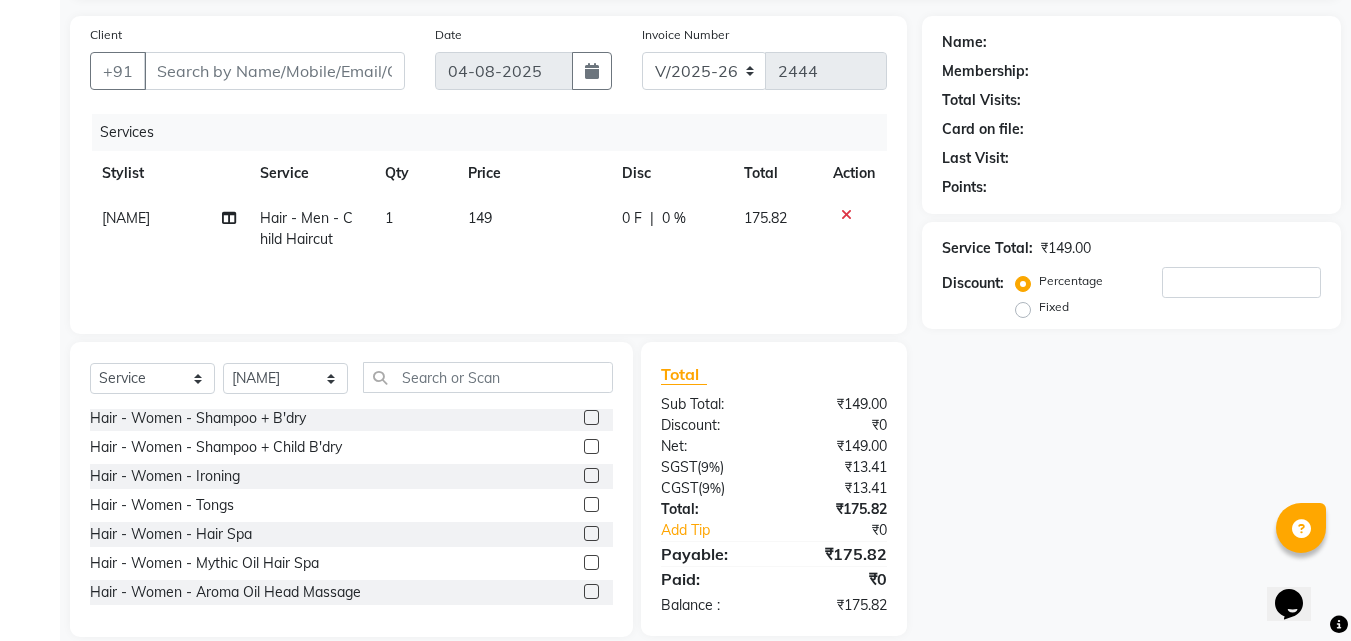 click on "[NAME]" 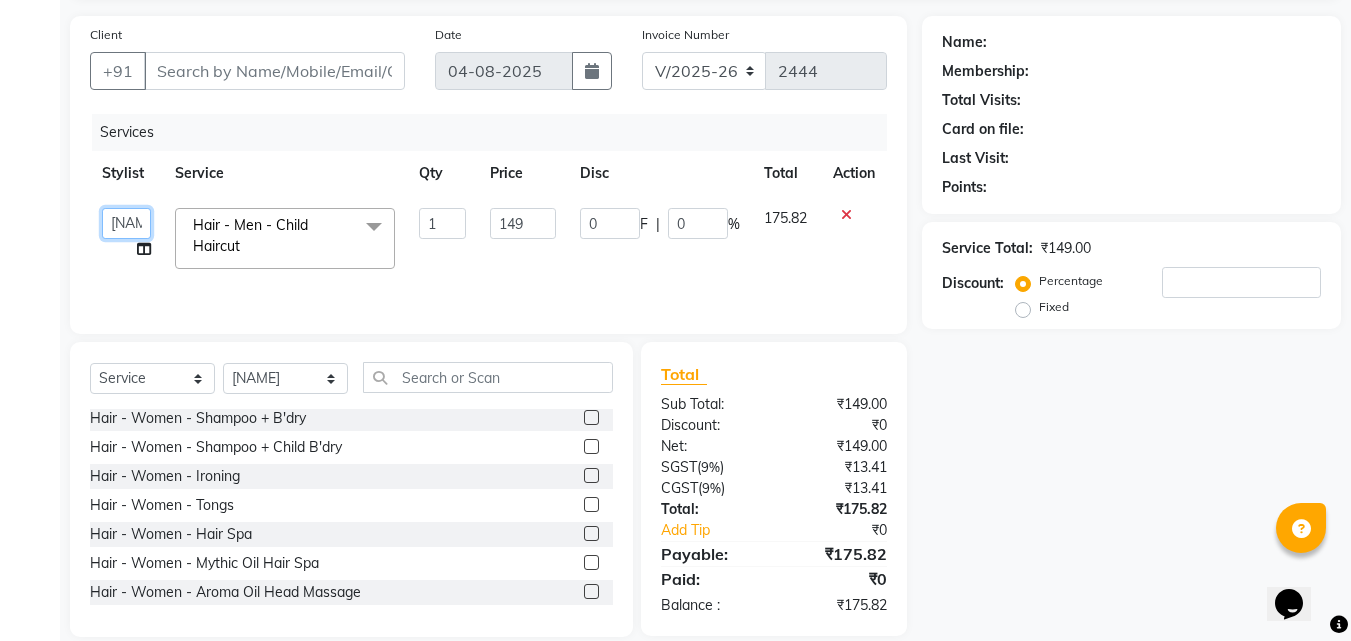 click on "ANITHA AVANTHIKA Hithaishi IMRAN KHAN KANCHAN MUSKHAN RUSTHAM SEEMA SHIVA SOURAV Sumika Trends" 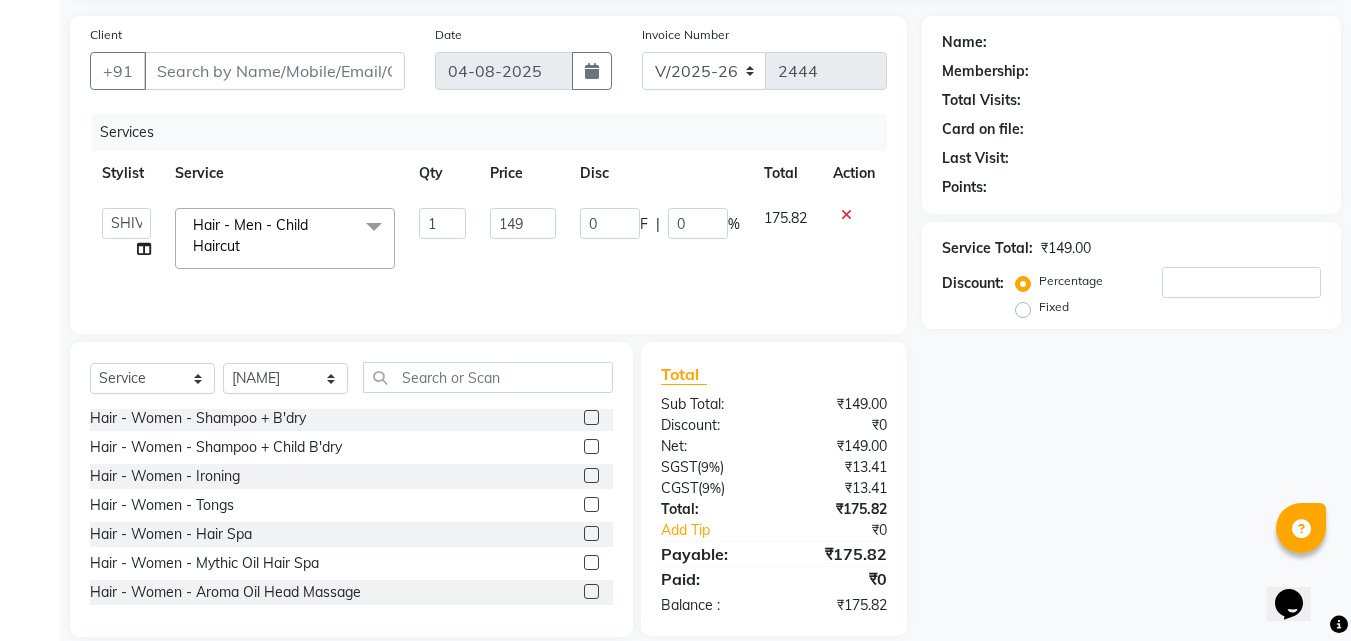 select on "84239" 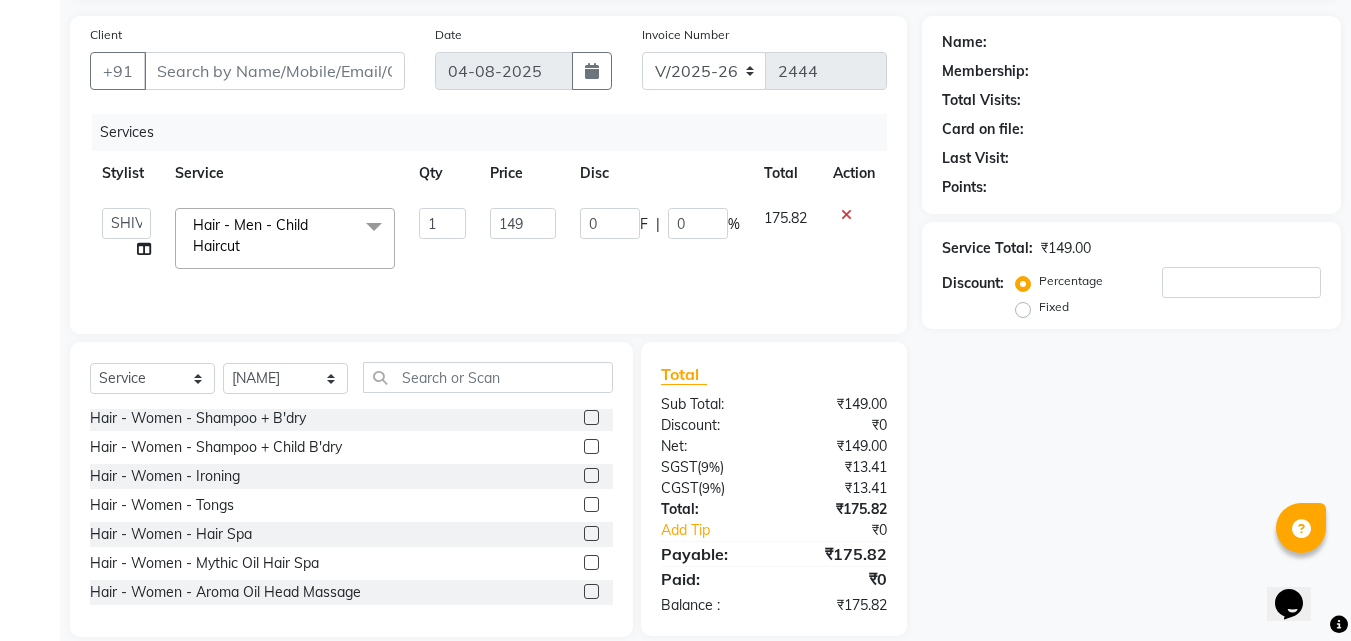 click on "Name: Membership: Total Visits: Card on file: Last Visit: Points: Service Total: ₹149.00 Discount: Percentage Fixed" 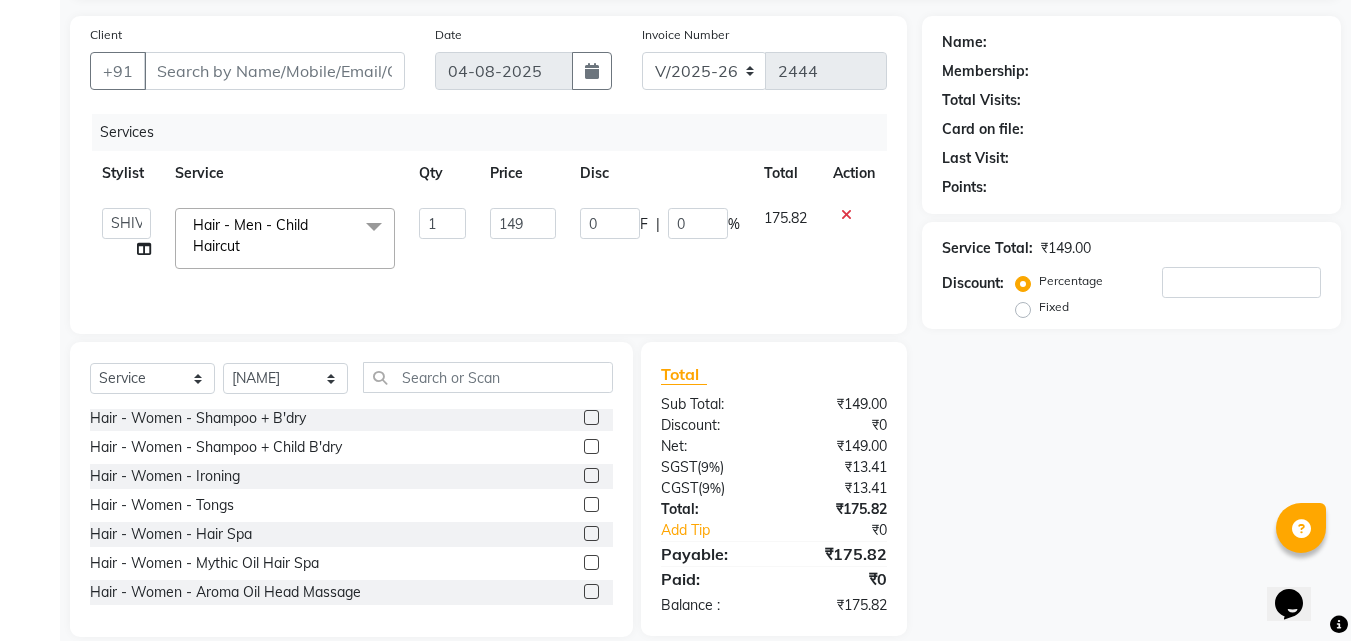 click on "Invoice Segments Page Builder" 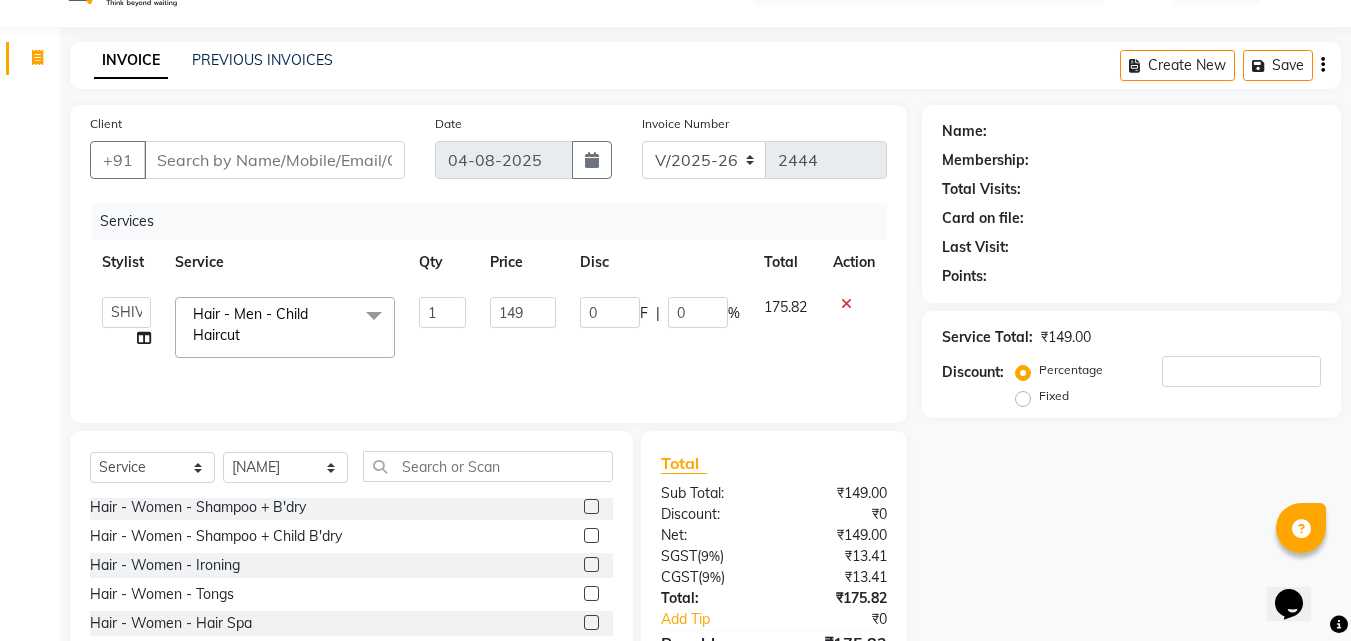 scroll, scrollTop: 0, scrollLeft: 0, axis: both 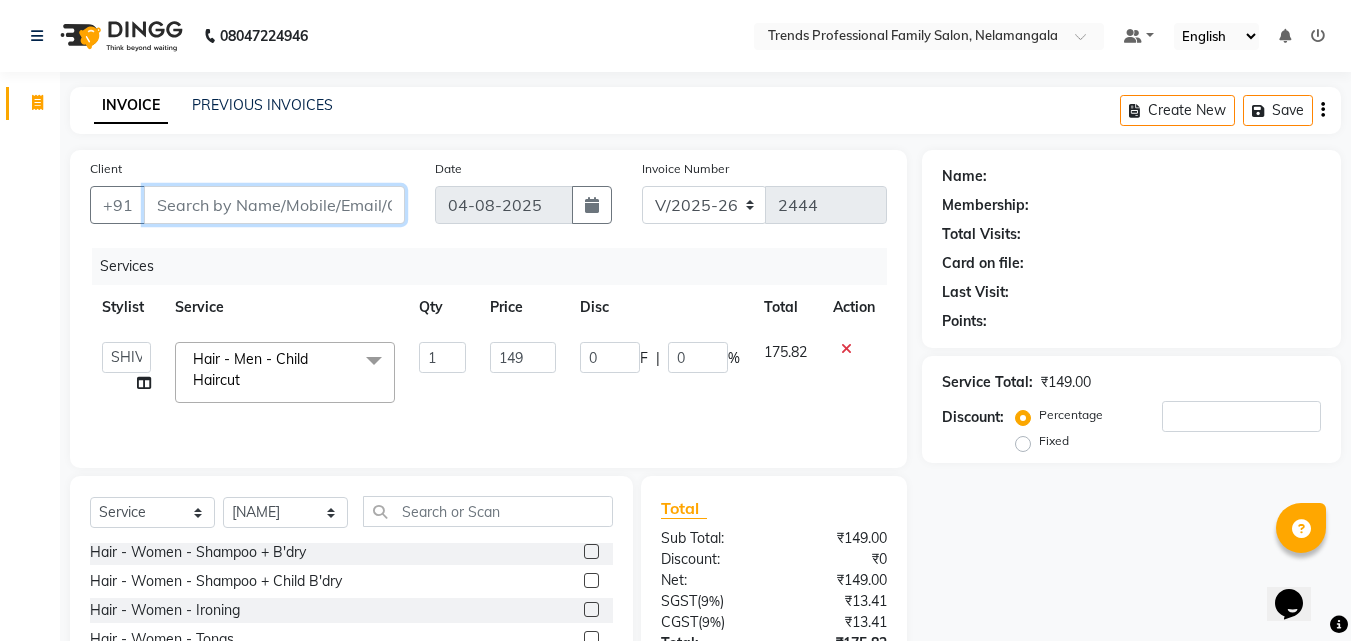 click on "Client" at bounding box center [274, 205] 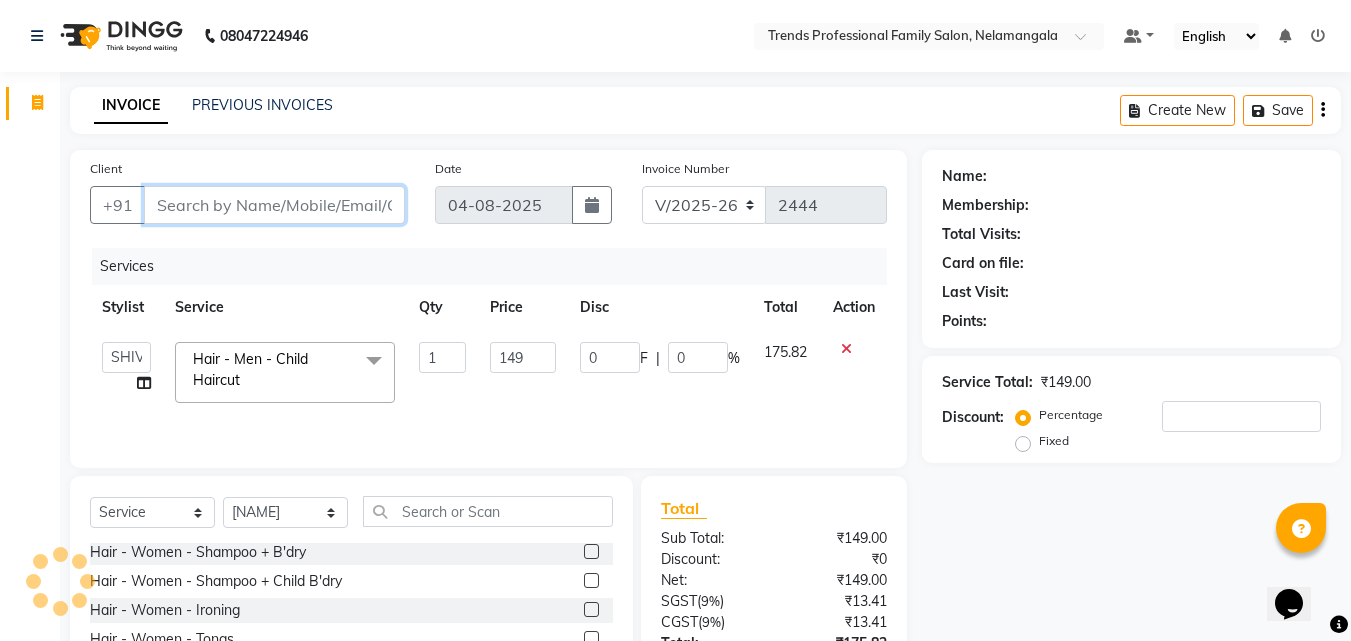 type on "8" 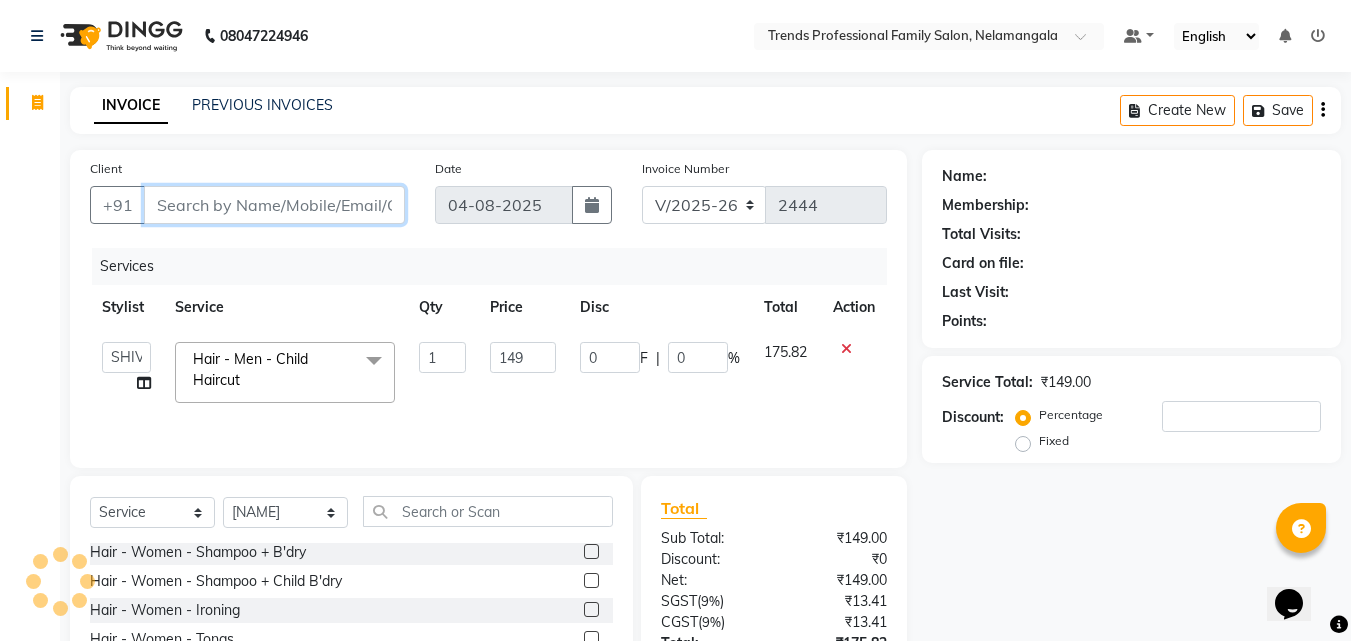 type on "0" 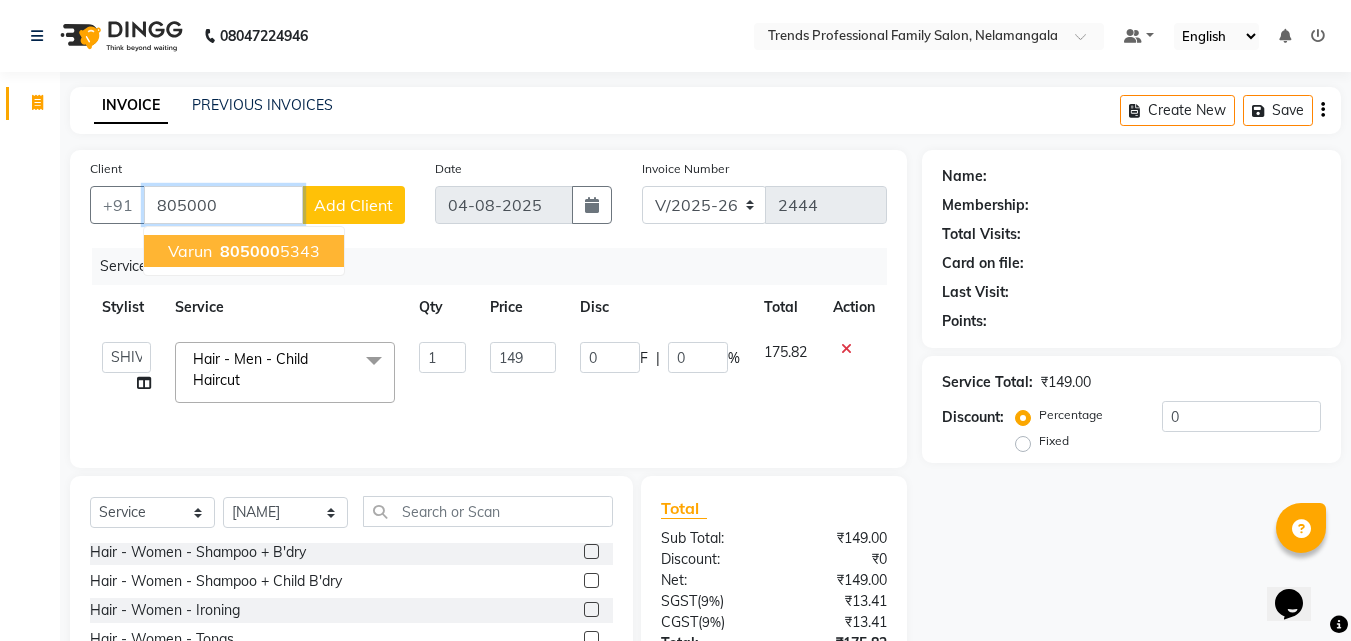 click on "805000" at bounding box center (250, 251) 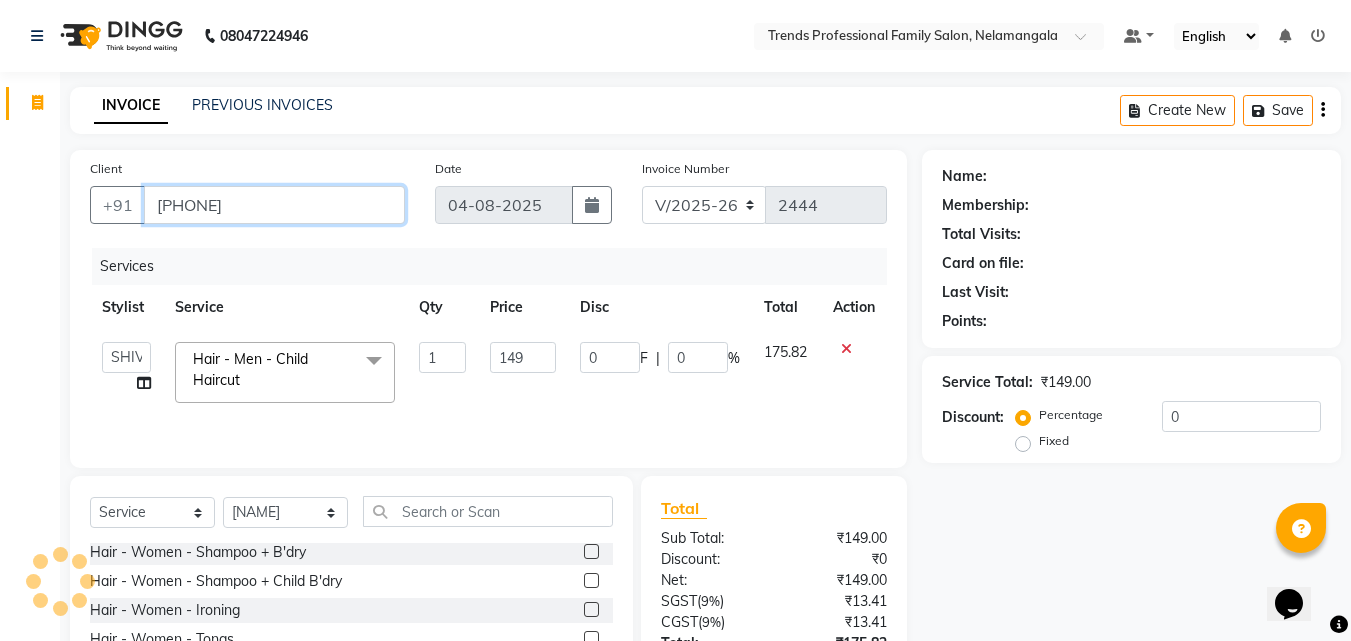 type on "[PHONE]" 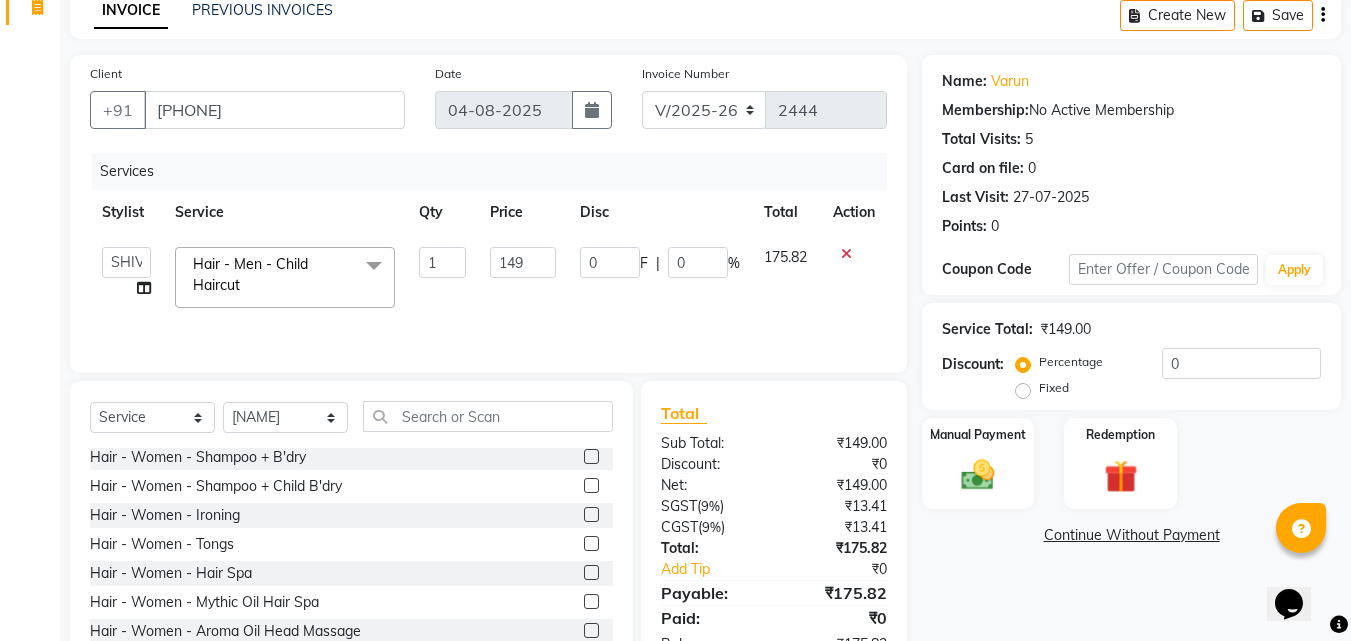 scroll, scrollTop: 0, scrollLeft: 0, axis: both 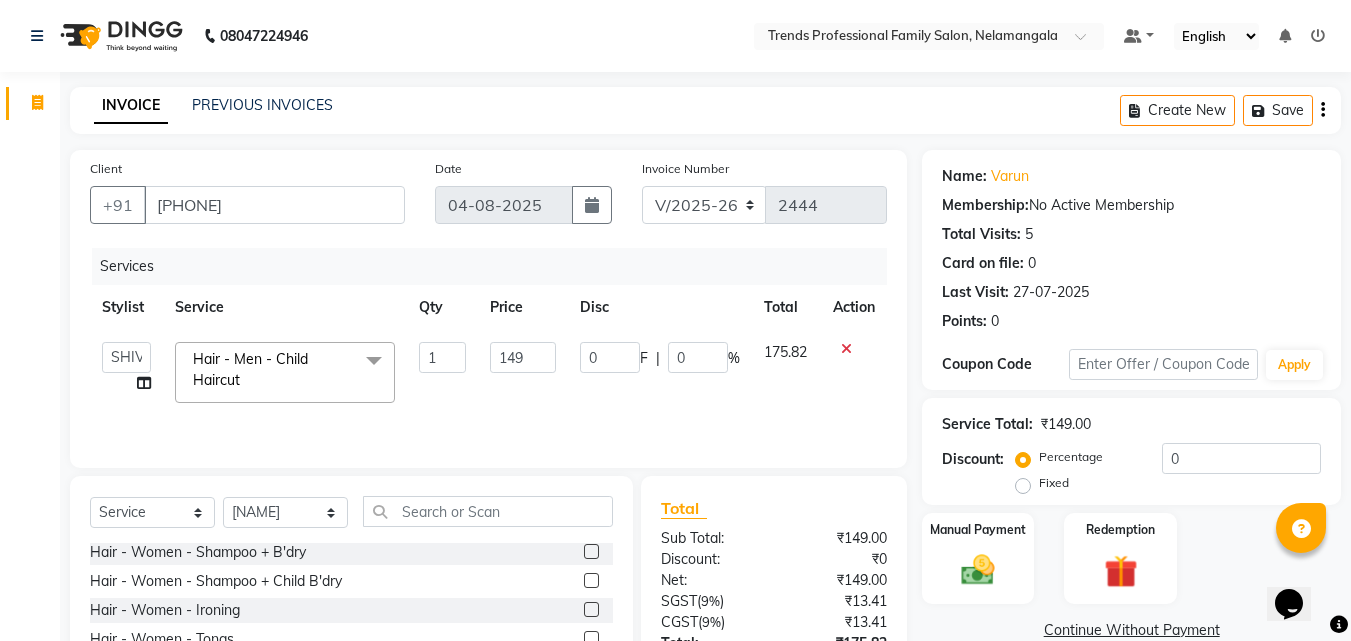 click 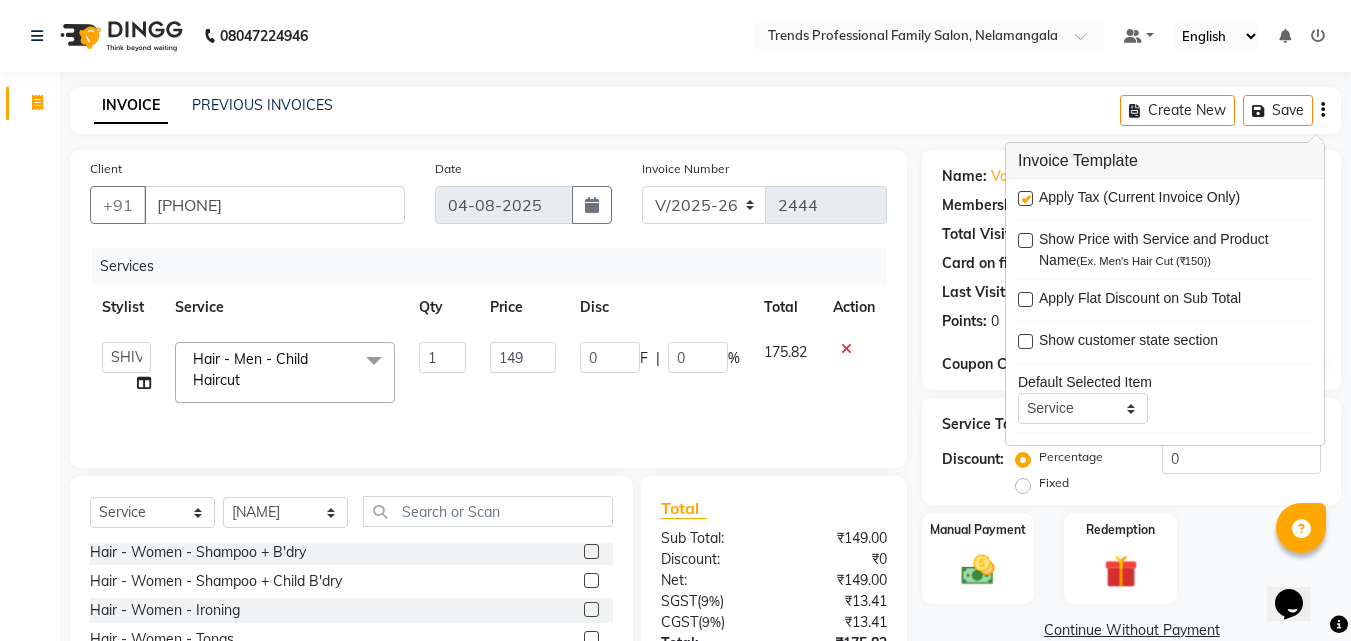 click at bounding box center [1025, 198] 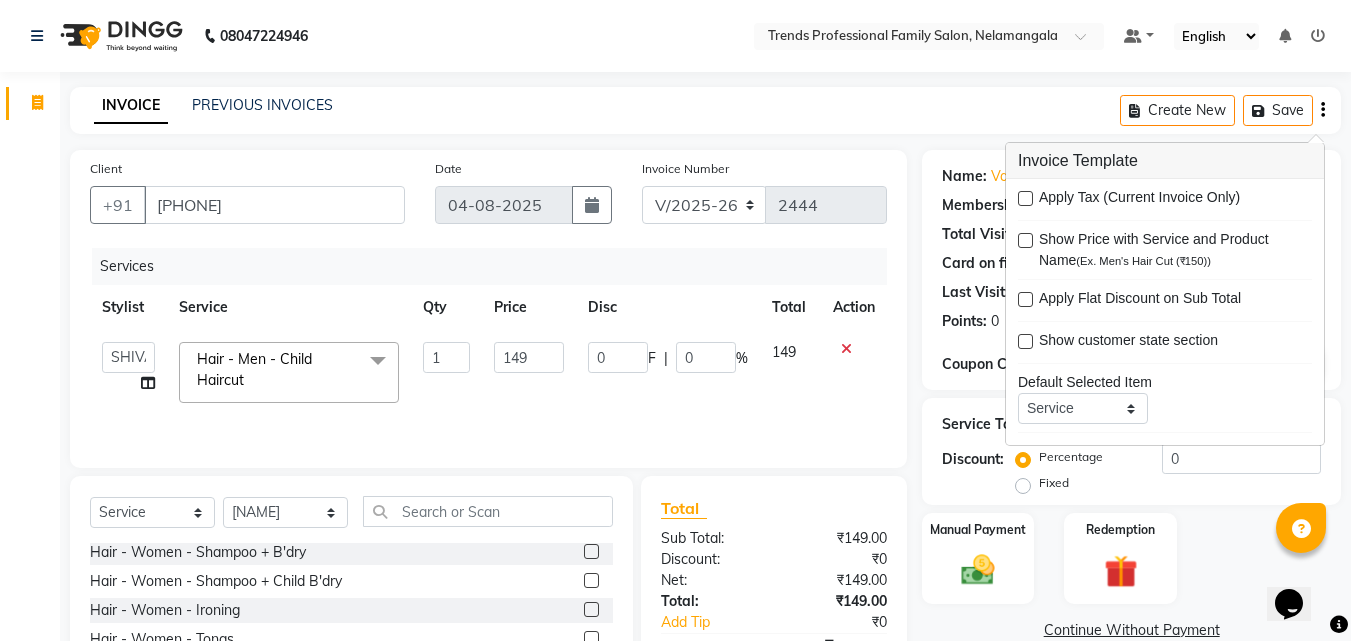 click on "Client +91 [PHONE] Date [DATE] Invoice Number V/2025 V/2025-26 2444 Services Stylist Service Qty Price Disc Total Action ANITHA AVANTHIKA Hithaishi IMRAN KHAN KANCHAN MUSKHAN RUSTHAM SEEMA SHIVA SOURAV Sumika Trends Hair - Men - Child Haircut x Hair - Women - Haircut Hair - Women - Child haircut Hair - Women - Shampoo + B'dry Hair - Women - Shampoo + Child B'dry Hair - Women - Ironing Hair - Women - Tongs Hair - Women - Hair Spa Hair - Women - Mythic Oil Hair Spa Hair - Women - Aroma Oil Head Massage Hair - Women - Almond Oil Head Massage Hair - Women - Olive Oil Head Massage Hair - Women - Coconut Oil Head Massage Hair - Women - Dandruff / Hair Loss Treatment Hair Colour (Global Colour) - Women - Root Touch Up Hair Colour (Global Colour) - Women - Inoa Roots Hair Colour (Global Colour) - Women - Short Hair Colour (Global Colour) - Women - Medium Hair Colour (Global Colour) - Women - Long Hair Colour (Global Colour) - Women - Extra Long Hair Colour (Balayage) - Women - Short 1" 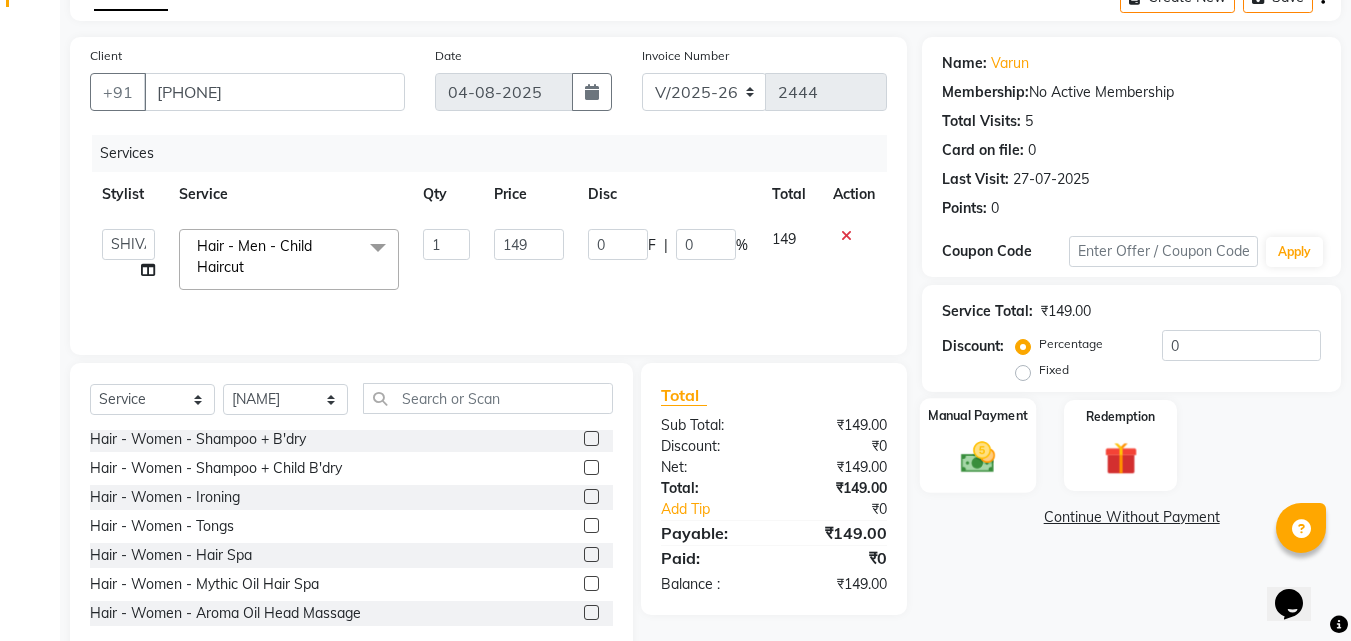 scroll, scrollTop: 160, scrollLeft: 0, axis: vertical 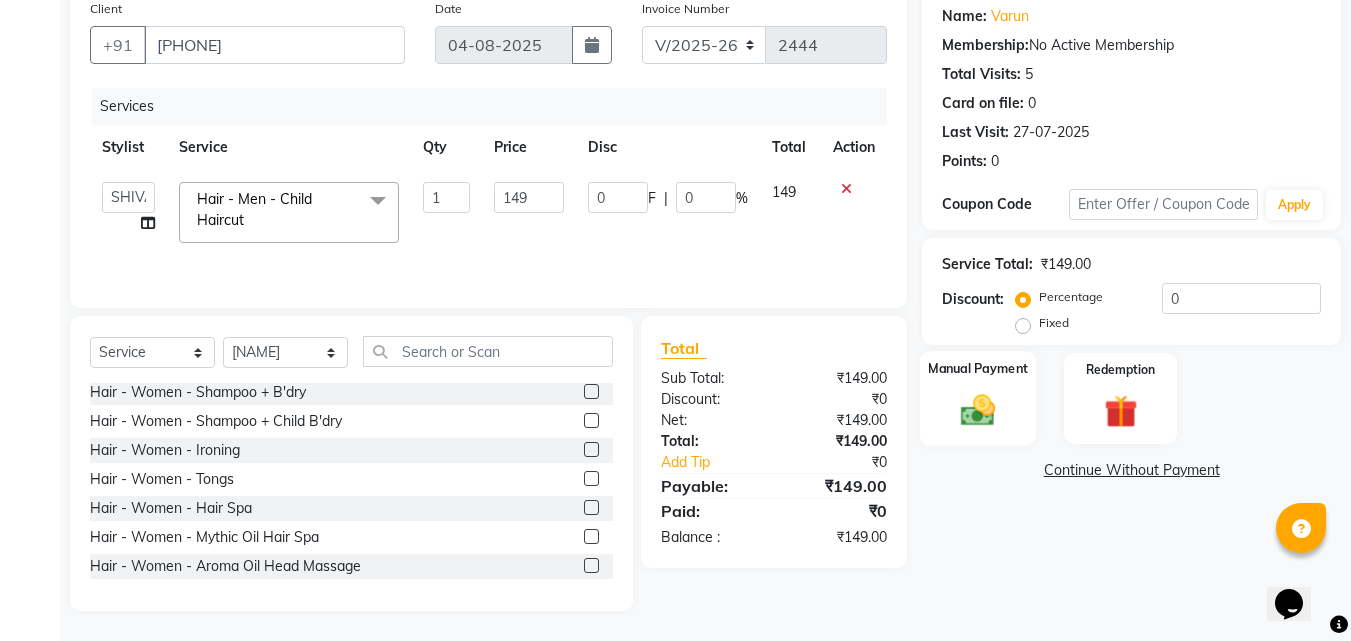 click 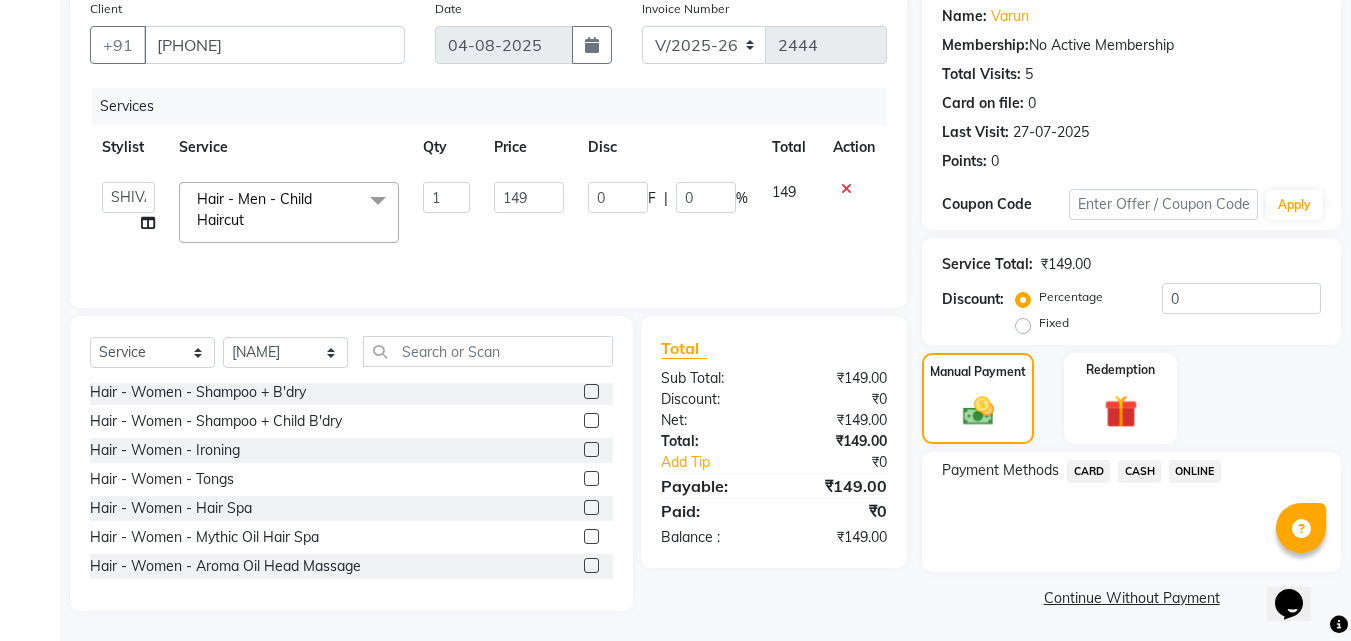 click on "ONLINE" 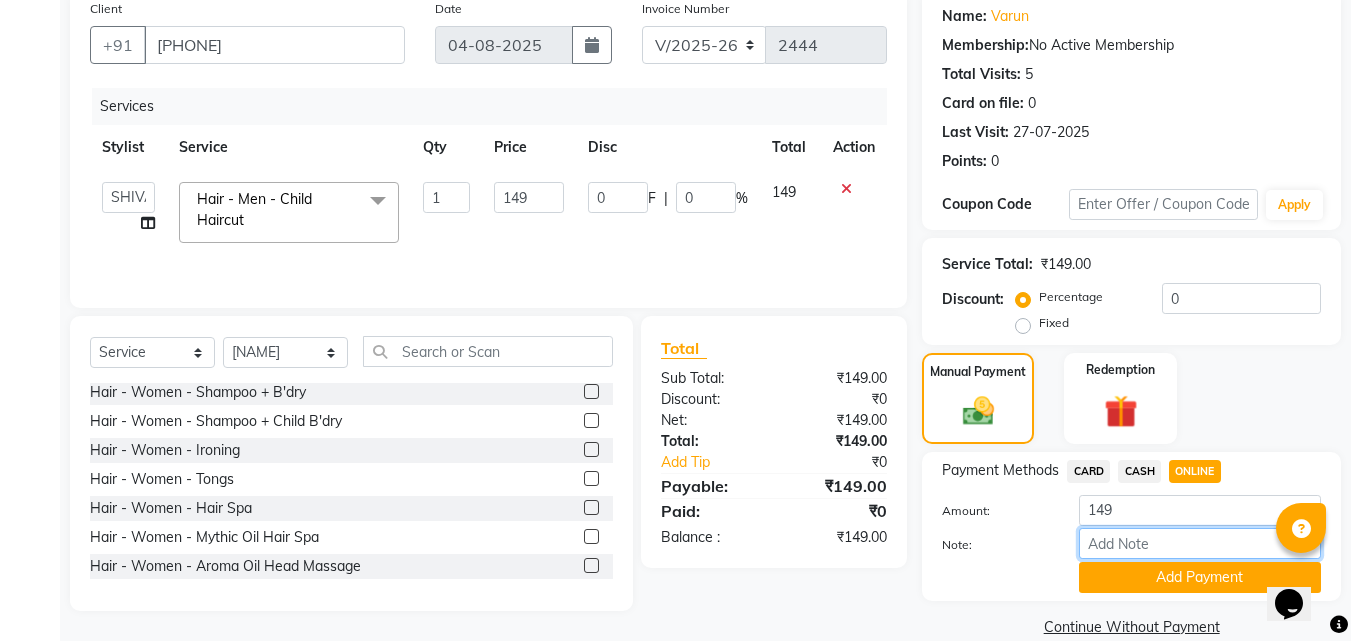 click on "Note:" at bounding box center (1200, 543) 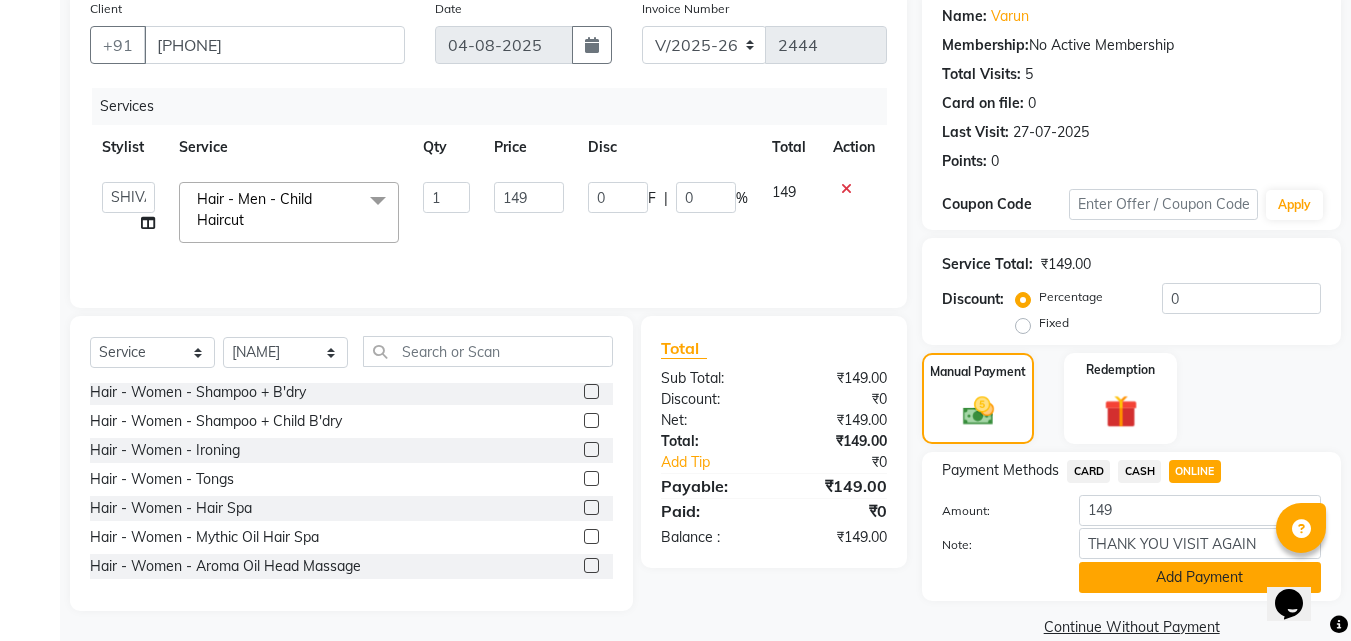 click on "Add Payment" 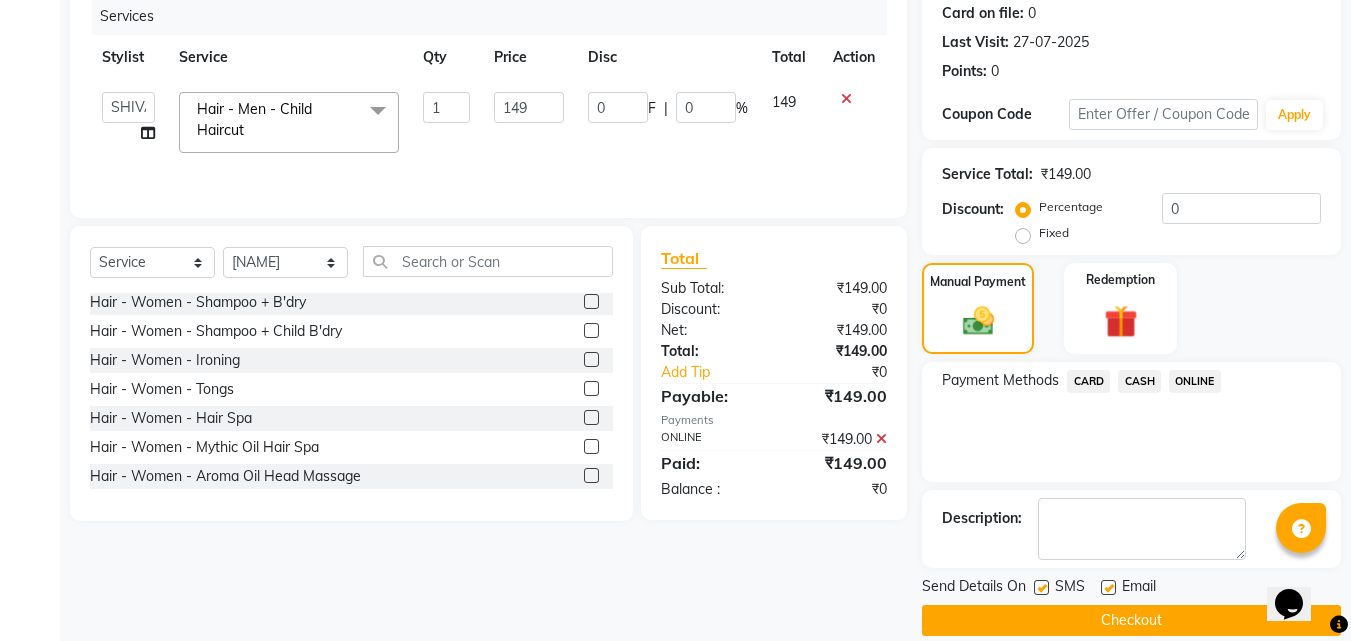 scroll, scrollTop: 275, scrollLeft: 0, axis: vertical 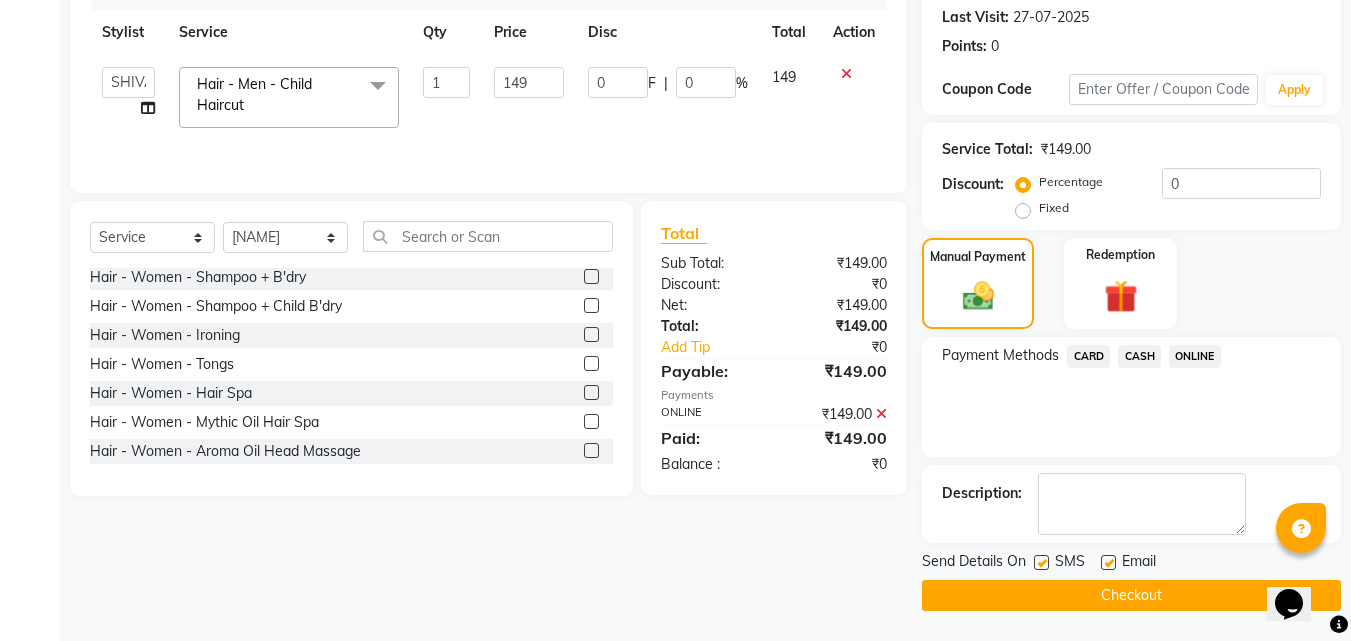 click 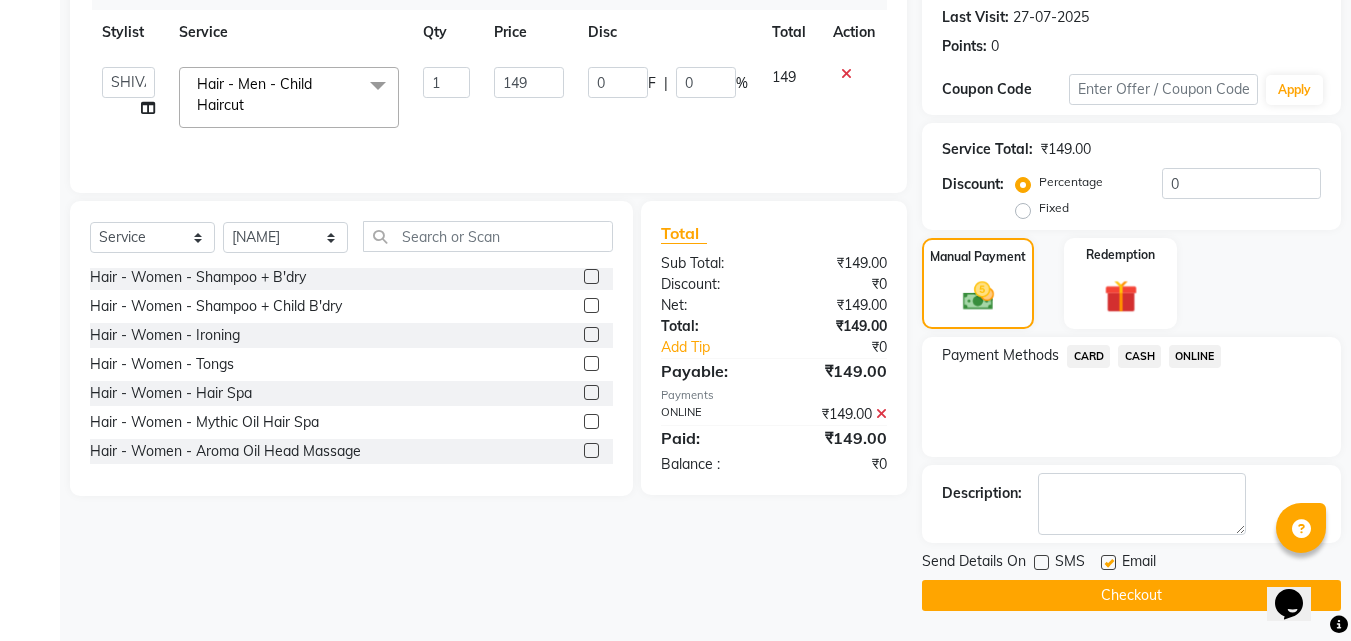click 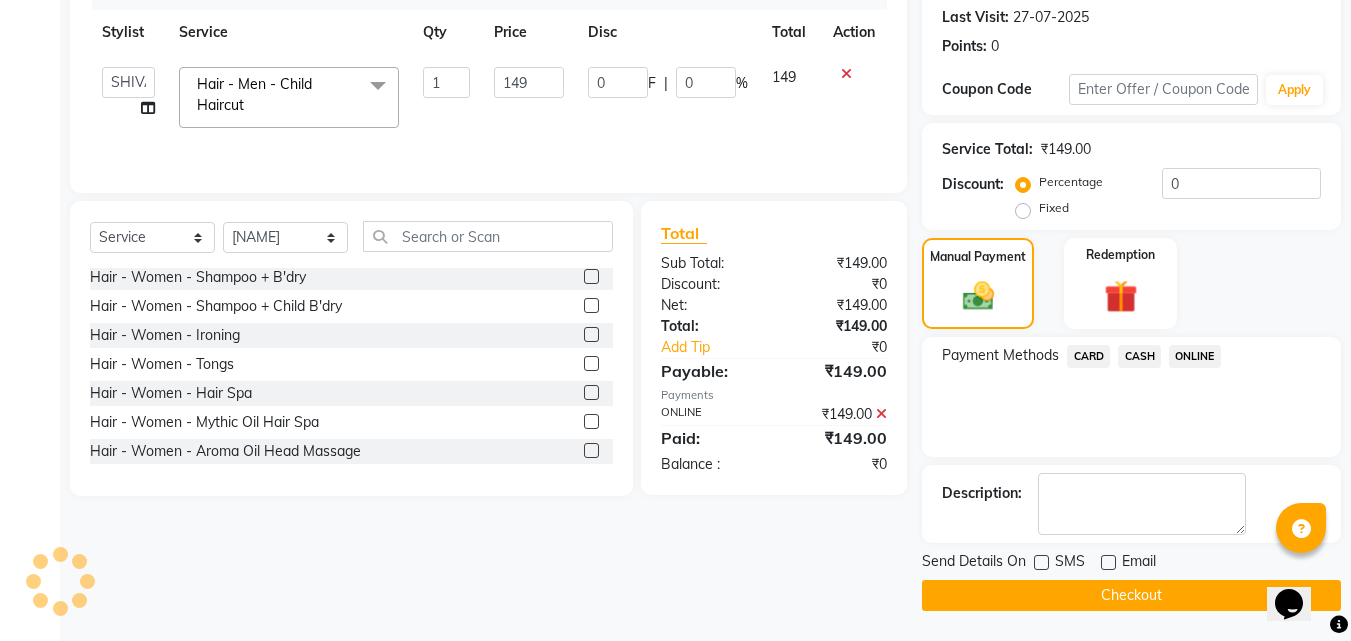 click on "Checkout" 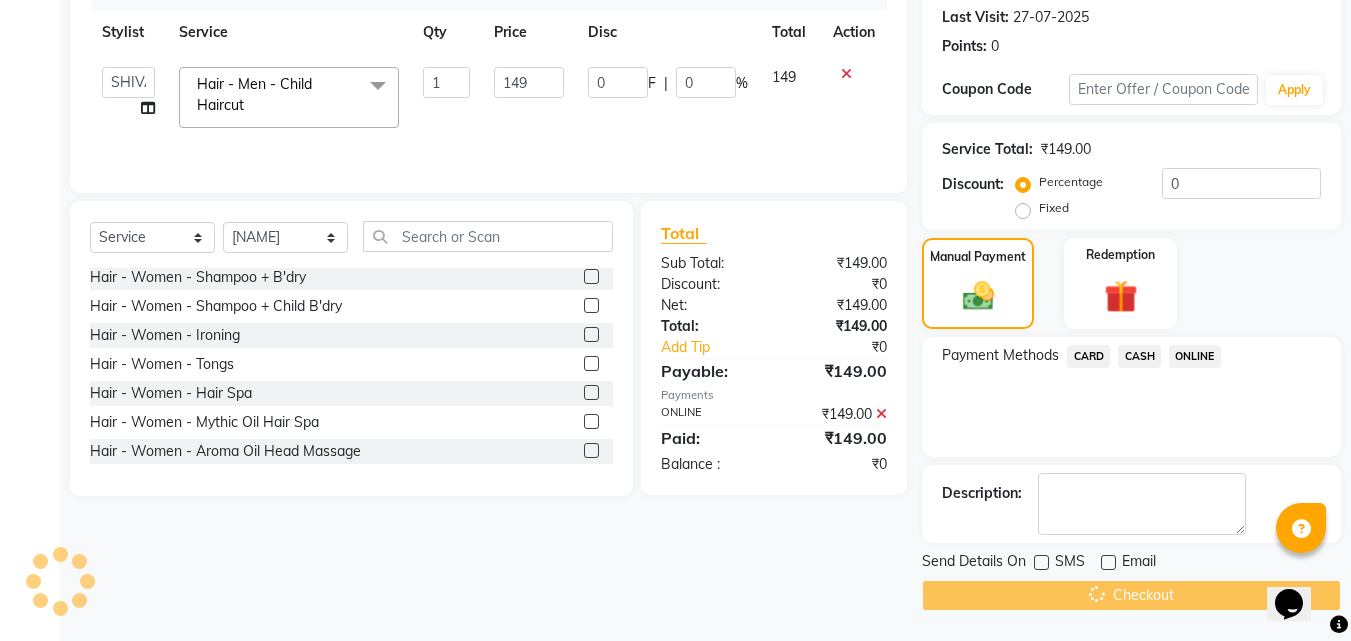 click on "Checkout" 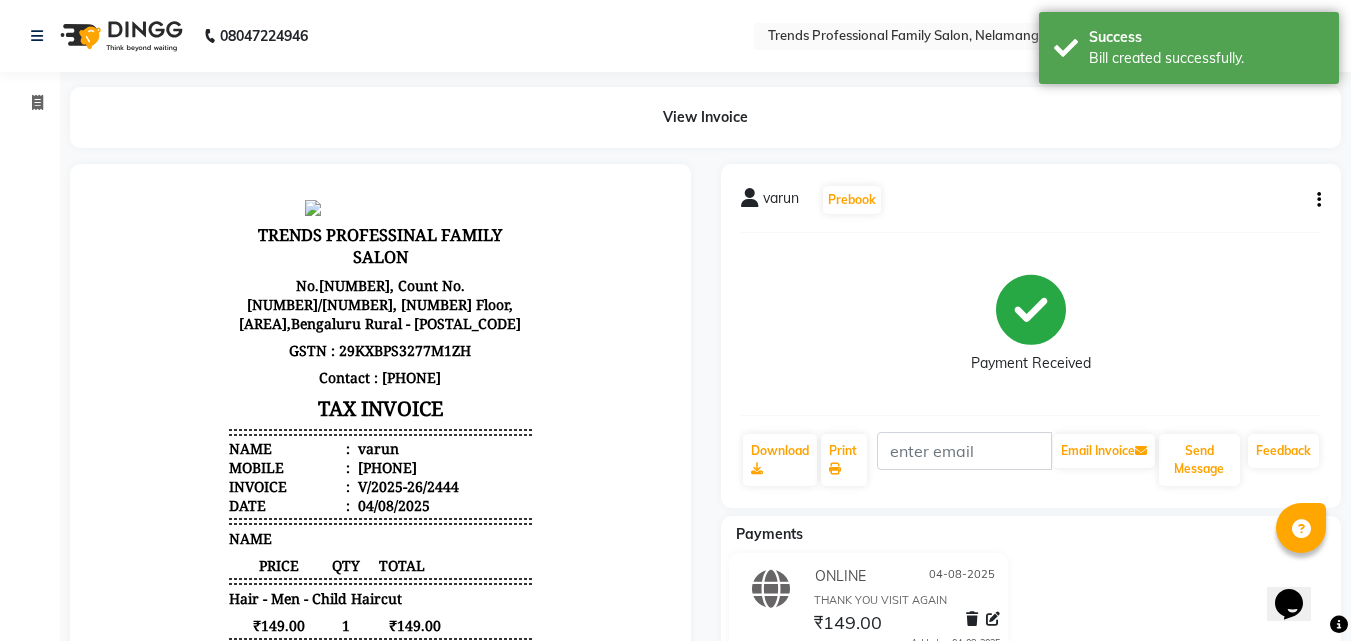 scroll, scrollTop: 0, scrollLeft: 0, axis: both 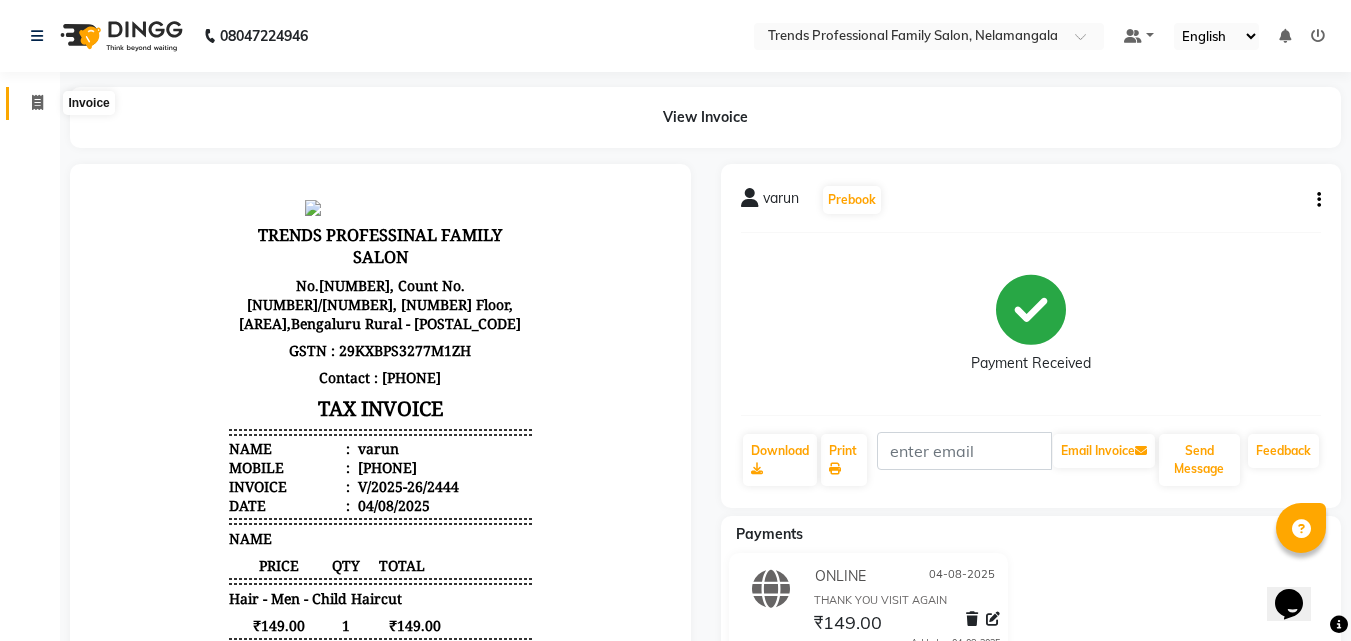 click 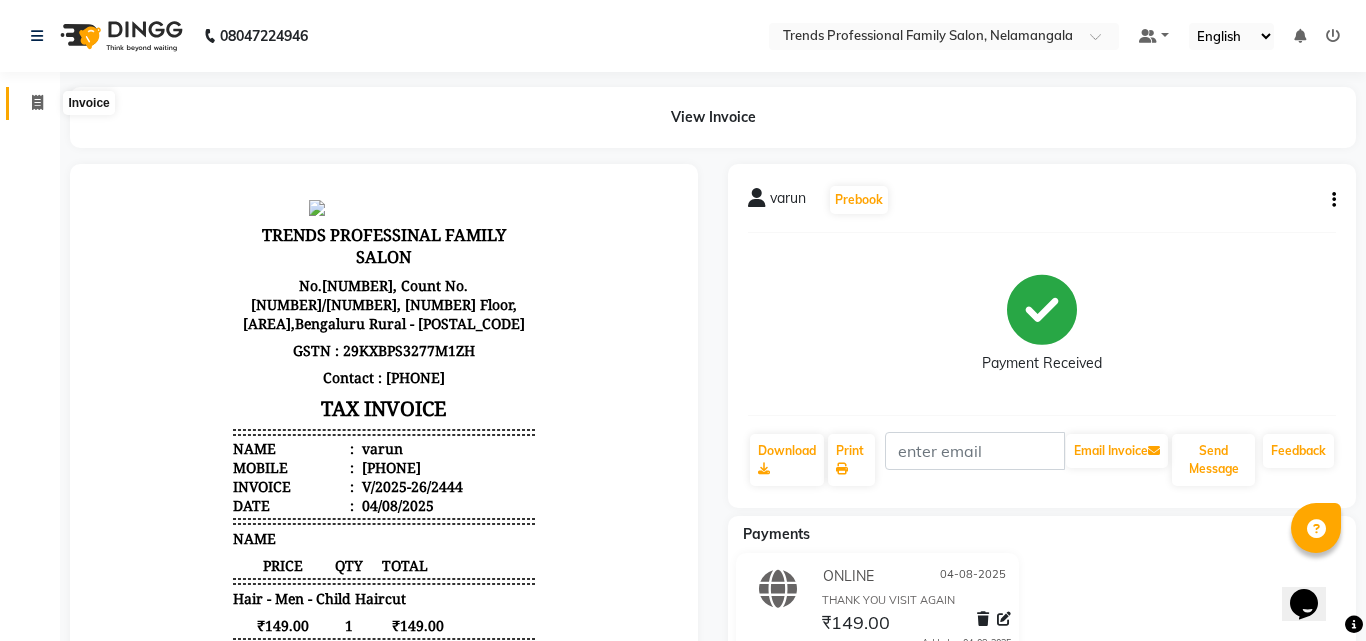 select on "service" 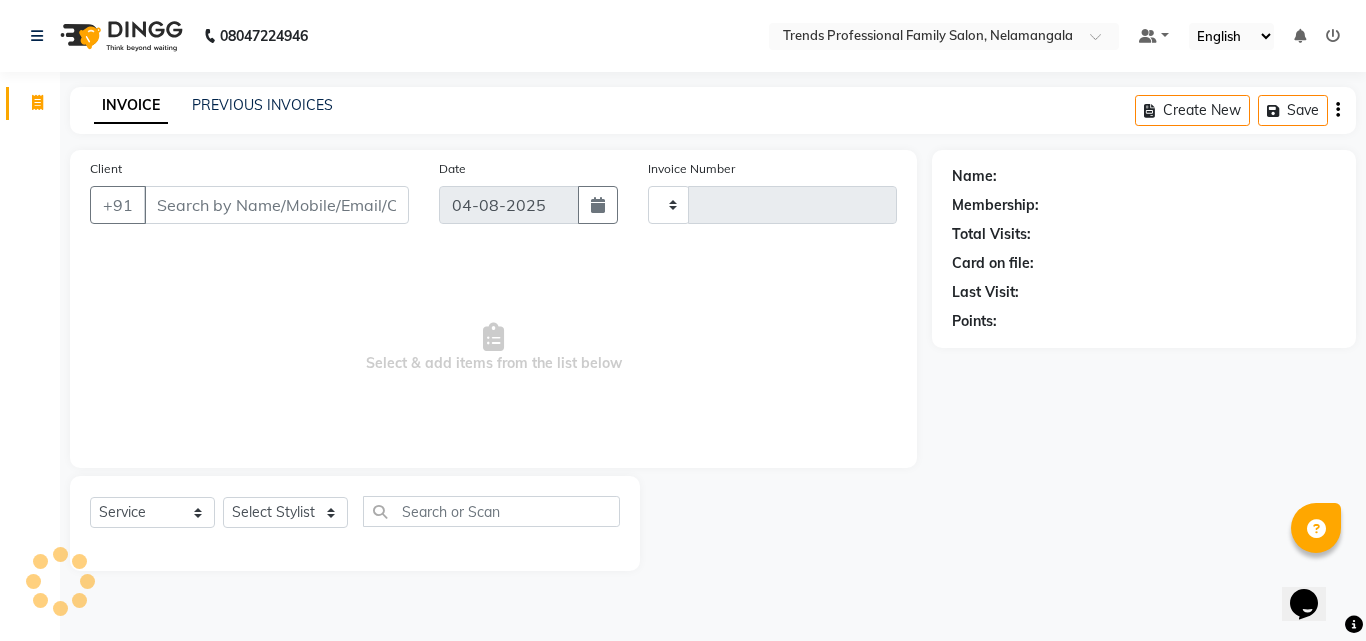 click on "Client" at bounding box center [276, 205] 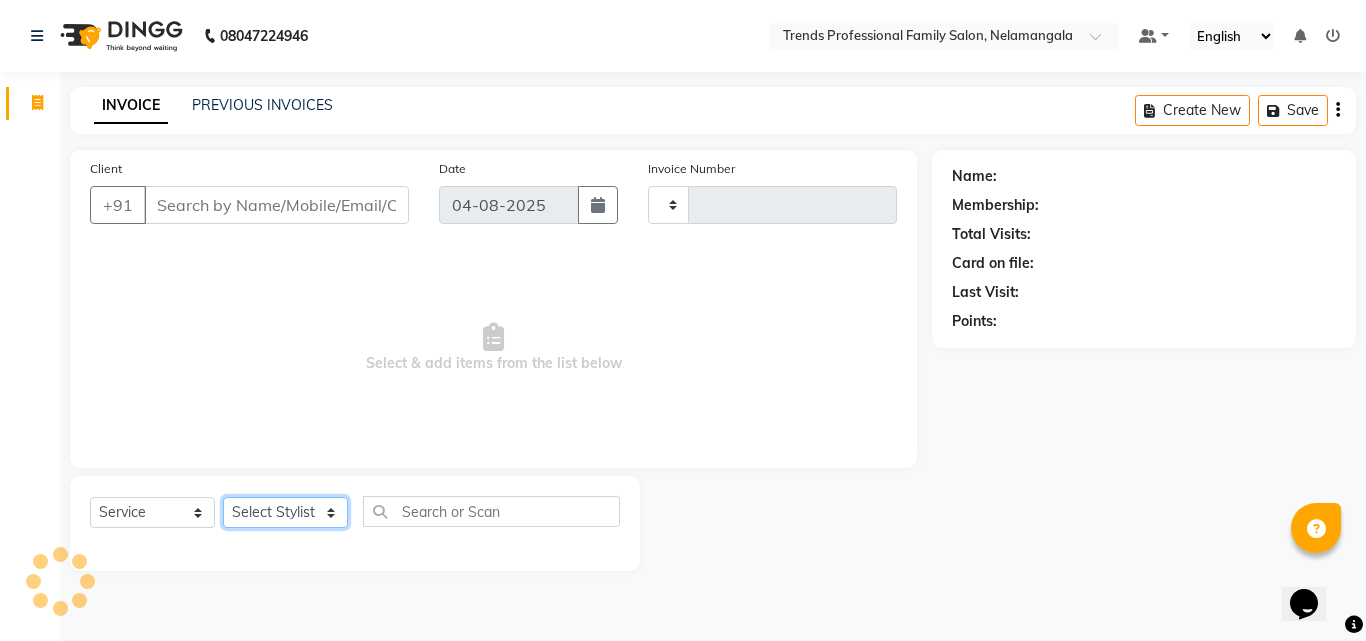 click on "Select Stylist" 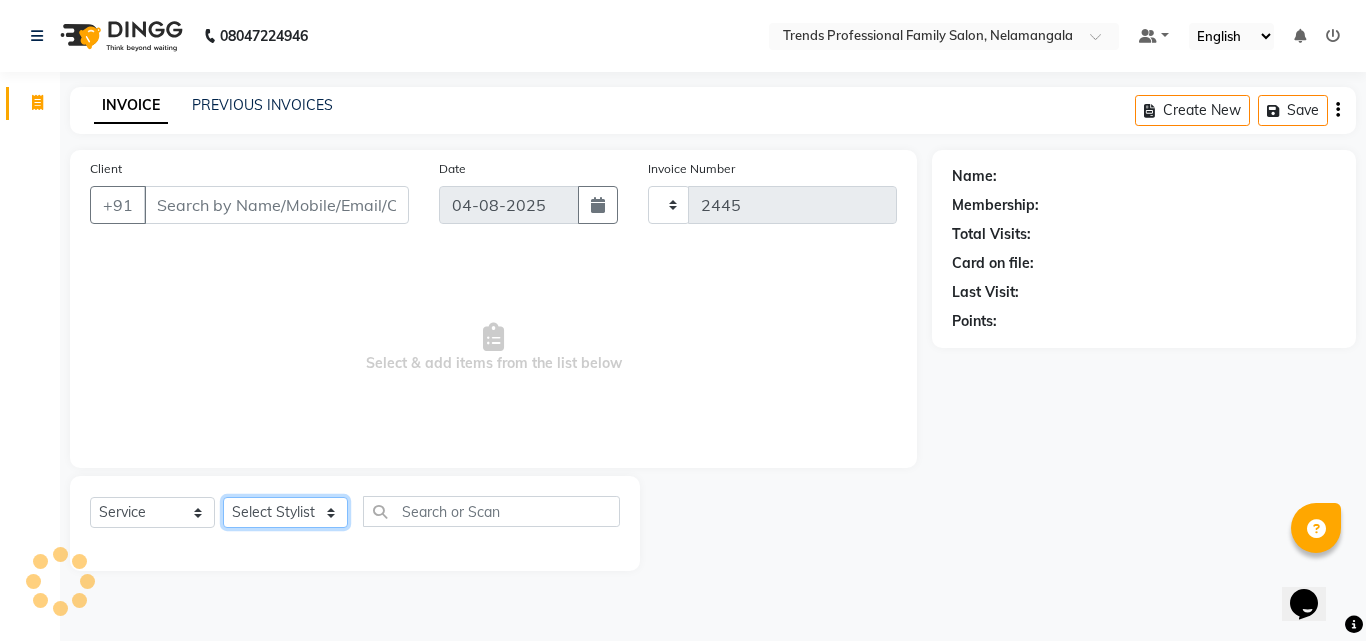 select on "7345" 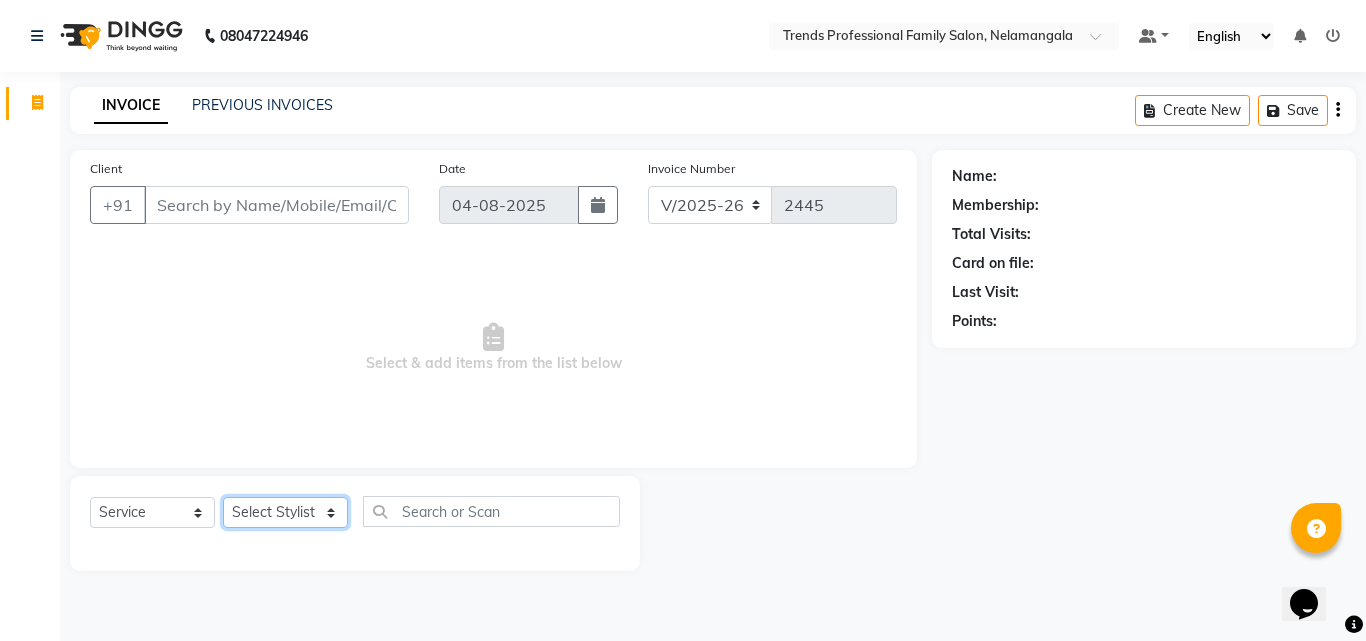select on "64189" 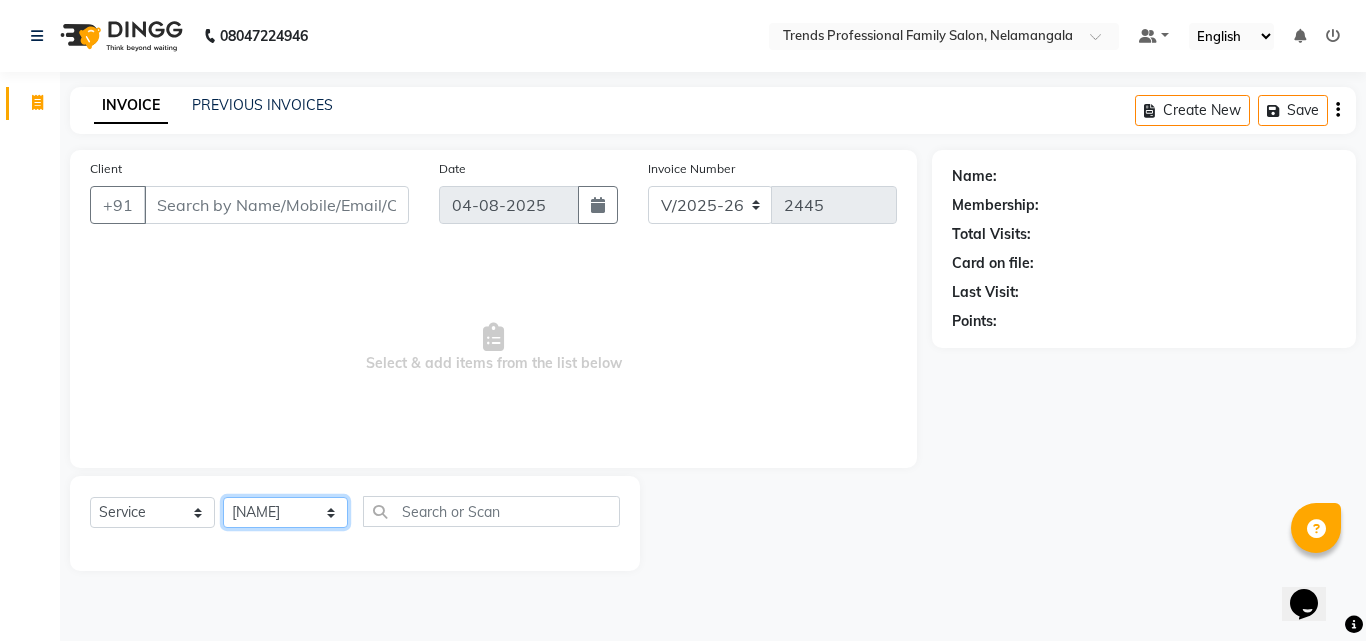 click on "Select Stylist ANITHA AVANTHIKA Hithaishi IMRAN KHAN KANCHAN MUSKHAN RUSTHAM SEEMA SHIVA SOURAV Sumika Trends" 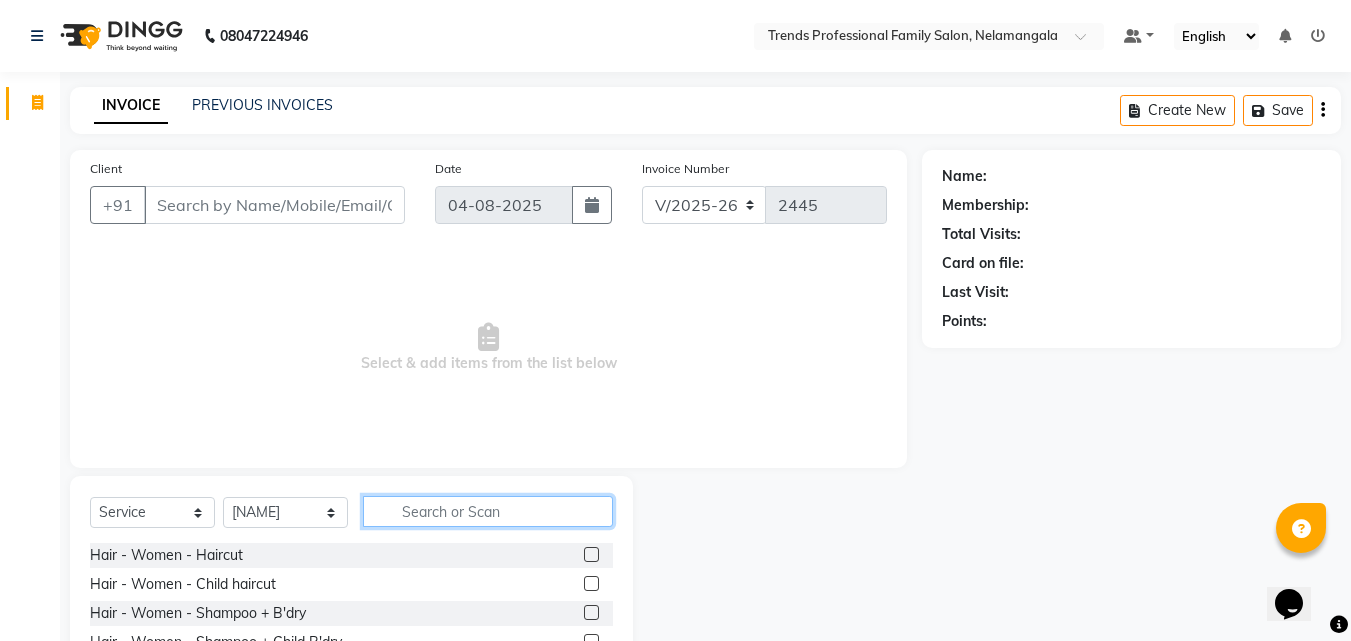 click 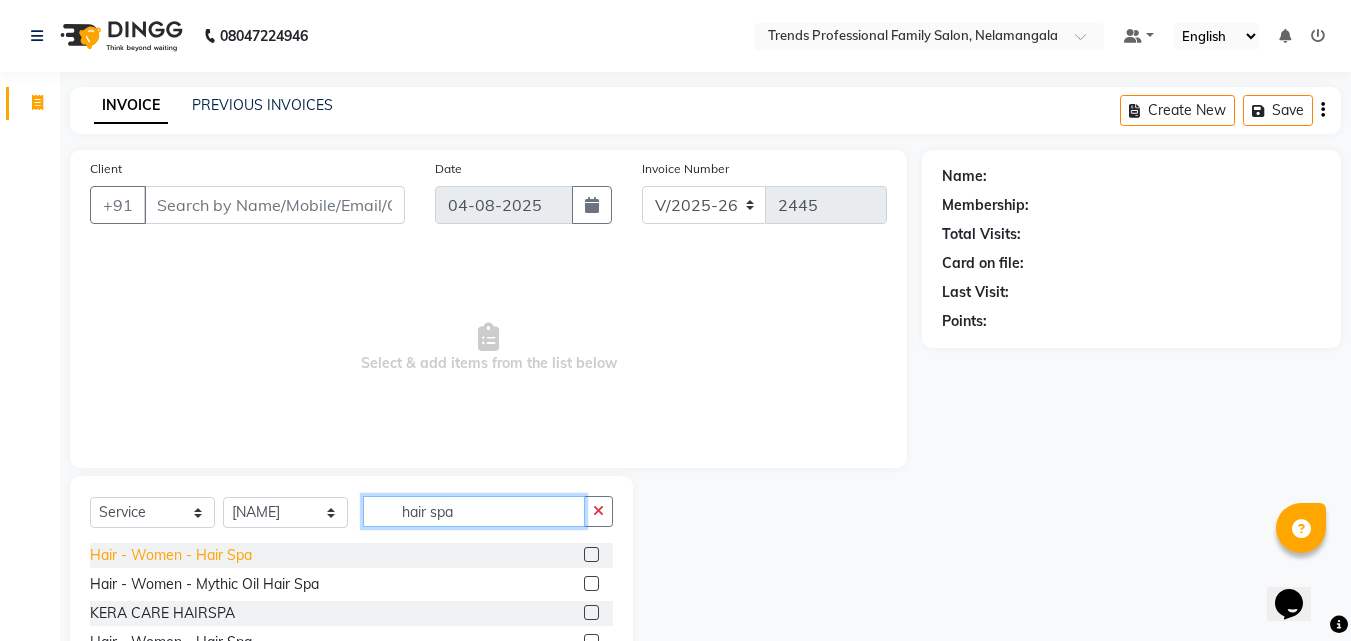 type on "hair spa" 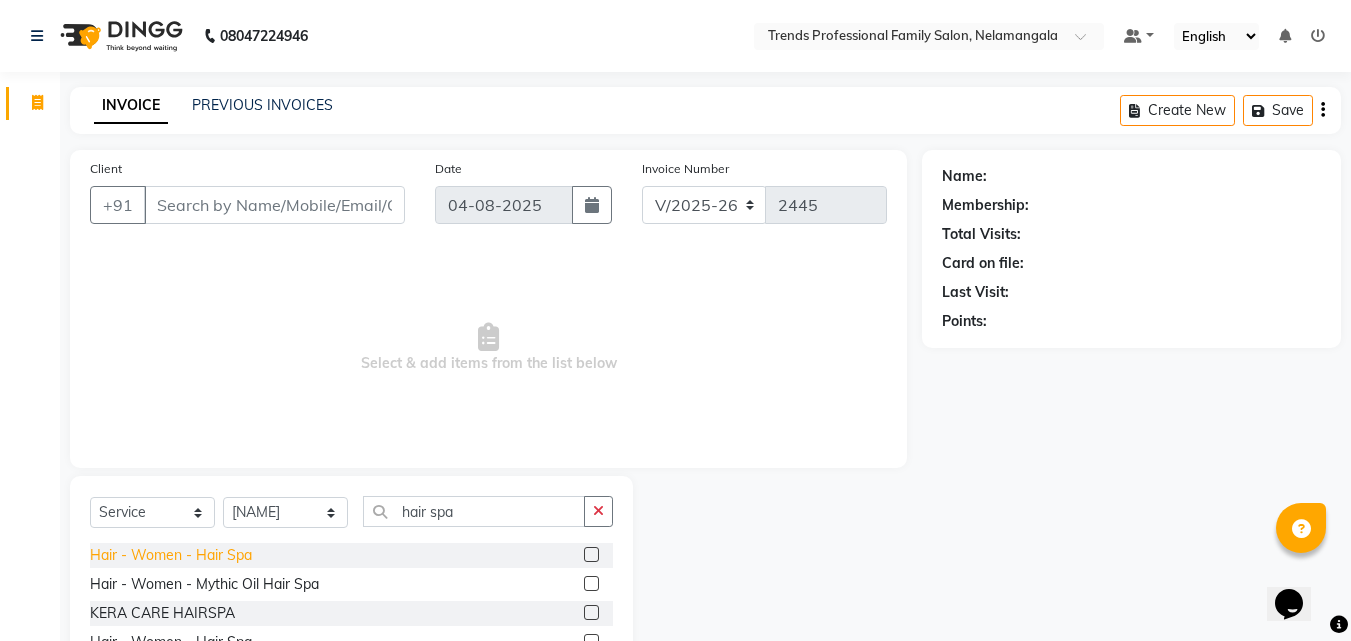 click on "Hair - Women - Hair Spa" 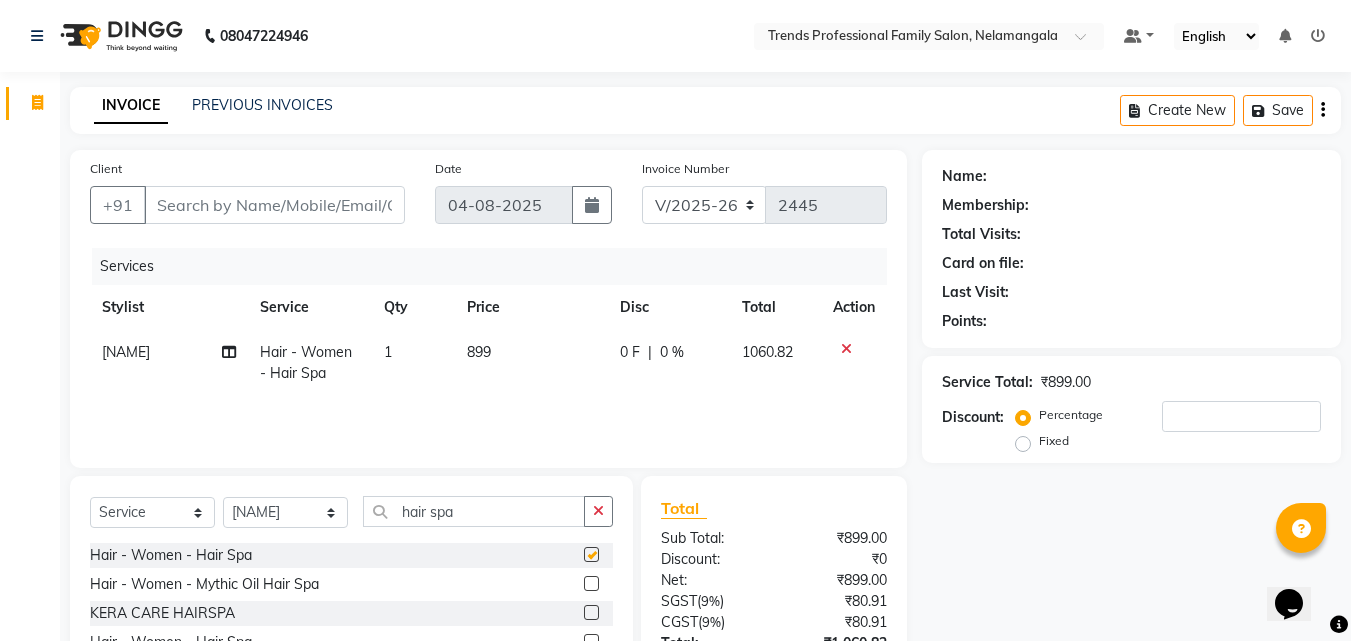 checkbox on "false" 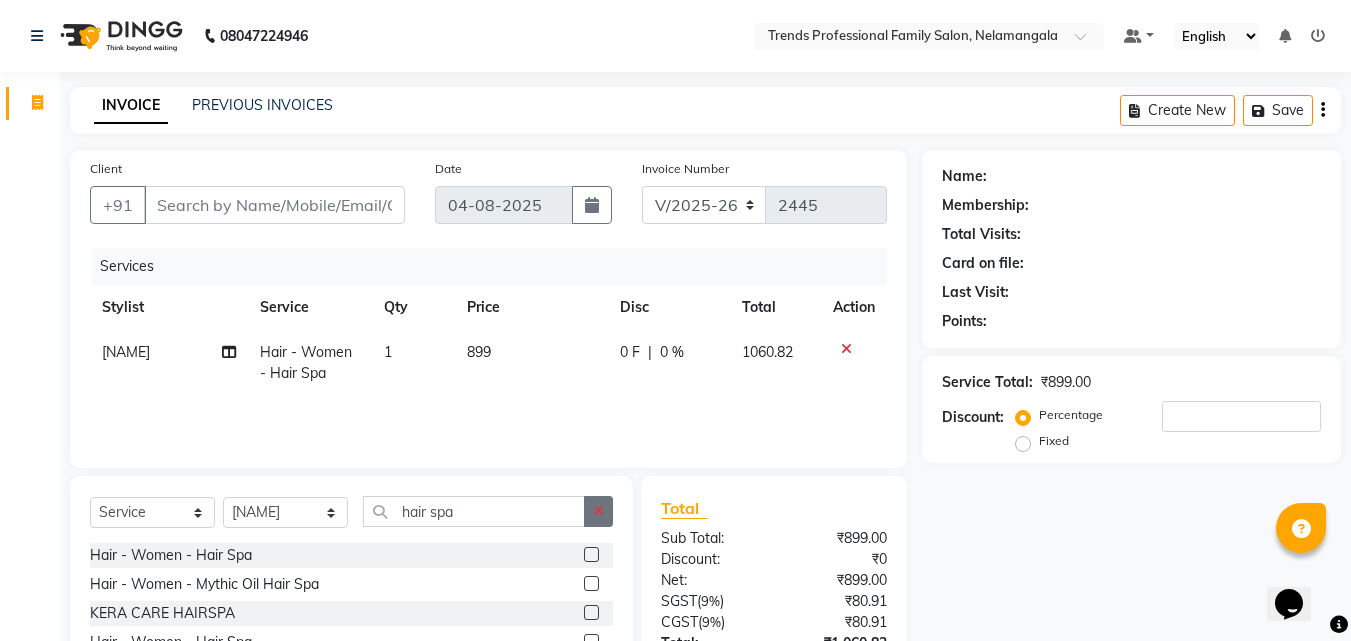 click 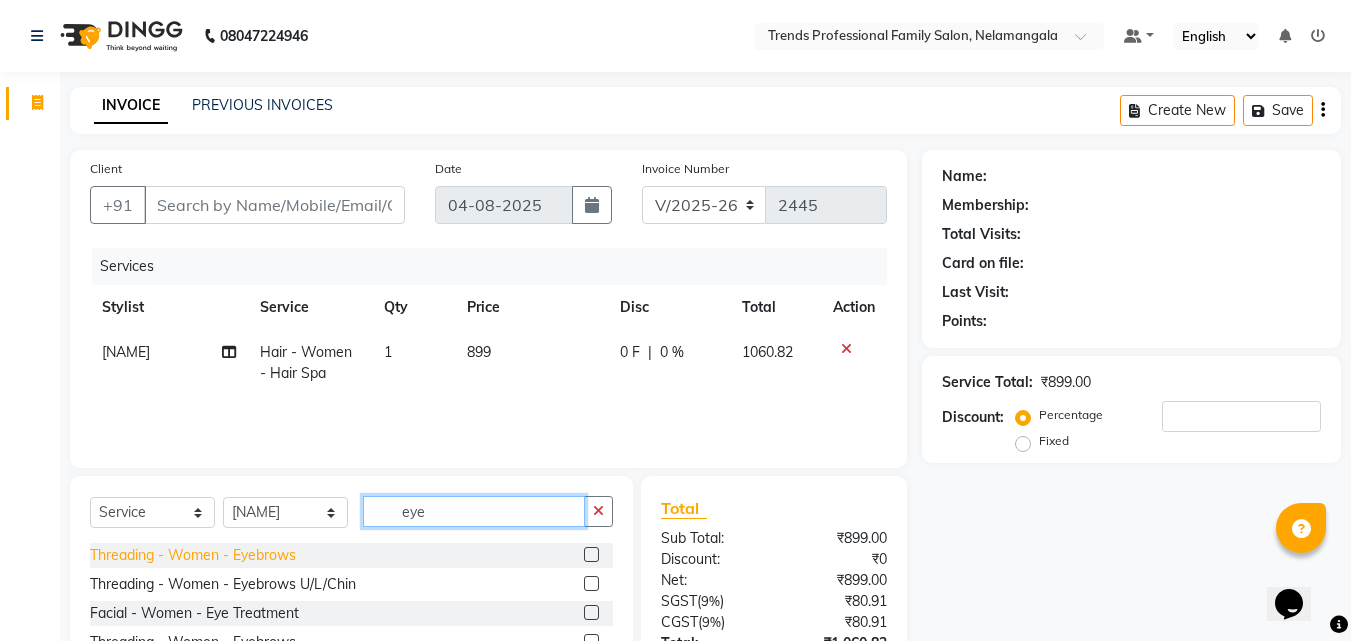 type on "eye" 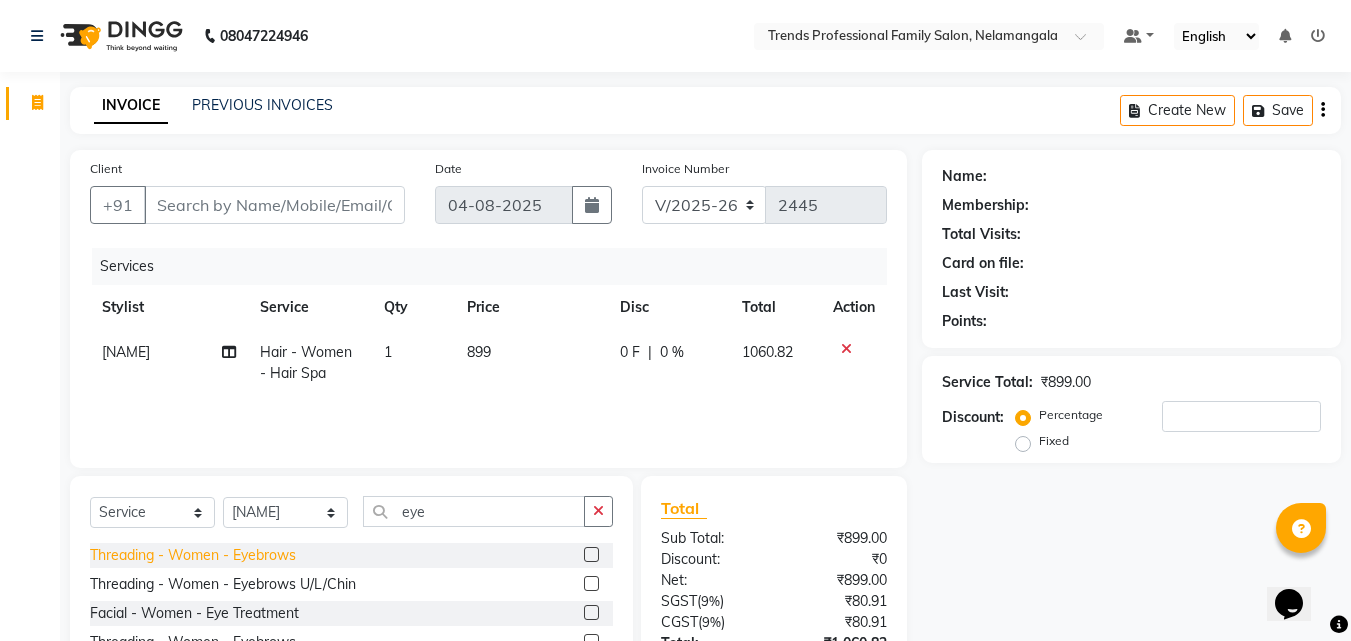 click on "Threading - Women - Eyebrows" 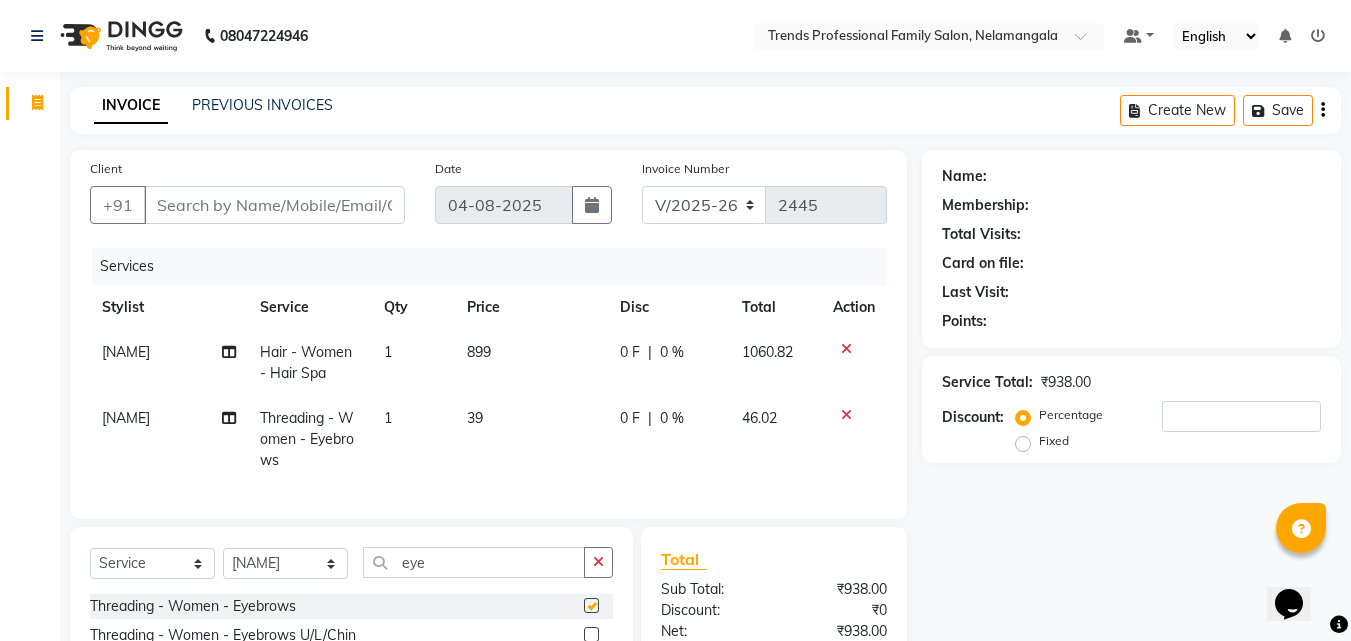 checkbox on "false" 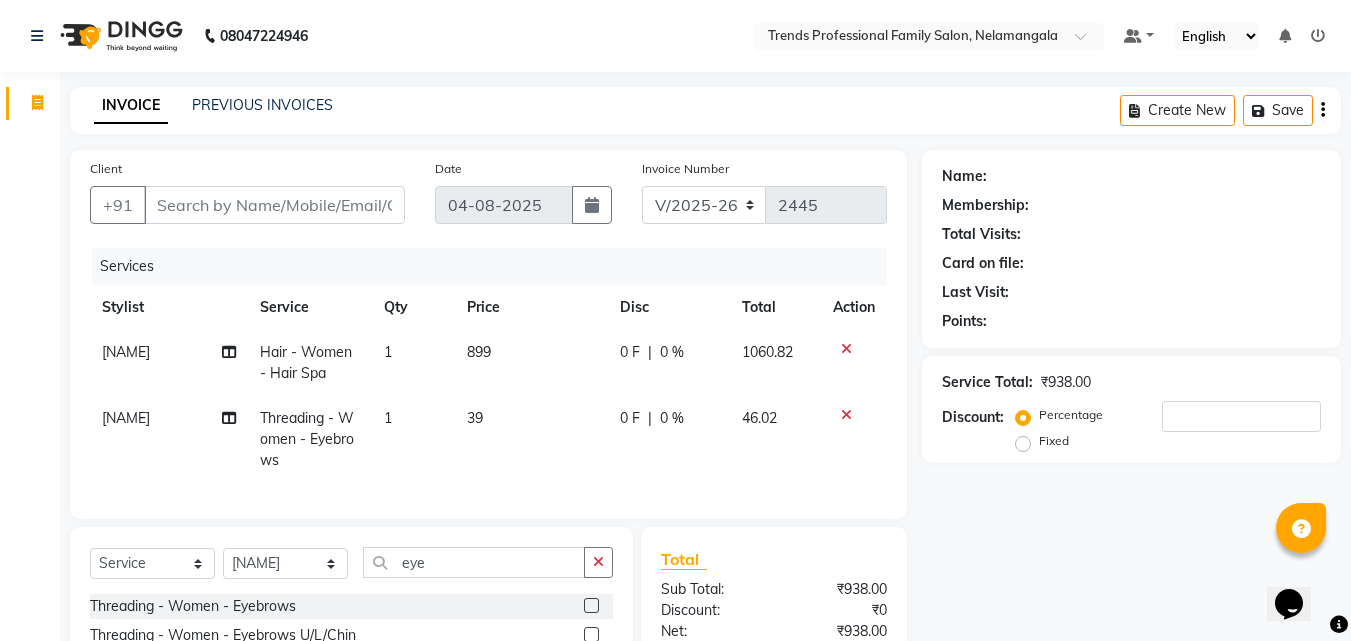 click on "[NAME]" 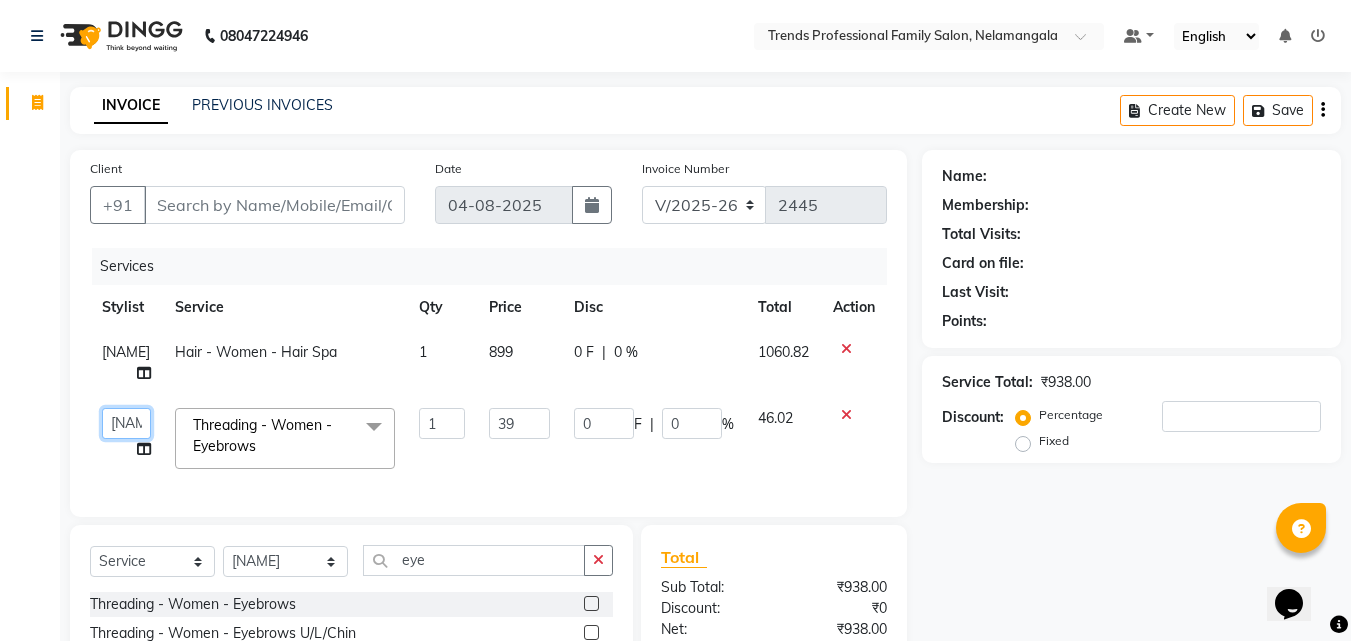 click on "ANITHA AVANTHIKA Hithaishi IMRAN KHAN KANCHAN MUSKHAN RUSTHAM SEEMA SHIVA SOURAV Sumika Trends" 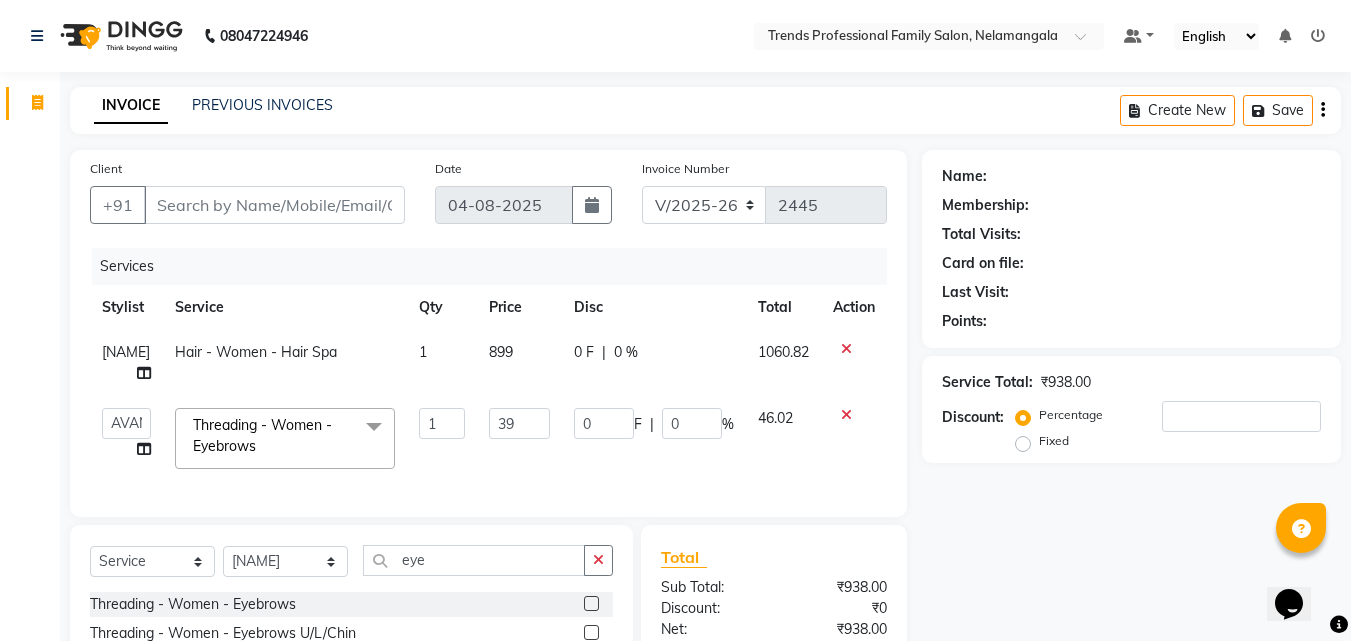 select on "63521" 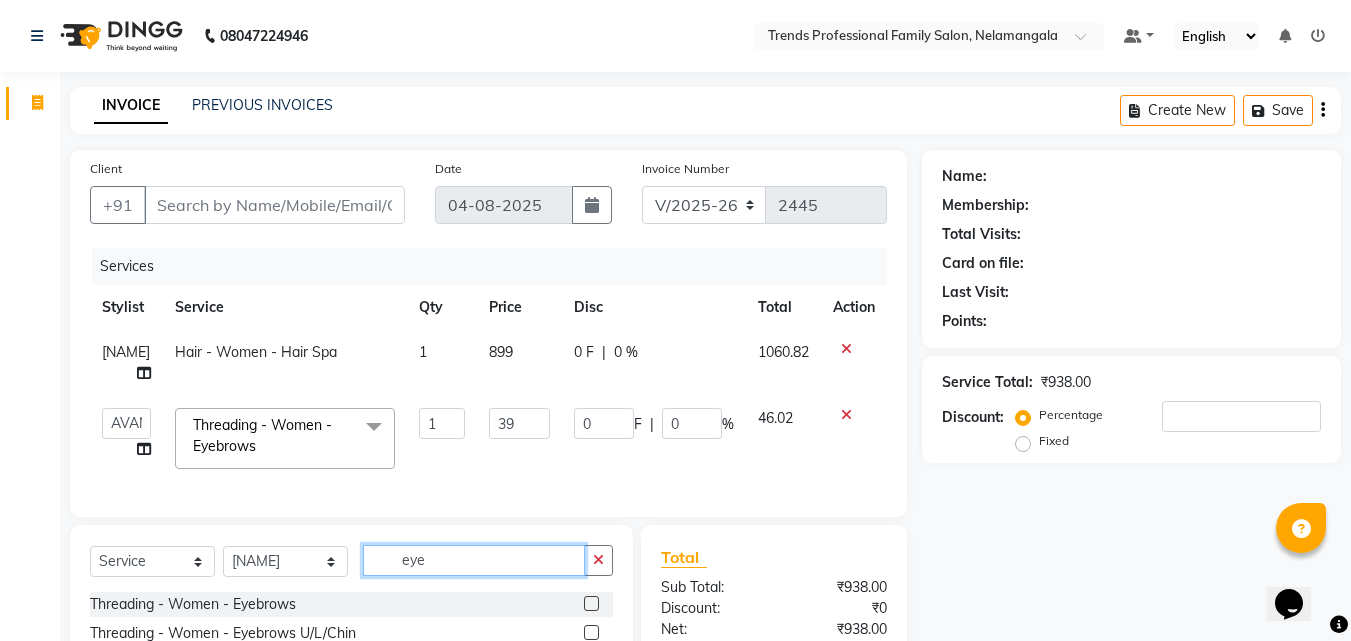 drag, startPoint x: 452, startPoint y: 581, endPoint x: 323, endPoint y: 562, distance: 130.39172 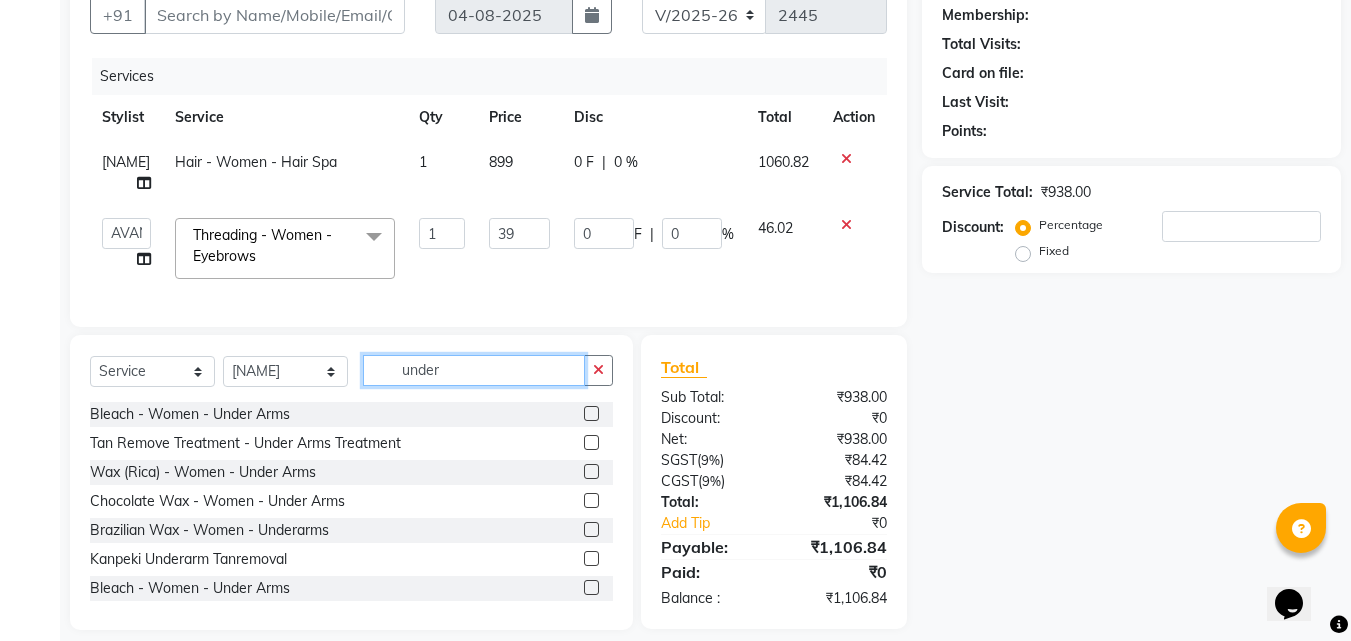 scroll, scrollTop: 224, scrollLeft: 0, axis: vertical 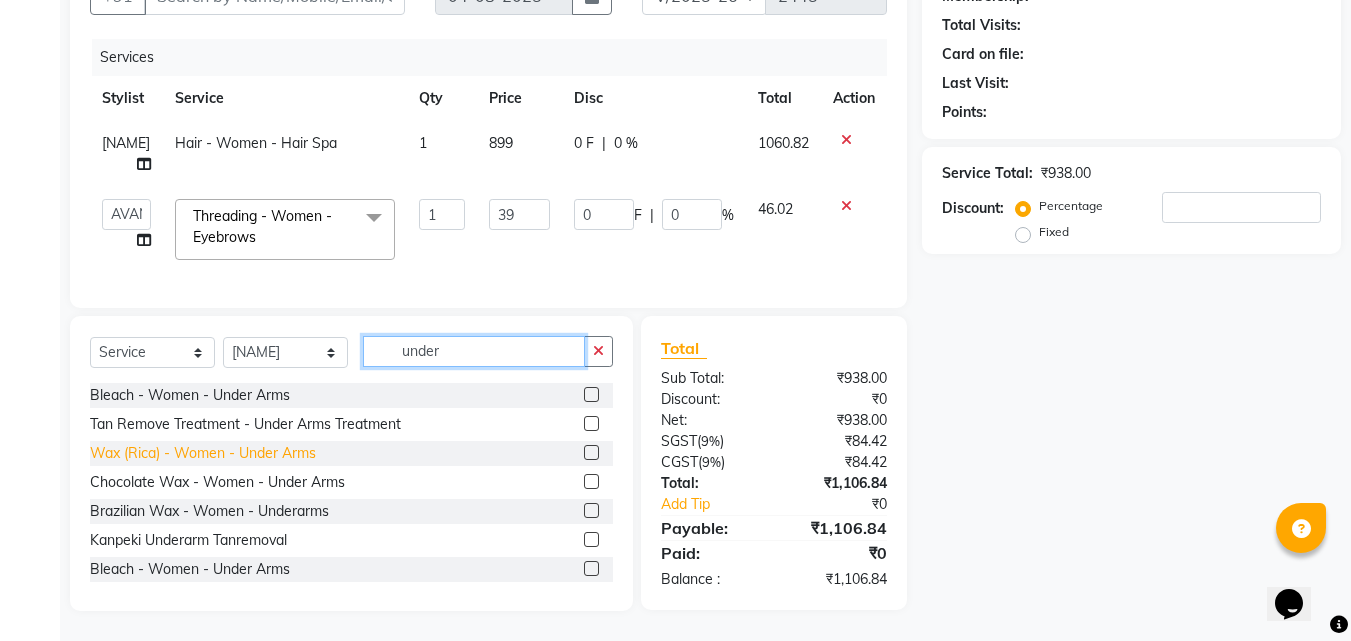 type on "under" 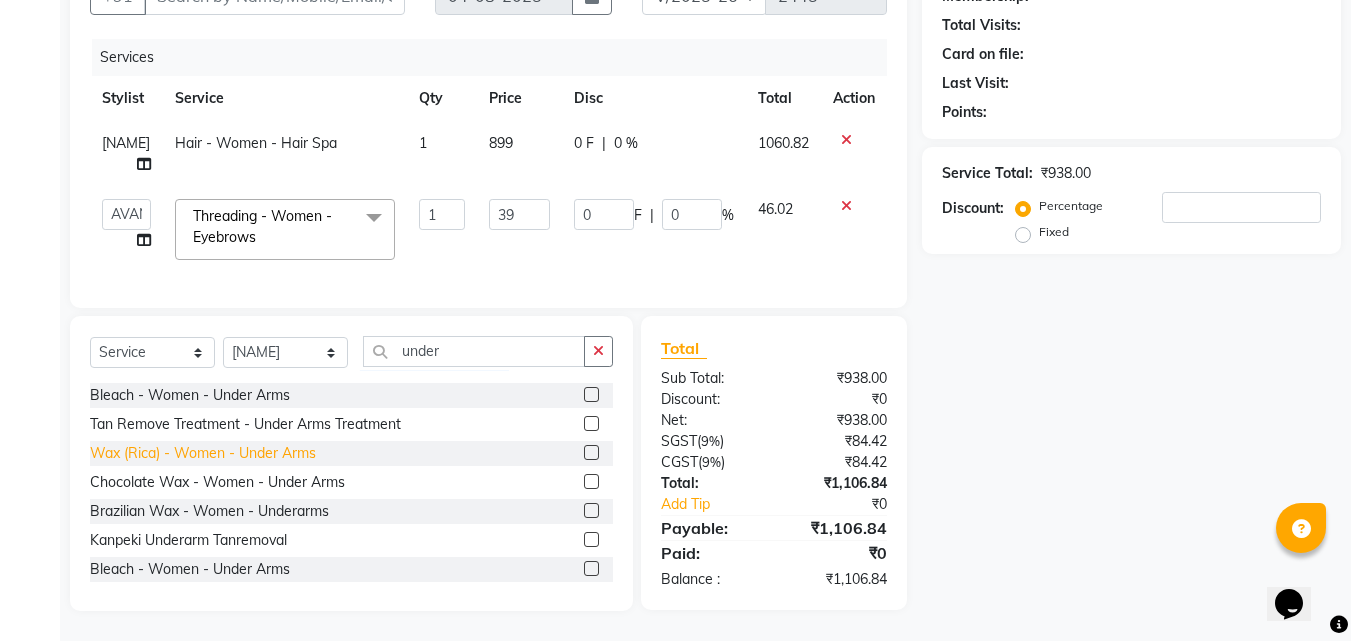 click on "Wax (Rica) - Women - Under Arms" 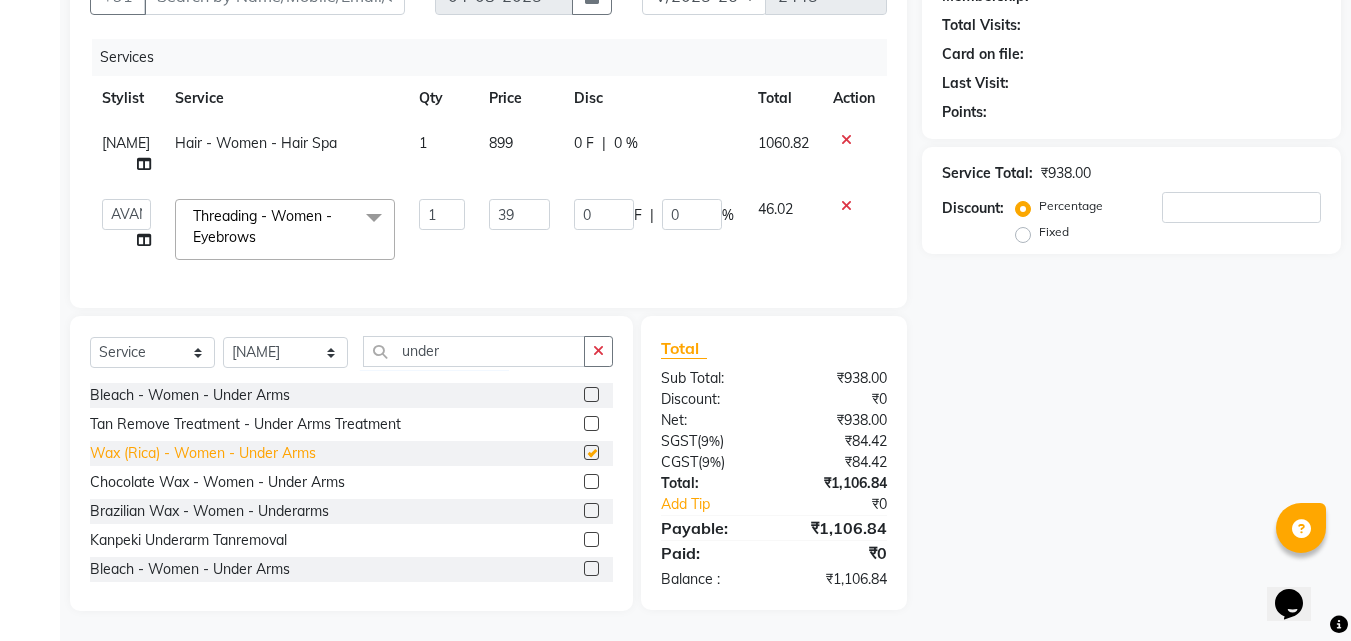 checkbox on "false" 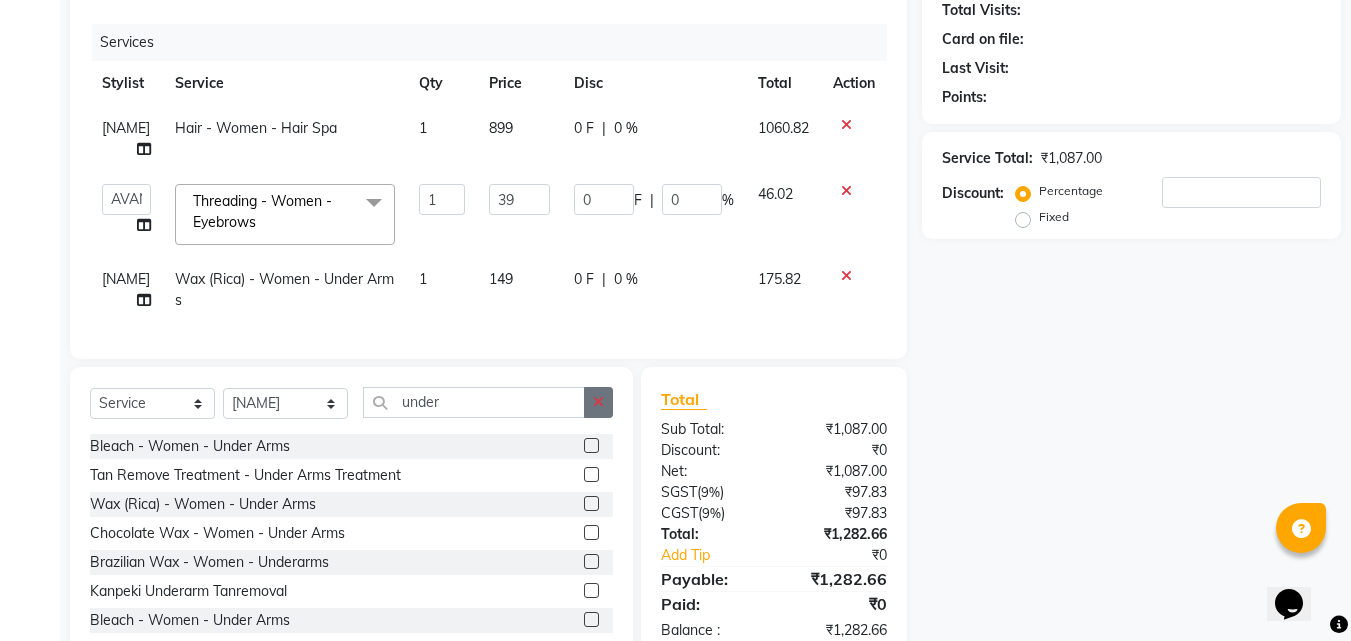 click 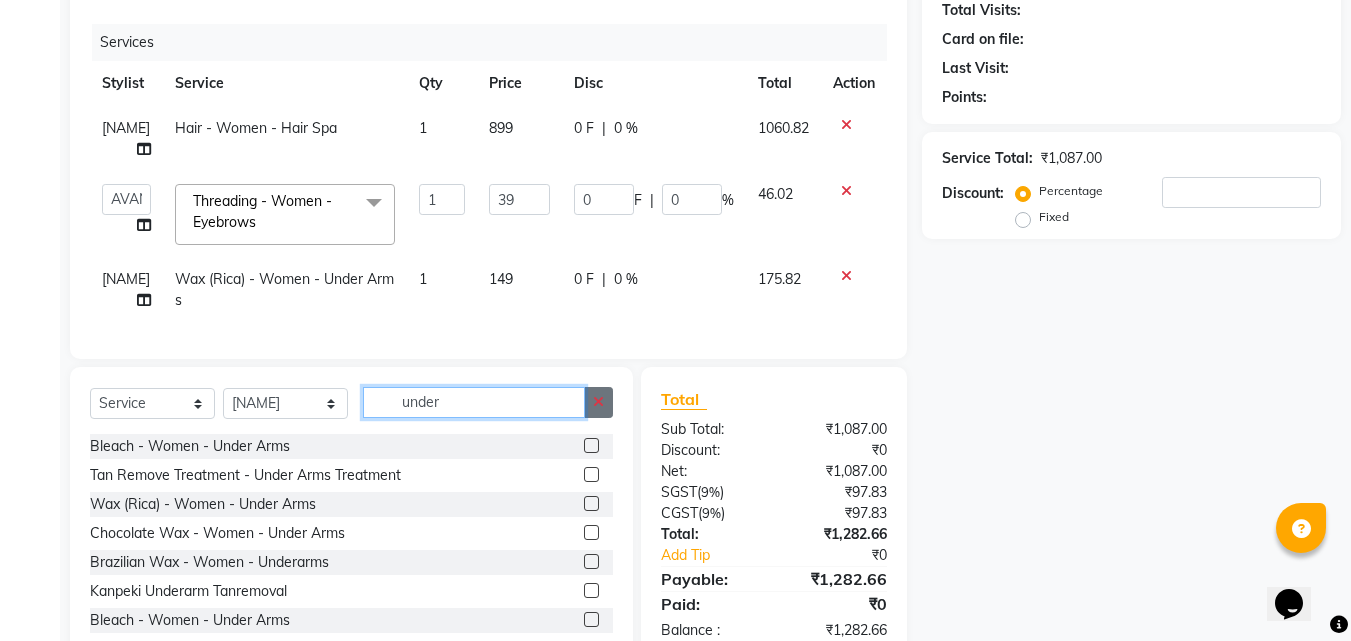 type 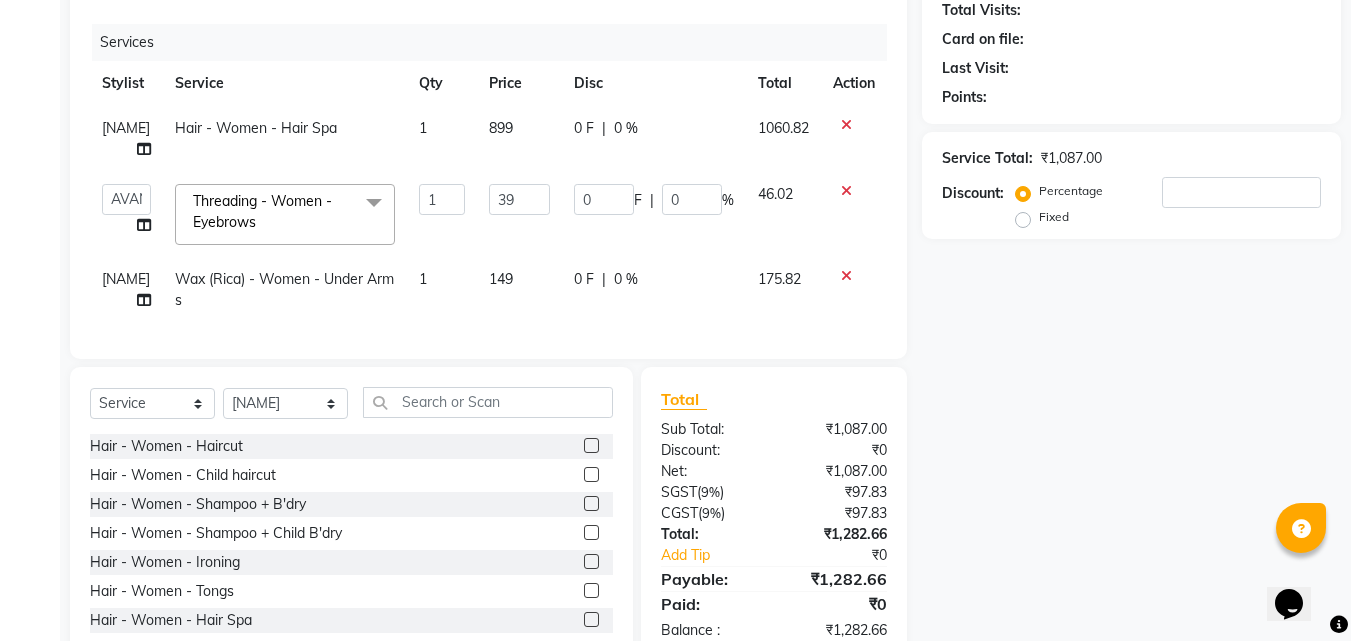 click on "0 %" 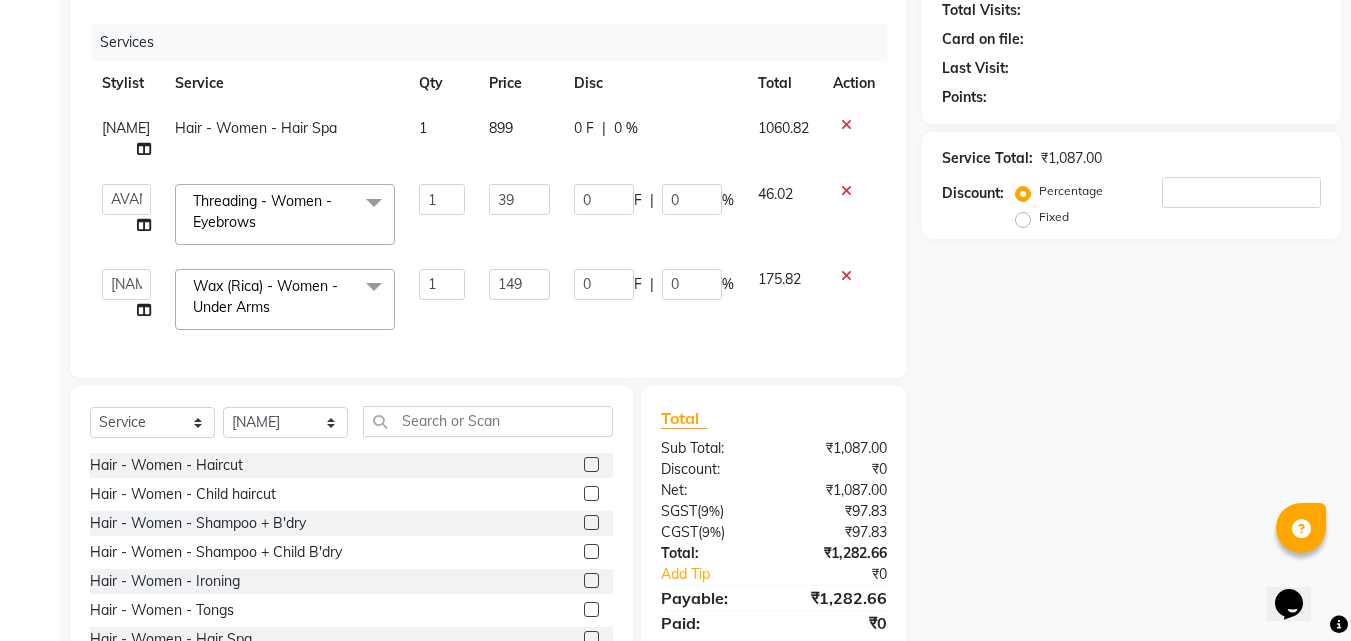 click on "Name: Membership: Total Visits: Card on file: Last Visit: Points: Service Total: ₹1,087.00 Discount: Percentage Fixed" 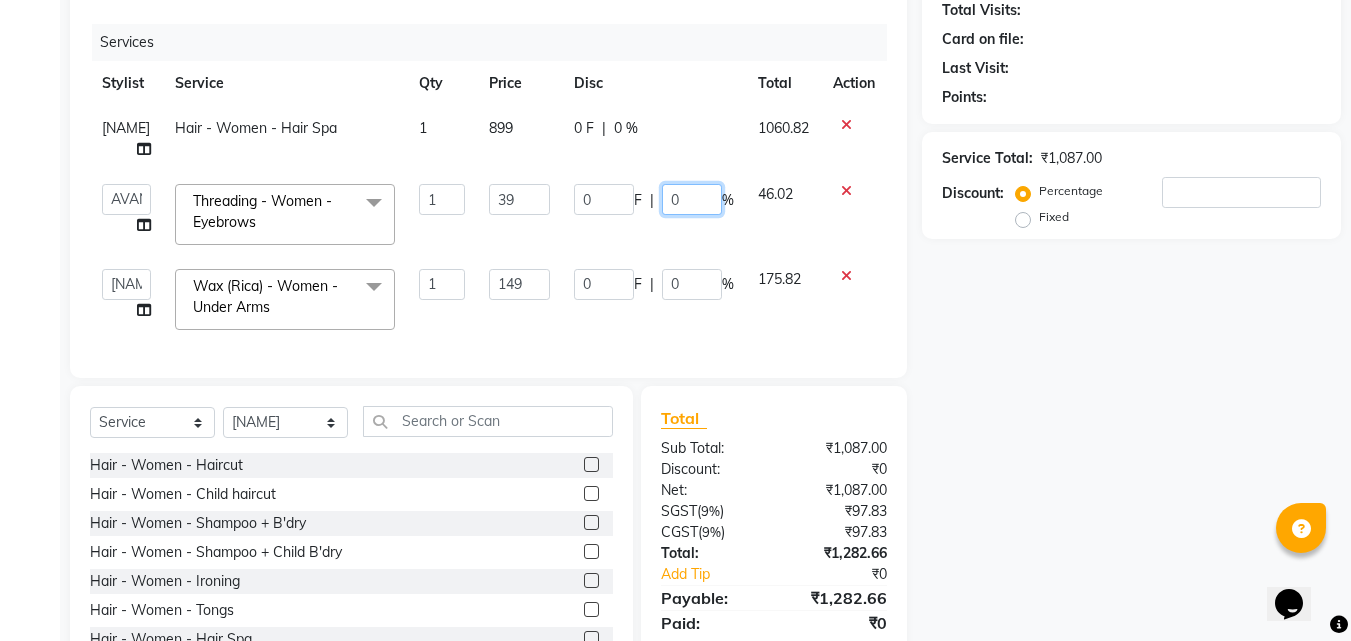 click on "0" 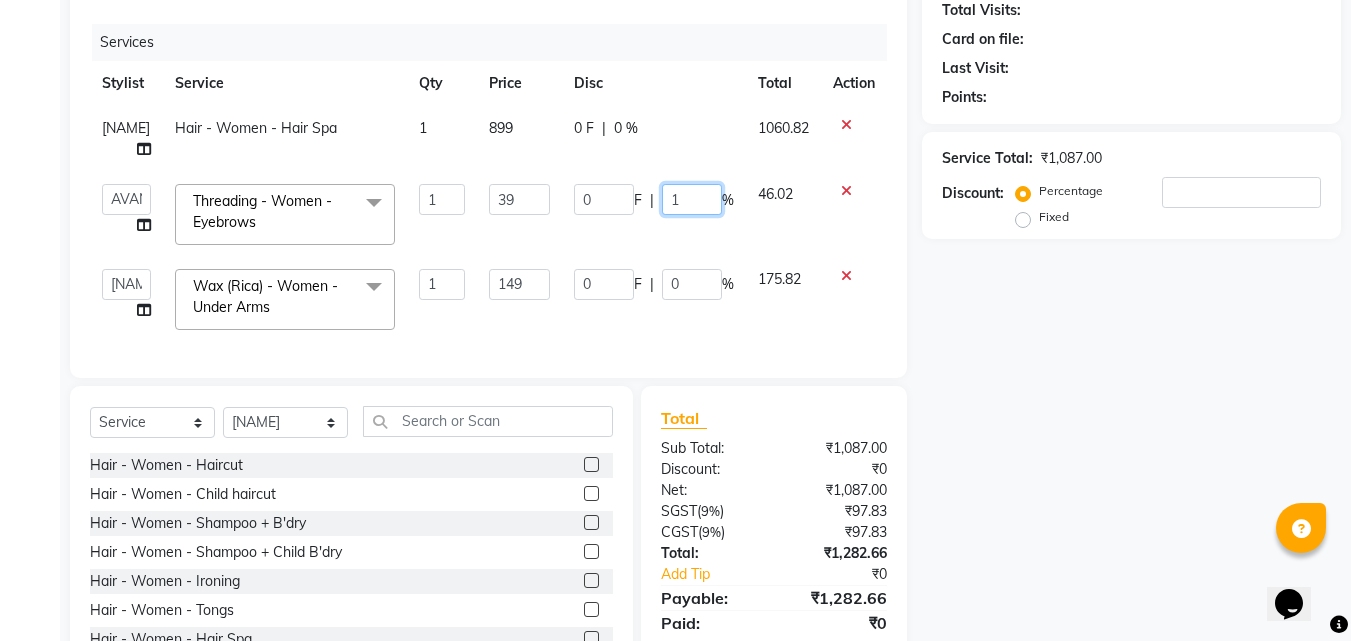 type on "15" 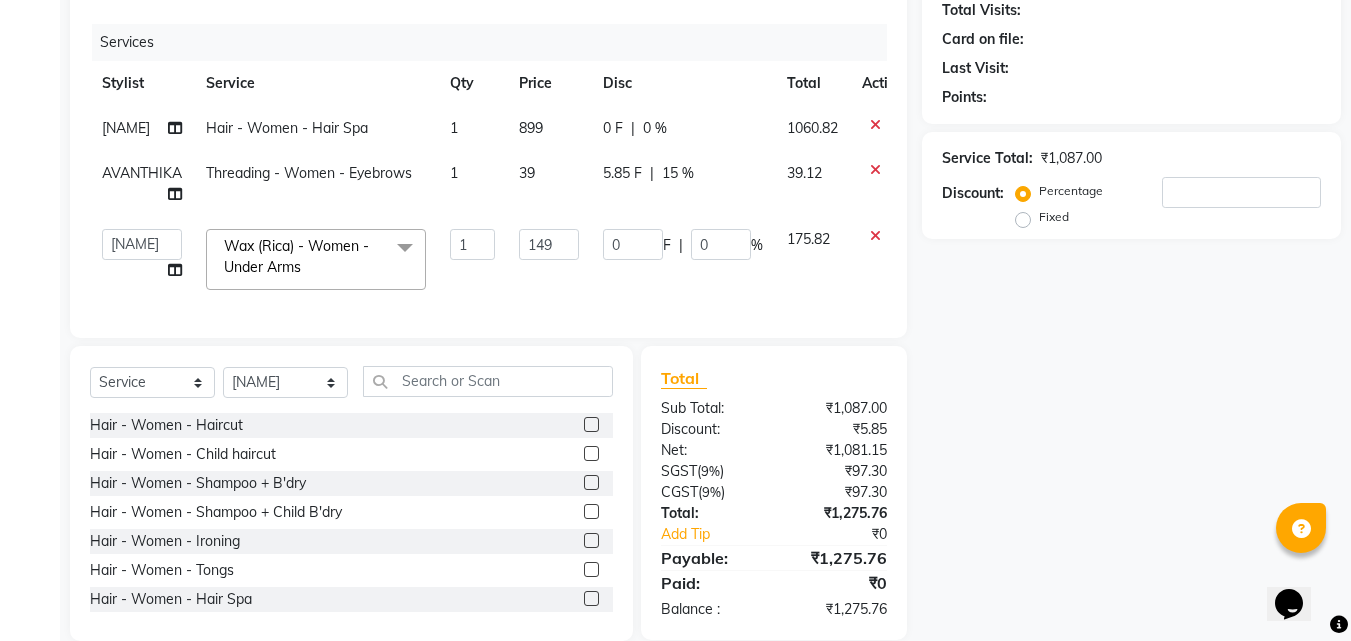 click on "Name: Membership: Total Visits: Card on file: Last Visit: Points: Service Total: ₹1,087.00 Discount: Percentage Fixed" 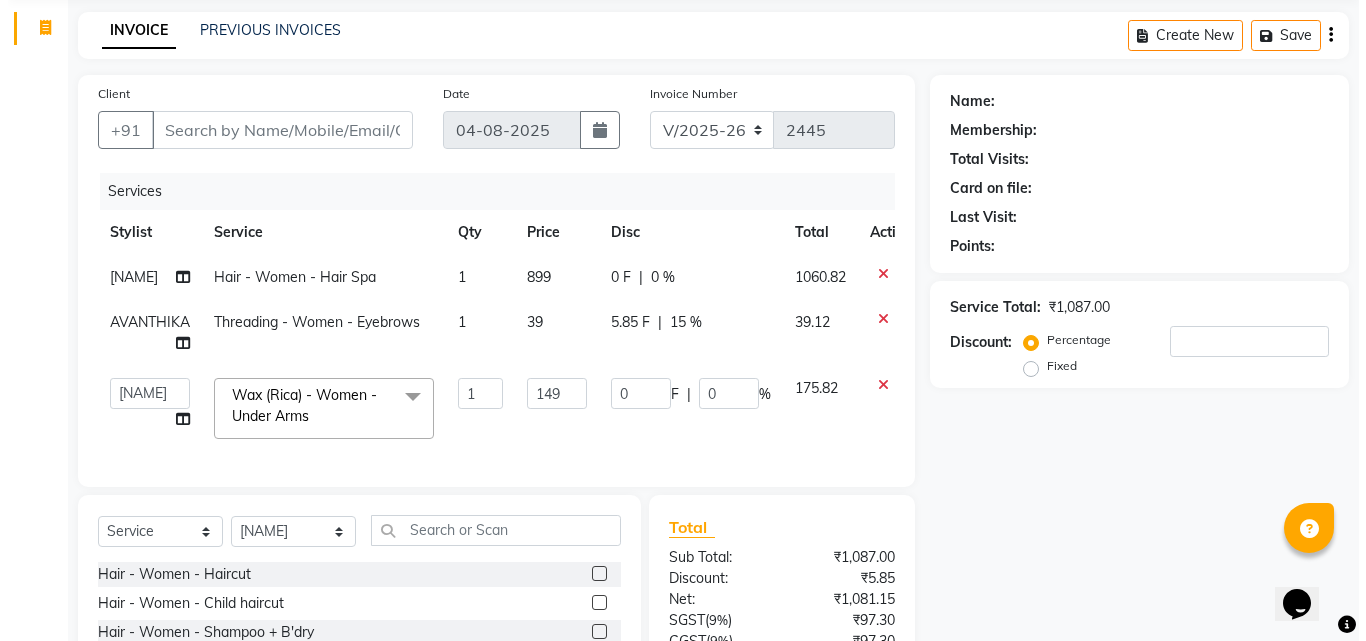 scroll, scrollTop: 0, scrollLeft: 0, axis: both 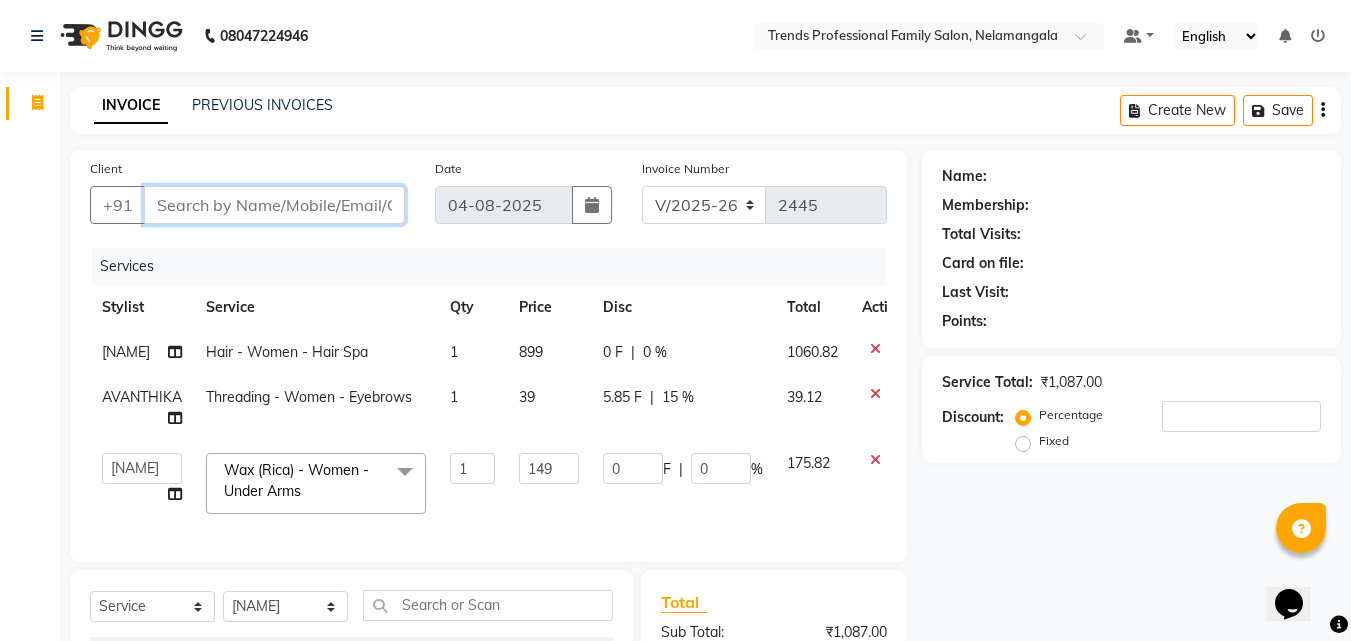 click on "Client" at bounding box center [274, 205] 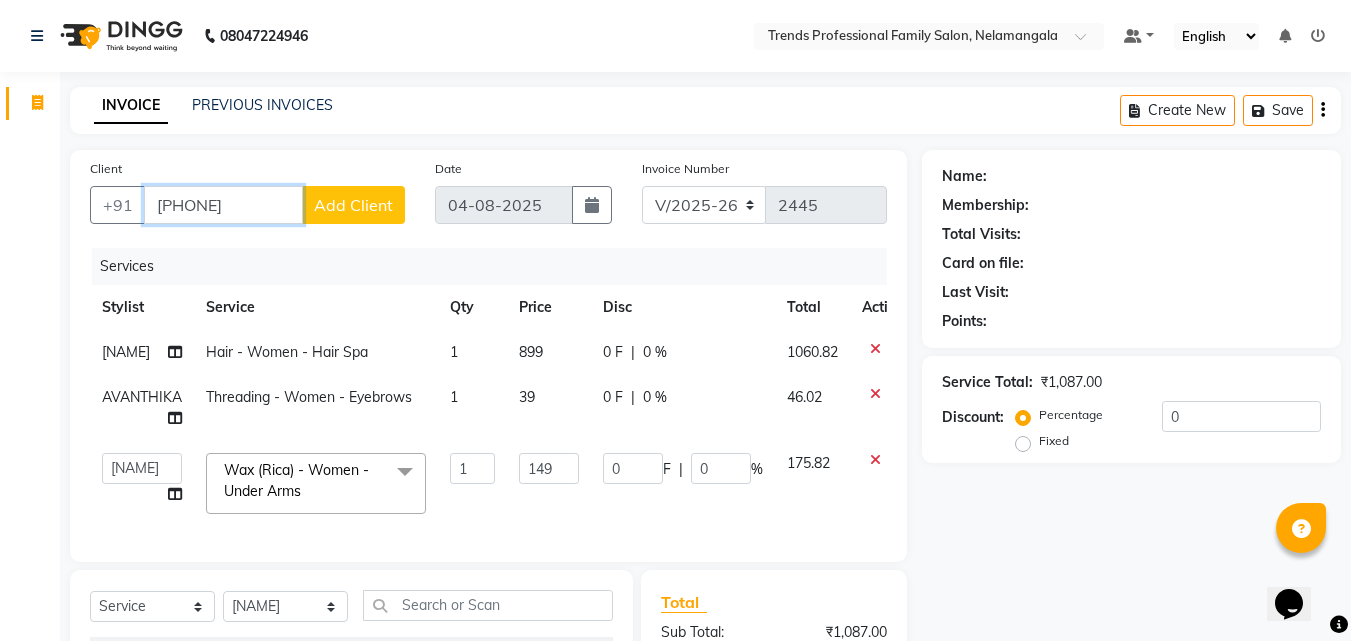 type on "[PHONE]" 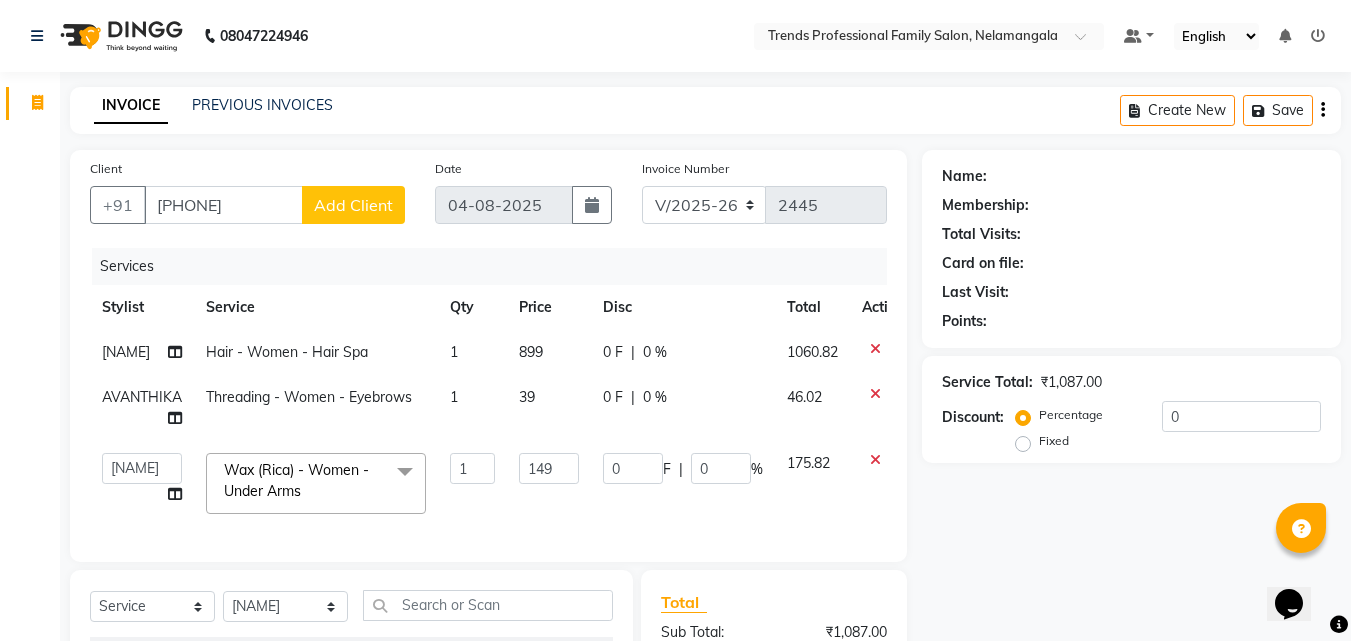 click on "Add Client" 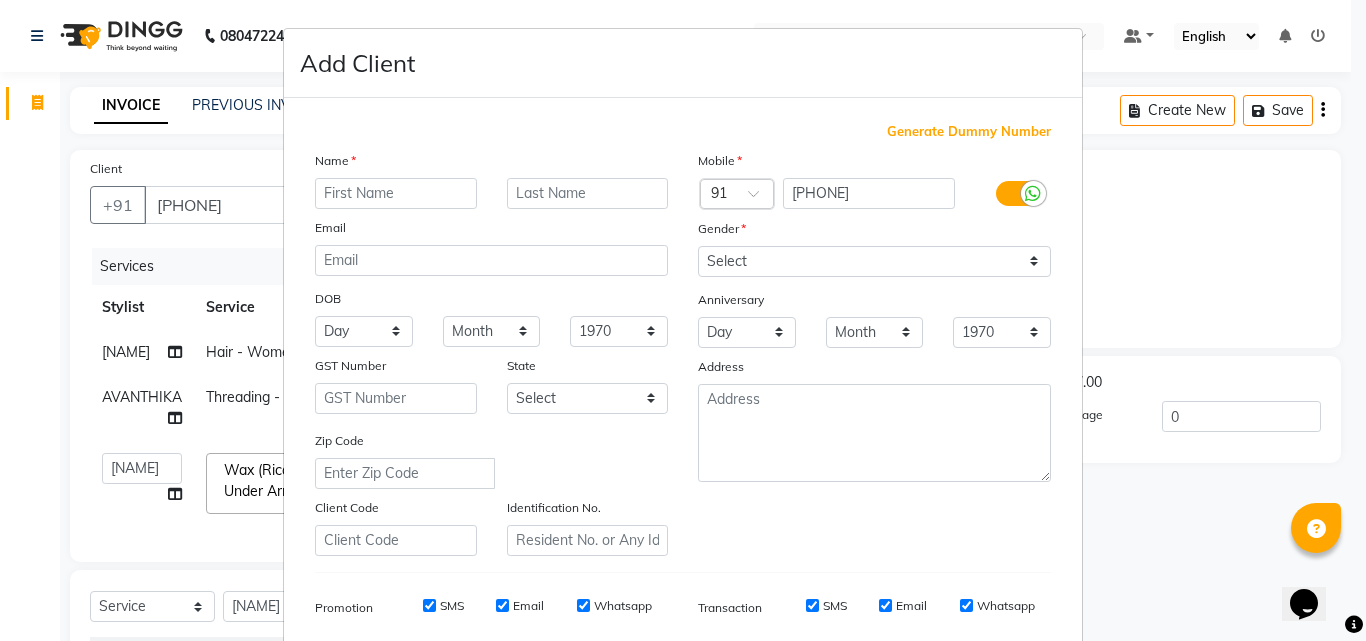 click at bounding box center [396, 193] 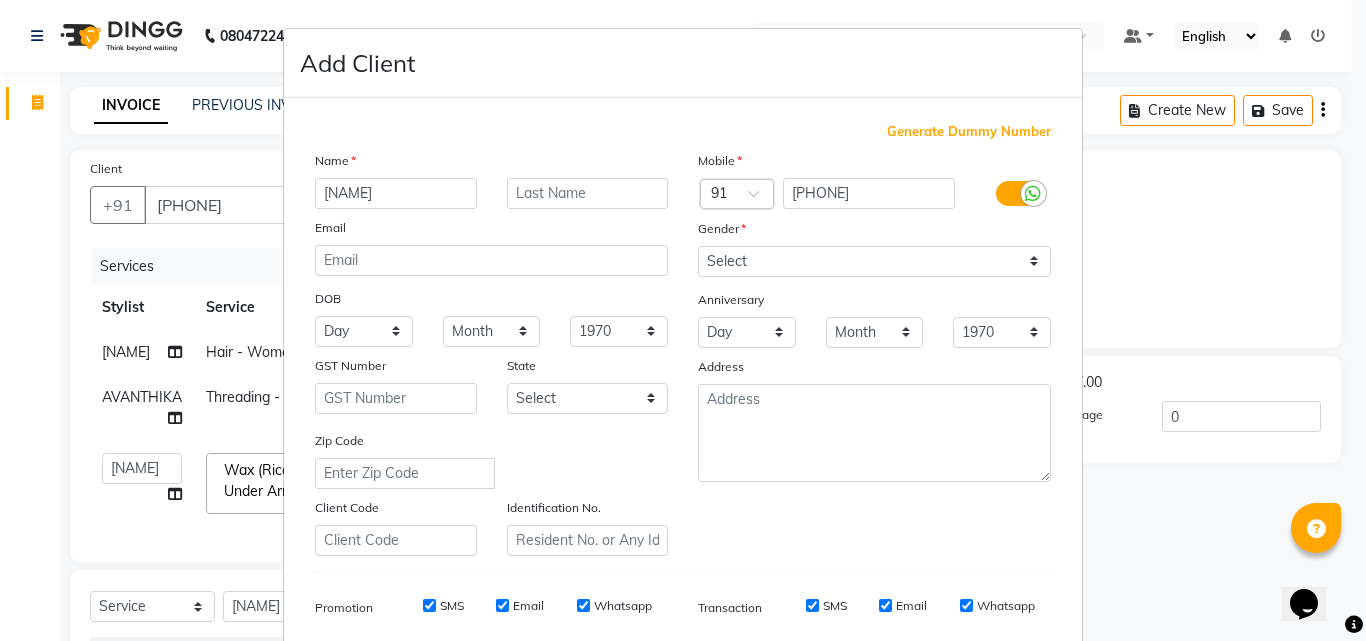 type on "[NAME]" 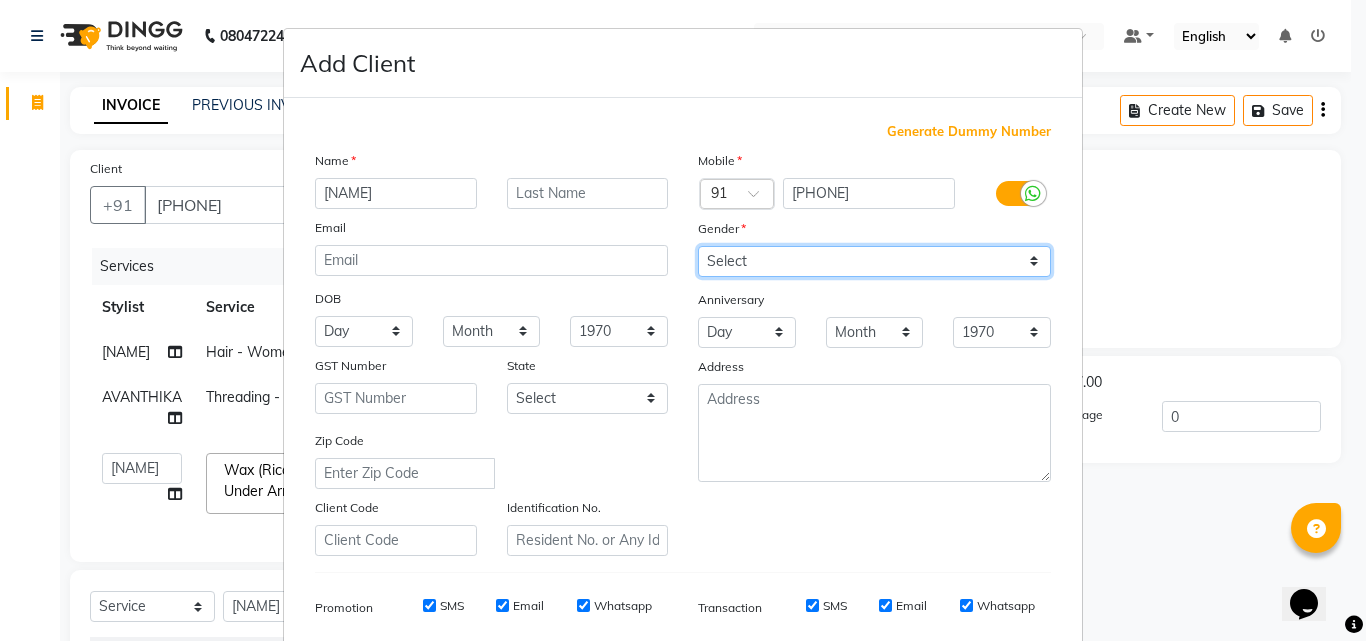 click on "Select Male Female Other Prefer Not To Say" at bounding box center [874, 261] 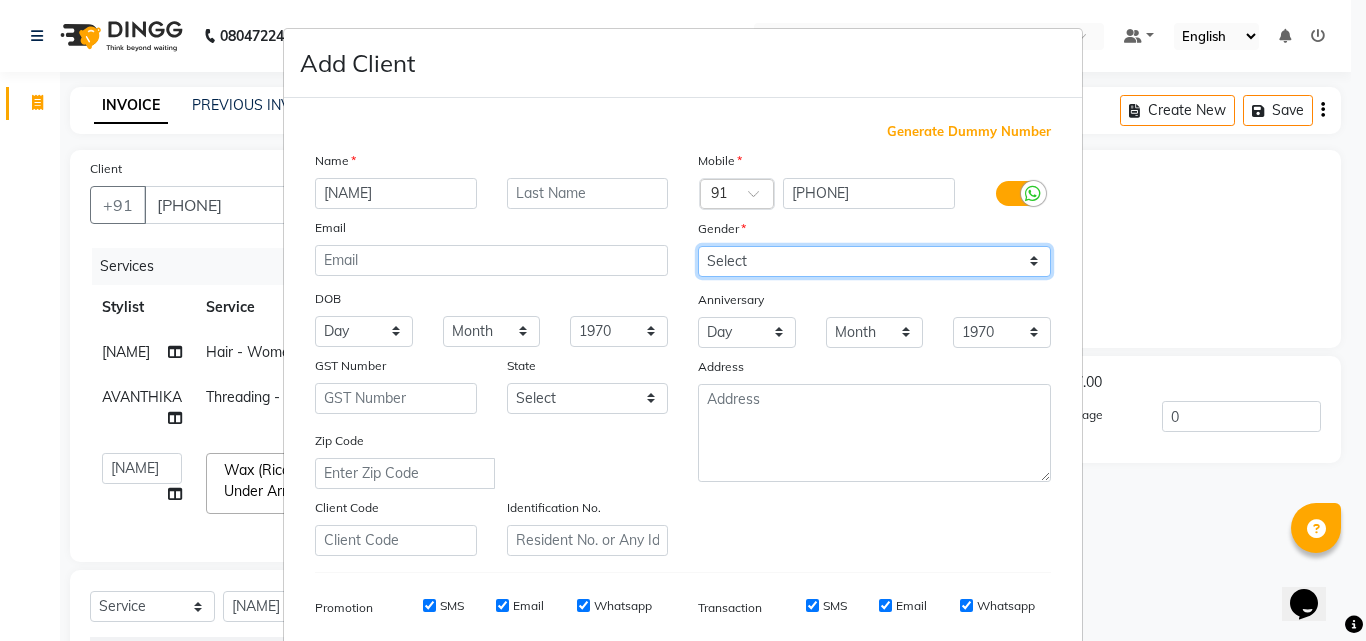 select on "female" 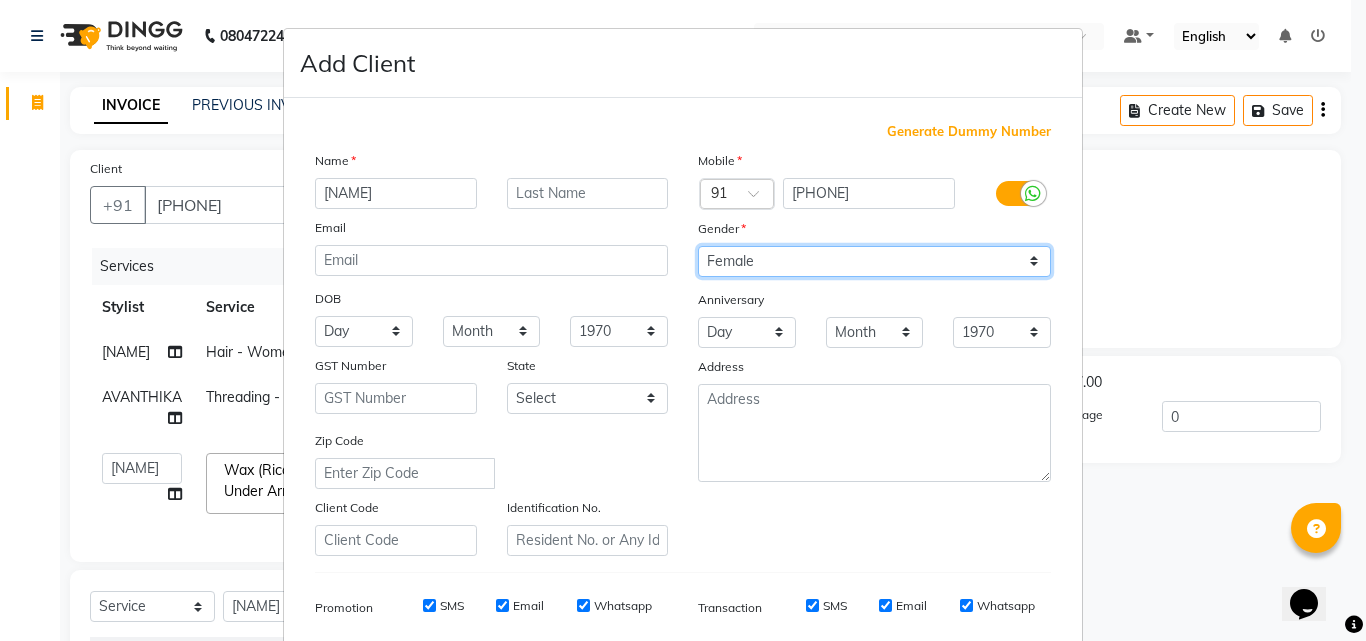click on "Select Male Female Other Prefer Not To Say" at bounding box center [874, 261] 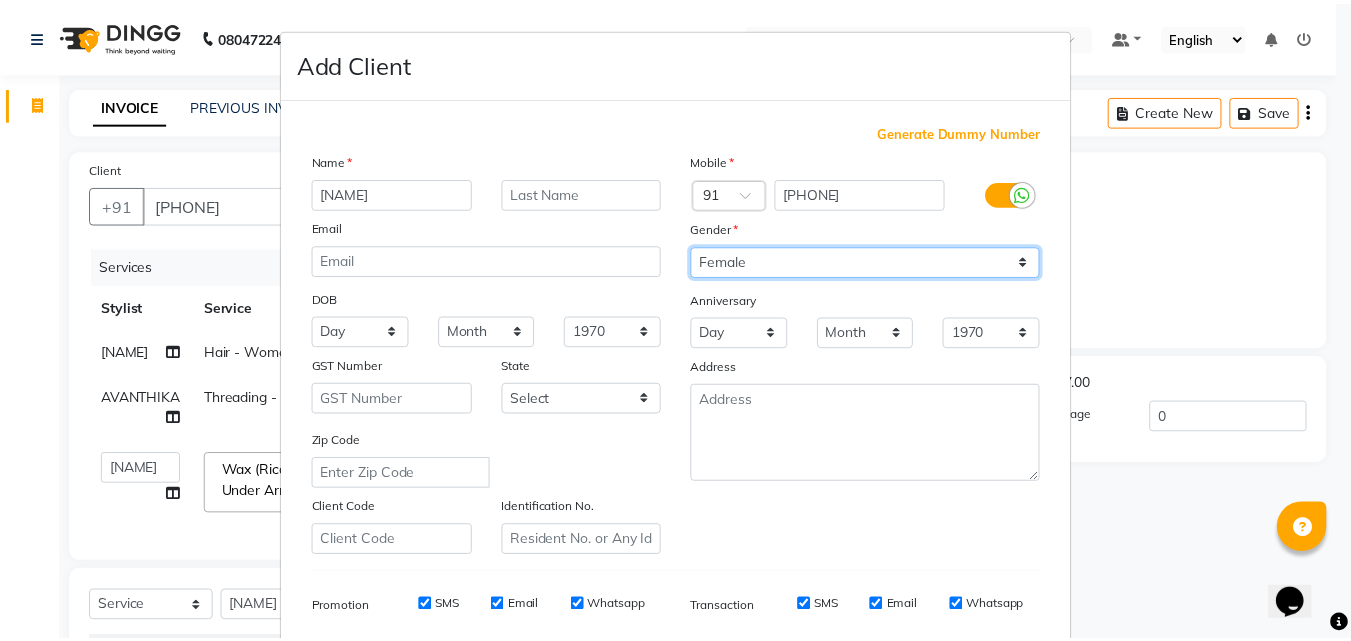 scroll, scrollTop: 282, scrollLeft: 0, axis: vertical 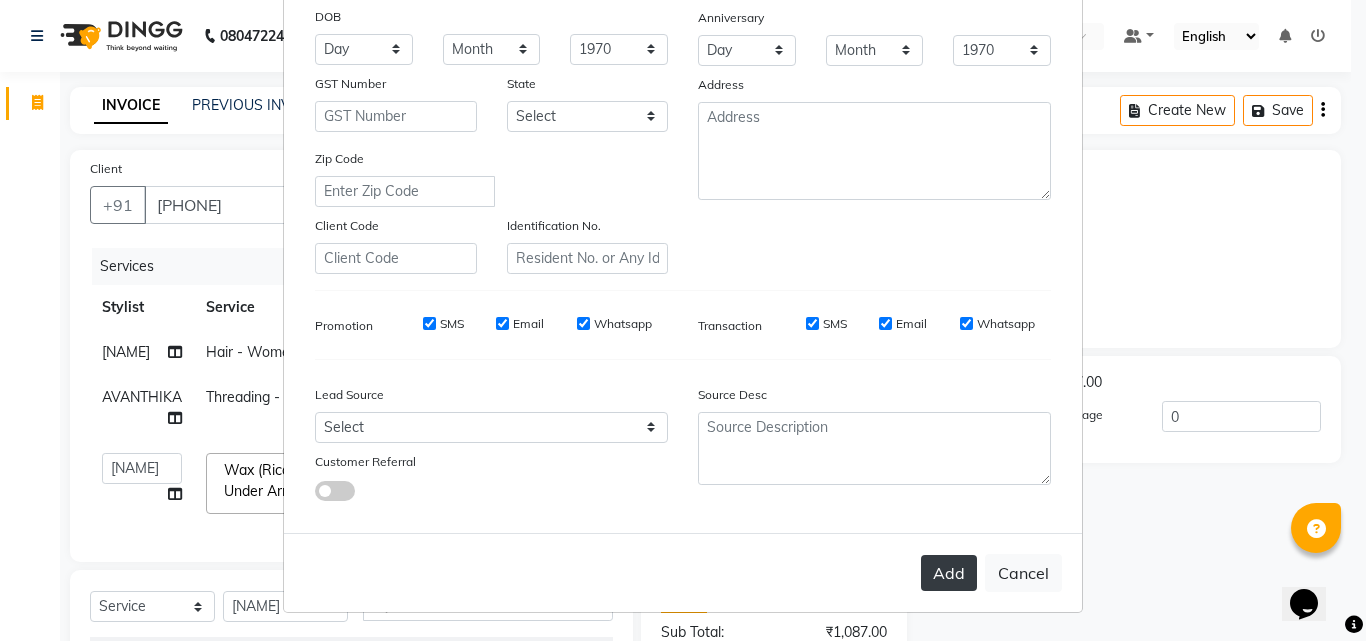 click on "Add" at bounding box center (949, 573) 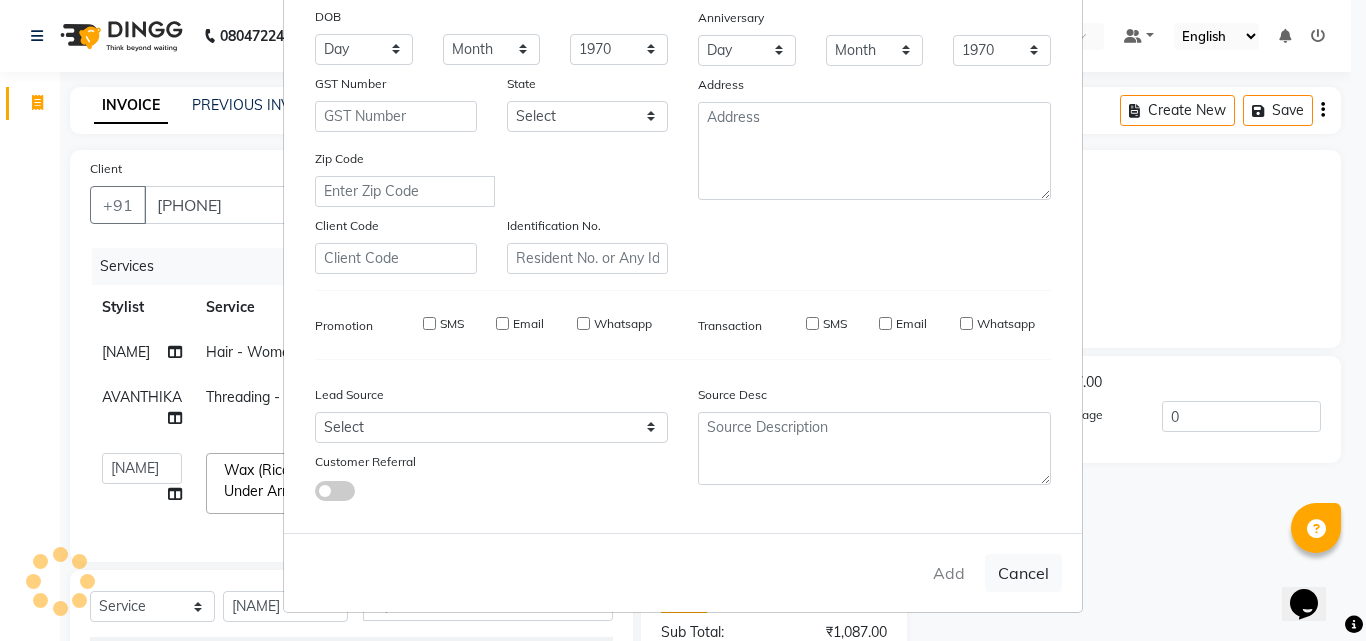 type 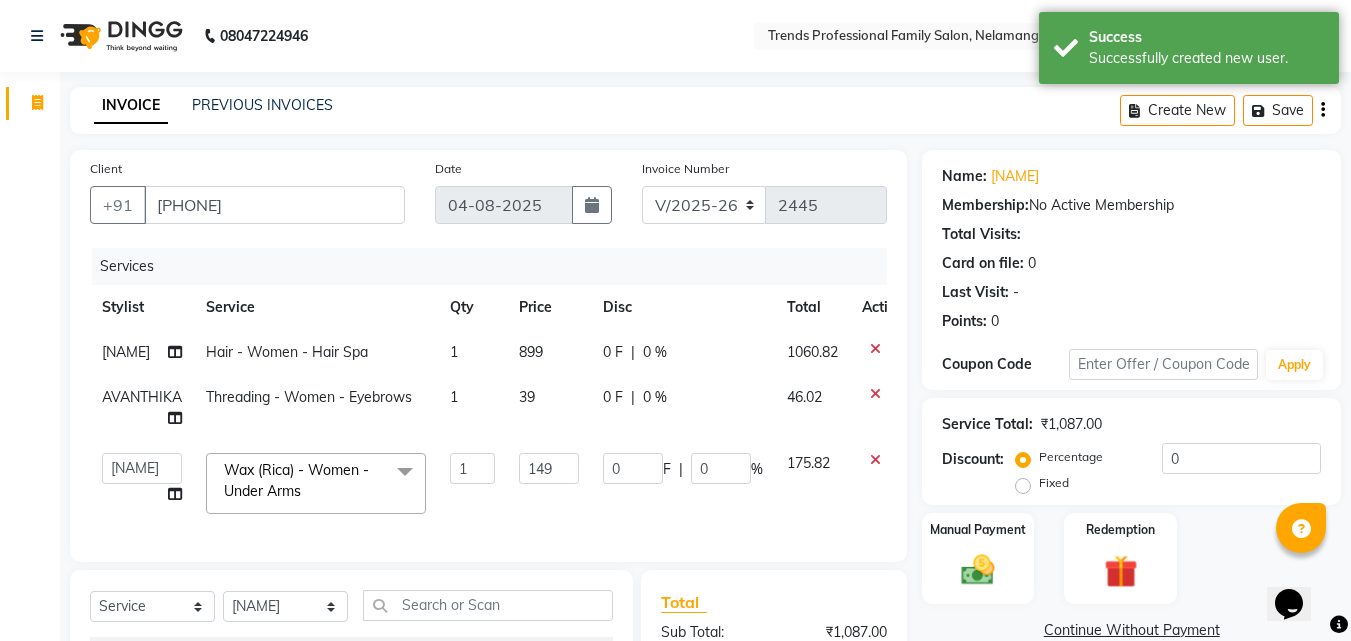 drag, startPoint x: 658, startPoint y: 387, endPoint x: 688, endPoint y: 401, distance: 33.105892 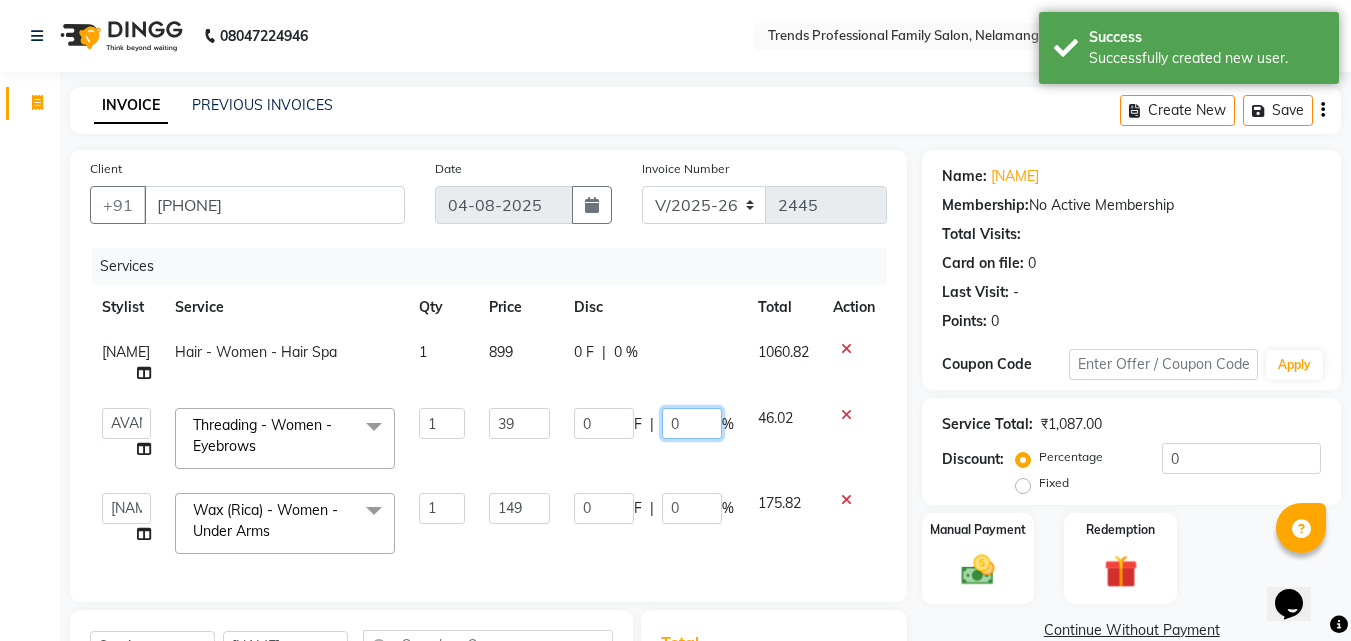 click on "0" 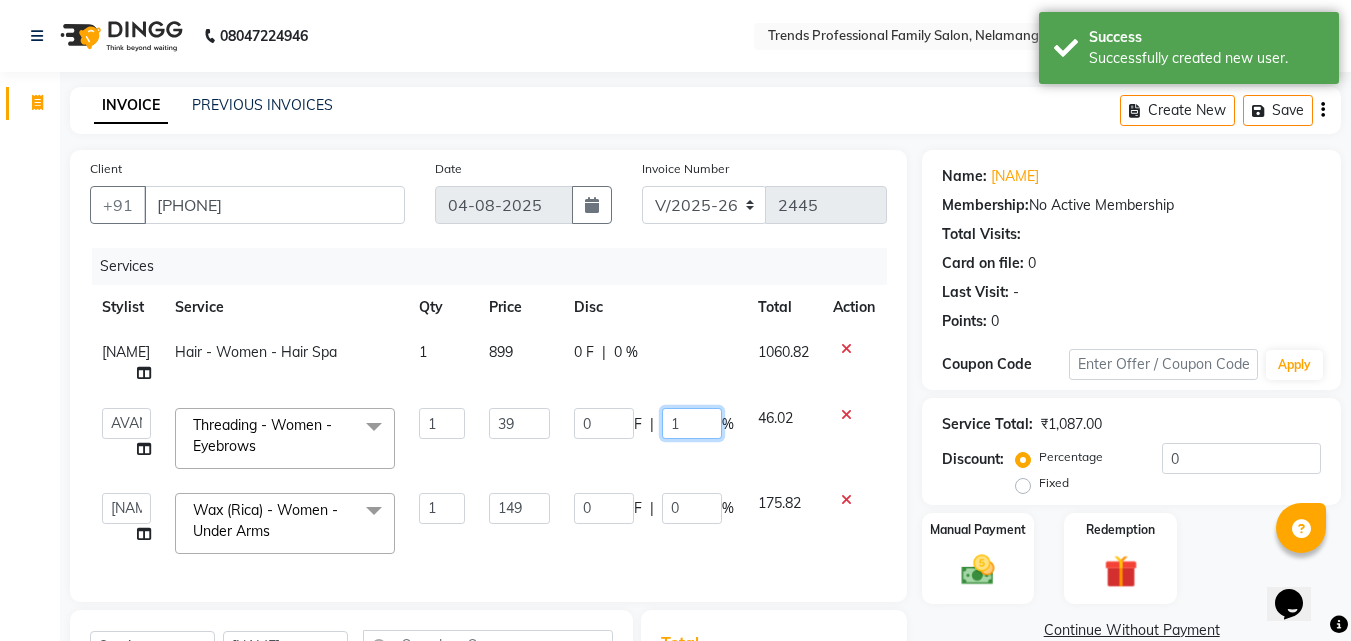 type on "15" 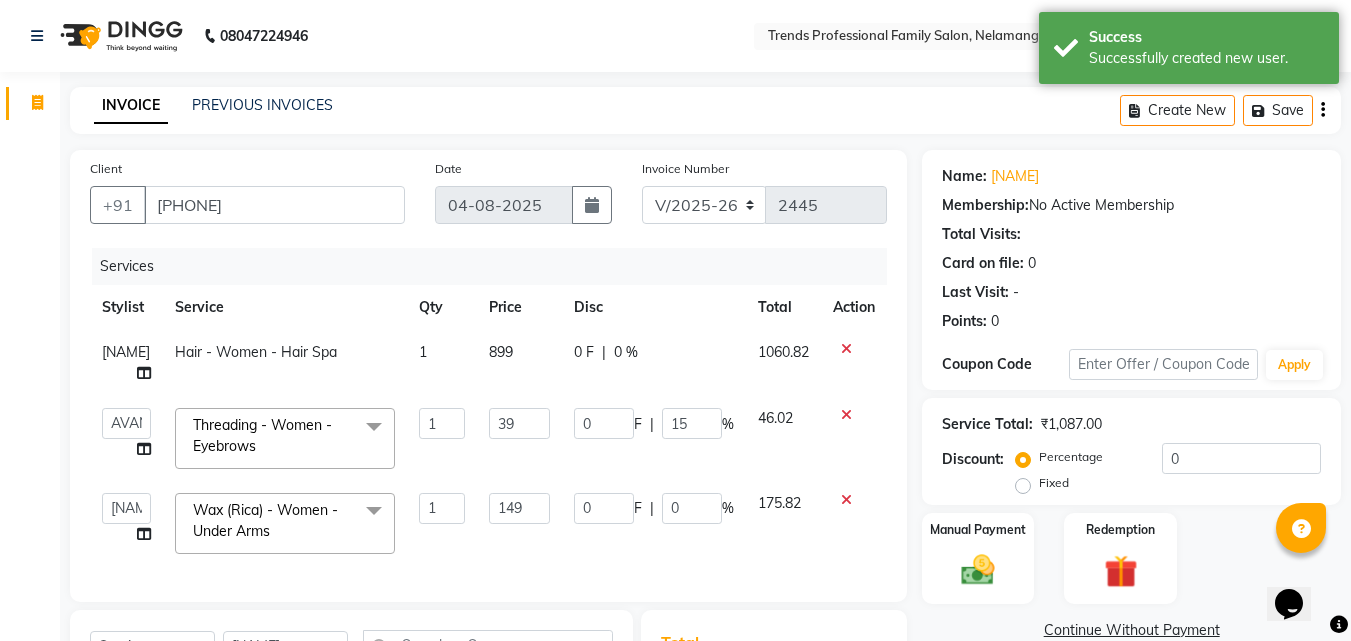 click on "Client +91 [PHONE] Date [DATE] Invoice Number V/2025 V/2025-26 2445 Services Stylist Service Qty Price Disc Total Action SOURAV Hair - Women - Hair Spa 1 899 0 F | 0 % 1060.82 ANITHA AVANTHIKA Hithaishi IMRAN KHAN KANCHAN MUSKHAN RUSTHAM SEEMA SHIVA SOURAV Sumika Trends Threading - Women - Eyebrows x Hair - Women - Haircut Hair - Women - Child haircut Hair - Women - Shampoo + B'dry Hair - Women - Shampoo + Child B'dry Hair - Women - Ironing Hair - Women - Tongs Hair - Women - Hair Spa Hair - Women - Mythic Oil Hair Spa Hair - Women - Aroma Oil Head Massage Hair - Women - Almond Oil Head Massage Hair - Women - Olive Oil Head Massage Hair - Women - Coconut Oil Head Massage Hair - Women - Dandruff / Hair Loss Treatment Hair Colour (Global Colour) - Women - Root Touch Up Hair Colour (Global Colour) - Women - Inoa Roots Hair Colour (Global Colour) - Women - Short Hair Colour (Global Colour) - Women - Medium Hair Colour (Global Colour) - Women - Long Keratin - Women - Short Pedicure" 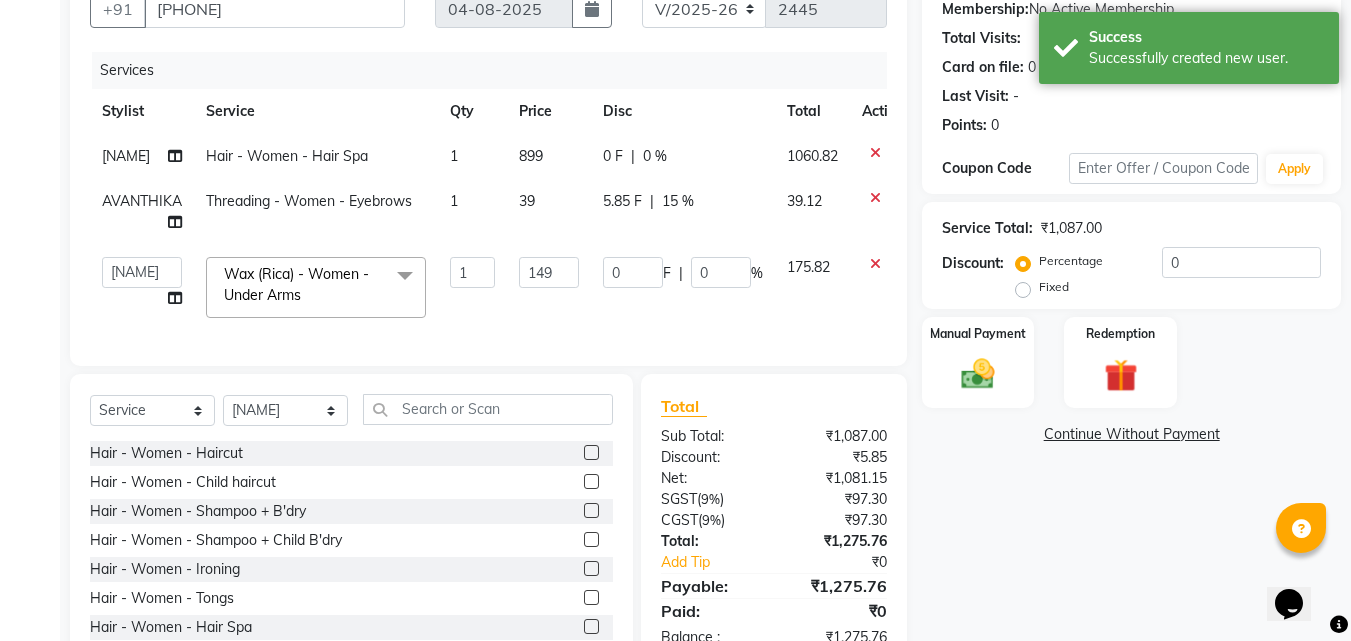 scroll, scrollTop: 269, scrollLeft: 0, axis: vertical 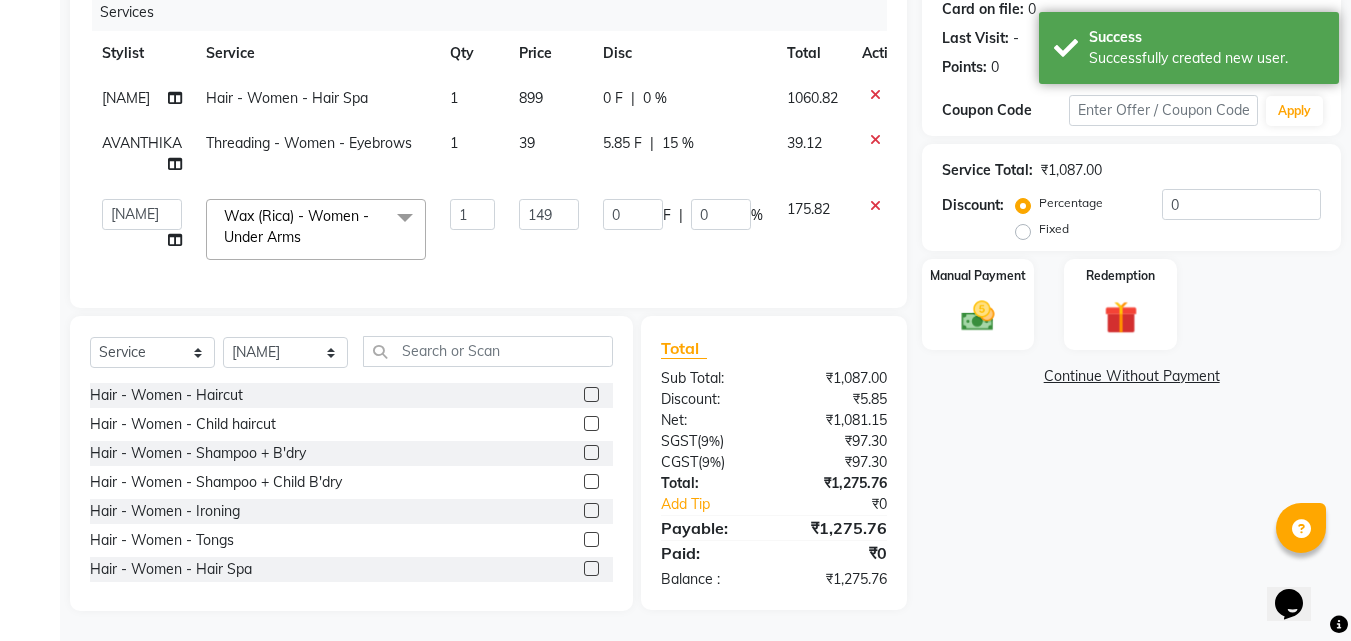 click on "Name: [NAME] Membership: No Active Membership Total Visits: Card on file: 0 Last Visit: - Points: 0 Coupon Code Apply Service Total: ₹1,087.00 Discount: Percentage Fixed 0 Manual Payment Redemption Continue Without Payment" 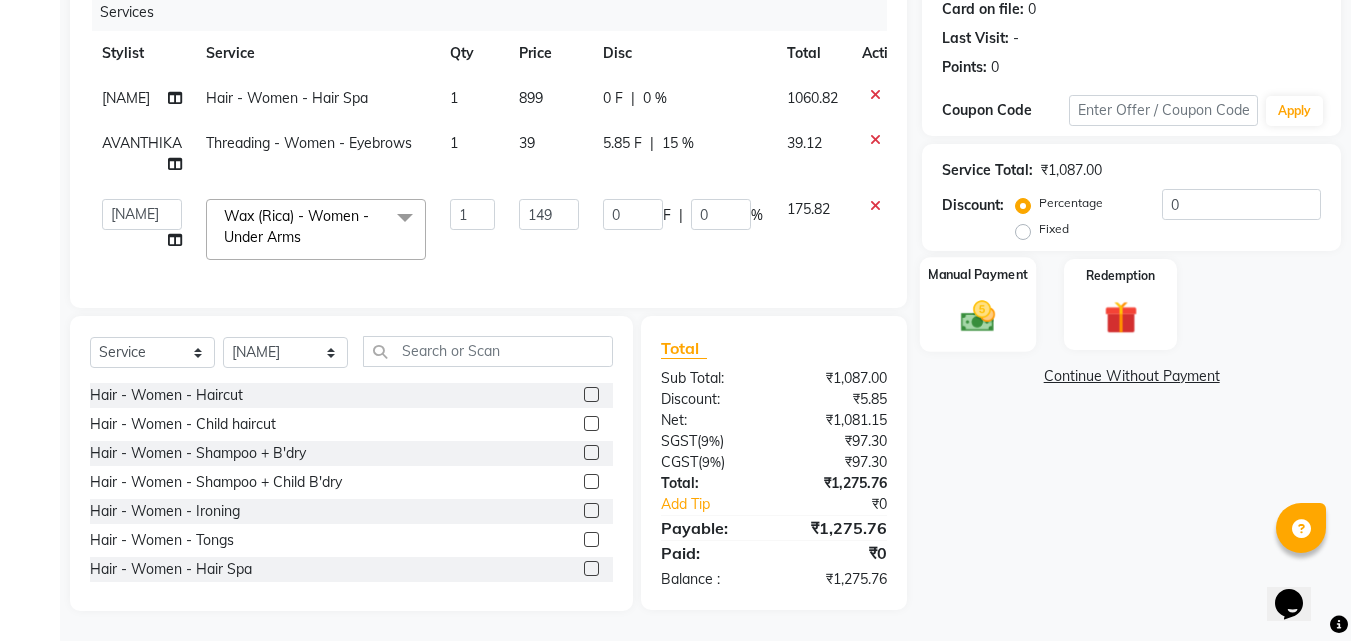 click 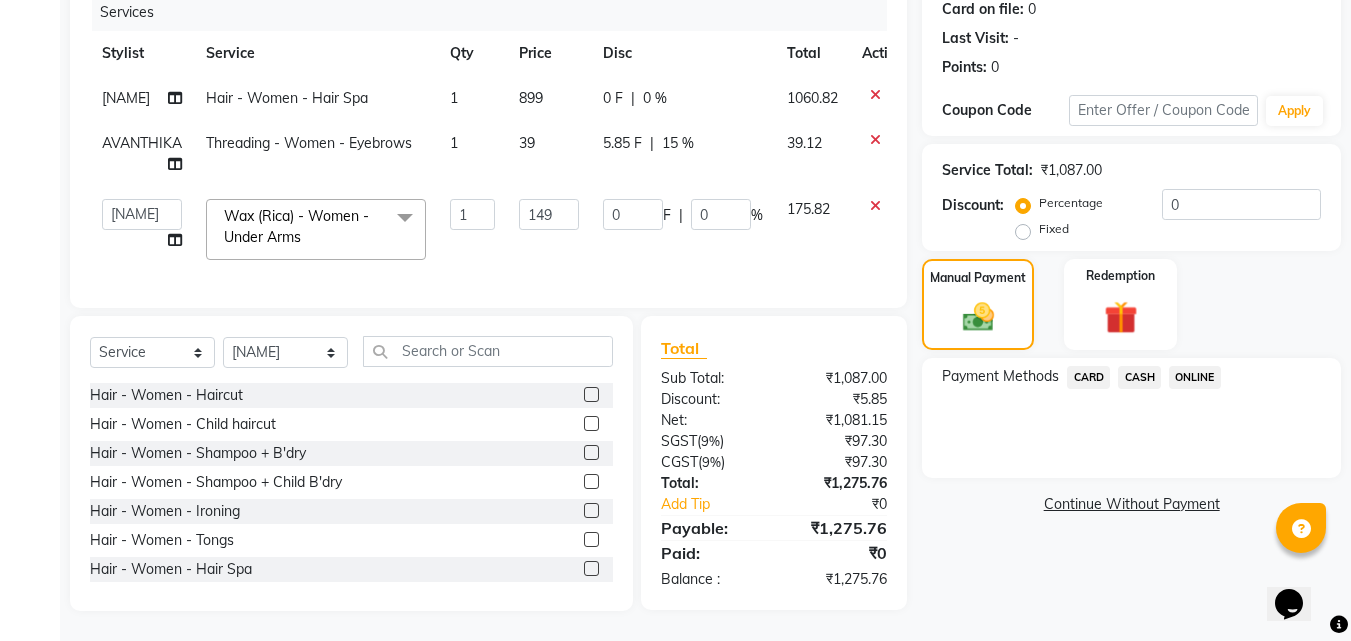 drag, startPoint x: 1191, startPoint y: 362, endPoint x: 1184, endPoint y: 376, distance: 15.652476 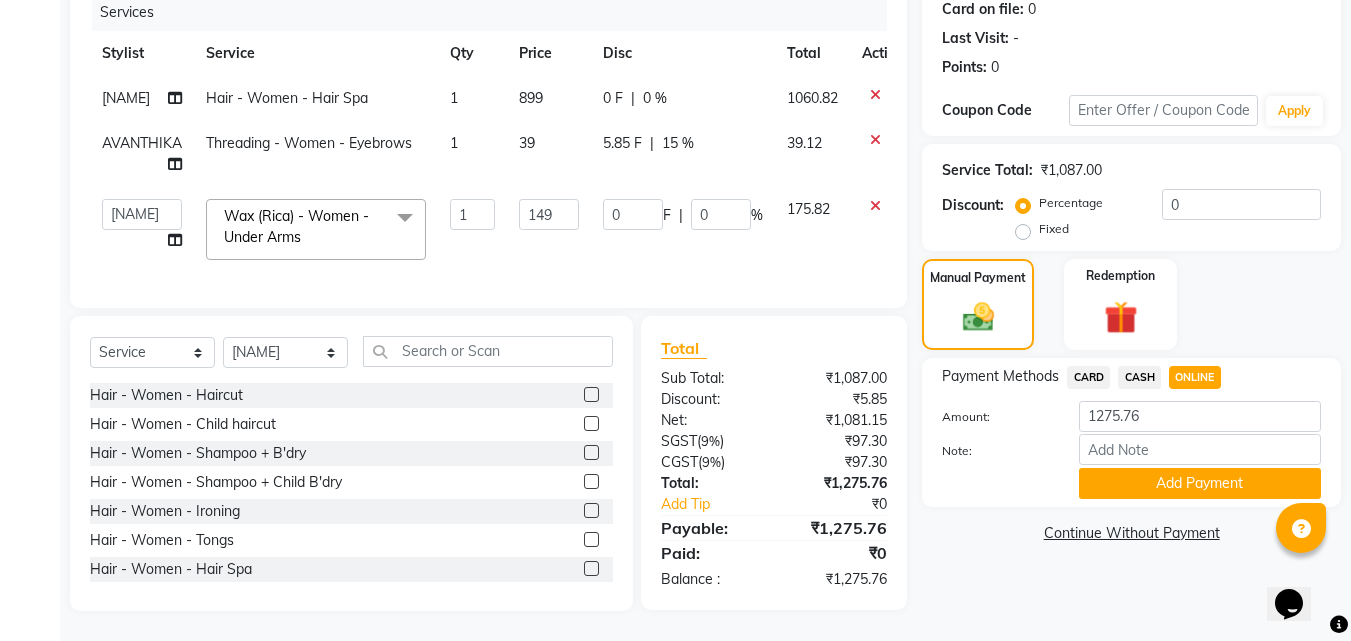 click on "CASH" 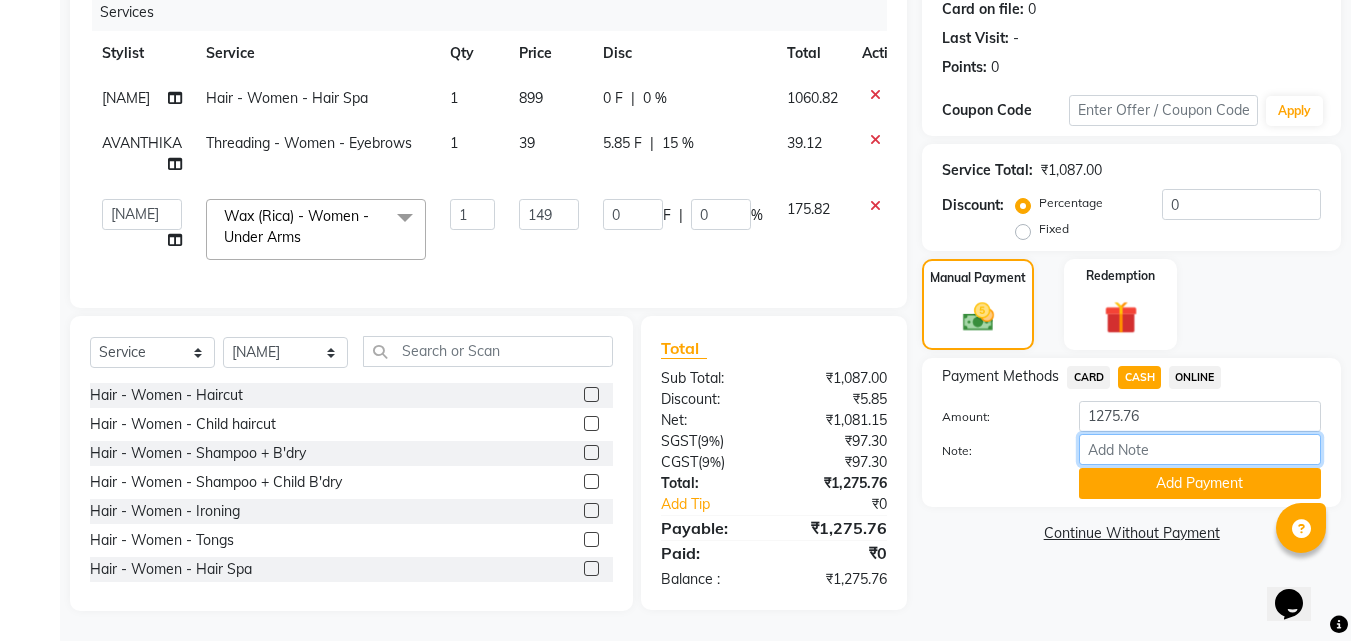click on "Note:" at bounding box center [1200, 449] 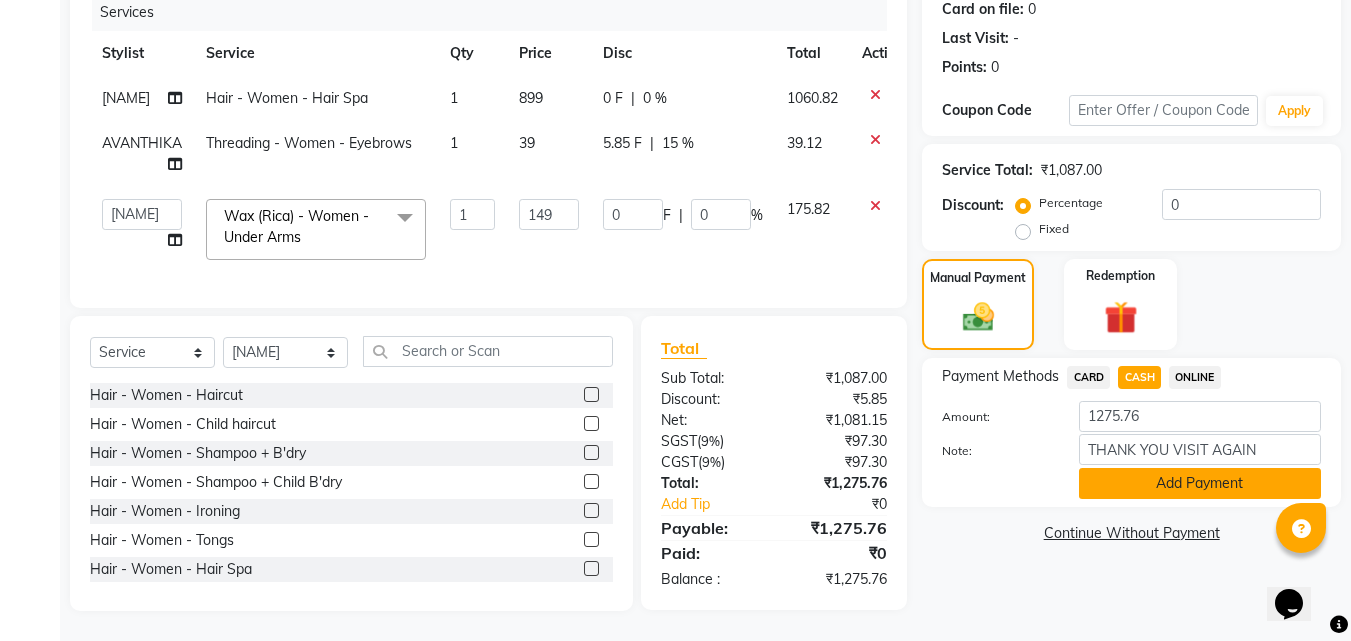 click on "Add Payment" 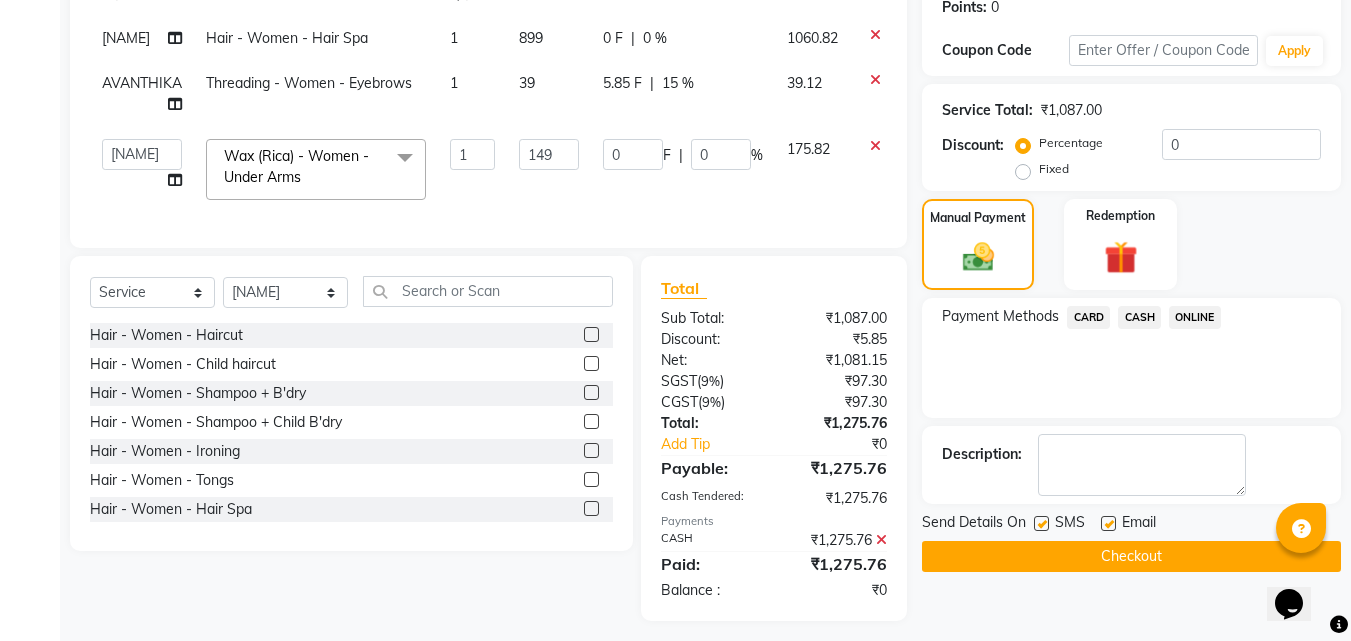 scroll, scrollTop: 339, scrollLeft: 0, axis: vertical 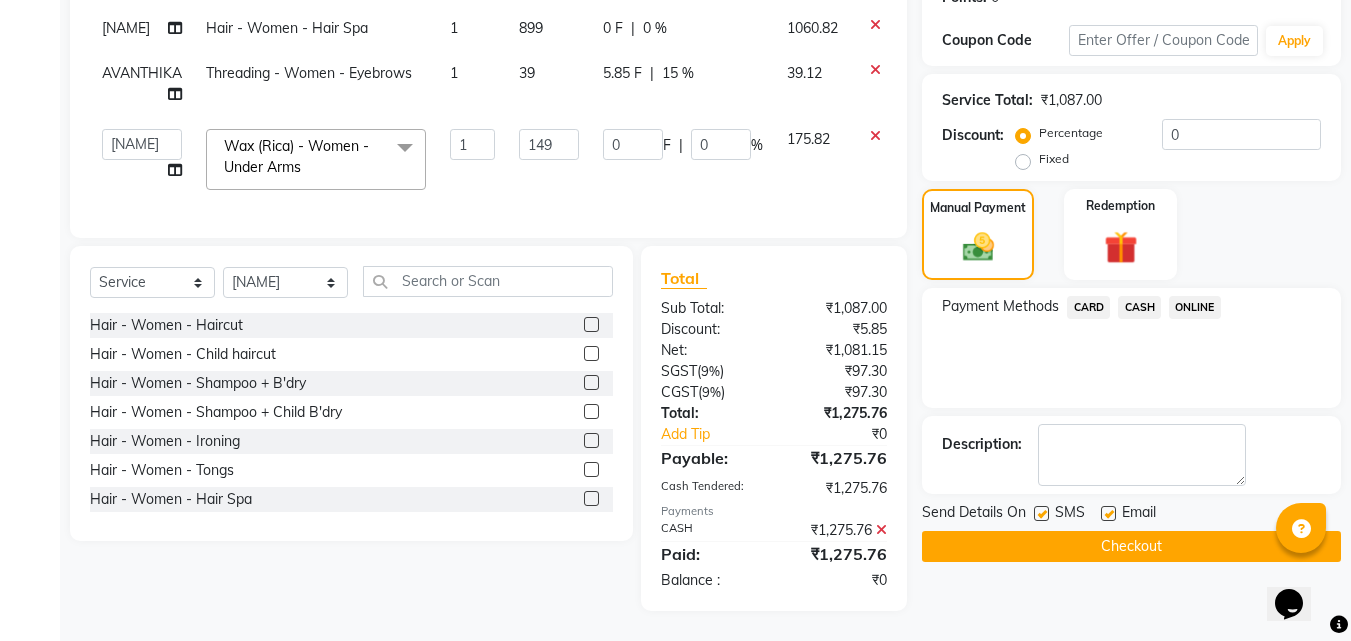 click on "Checkout" 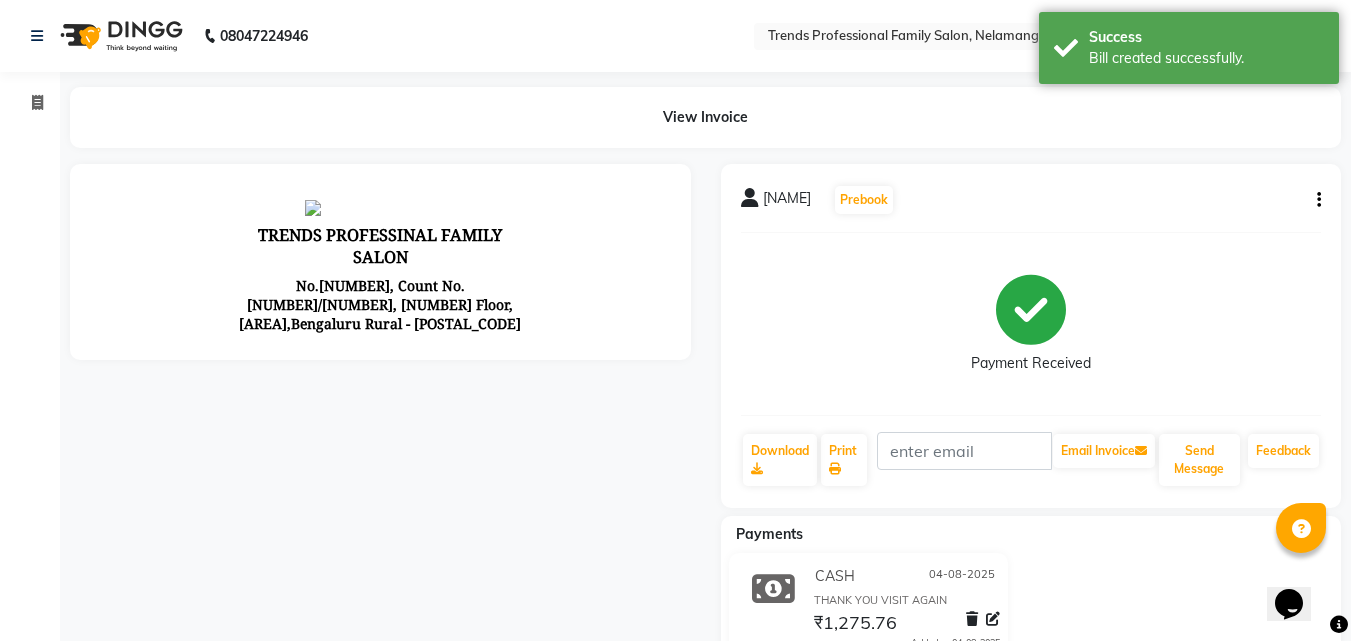 scroll, scrollTop: 0, scrollLeft: 0, axis: both 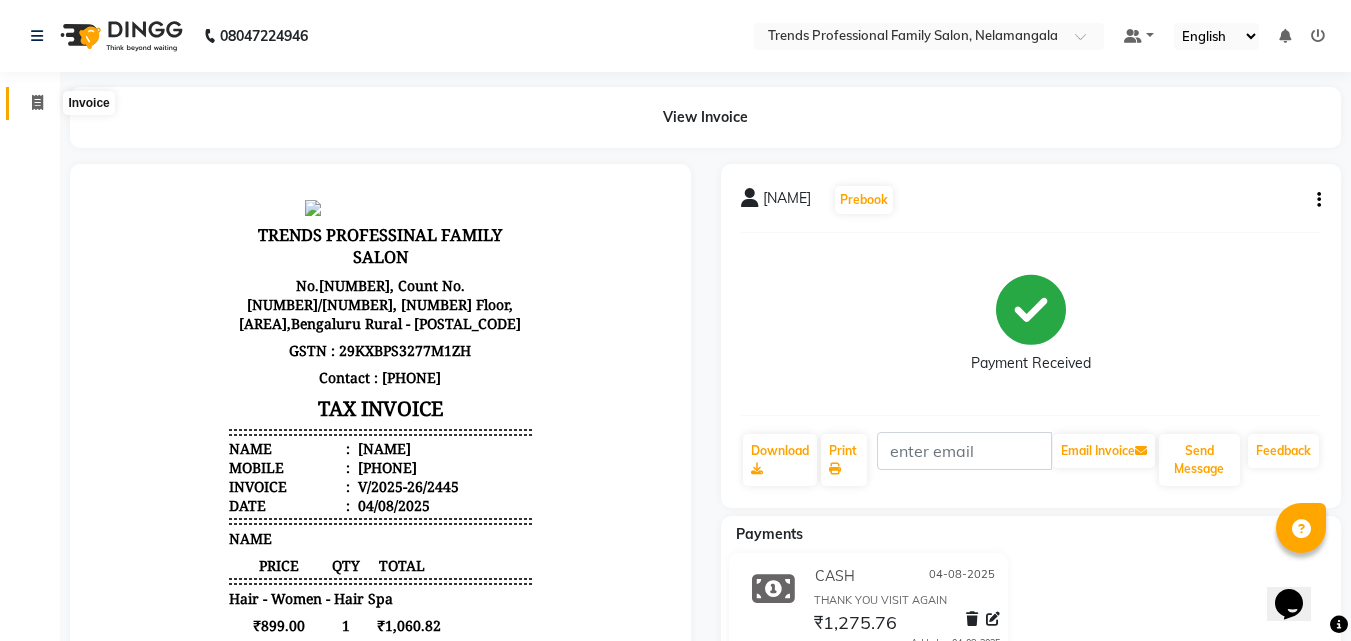 click 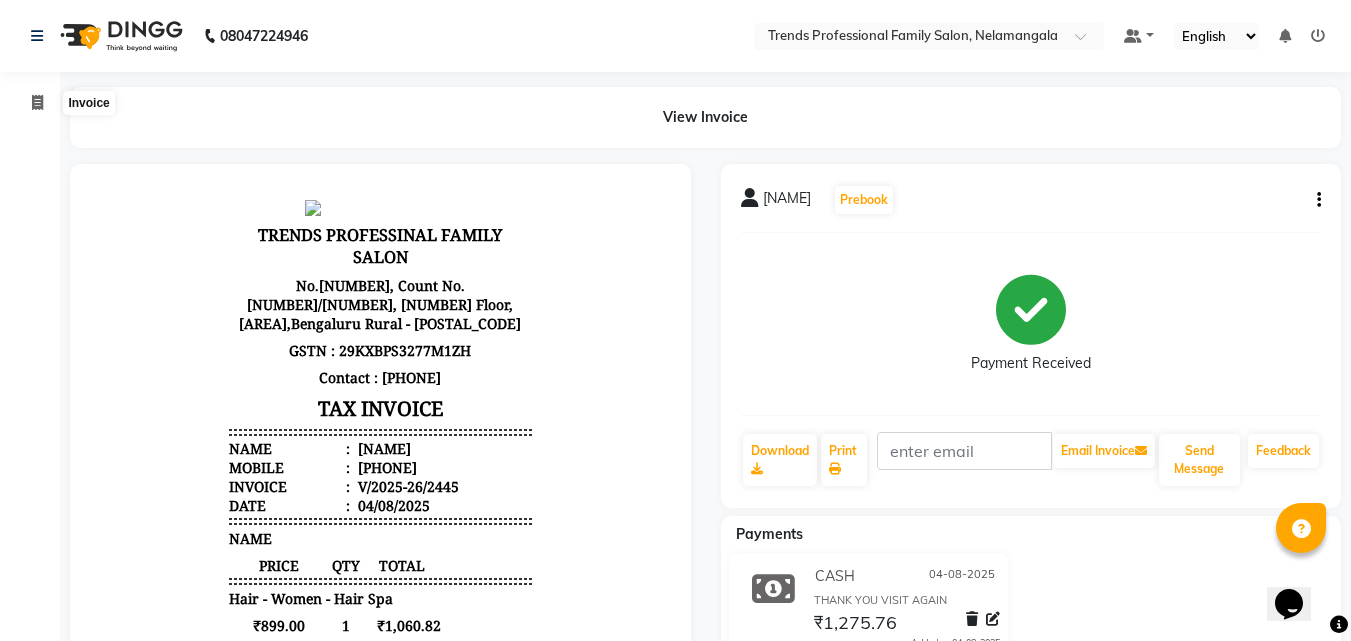select on "service" 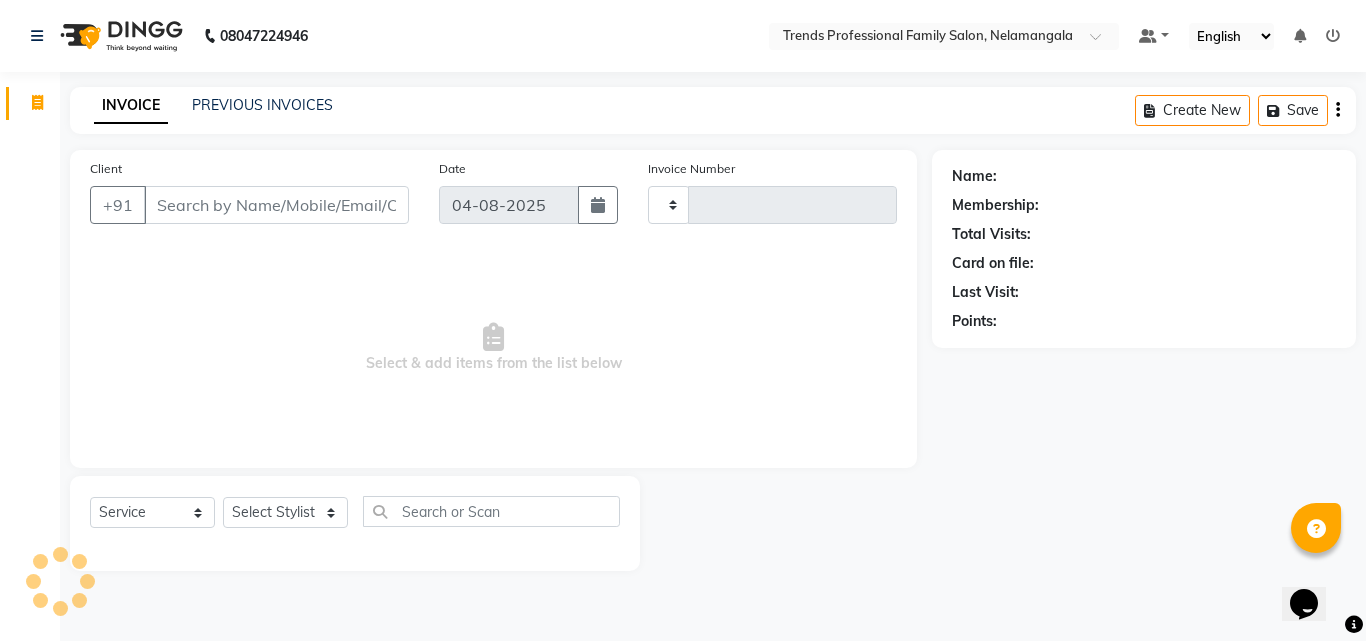 type on "2446" 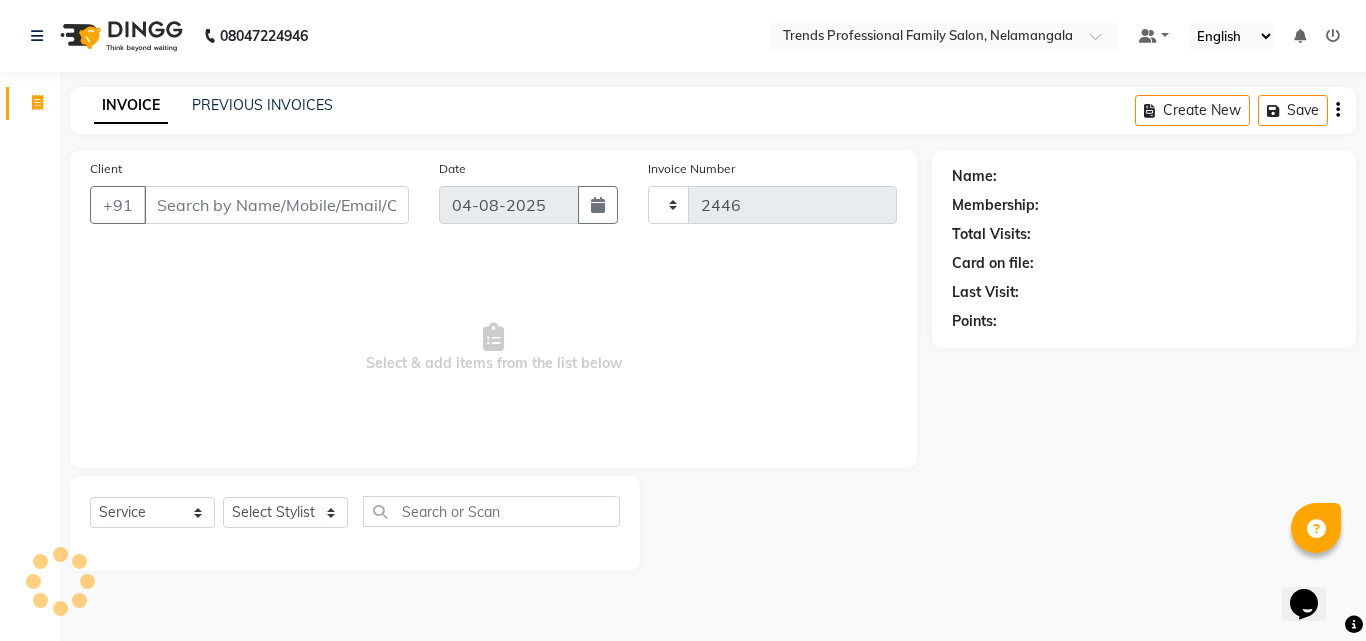 select on "7345" 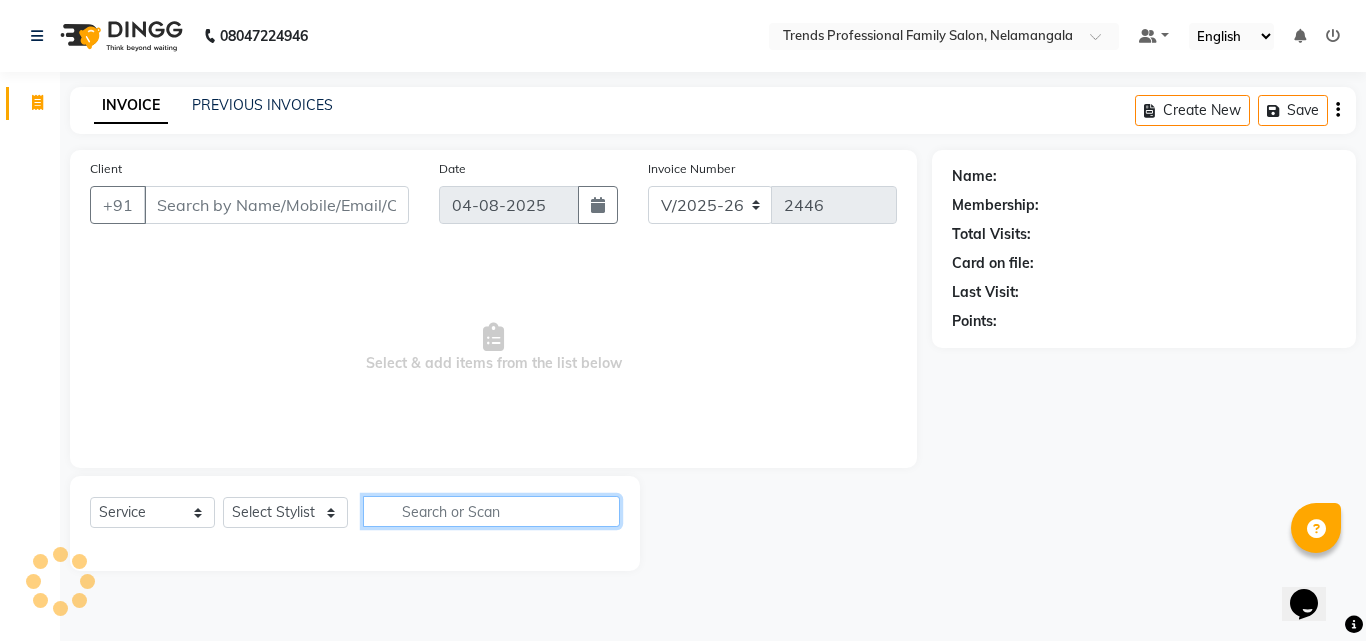 click 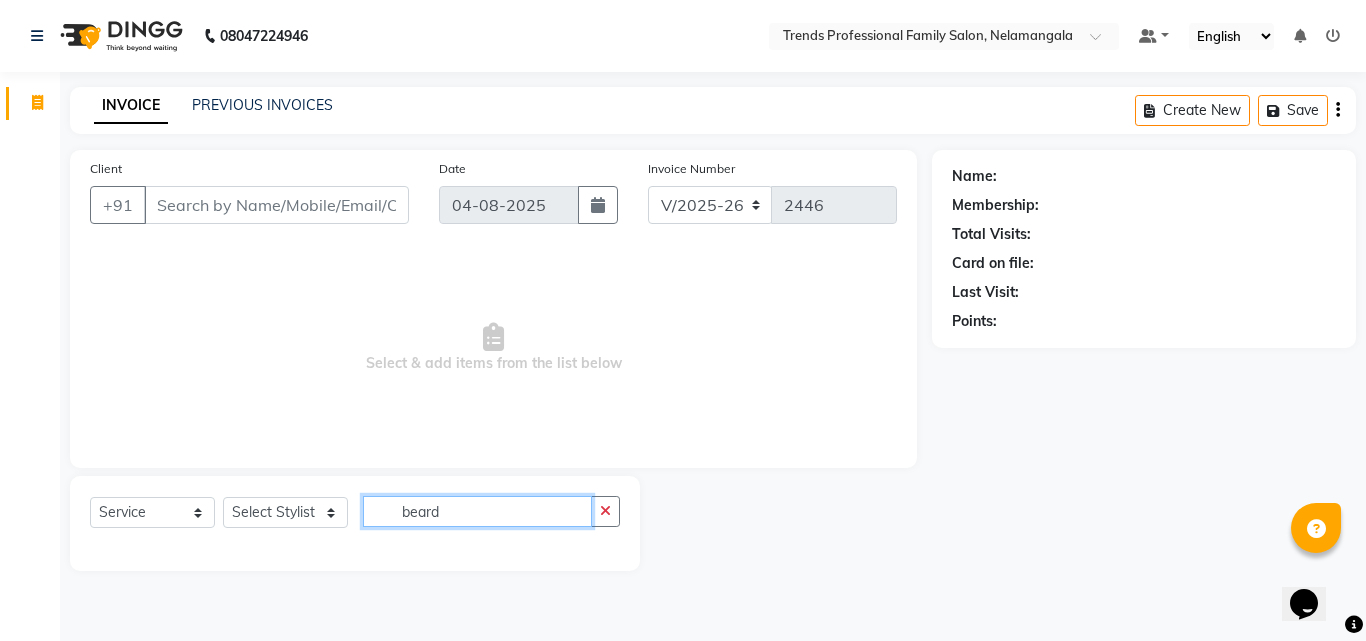 type on "beard" 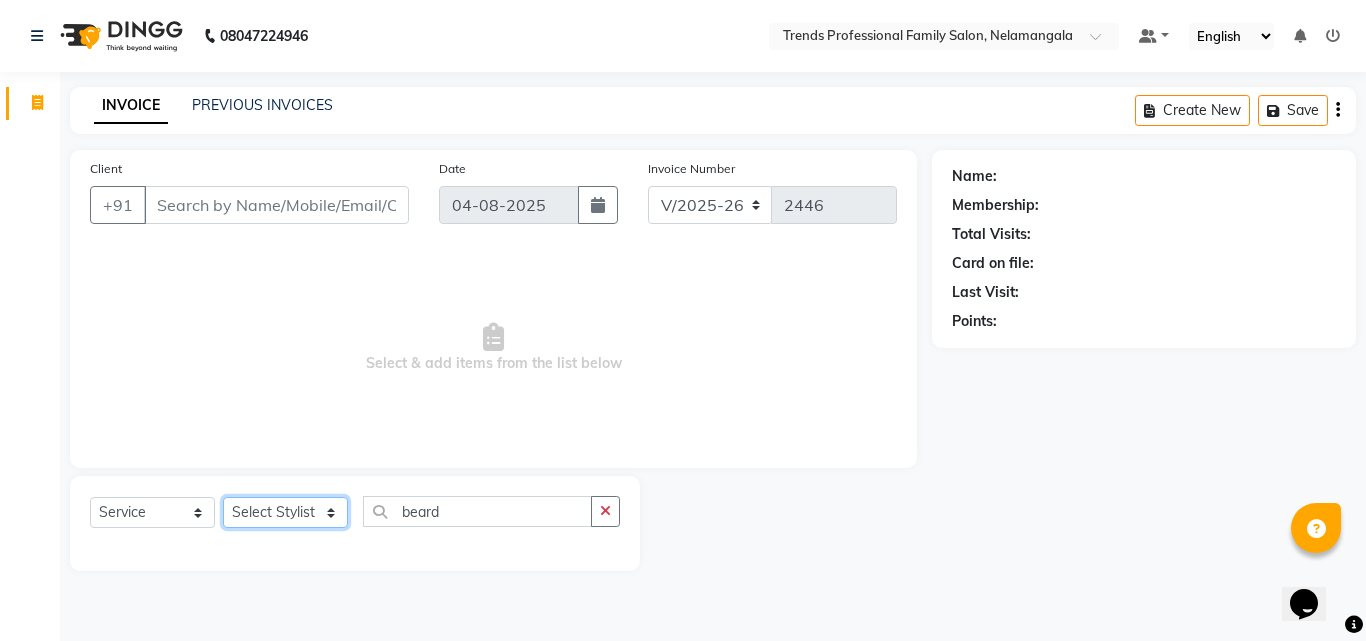 click on "Select Stylist ANITHA AVANTHIKA Hithaishi IMRAN KHAN KANCHAN MUSKHAN RUSTHAM SEEMA SHIVA SOURAV Sumika Trends" 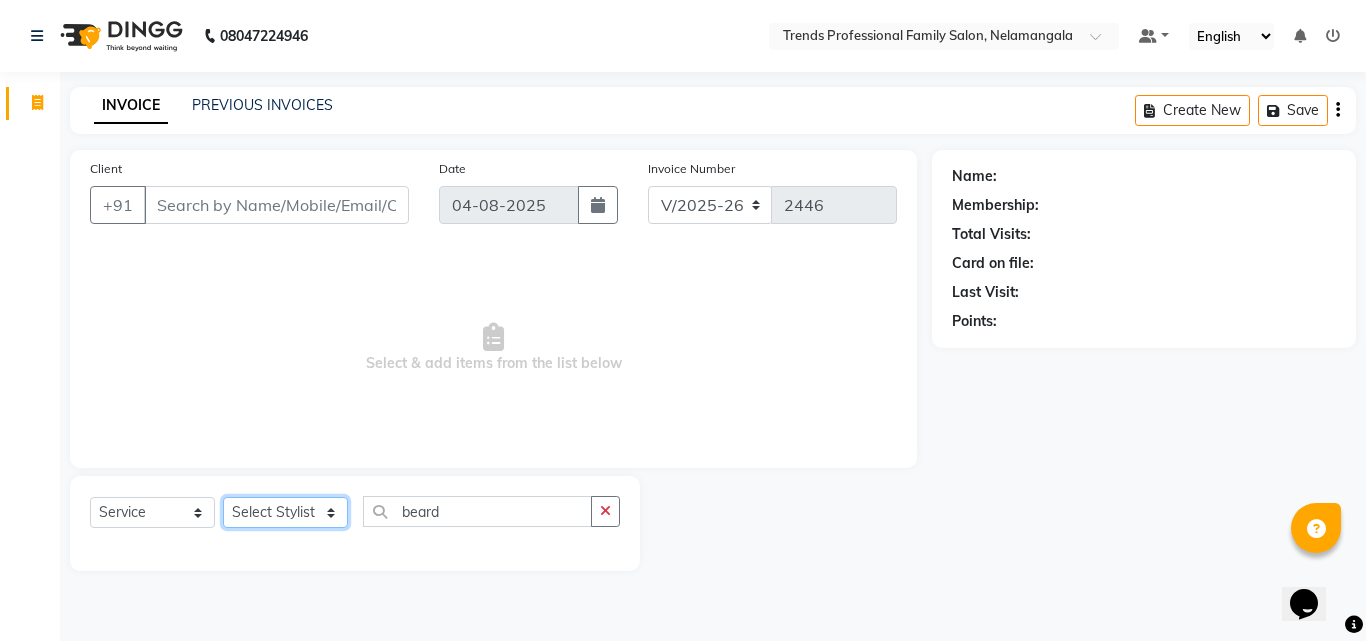 select on "68140" 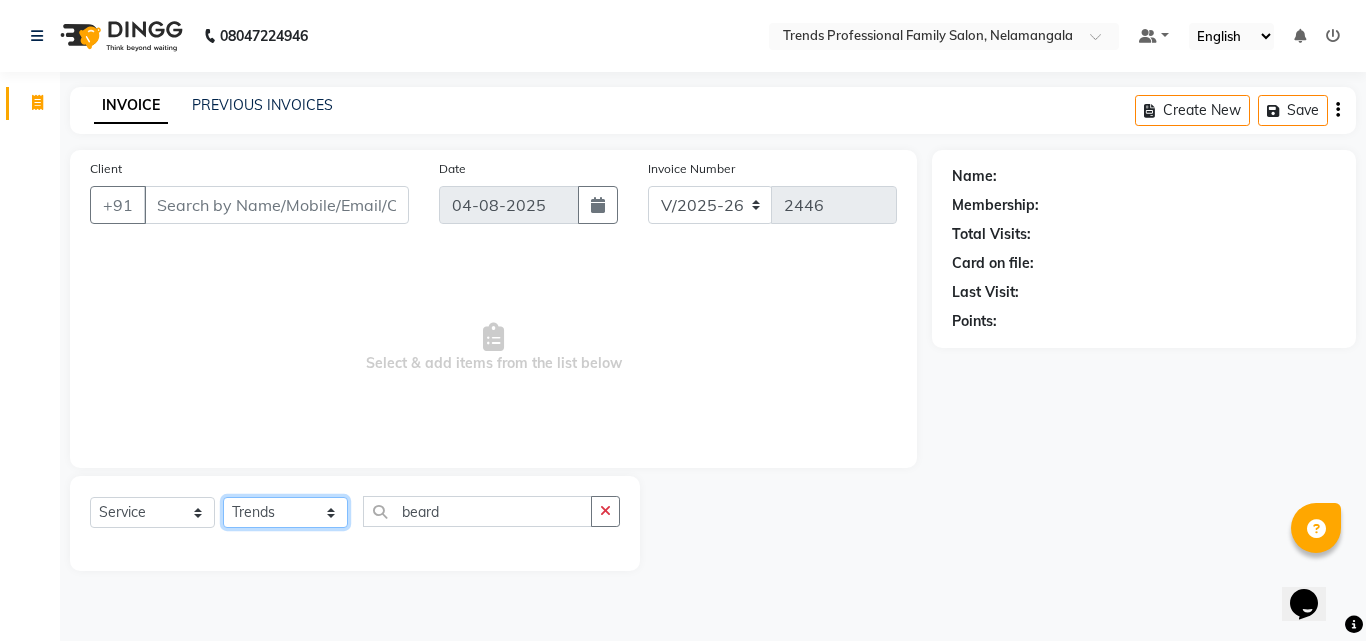 click on "Select Stylist ANITHA AVANTHIKA Hithaishi IMRAN KHAN KANCHAN MUSKHAN RUSTHAM SEEMA SHIVA SOURAV Sumika Trends" 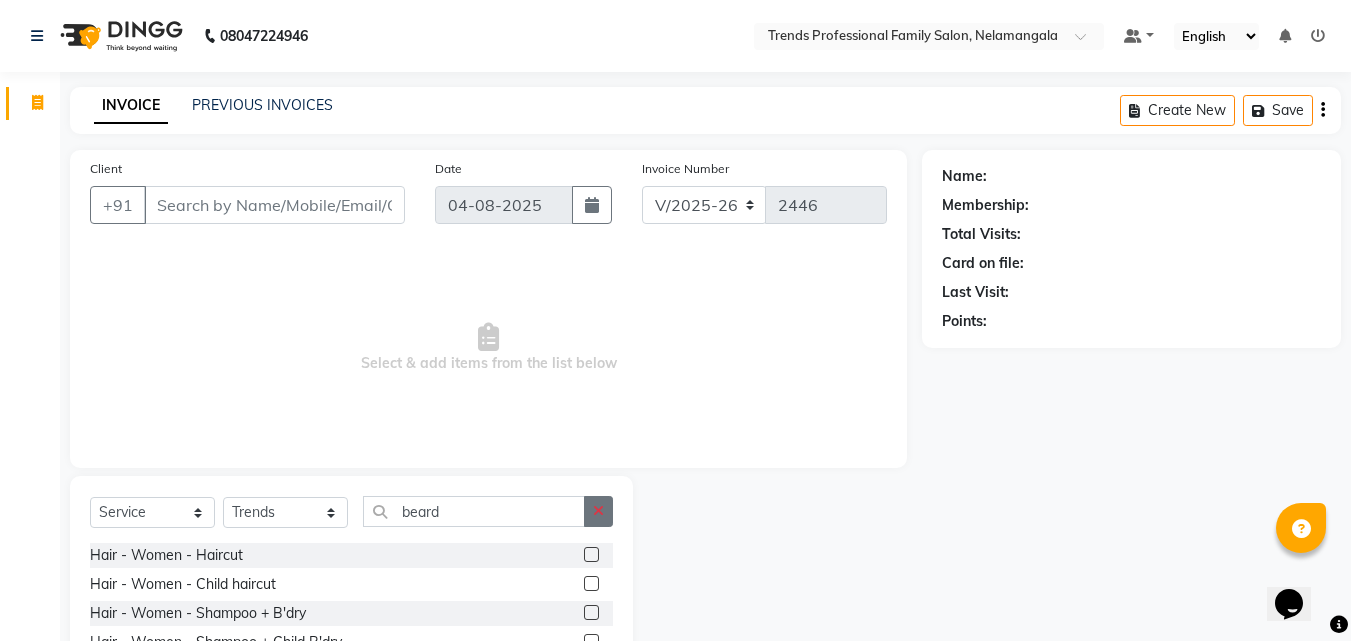 click 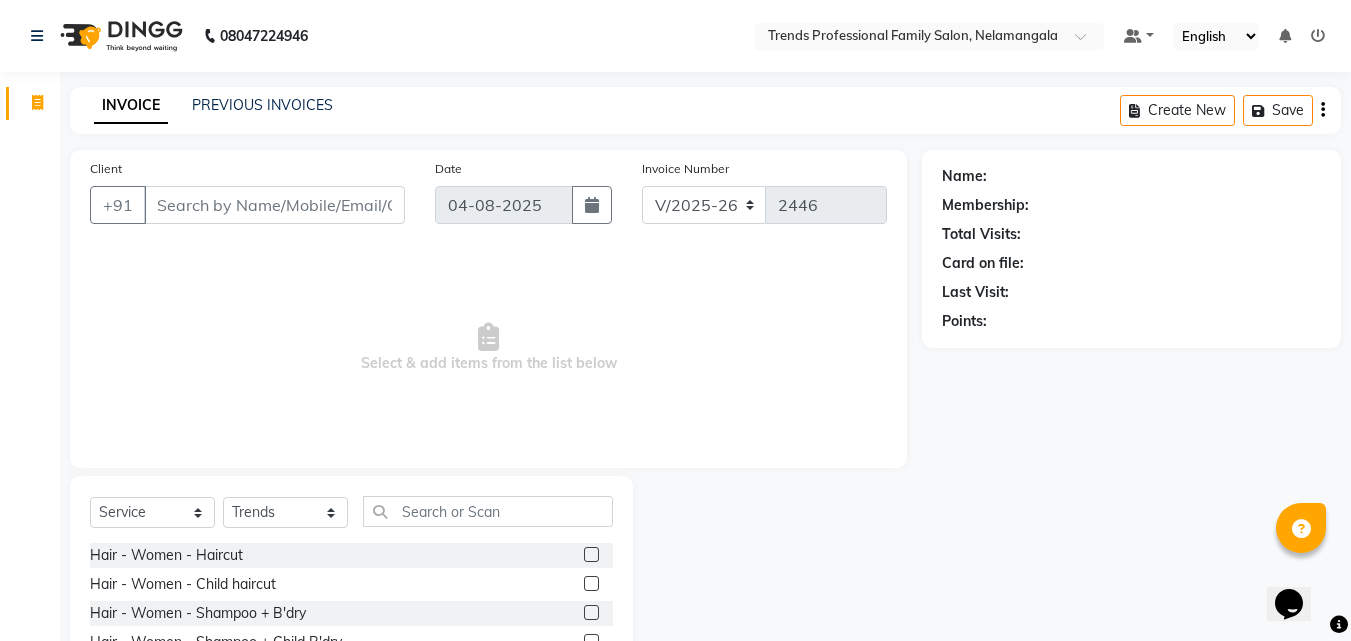 click on "Select Service Product Membership Package Voucher Prepaid Gift Card Select Stylist ANITHA AVANTHIKA Hithaishi IMRAN KHAN KANCHAN MUSKHAN RUSTHAM SEEMA SHIVA SOURAV Sumika Trends Hair - Women - Haircut Hair - Women - Child haircut Hair - Women - Shampoo + B'dry Hair - Women - Shampoo + Child B'dry Hair - Women - Ironing Hair - Women - Tongs Hair - Women - Hair Spa Hair - Women - Mythic Oil Hair Spa Hair - Women - Aroma Oil Head Massage Hair - Women - Almond Oil Head Massage Hair - Women - Olive Oil Head Massage Hair - Women - Coconut Oil Head Massage Hair - Women - Dandruff / Hair Loss Treatment Hair Colour (Global Colour) - Women - Root Touch Up Hair Colour (Global Colour) - Women - Inoa Roots Hair Colour (Global Colour) - Women - Short Hair Colour (Global Colour) - Women - Medium Hair Colour (Global Colour) - Women - Long Hair Colour (Global Colour) - Women - Extra Long Hair Colour (Balayage) - Women - Short Hair Colour (Balayage) - Women - Medium Keratin - Women - Short" 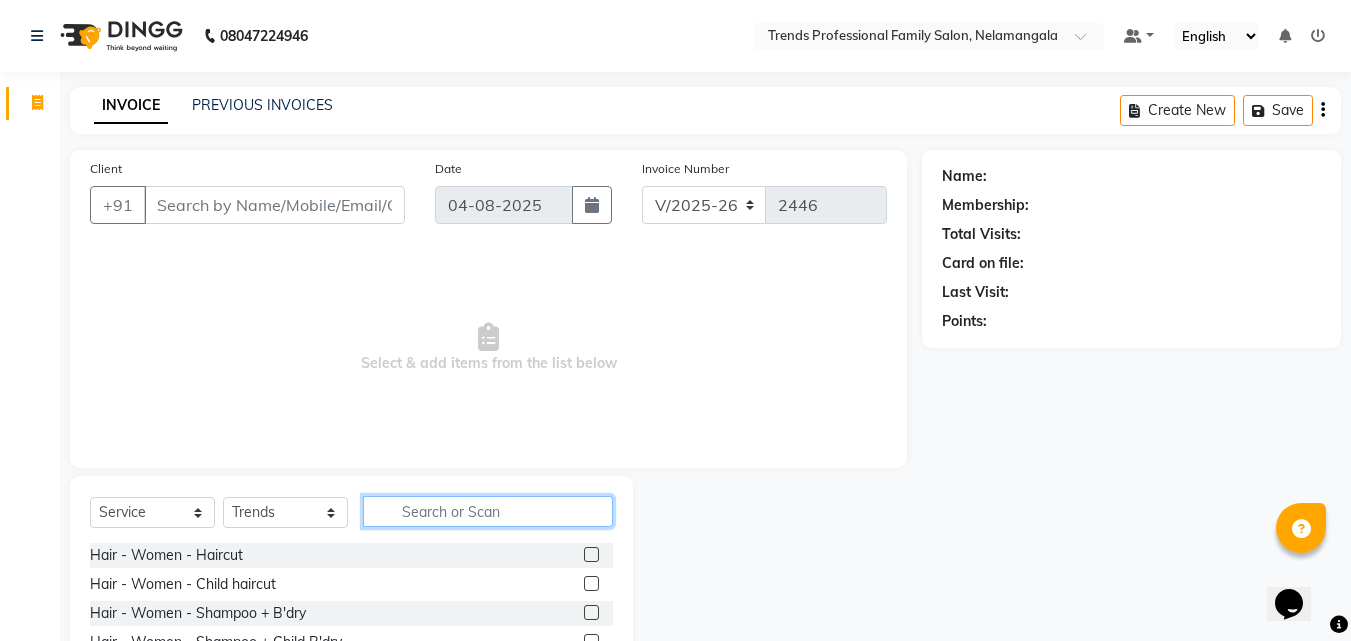 click 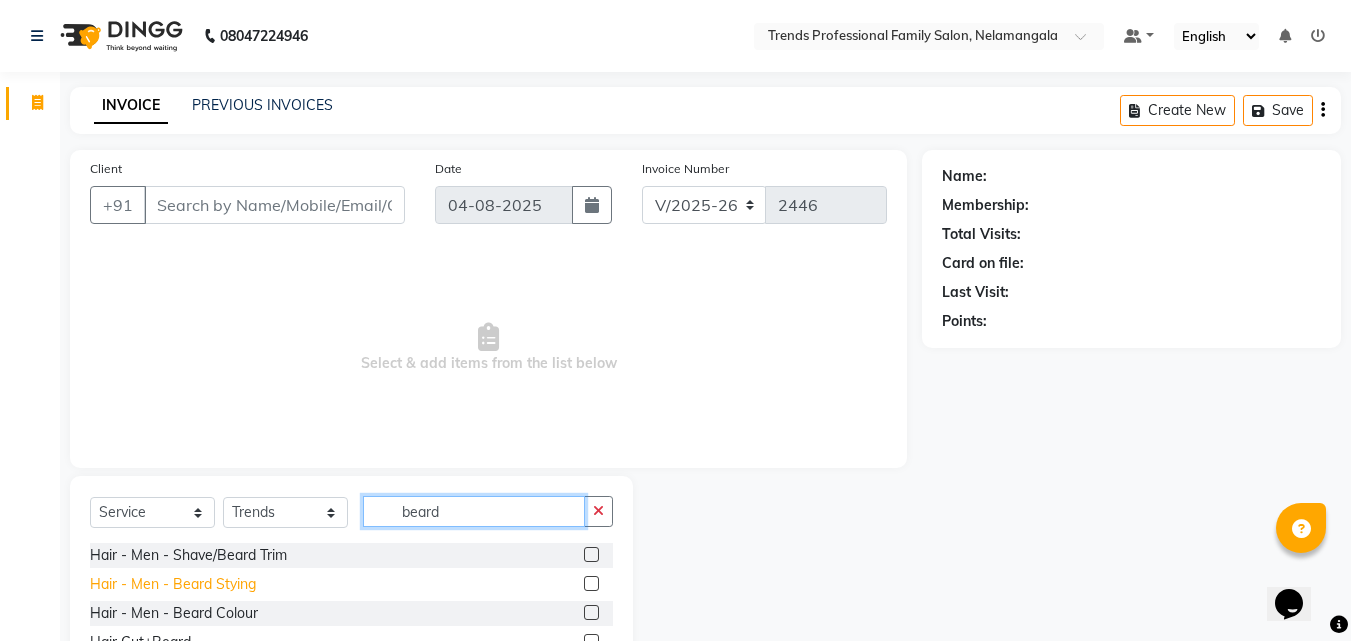 type on "beard" 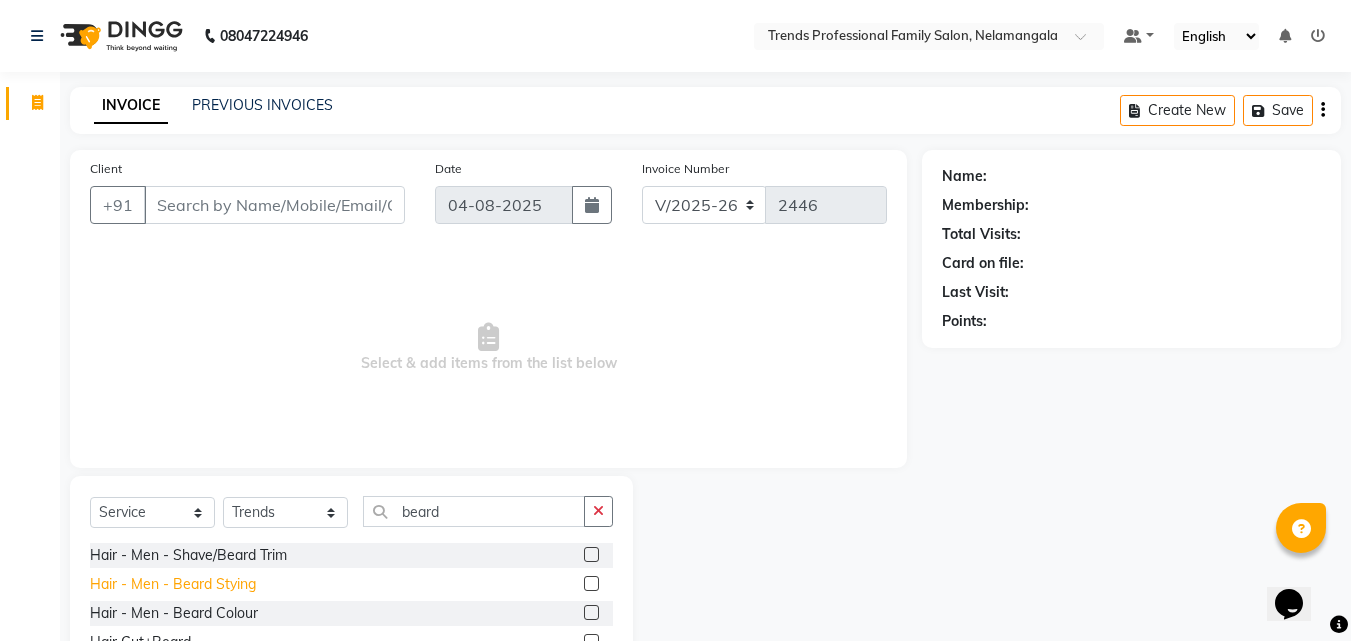click on "Hair - Men - Beard Stying" 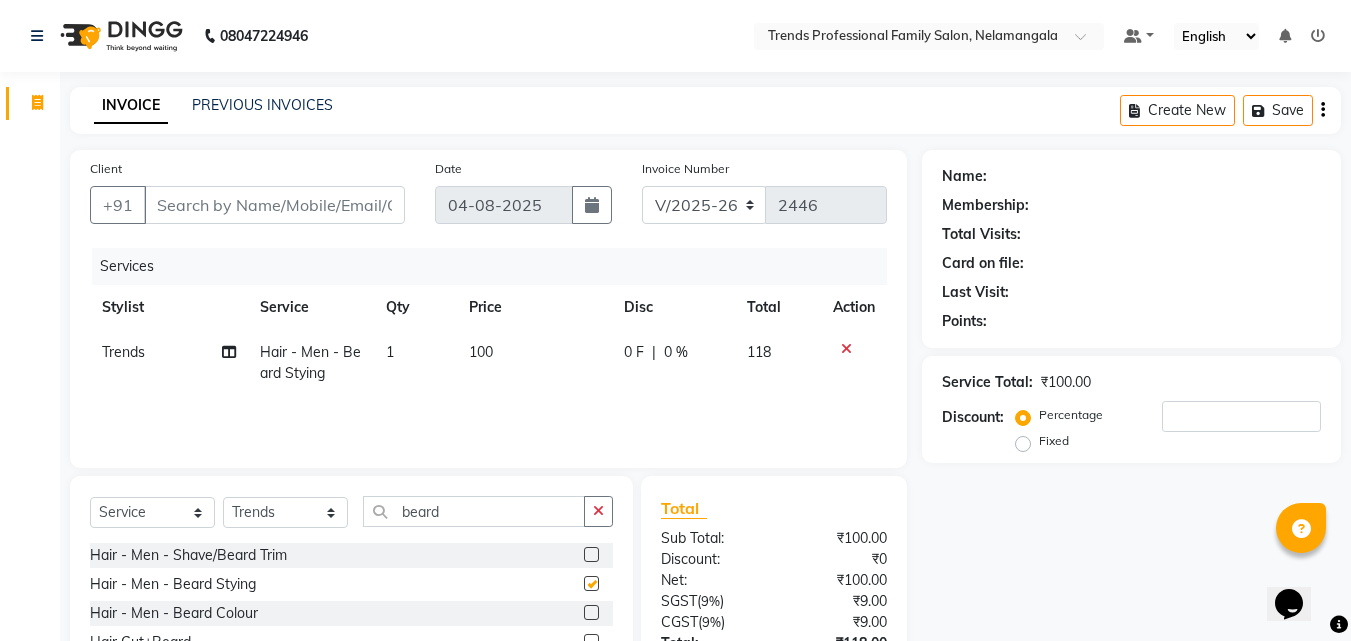 checkbox on "false" 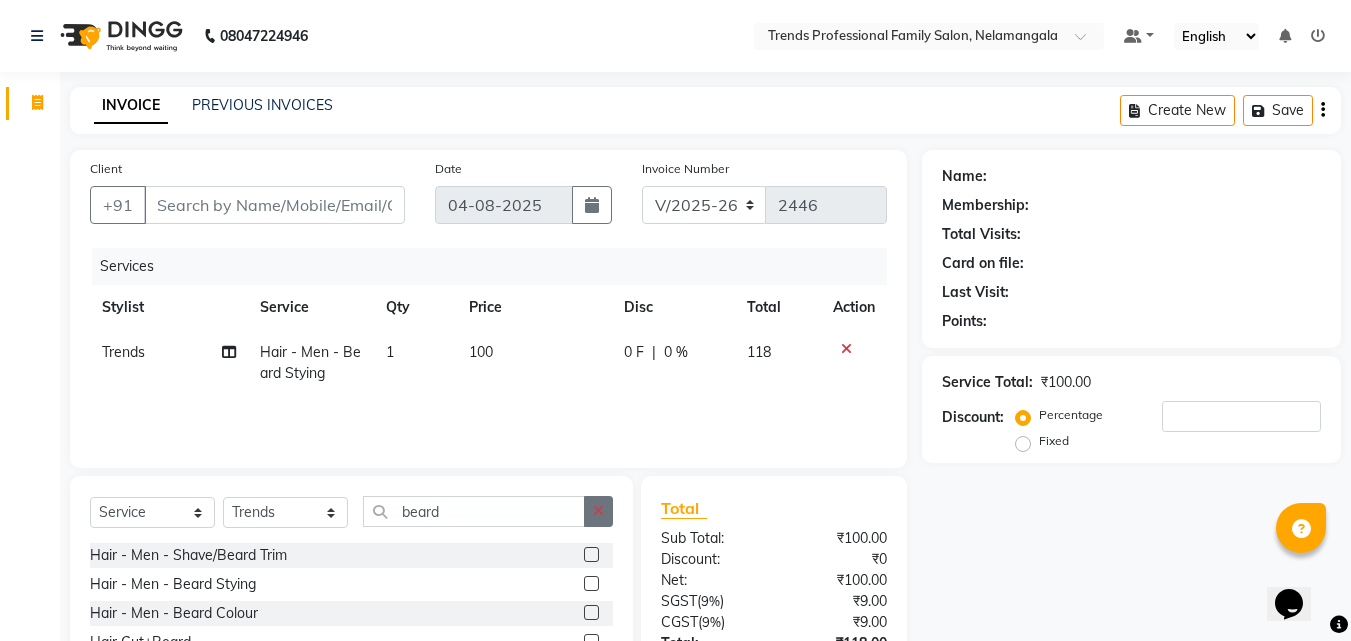 click 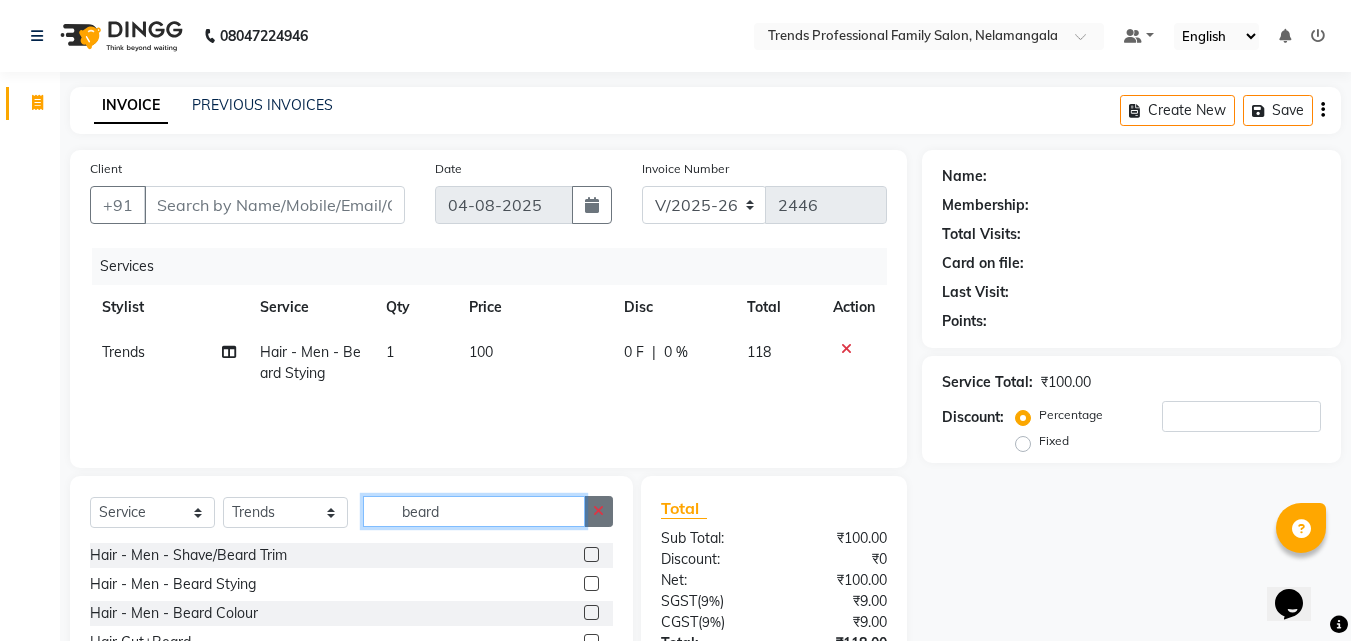 type 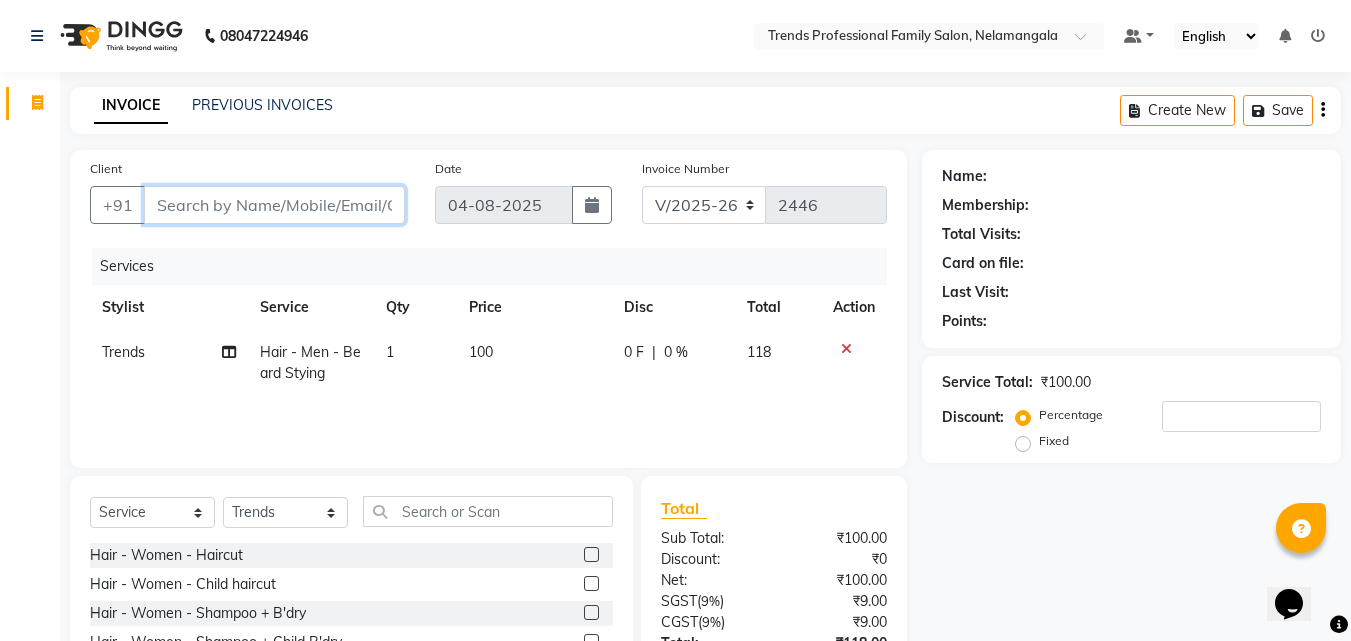 click on "Client" at bounding box center (274, 205) 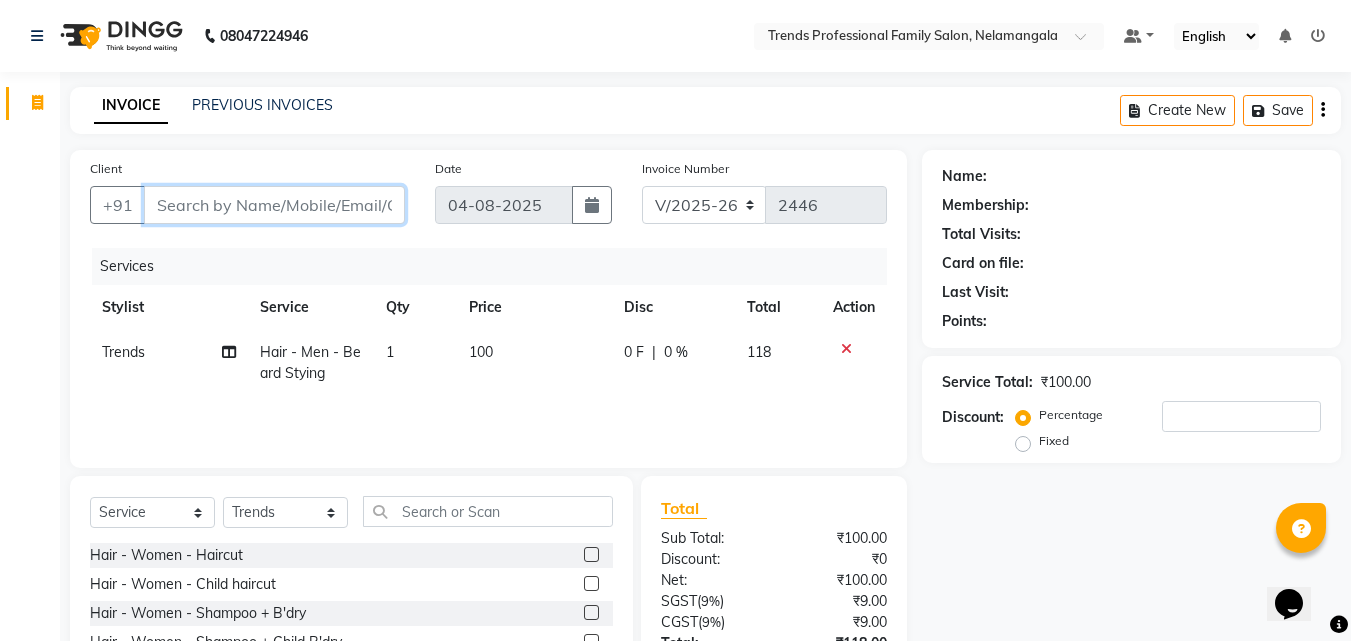 click on "Client" at bounding box center (274, 205) 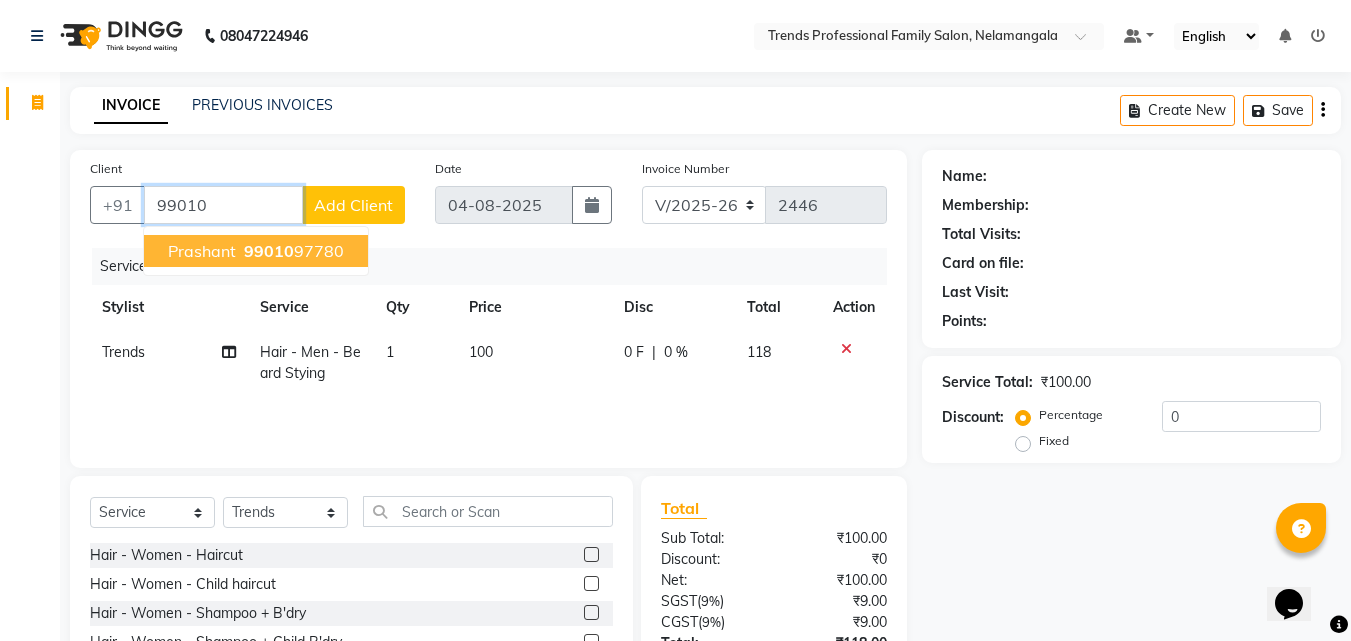 drag, startPoint x: 231, startPoint y: 259, endPoint x: 169, endPoint y: 232, distance: 67.62396 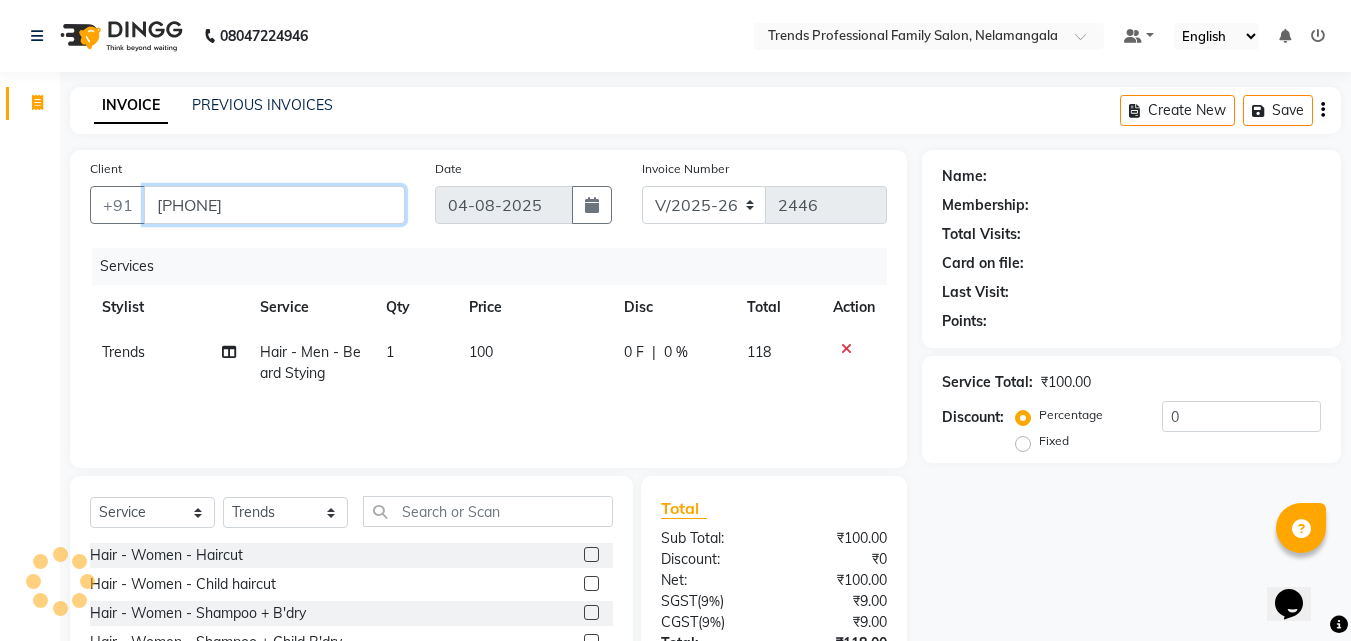 type on "[PHONE]" 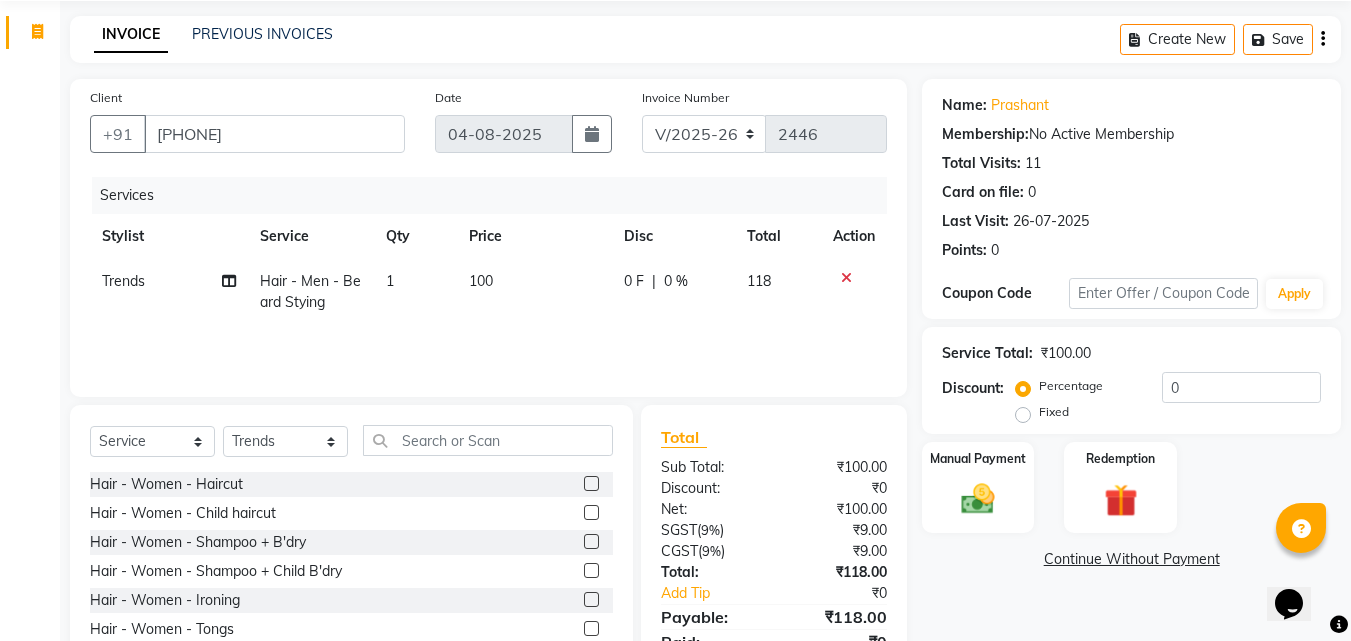 scroll, scrollTop: 0, scrollLeft: 0, axis: both 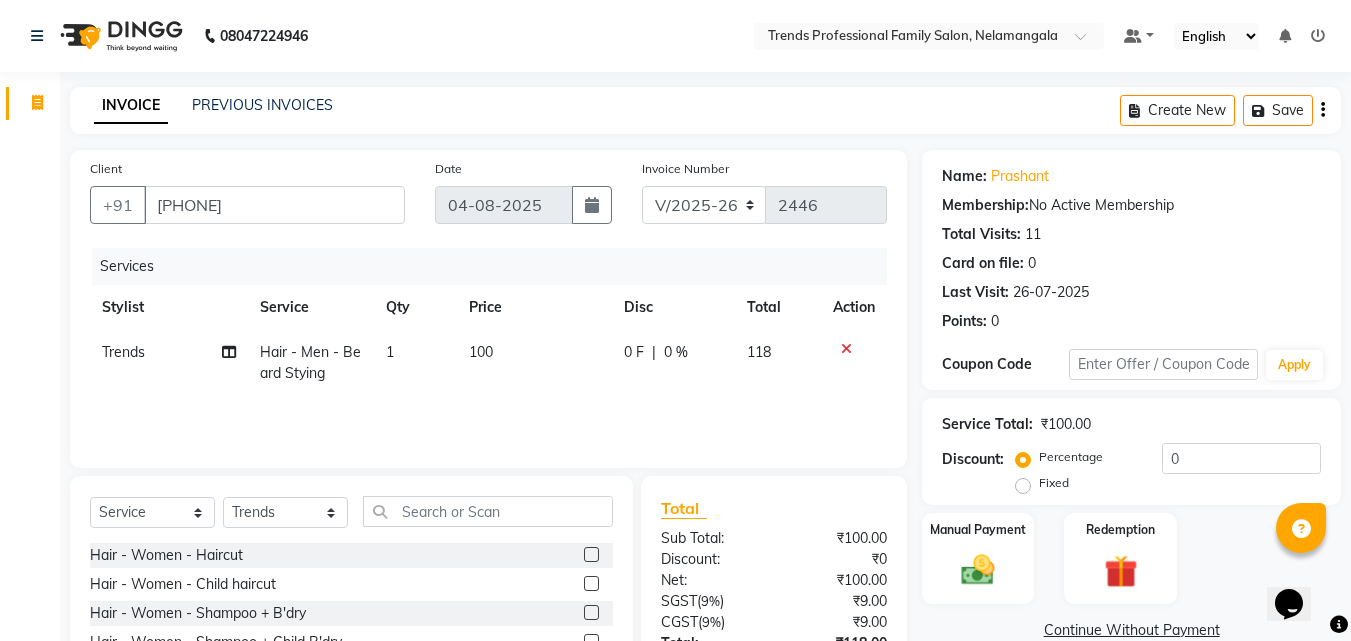click 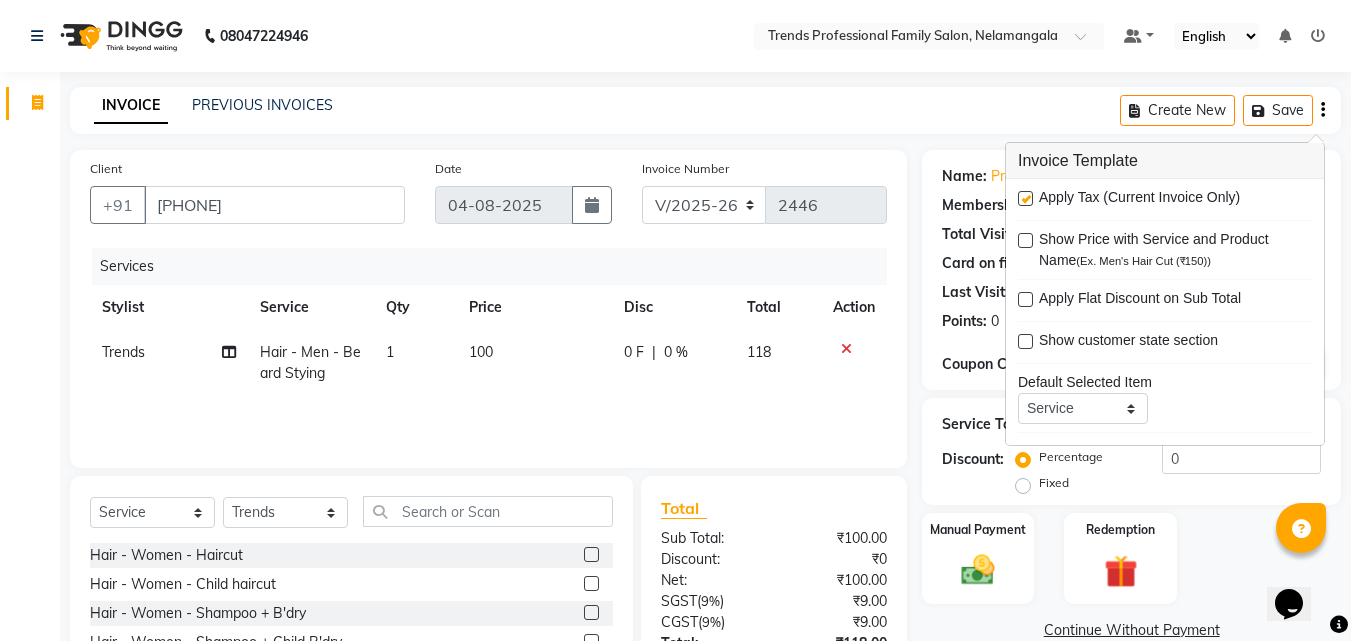 drag, startPoint x: 1027, startPoint y: 198, endPoint x: 820, endPoint y: 206, distance: 207.15453 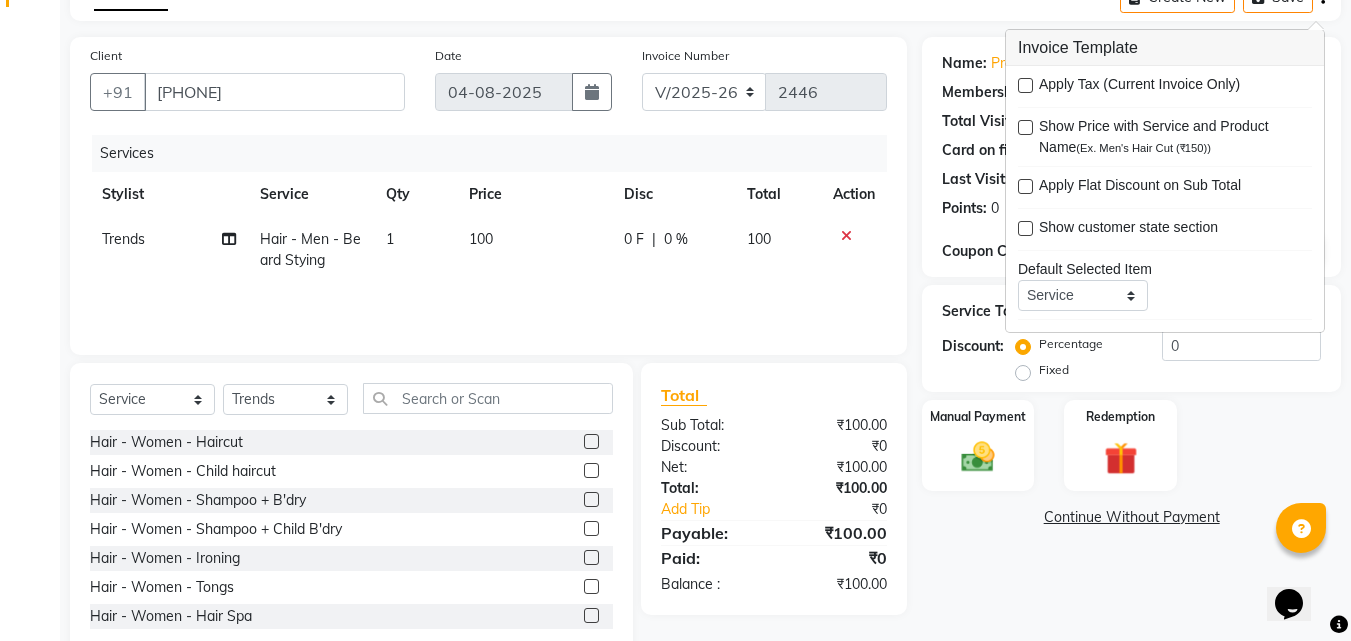 scroll, scrollTop: 160, scrollLeft: 0, axis: vertical 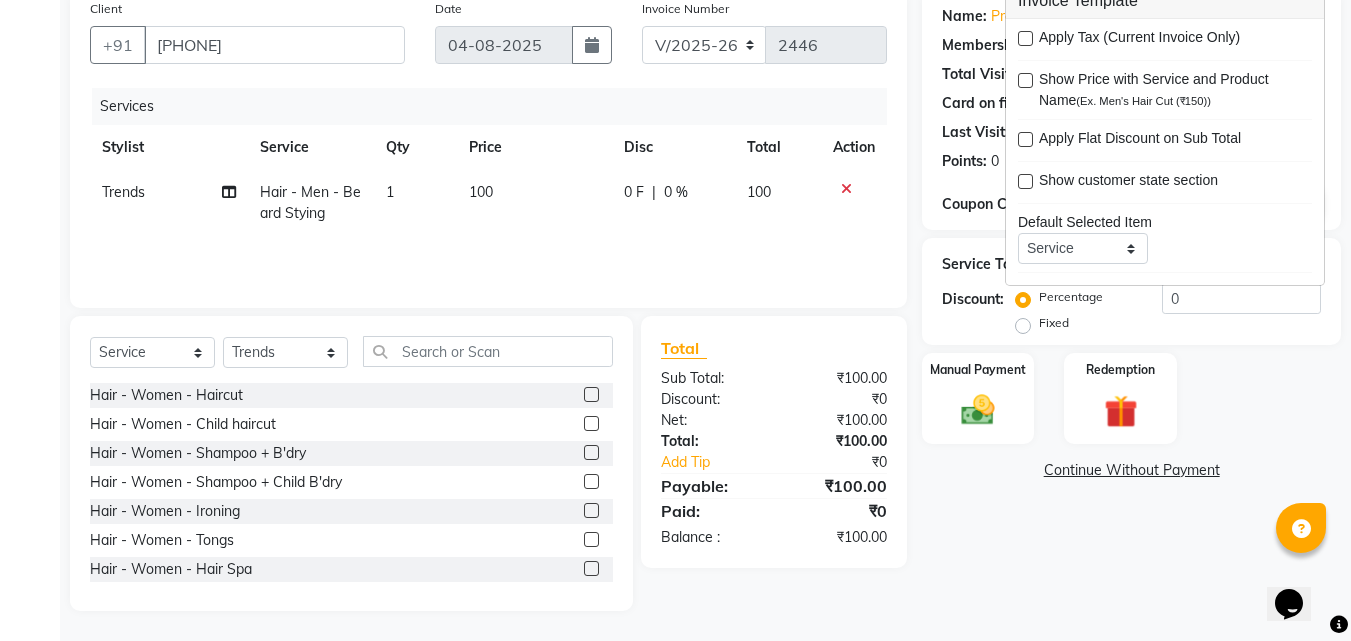 click on "Name: [NAME] Membership: No Active Membership Total Visits: 11 Card on file: 0 Last Visit: 26-07-2025 Points: 0 Coupon Code Apply Service Total: ₹100.00 Discount: Percentage Fixed 0 Manual Payment Redemption Continue Without Payment" 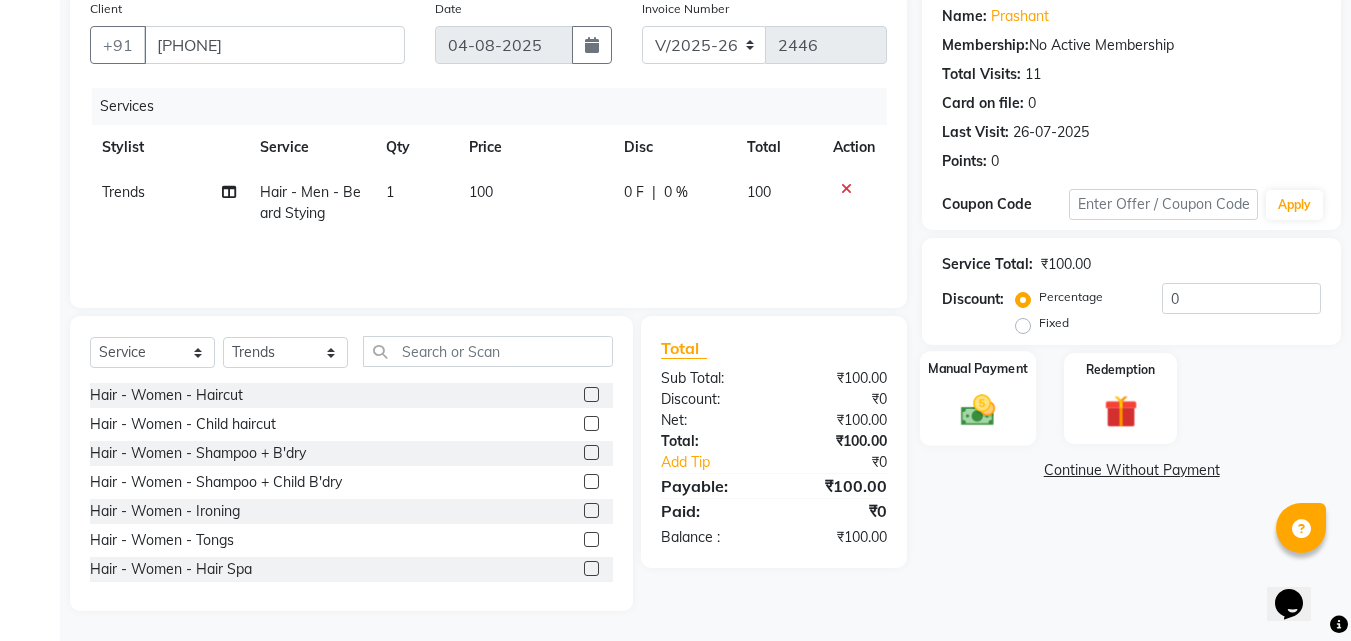 click 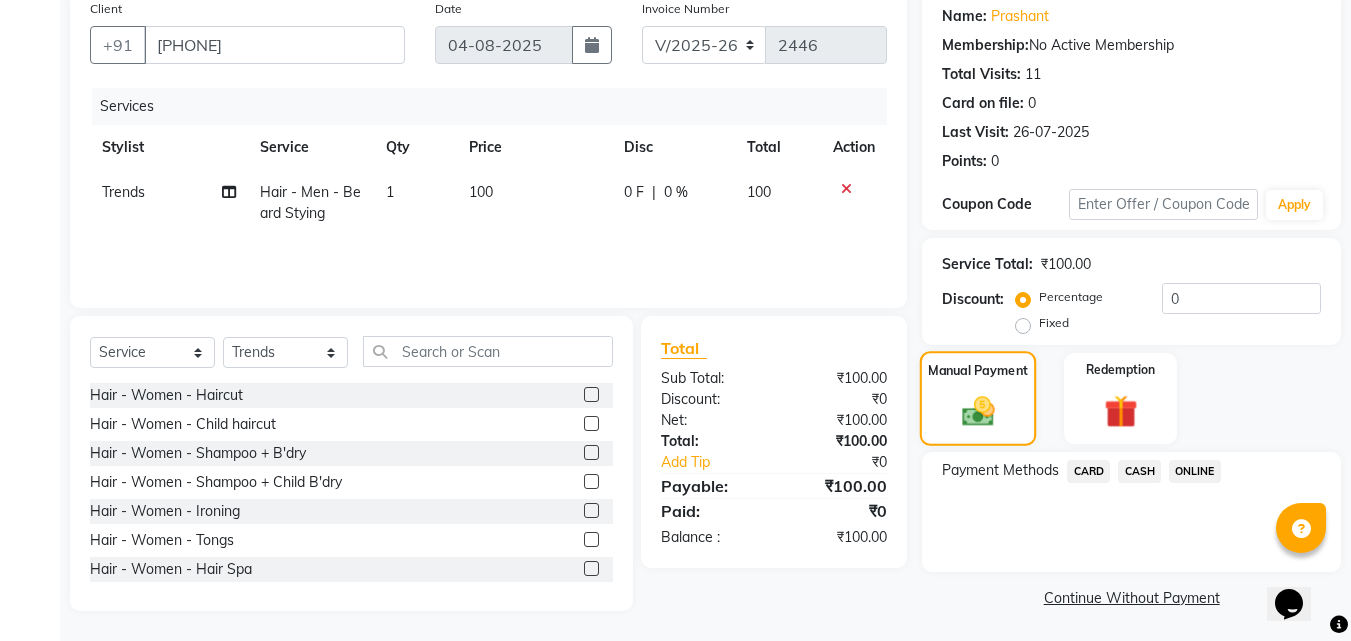 scroll, scrollTop: 162, scrollLeft: 0, axis: vertical 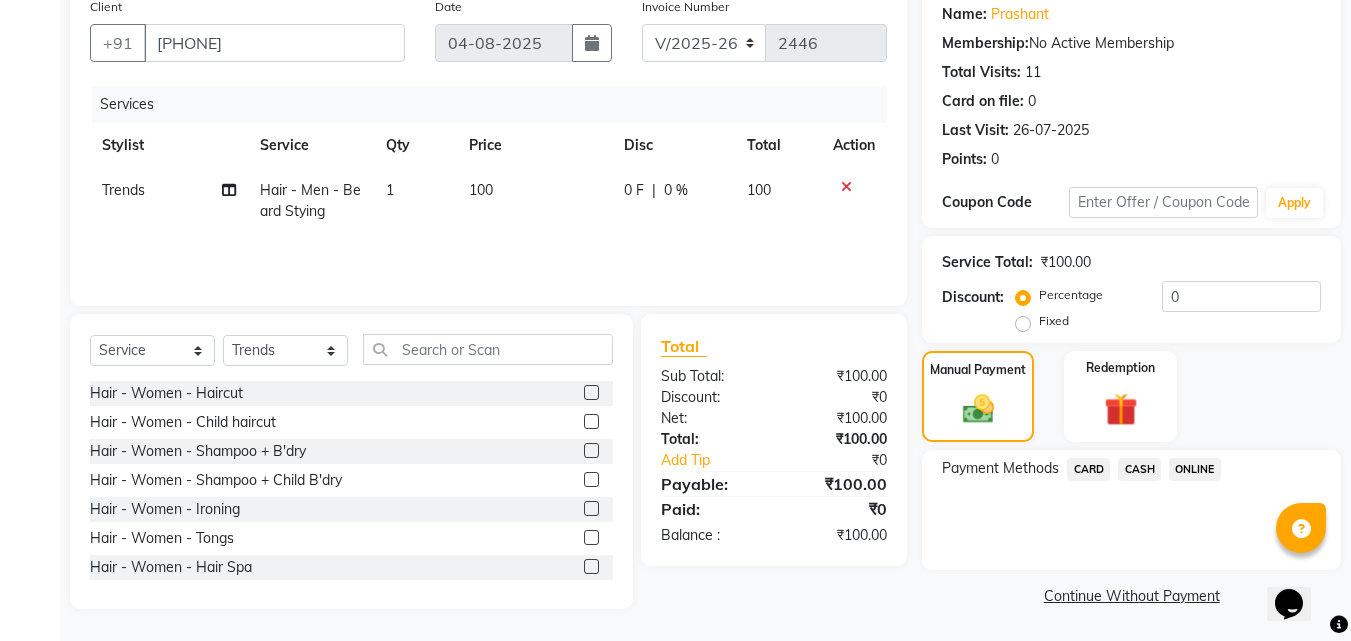 drag, startPoint x: 1203, startPoint y: 471, endPoint x: 1185, endPoint y: 478, distance: 19.313208 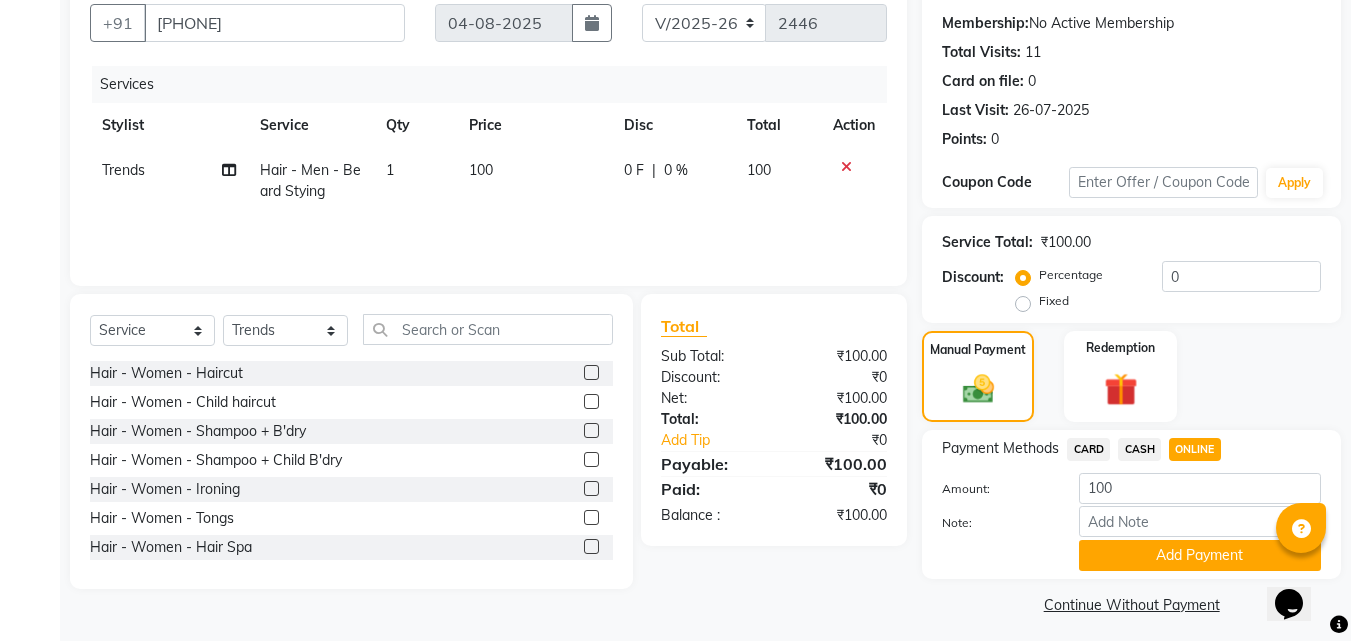 scroll, scrollTop: 191, scrollLeft: 0, axis: vertical 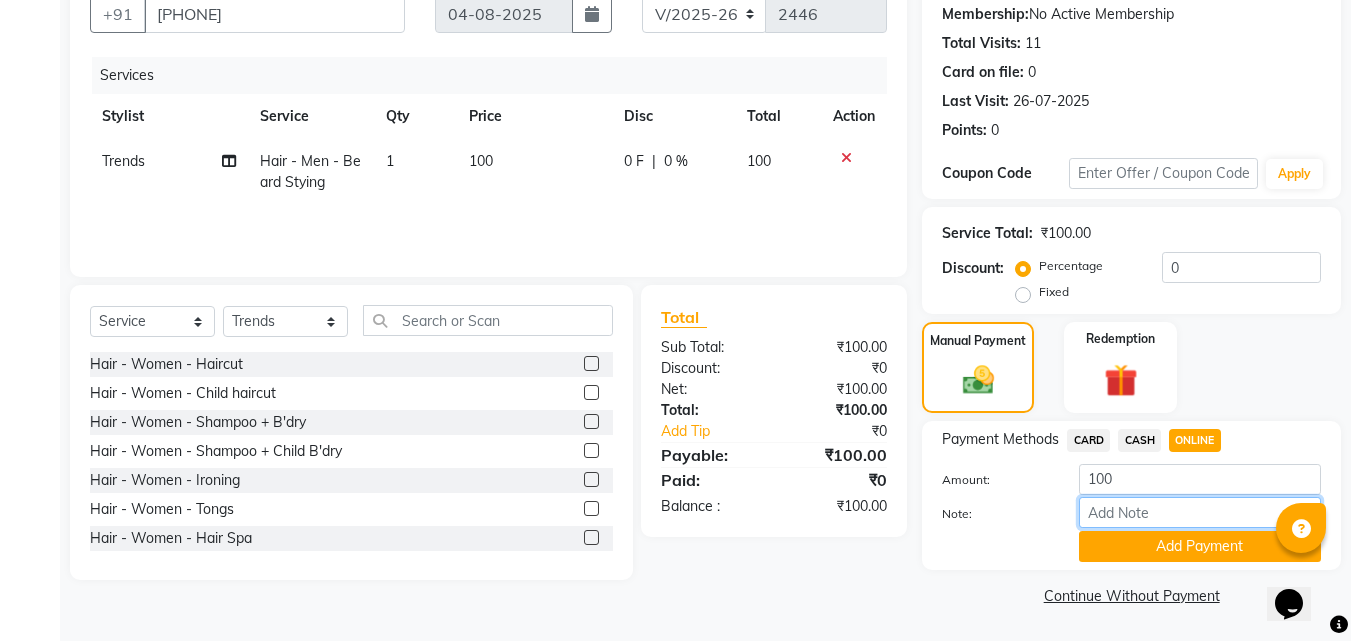 click on "Note:" at bounding box center (1200, 512) 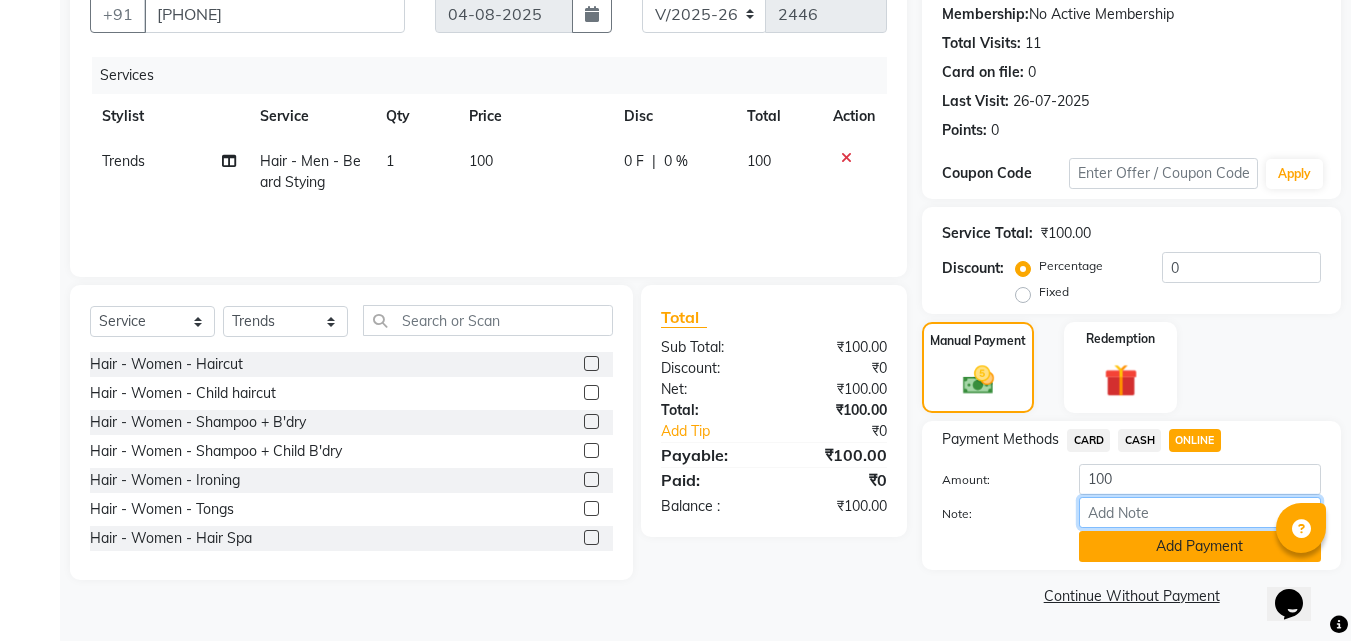type on "THANK YOU VISIT AGAIN" 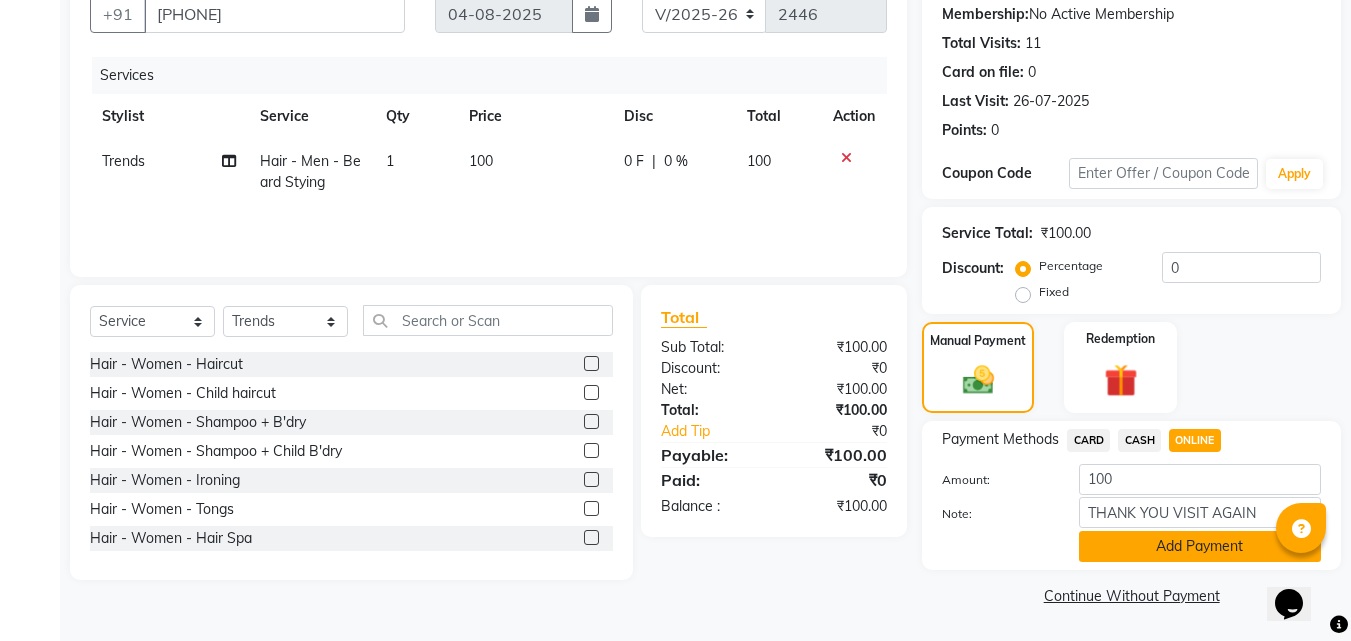 click on "Add Payment" 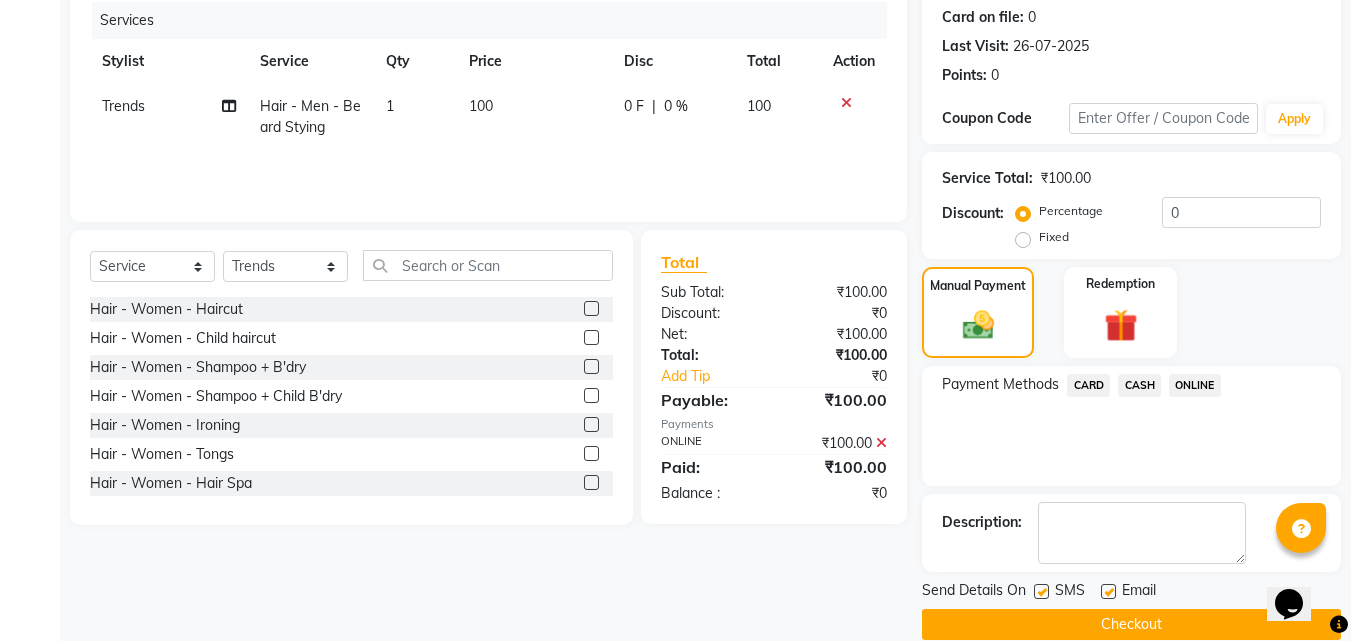 scroll, scrollTop: 275, scrollLeft: 0, axis: vertical 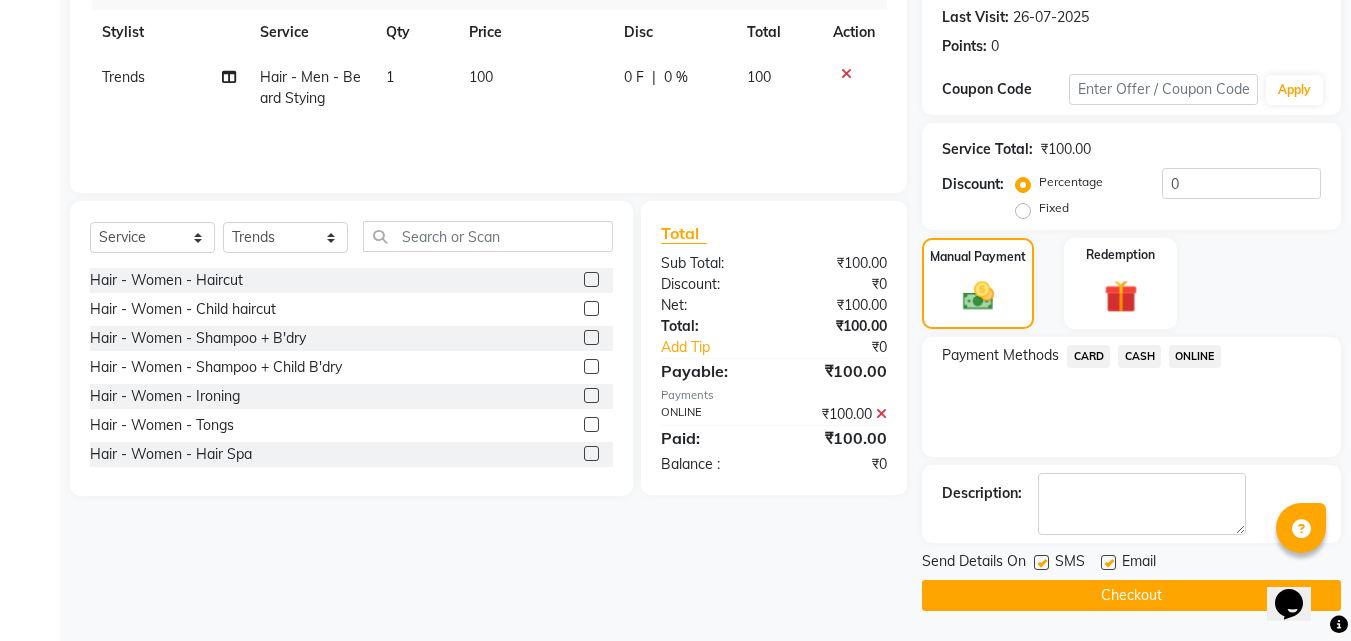 click 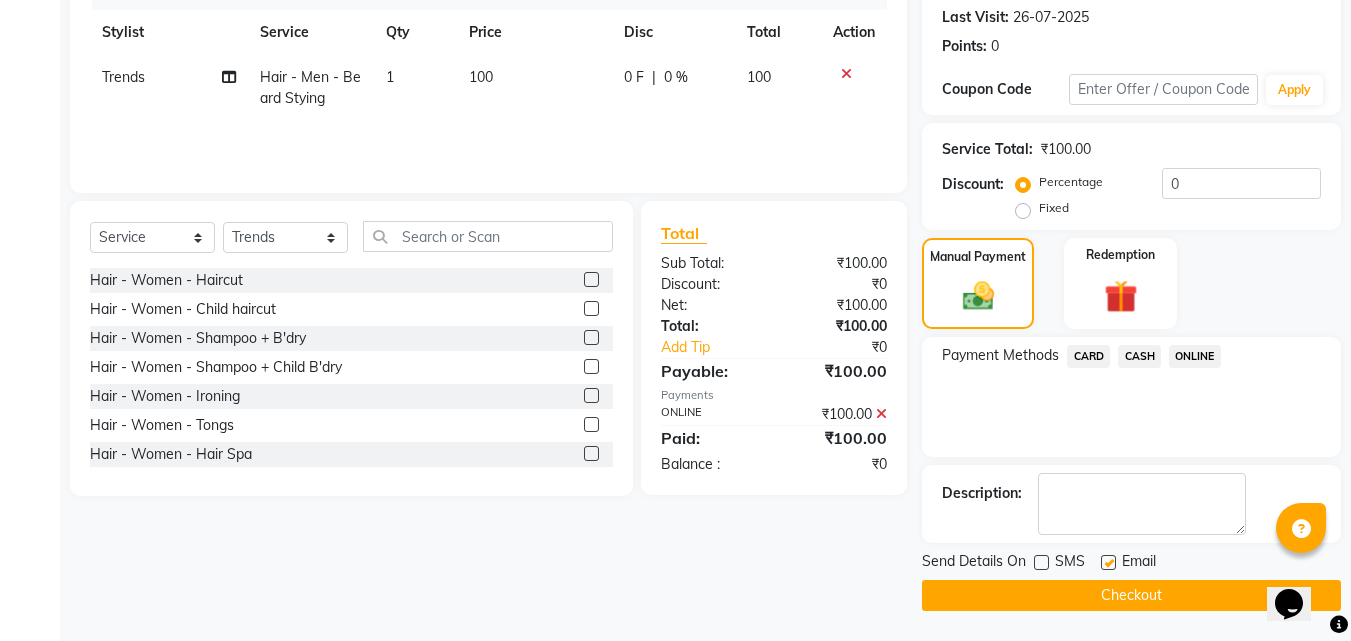 click 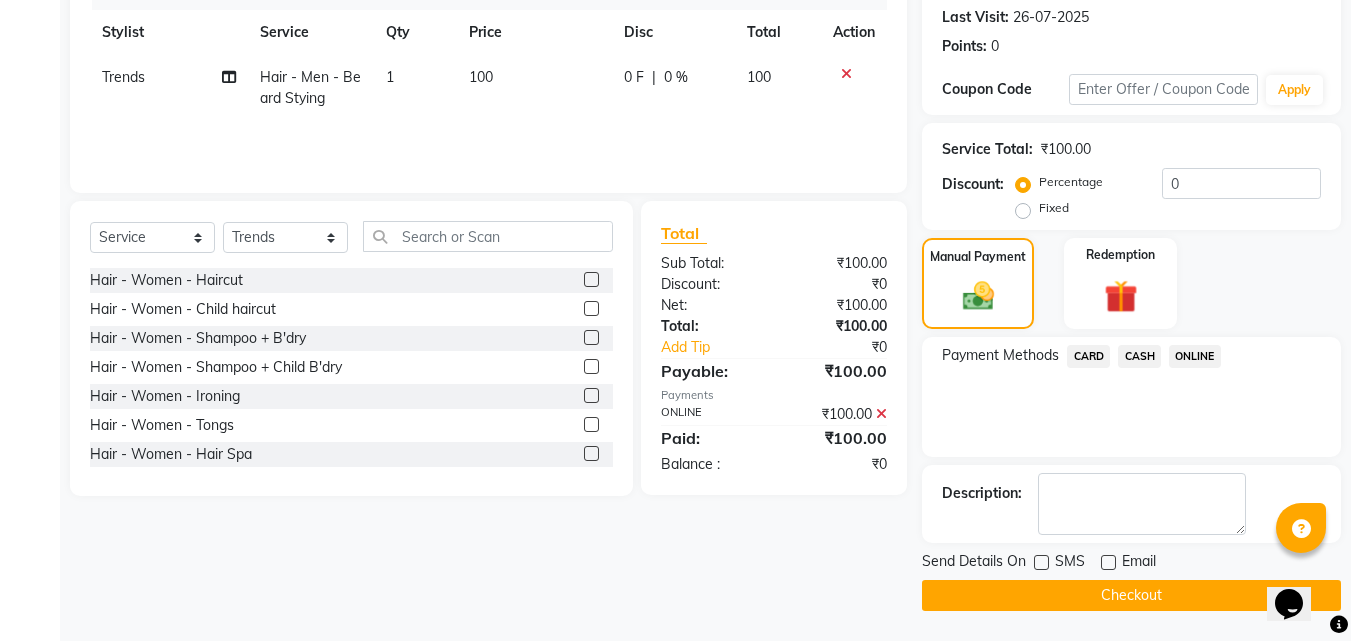 click on "Checkout" 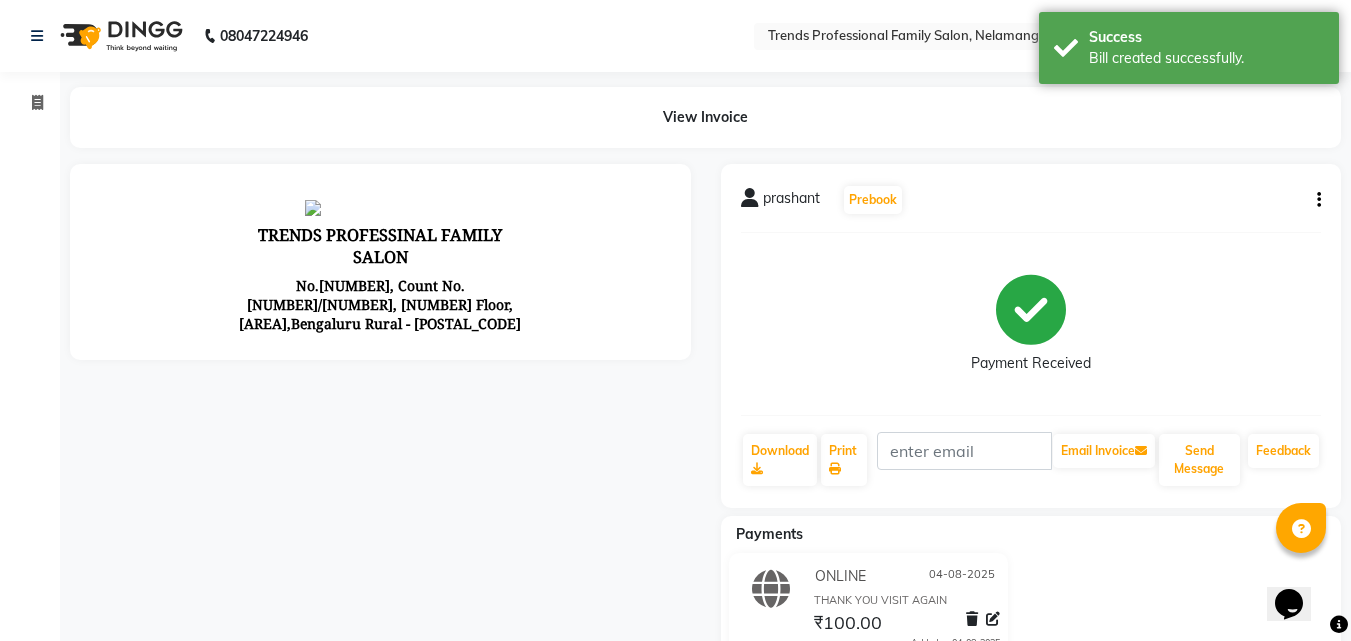 scroll, scrollTop: 0, scrollLeft: 0, axis: both 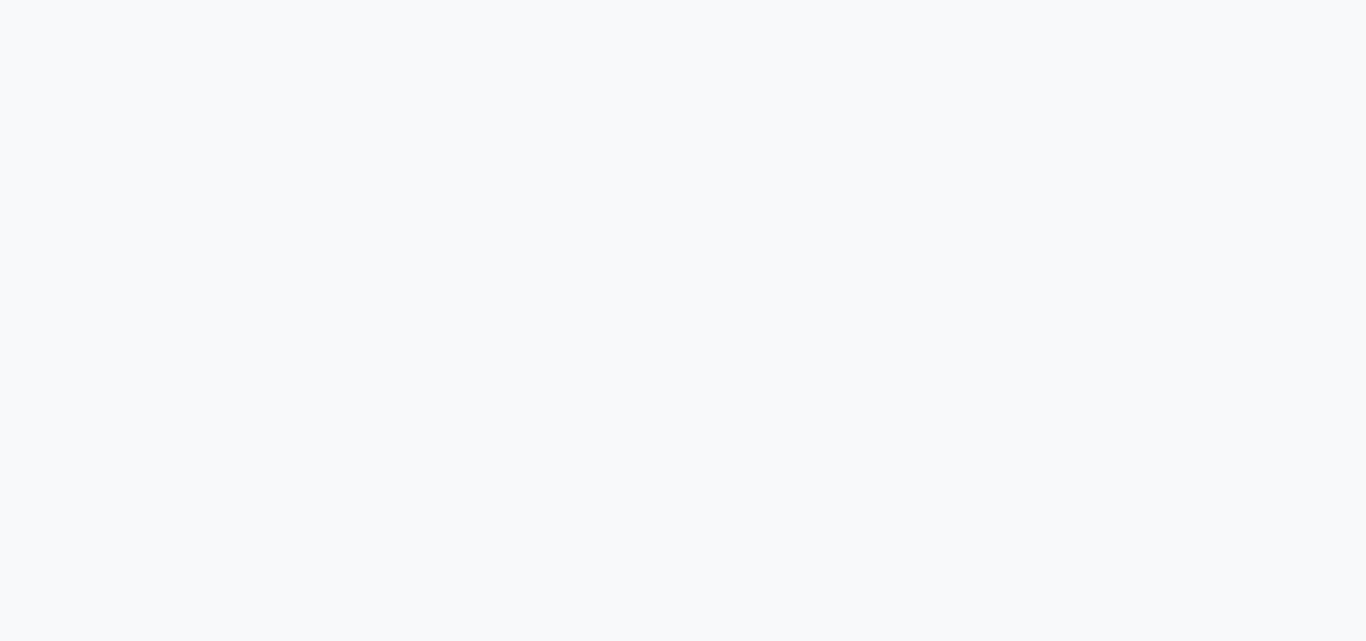 select on "7345" 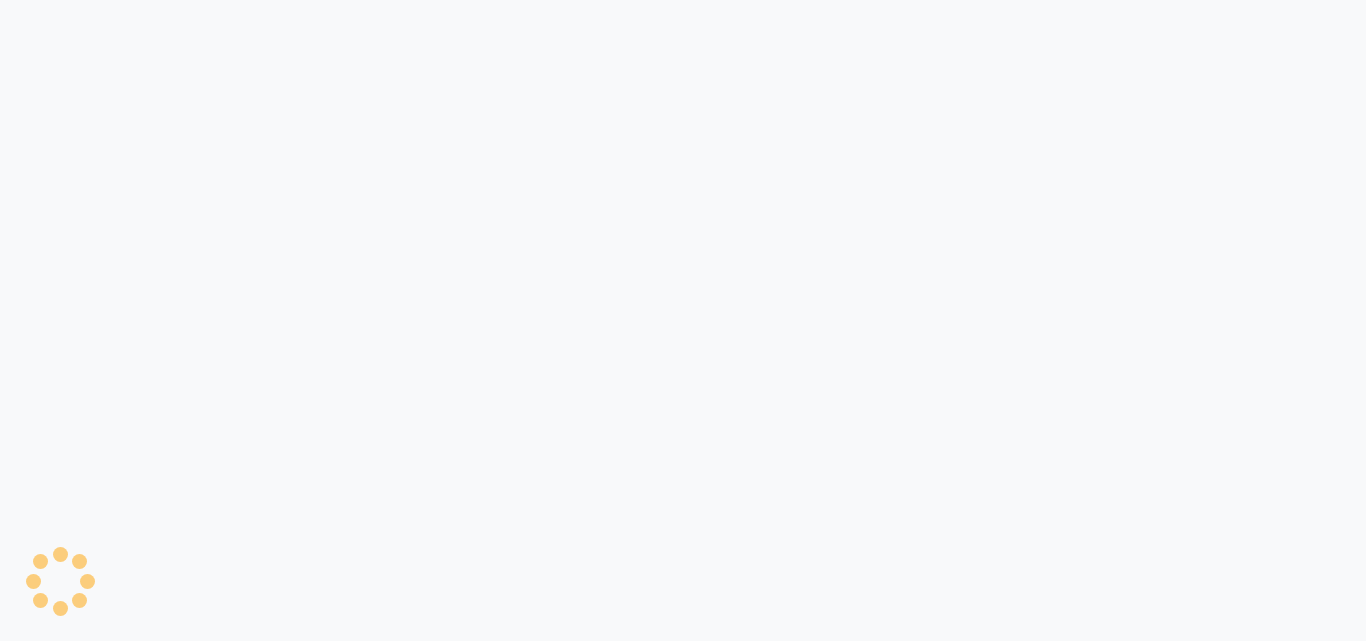 select on "7345" 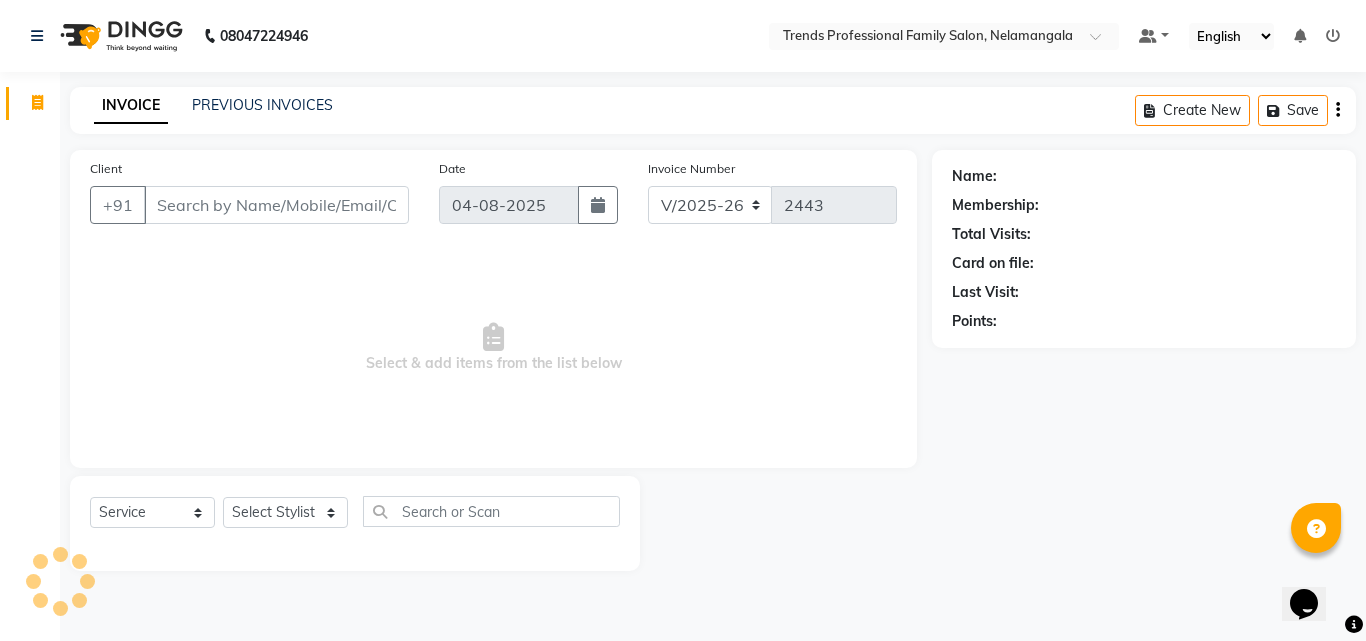 scroll, scrollTop: 0, scrollLeft: 0, axis: both 